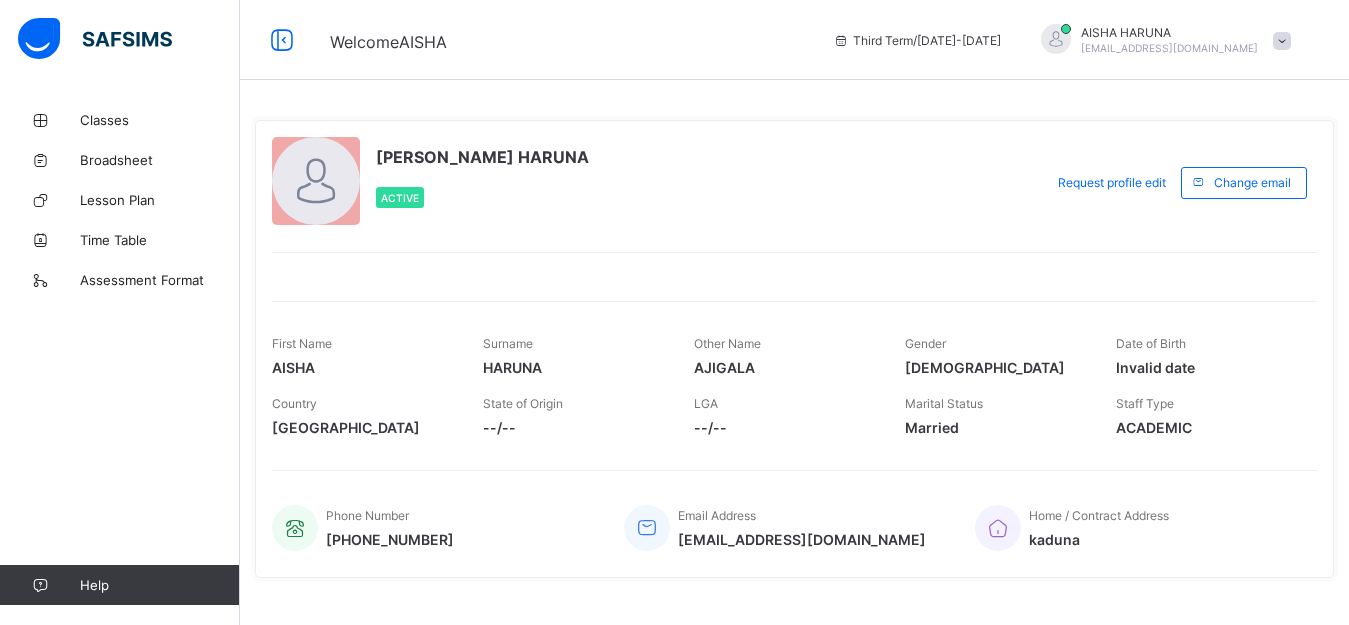 scroll, scrollTop: 0, scrollLeft: 0, axis: both 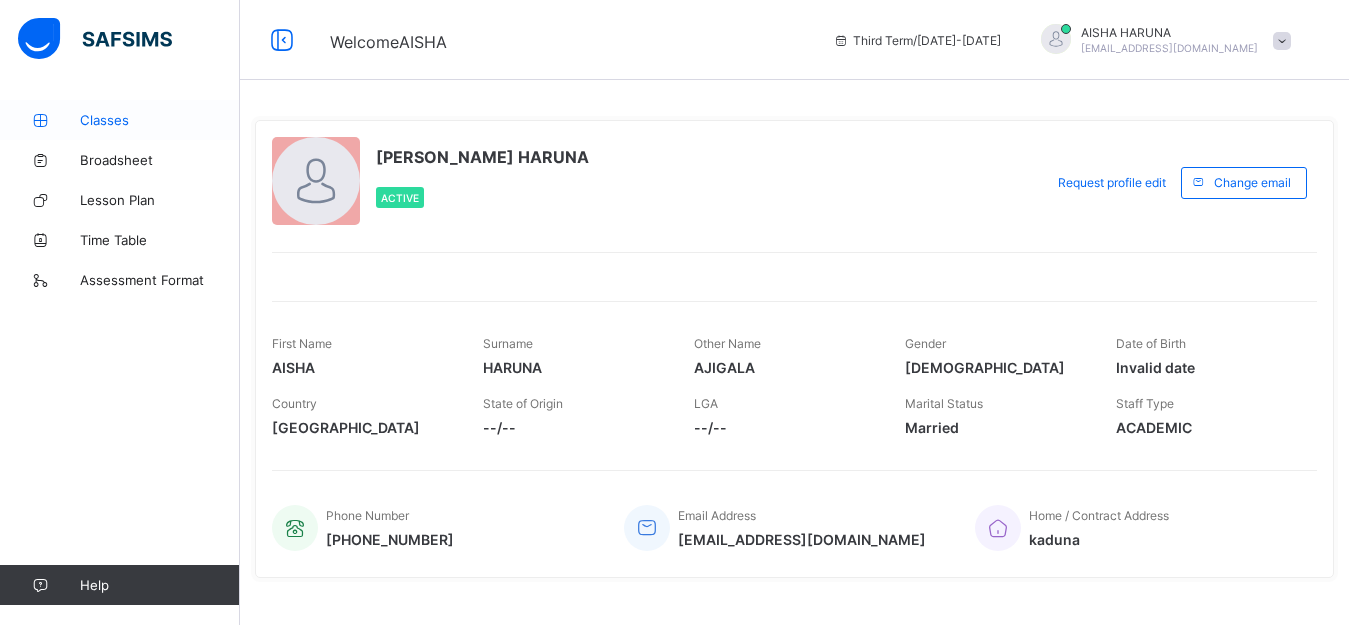 click on "Classes" at bounding box center [160, 120] 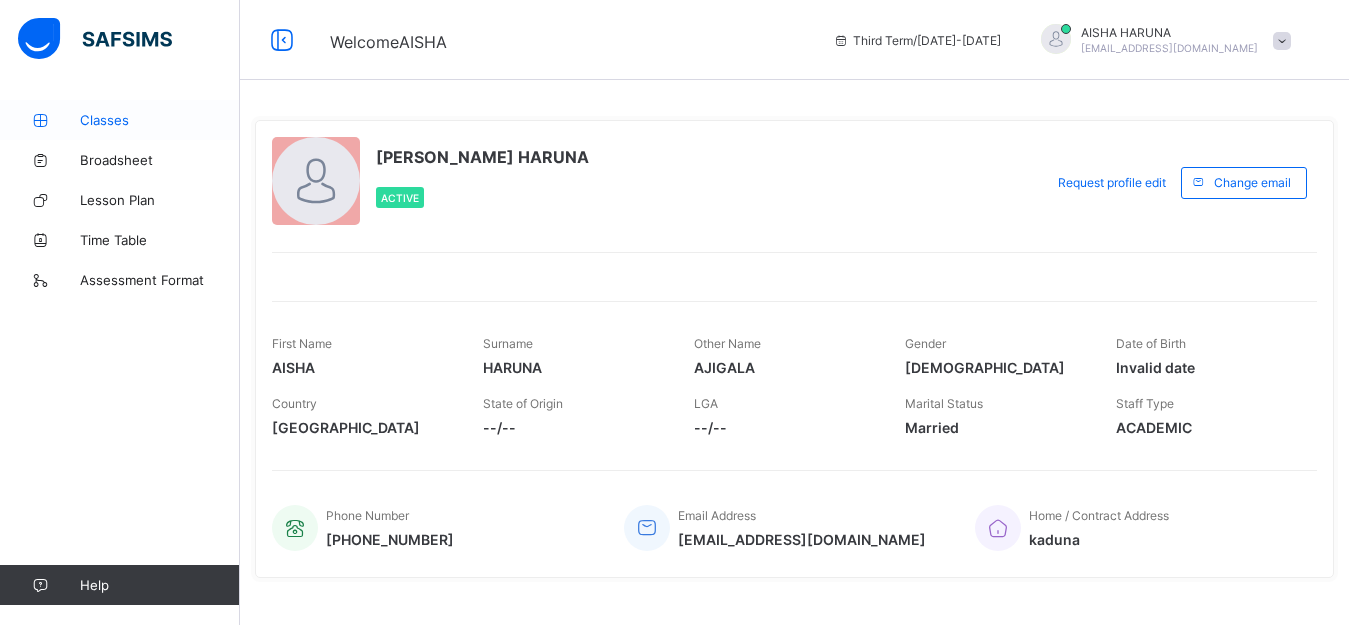click on "Classes" at bounding box center (160, 120) 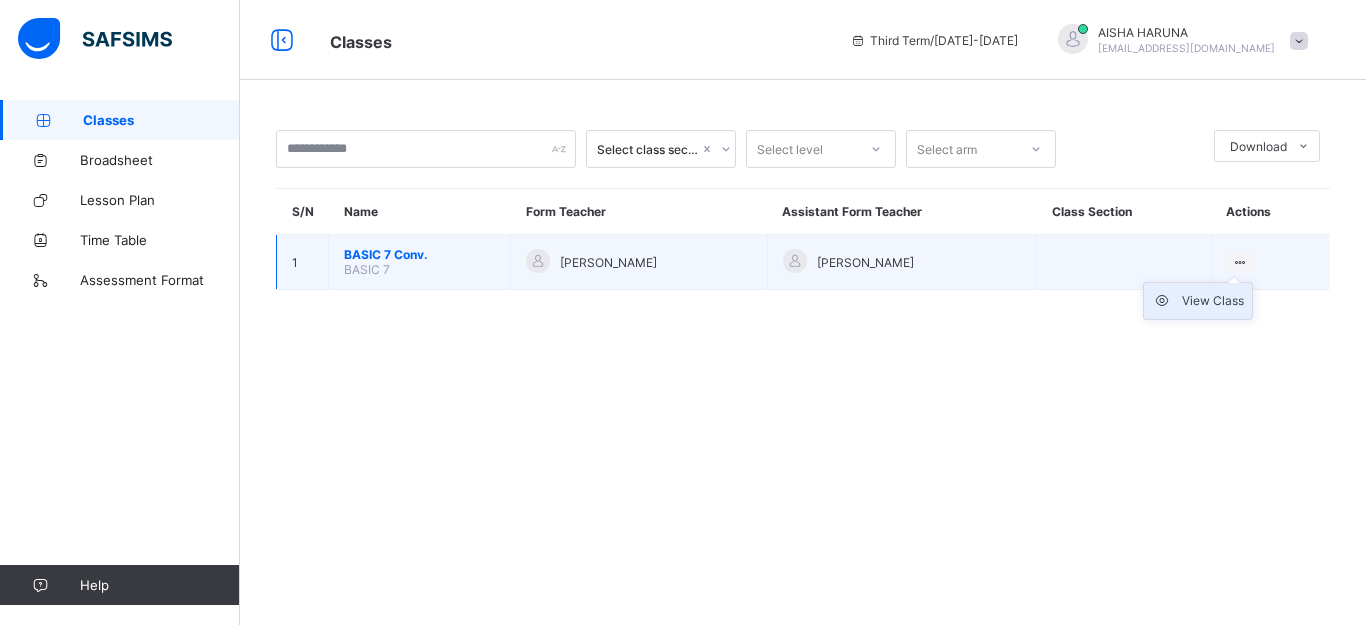 click on "View Class" at bounding box center (1213, 301) 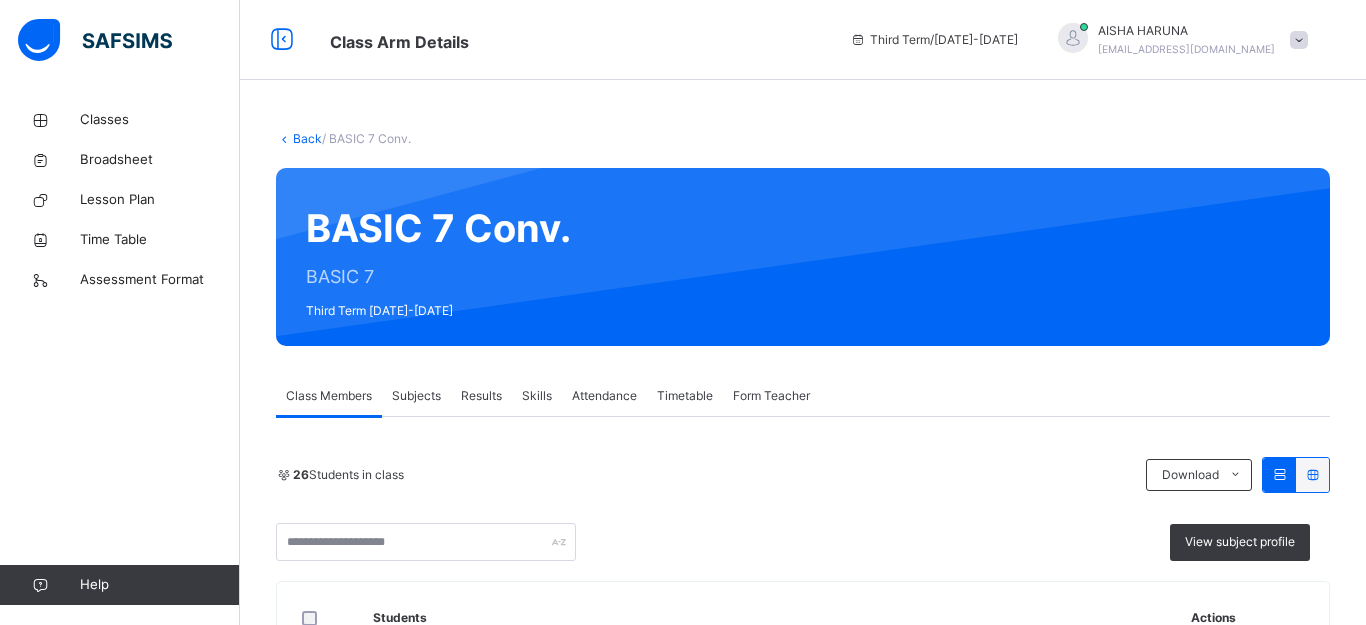 click on "Subjects" at bounding box center [416, 396] 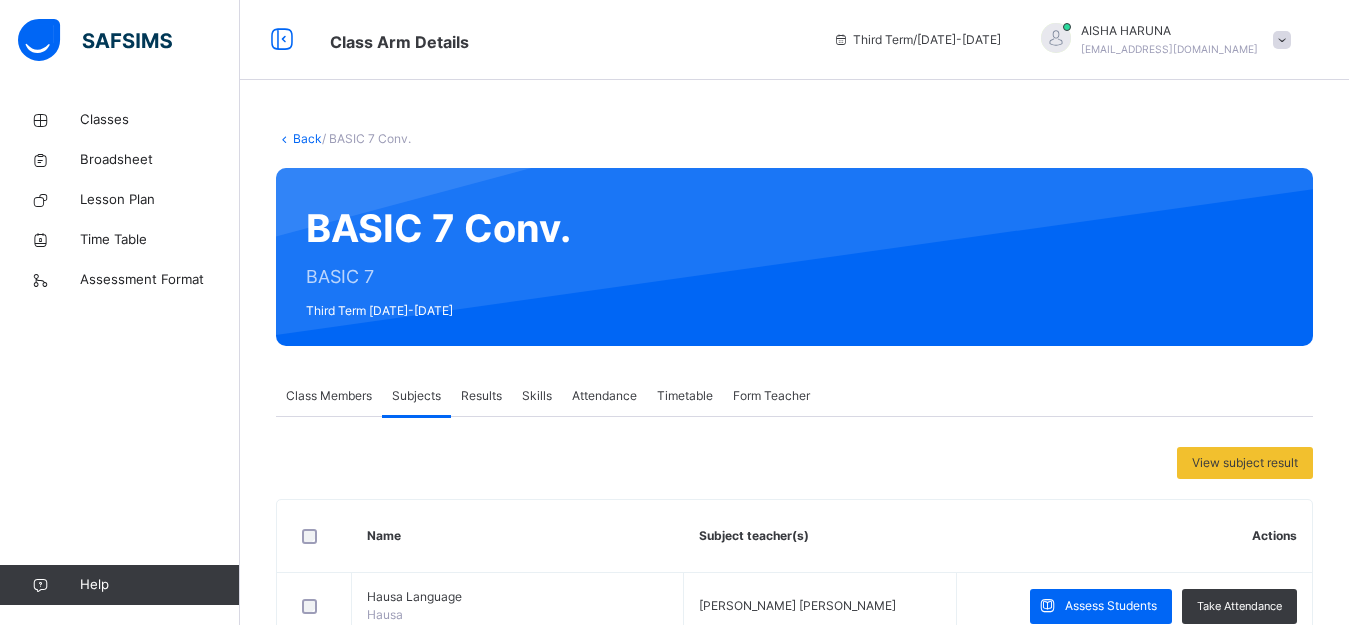 click on "Subjects" at bounding box center [416, 396] 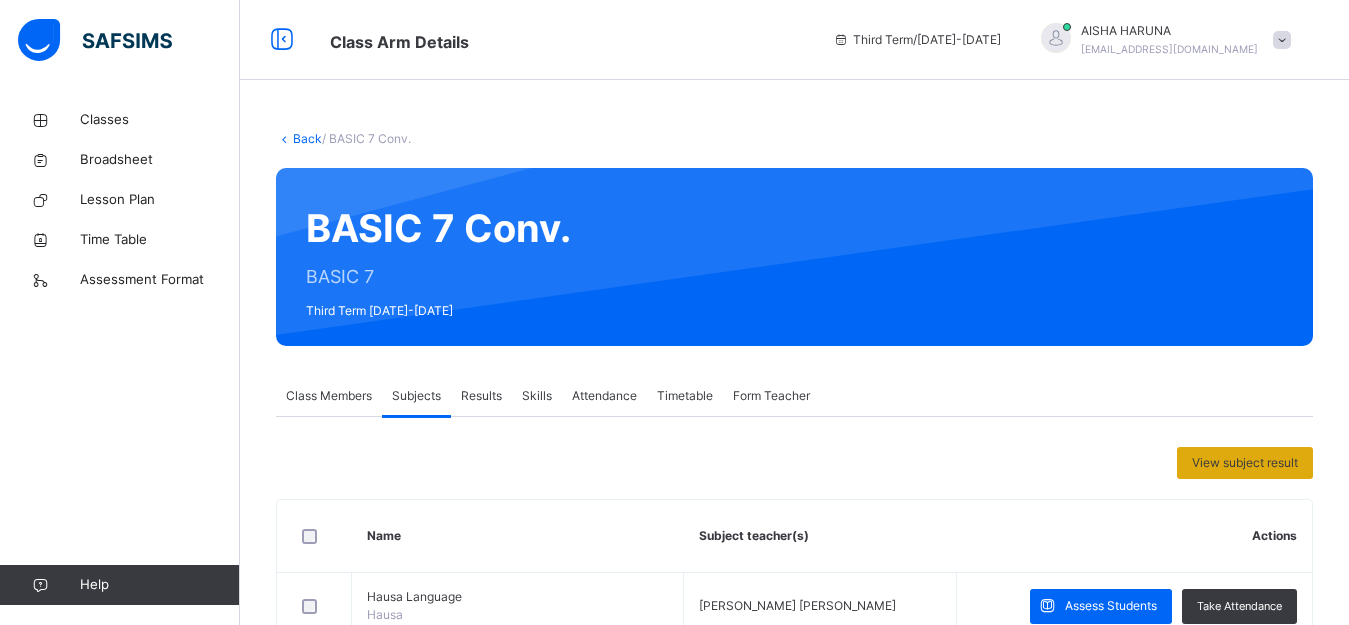 drag, startPoint x: 396, startPoint y: 417, endPoint x: 371, endPoint y: 463, distance: 52.35456 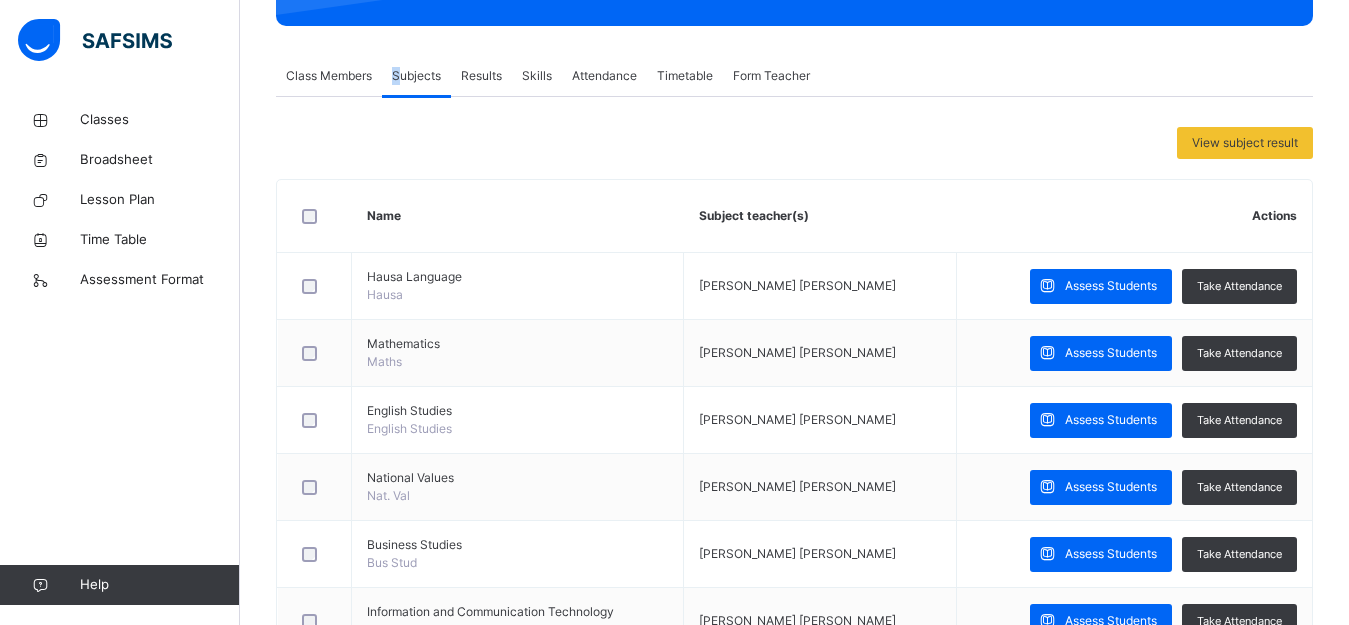 scroll, scrollTop: 400, scrollLeft: 0, axis: vertical 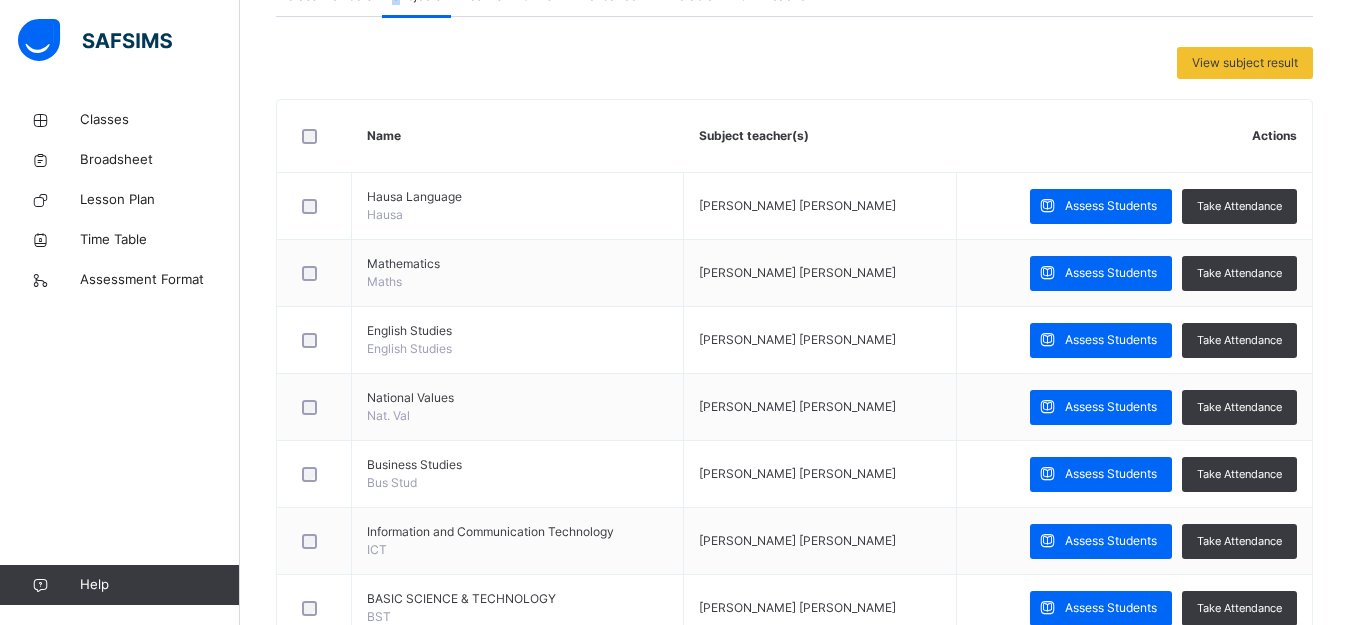 click on "Assess Students" at bounding box center (1111, 474) 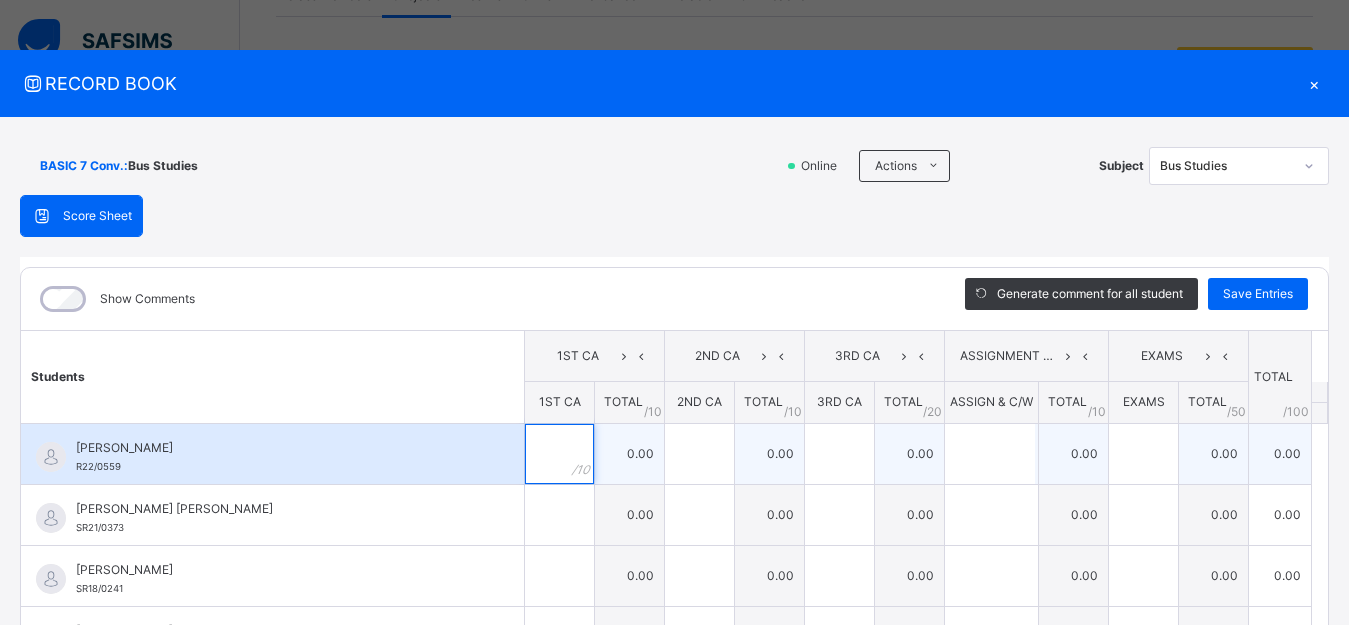 click at bounding box center [559, 454] 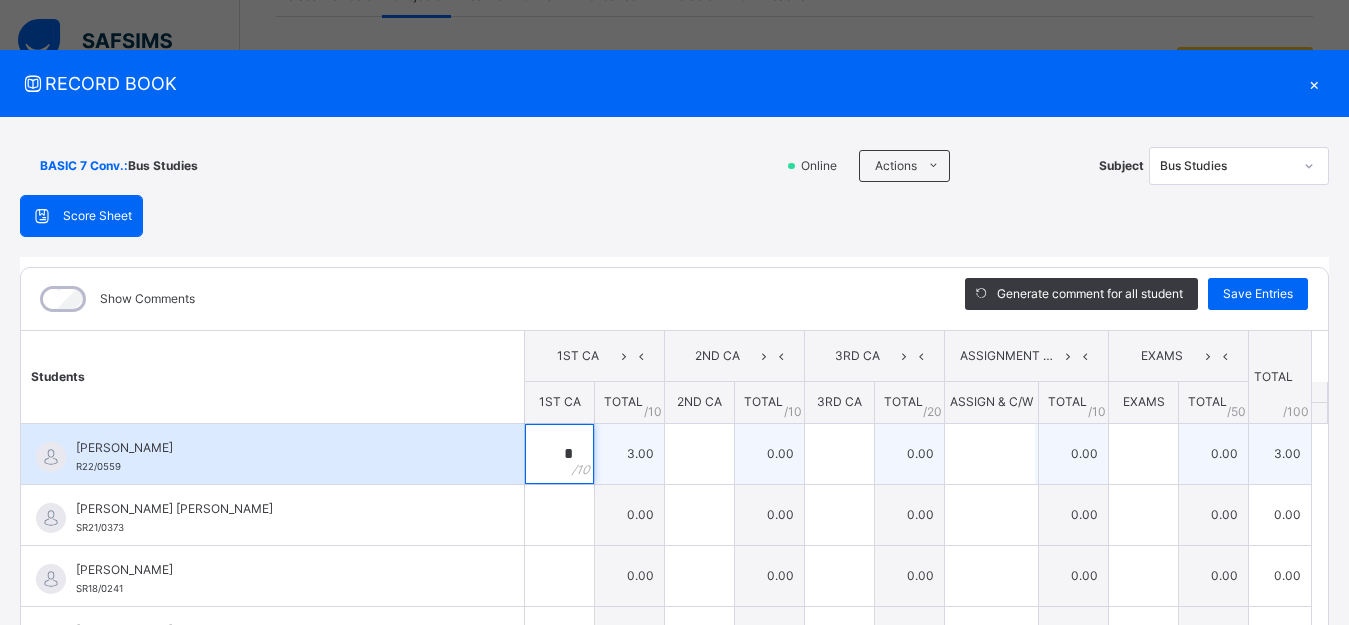 type on "*" 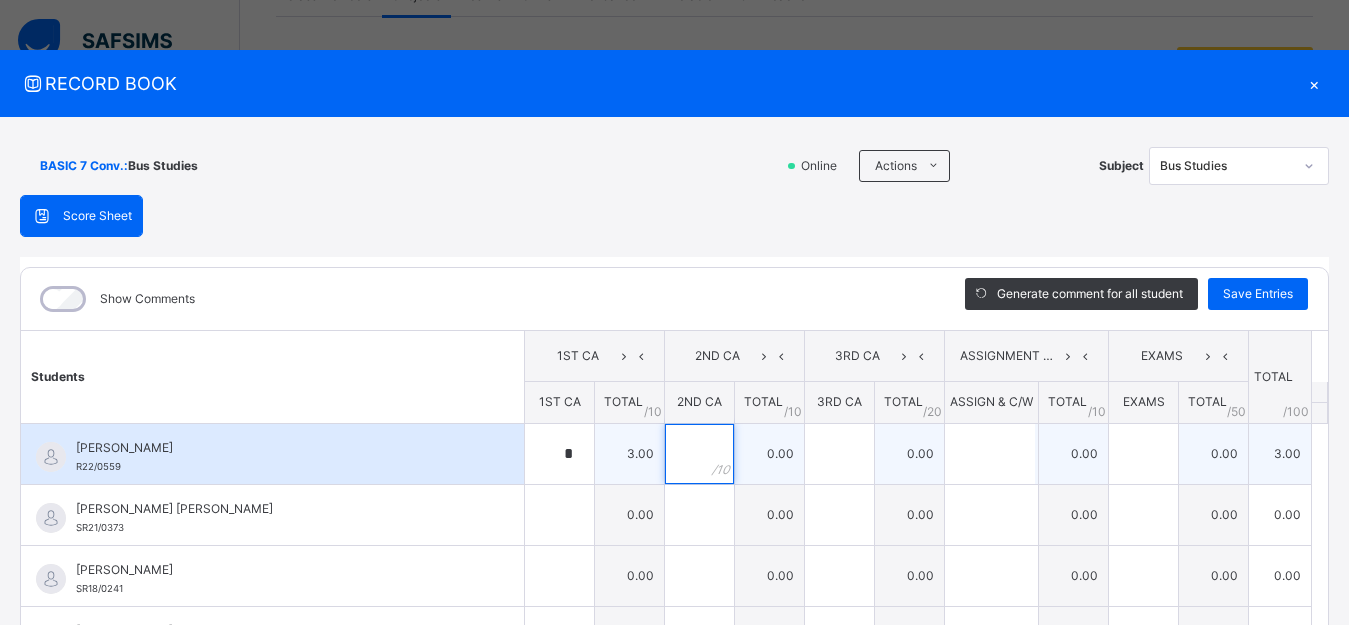 click at bounding box center [699, 454] 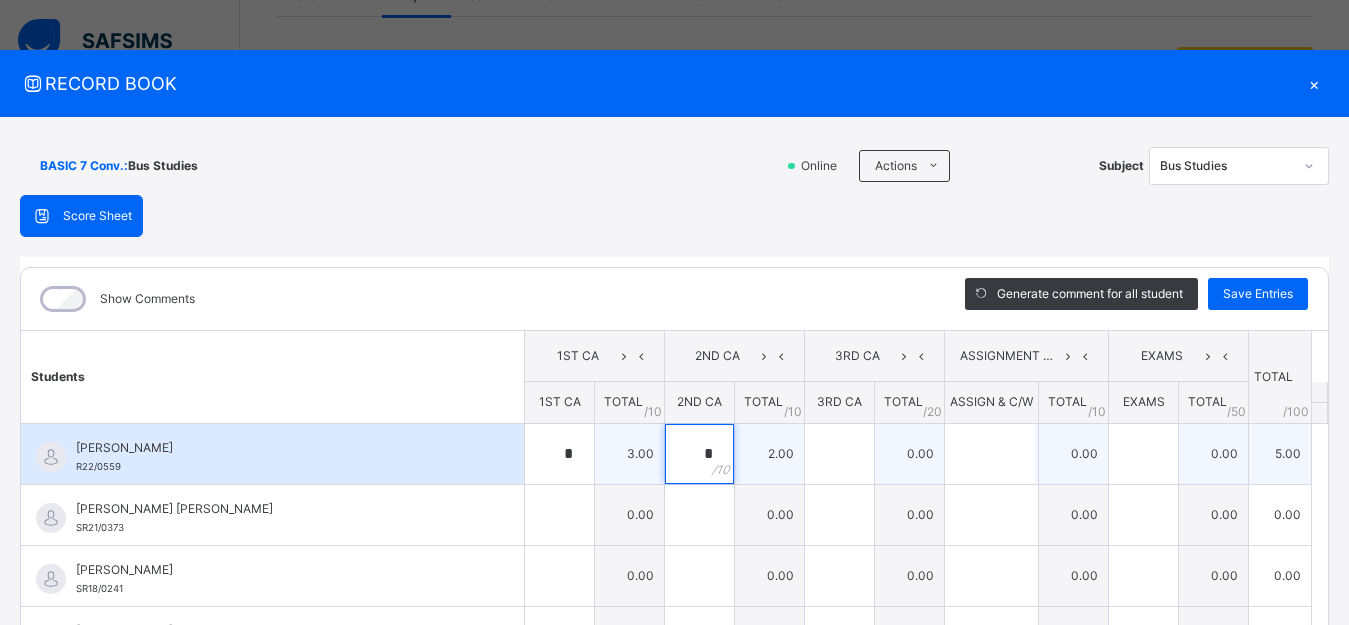 type on "*" 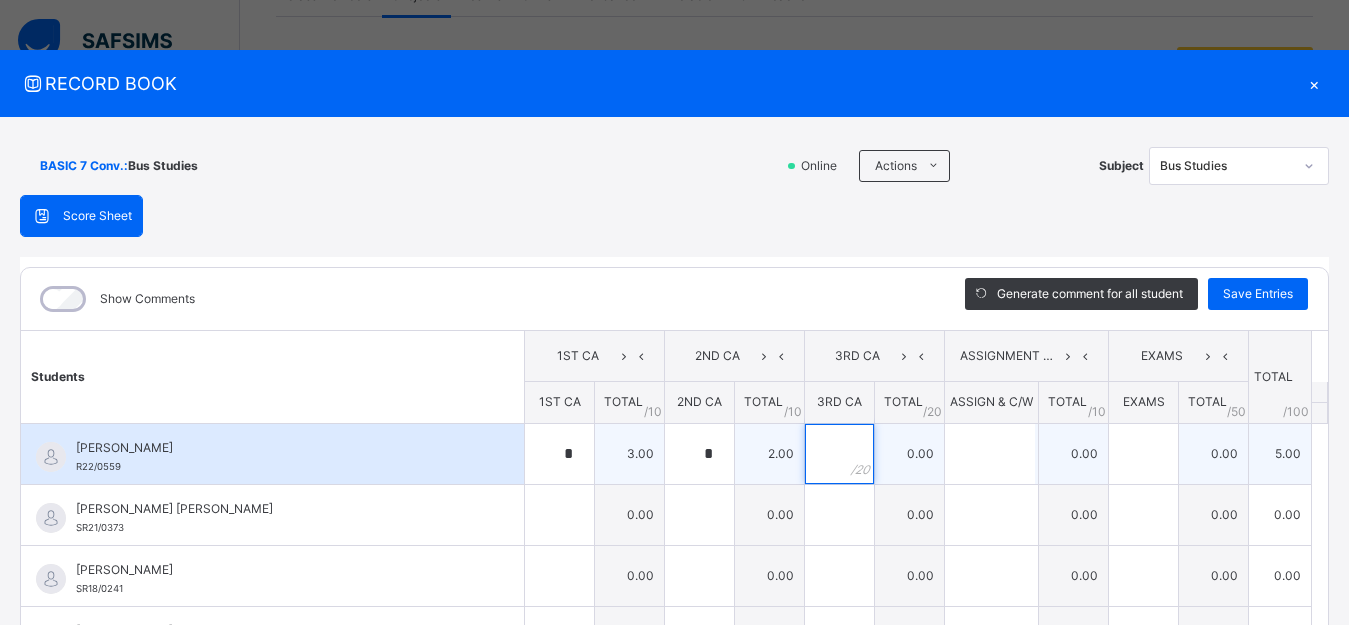 click at bounding box center [839, 454] 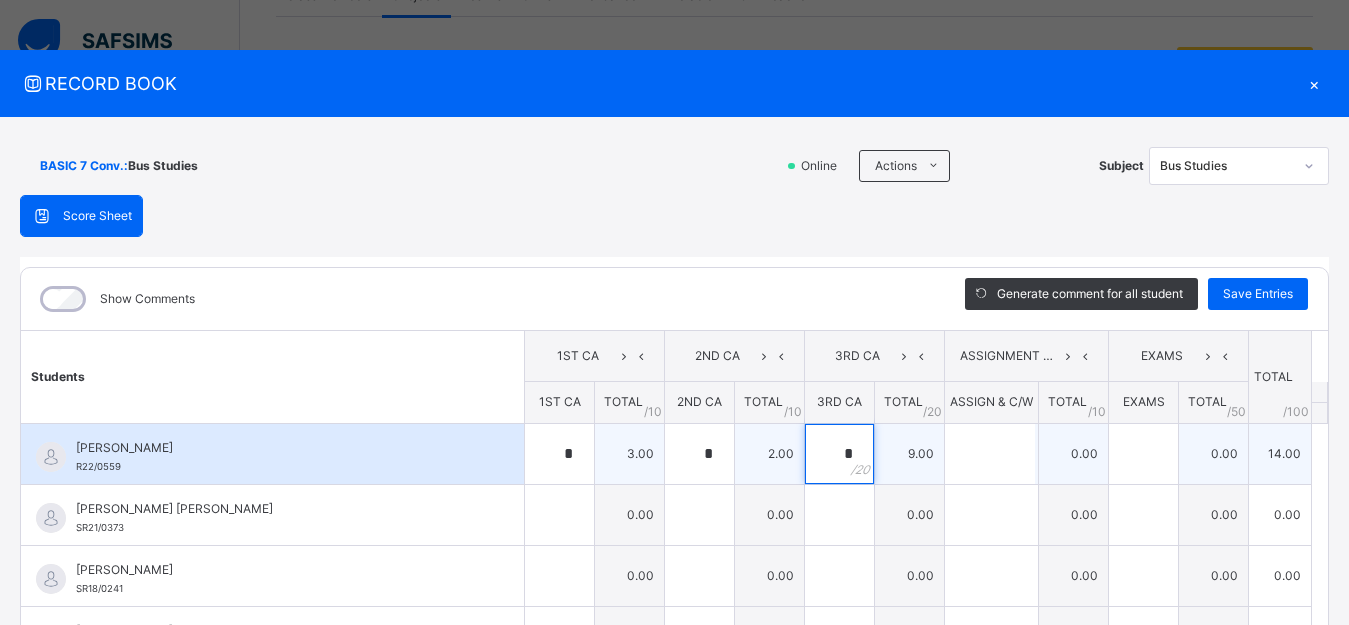 type on "*" 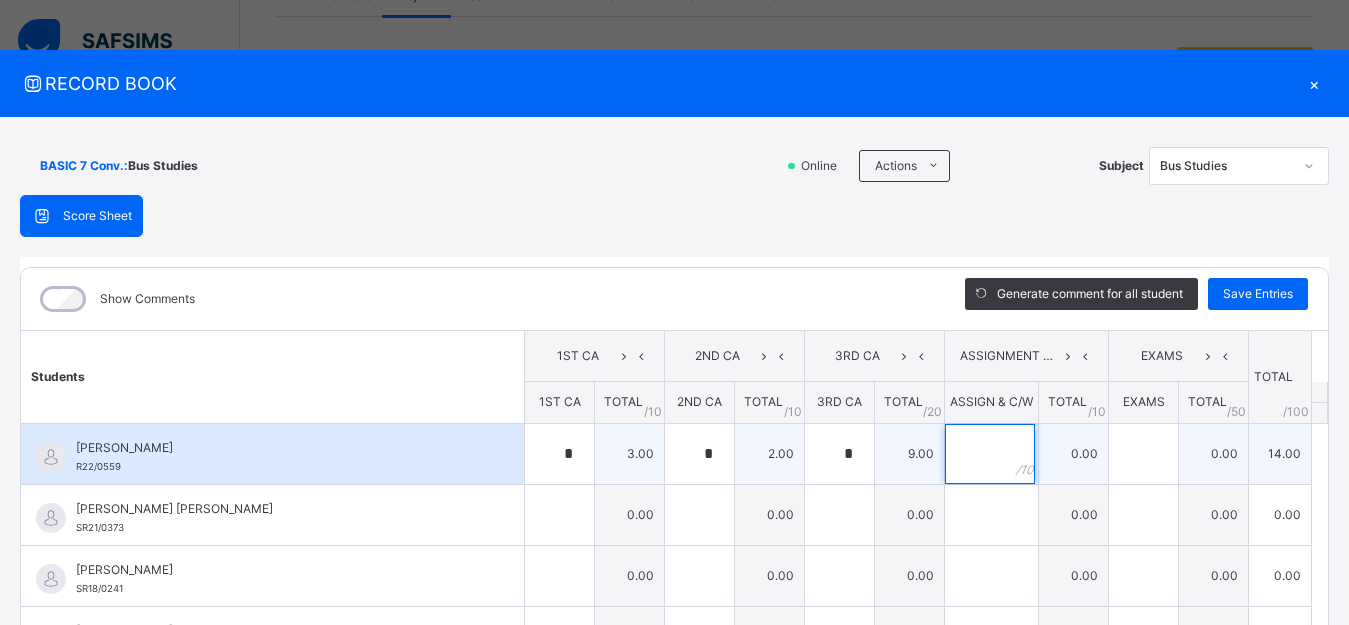 click at bounding box center (990, 454) 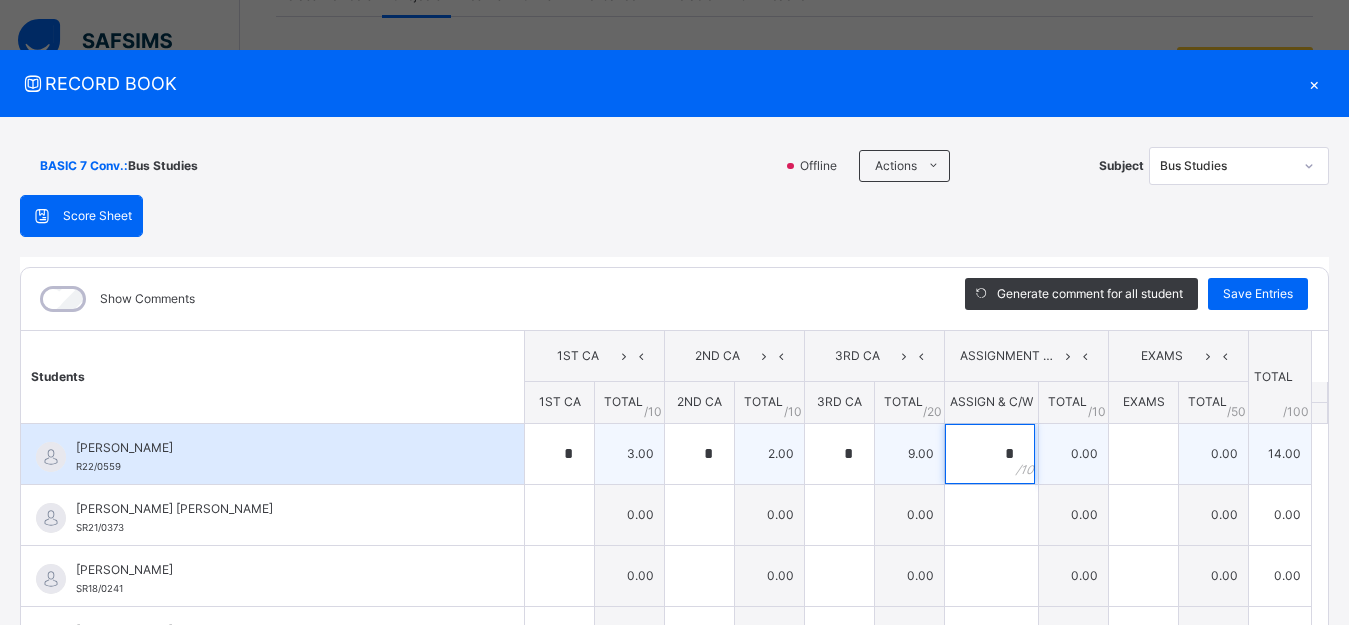 click on "*" at bounding box center (990, 454) 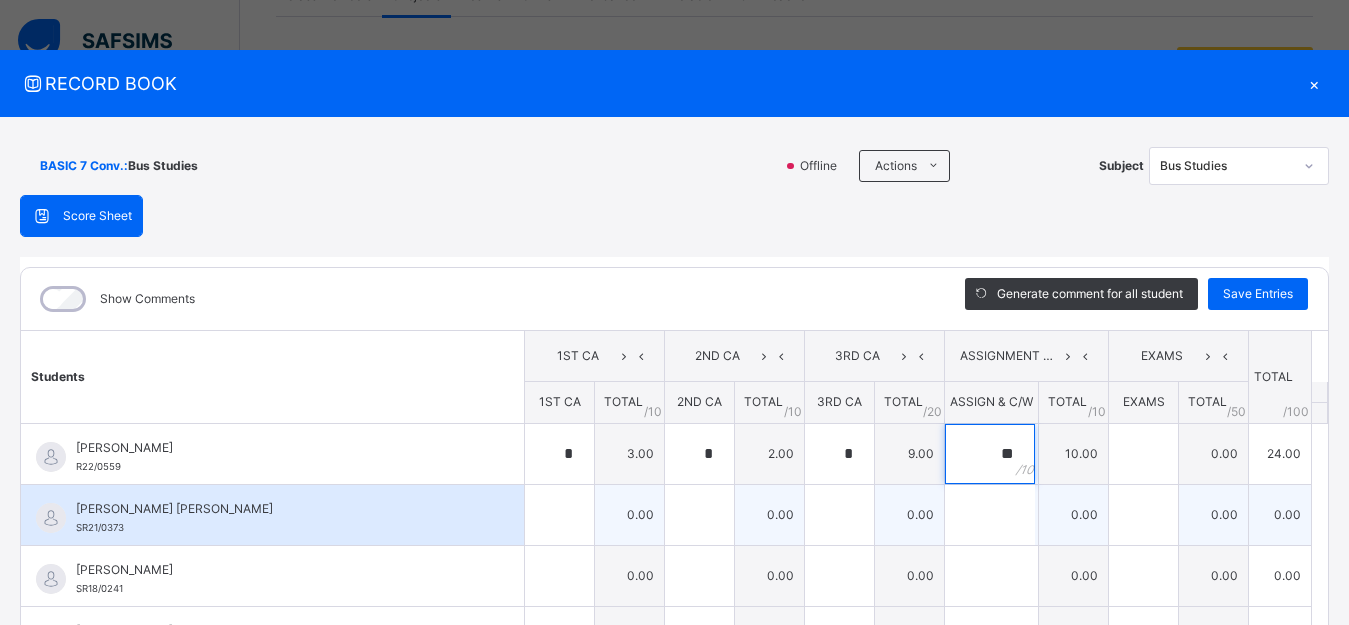 type on "**" 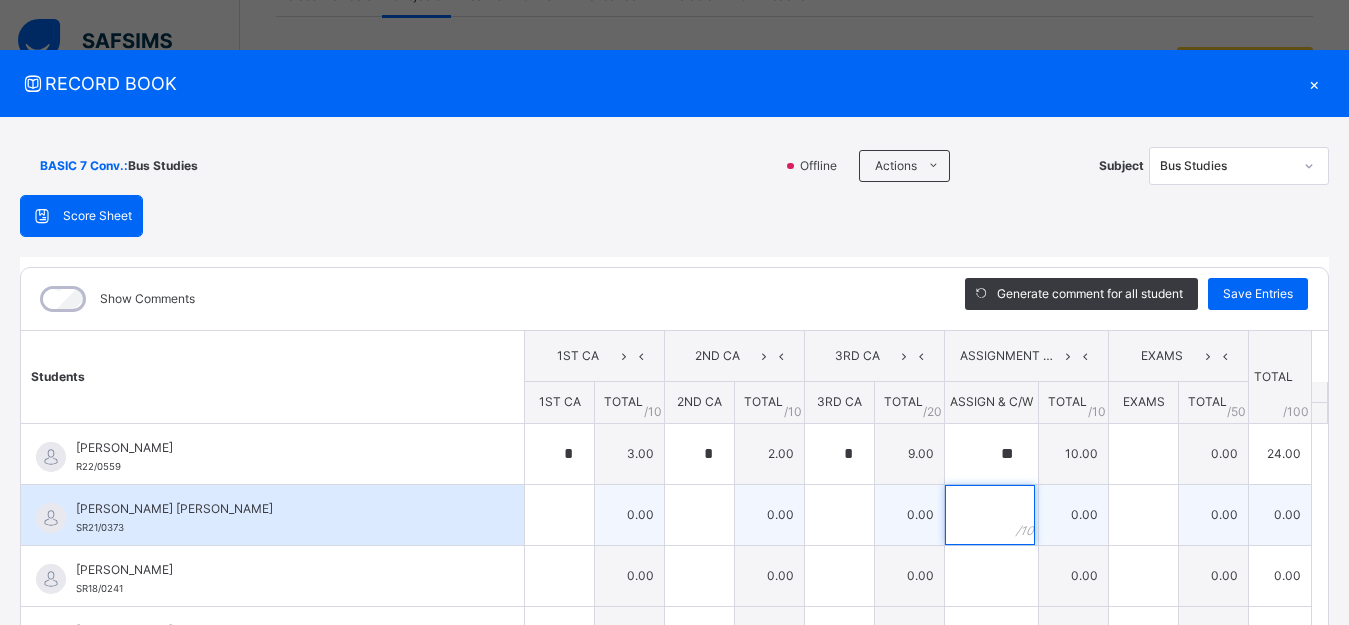 click at bounding box center [990, 515] 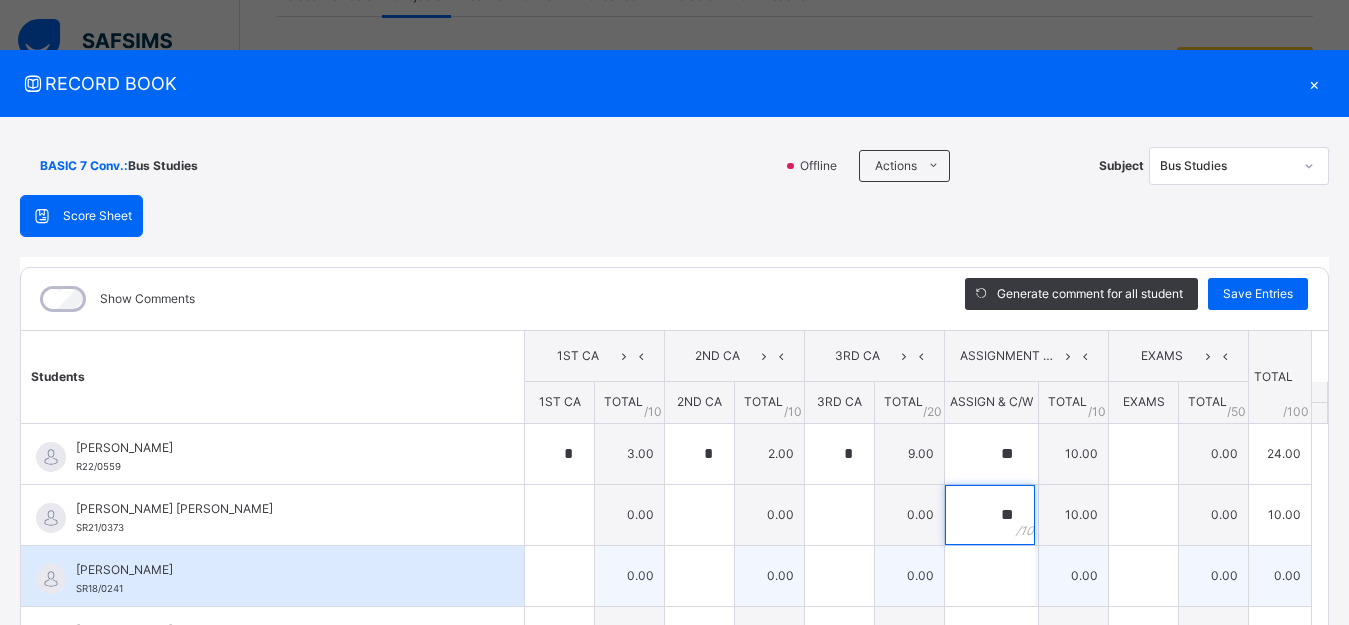 type on "**" 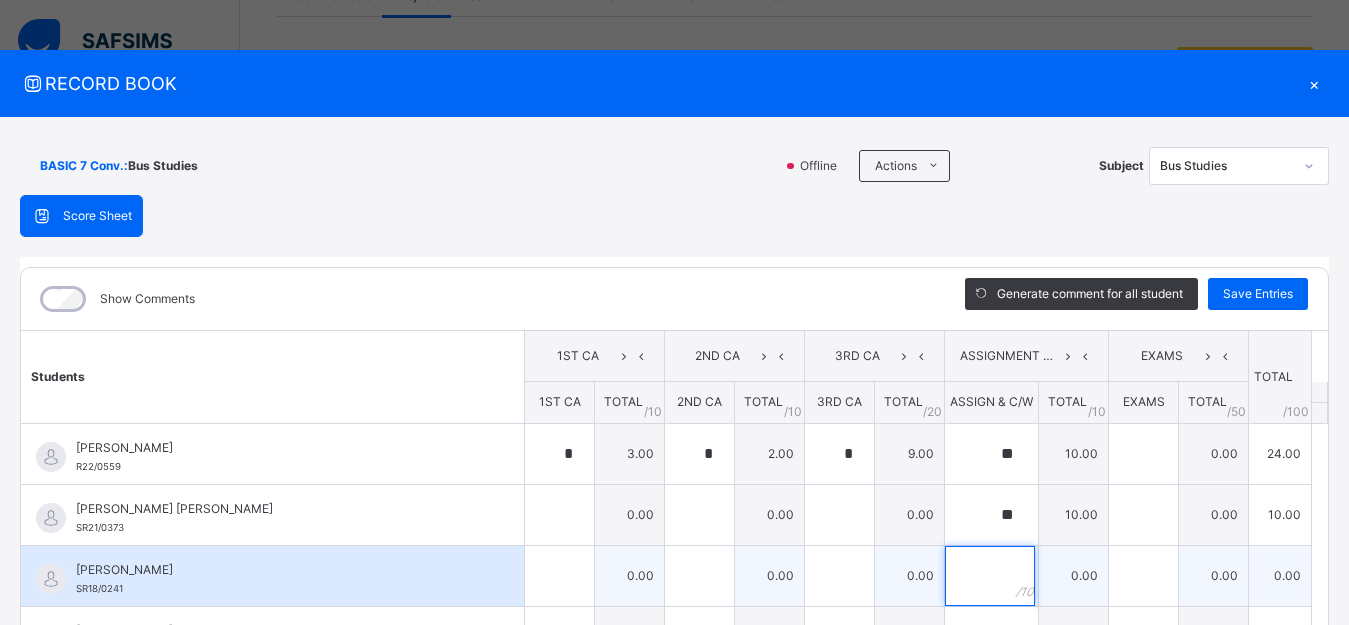 click at bounding box center [990, 576] 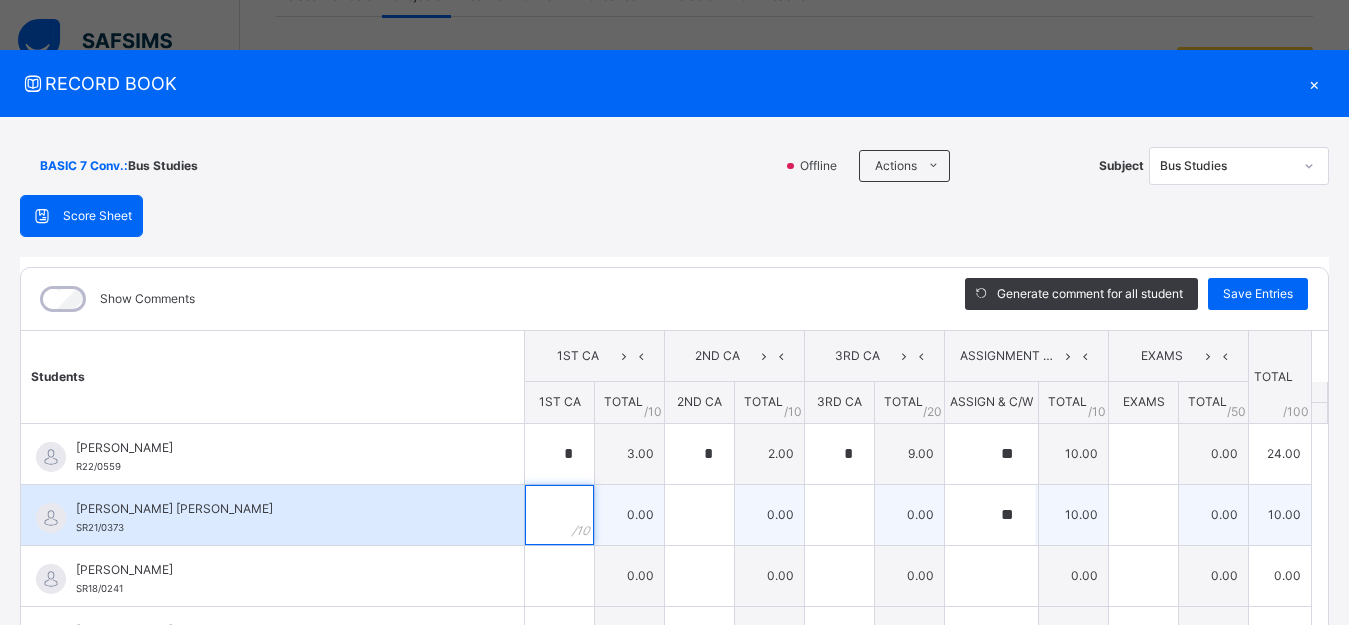 click at bounding box center [559, 515] 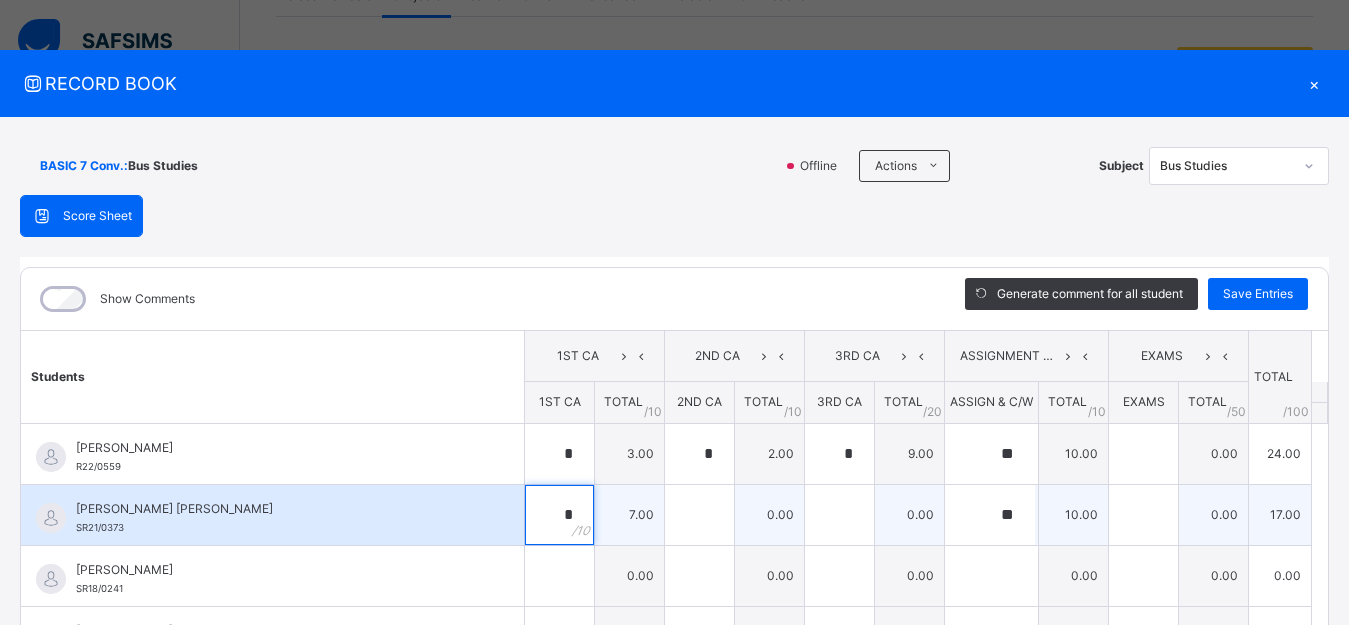 type on "*" 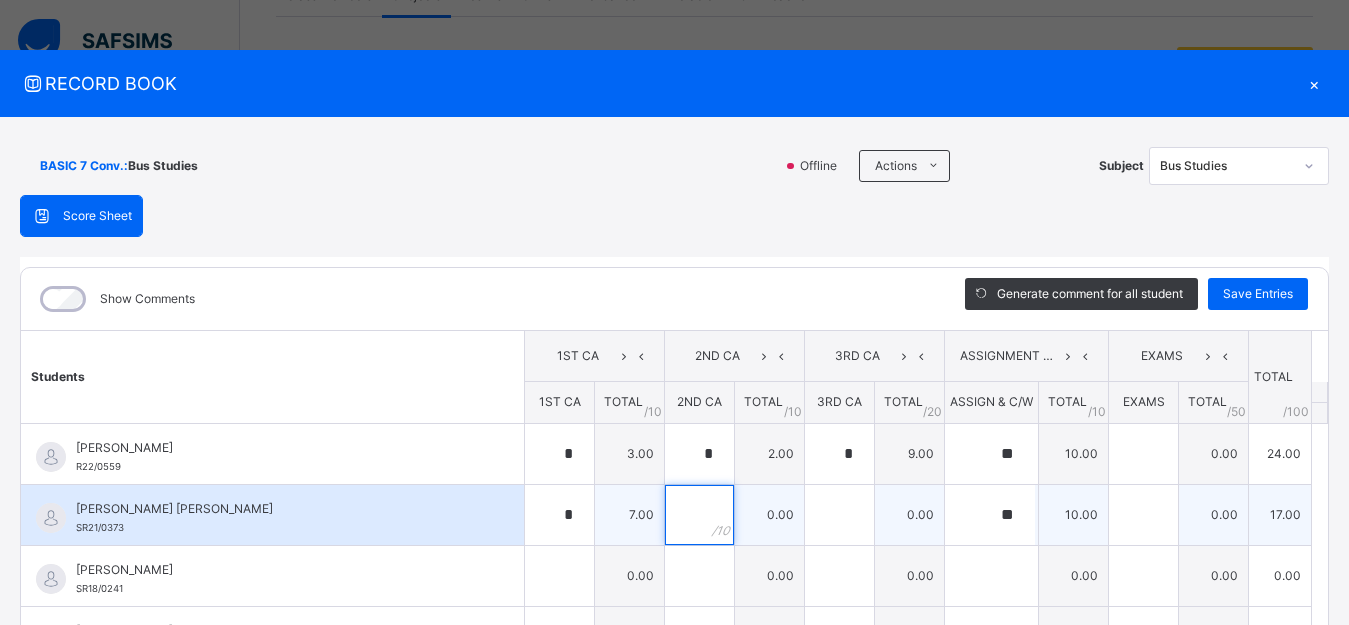 click at bounding box center (699, 515) 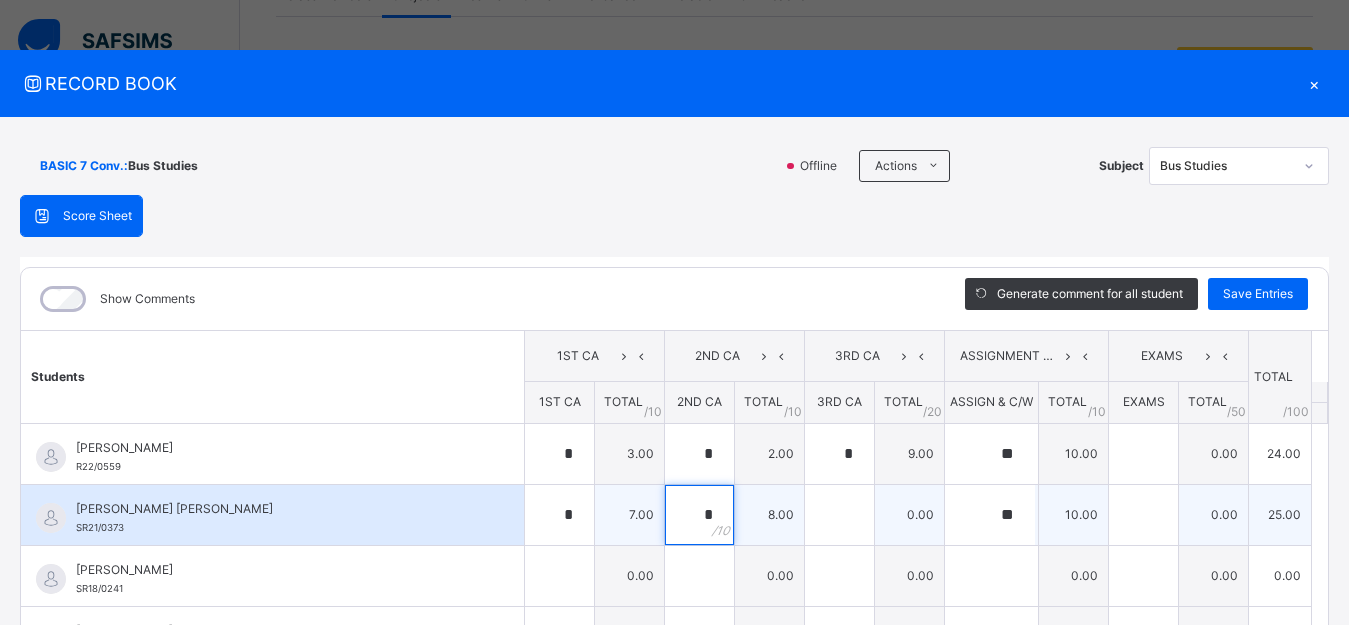 type on "*" 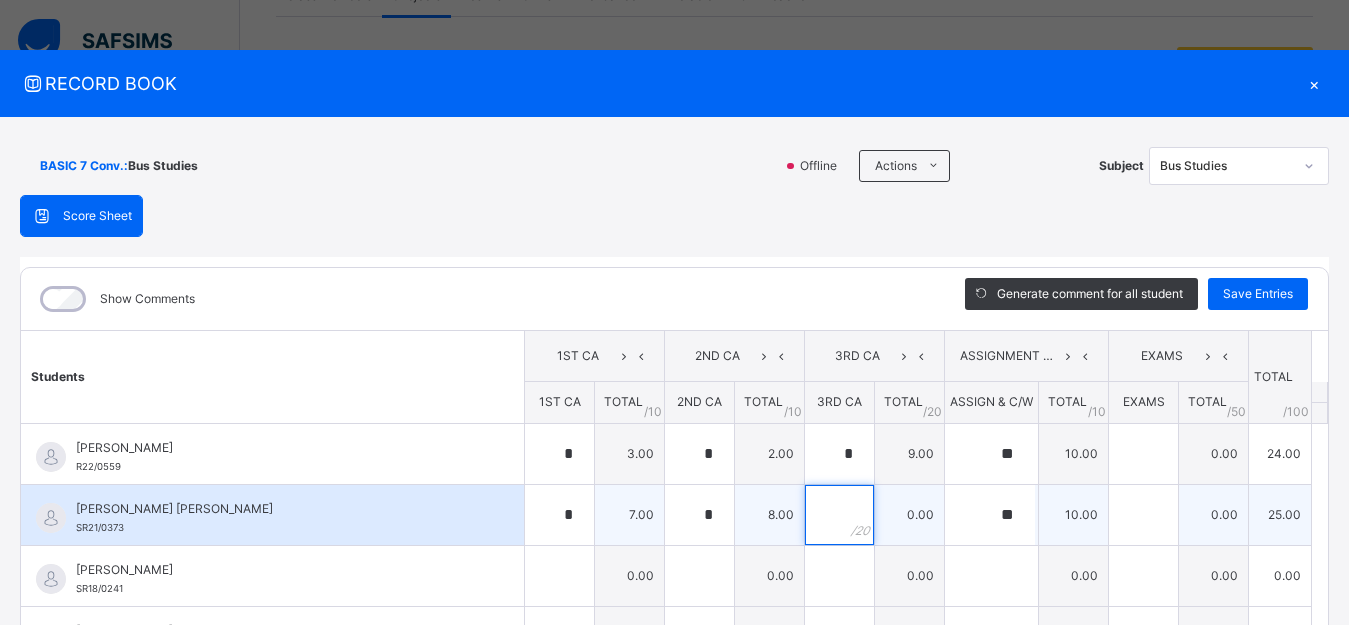 click at bounding box center [839, 515] 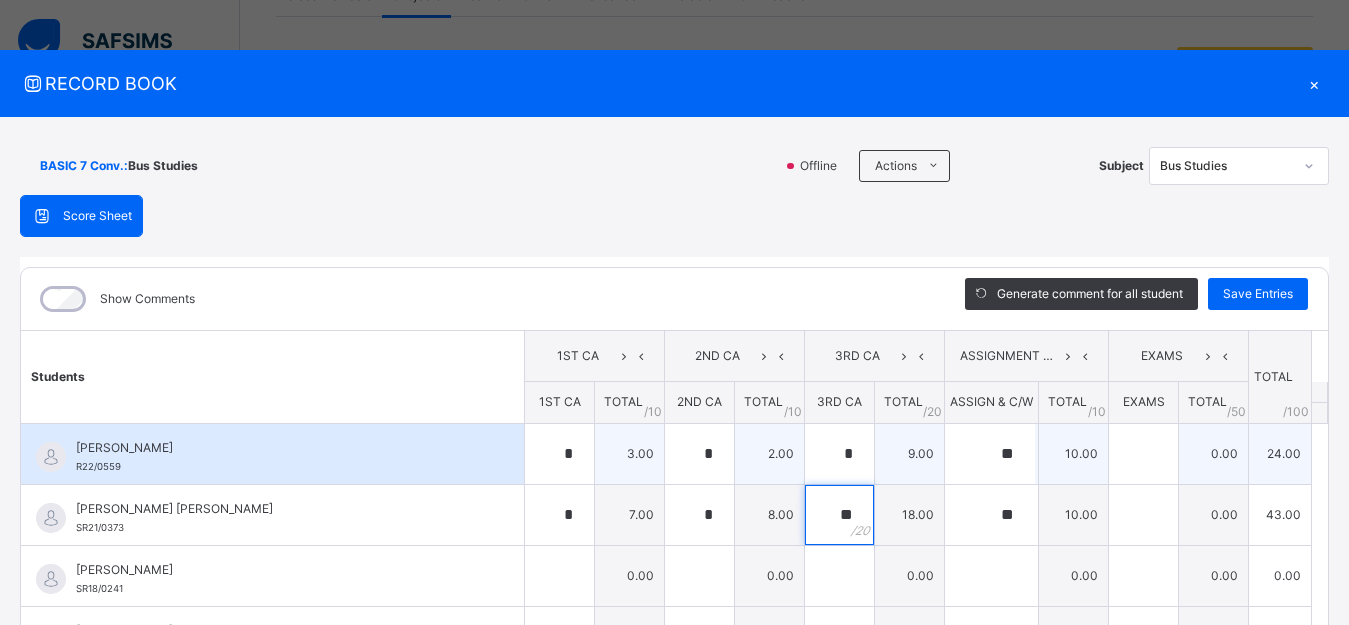type on "**" 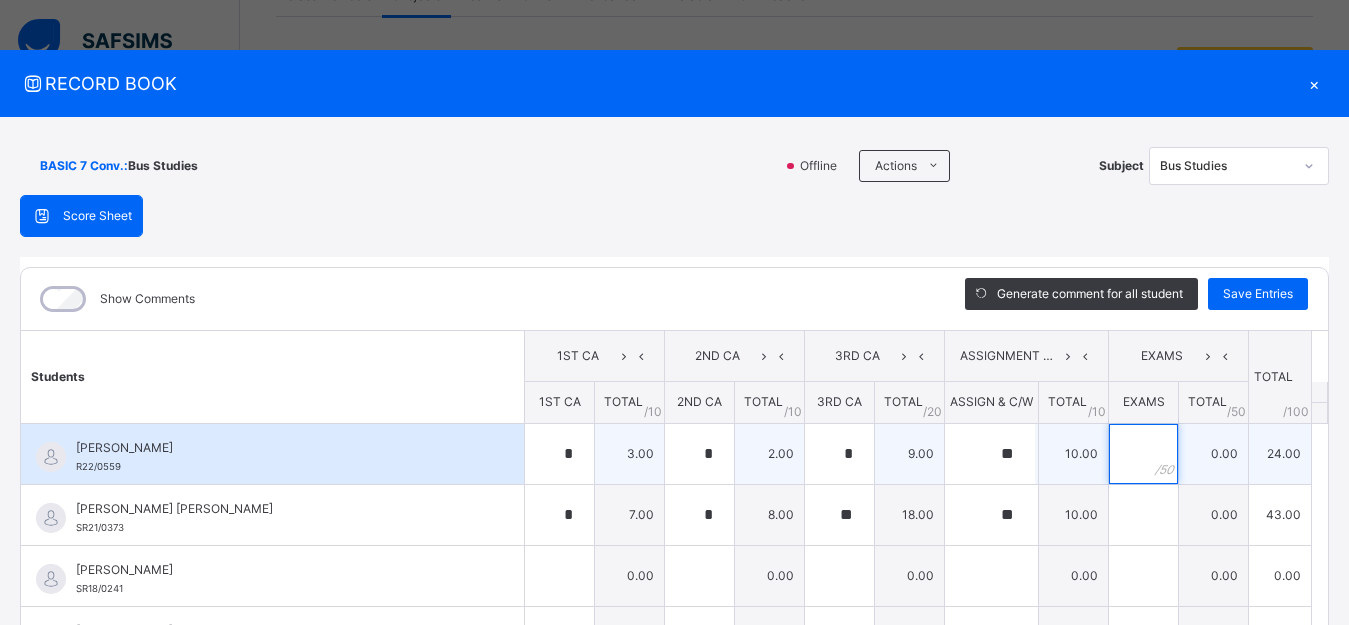 click at bounding box center (1143, 454) 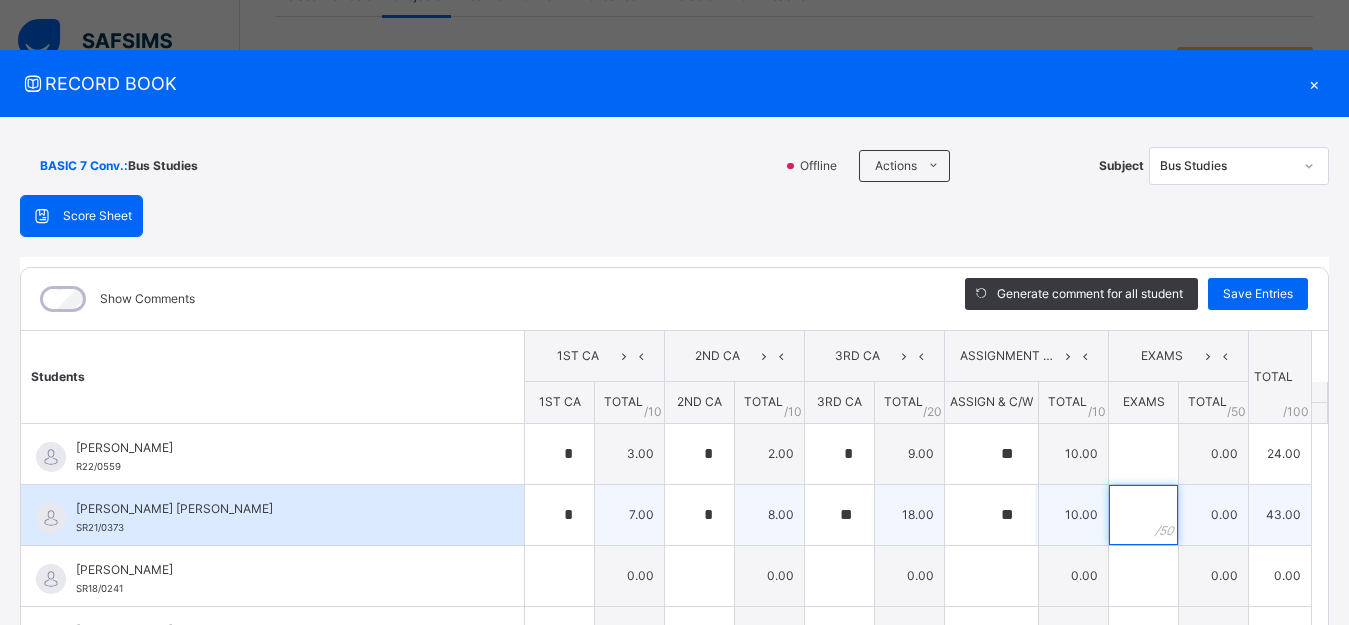 click at bounding box center [1143, 515] 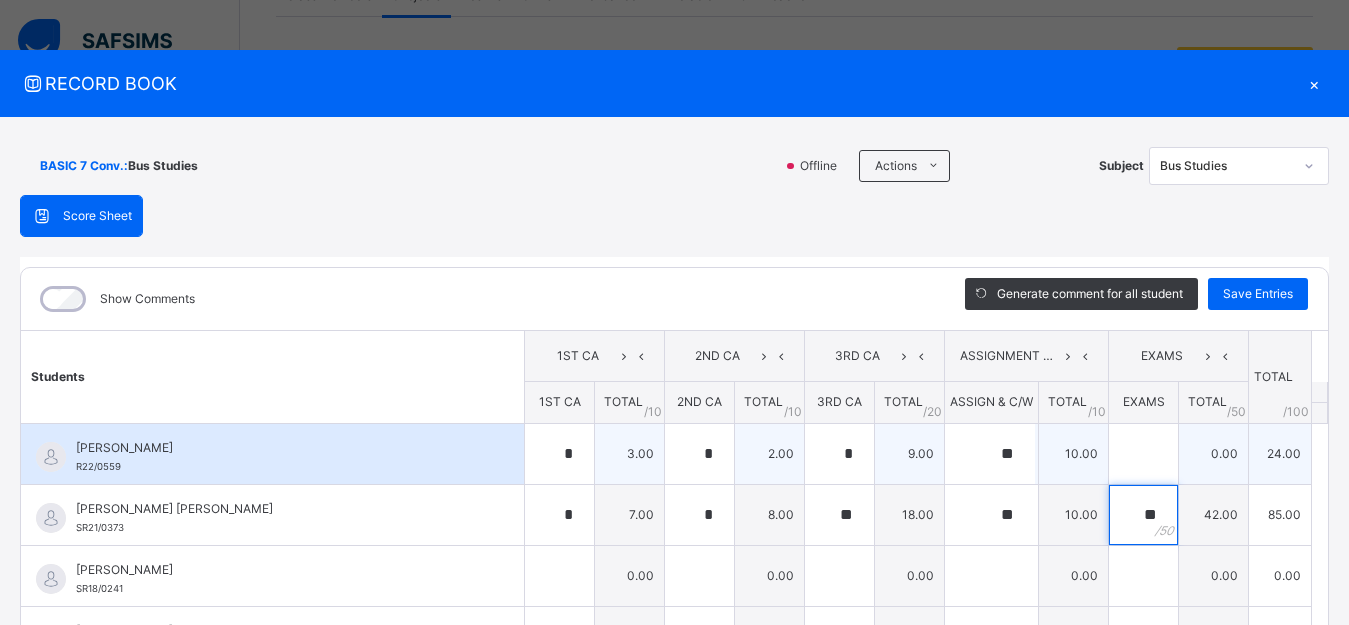 type on "**" 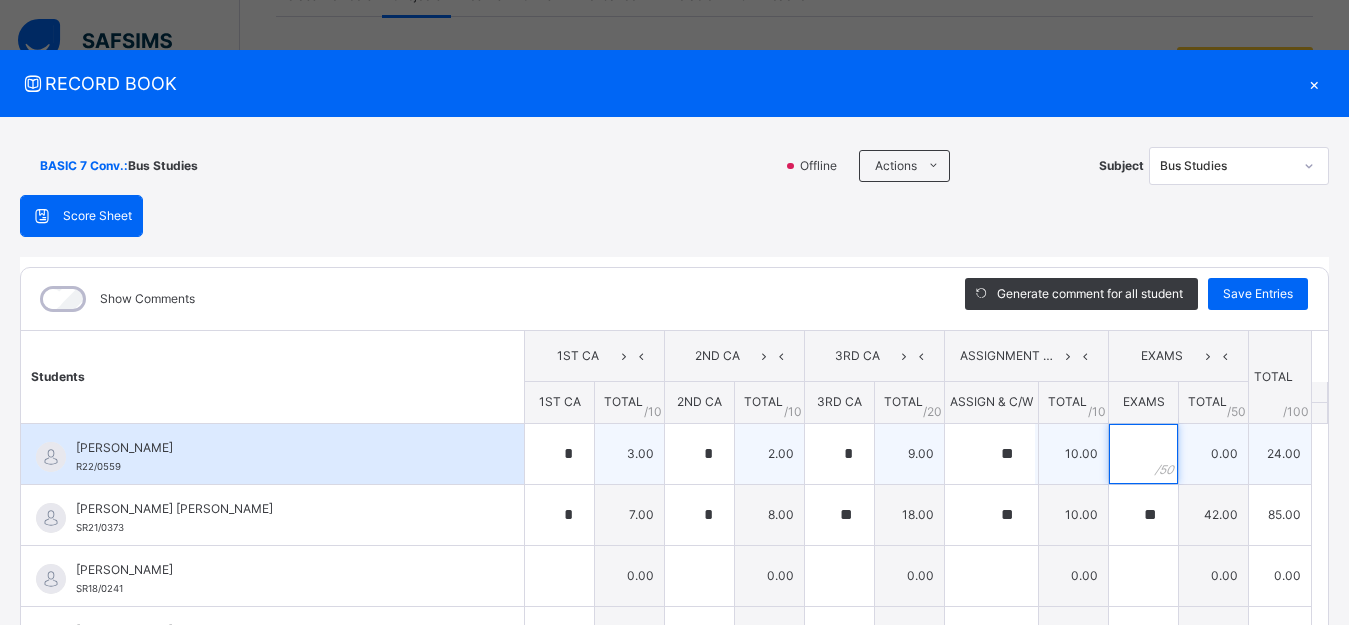 click at bounding box center [1143, 454] 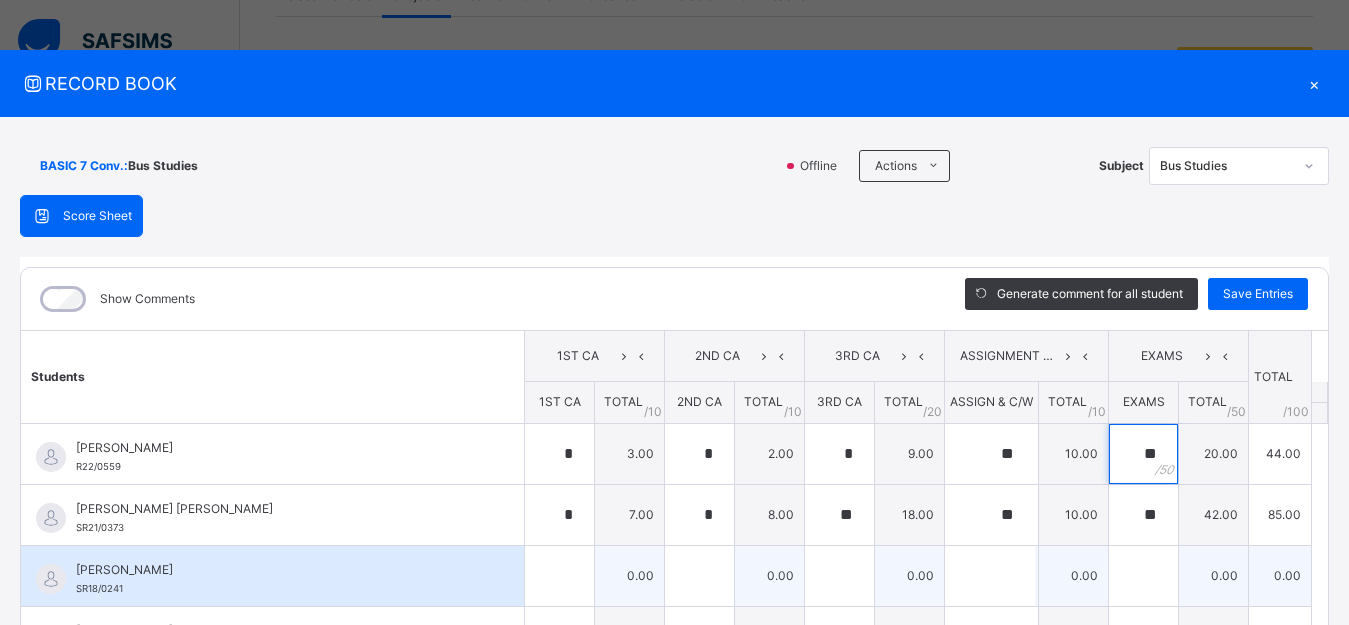 type on "**" 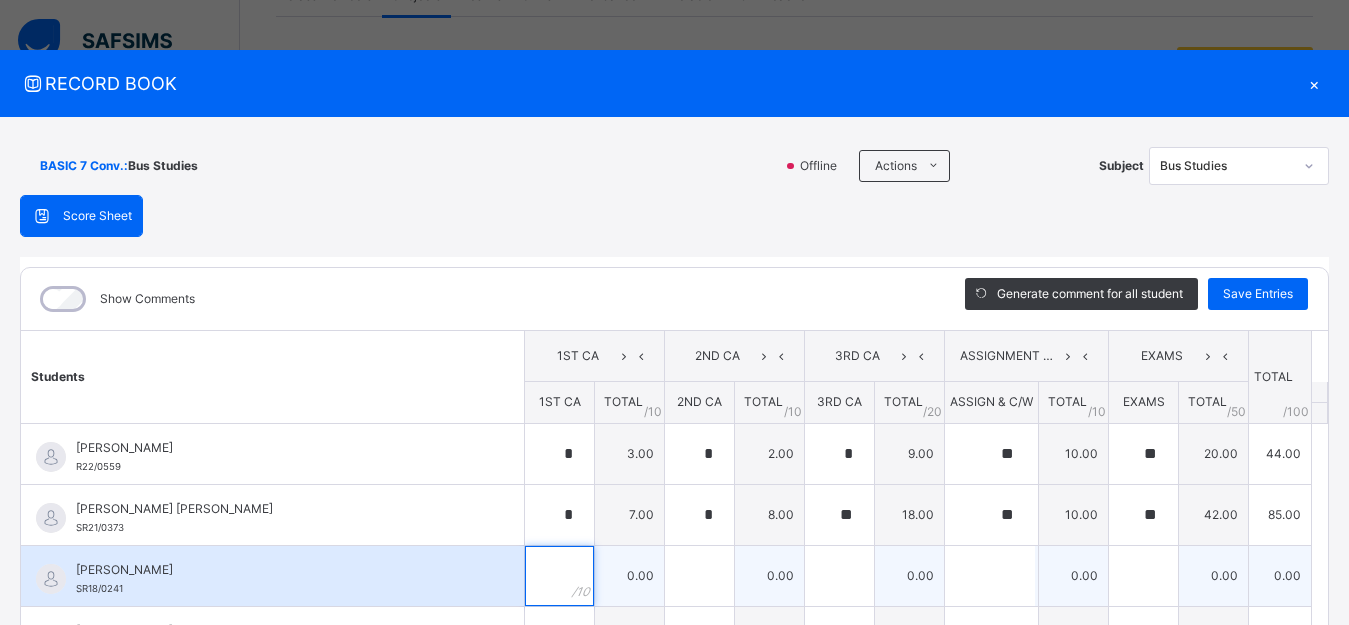 click at bounding box center [559, 576] 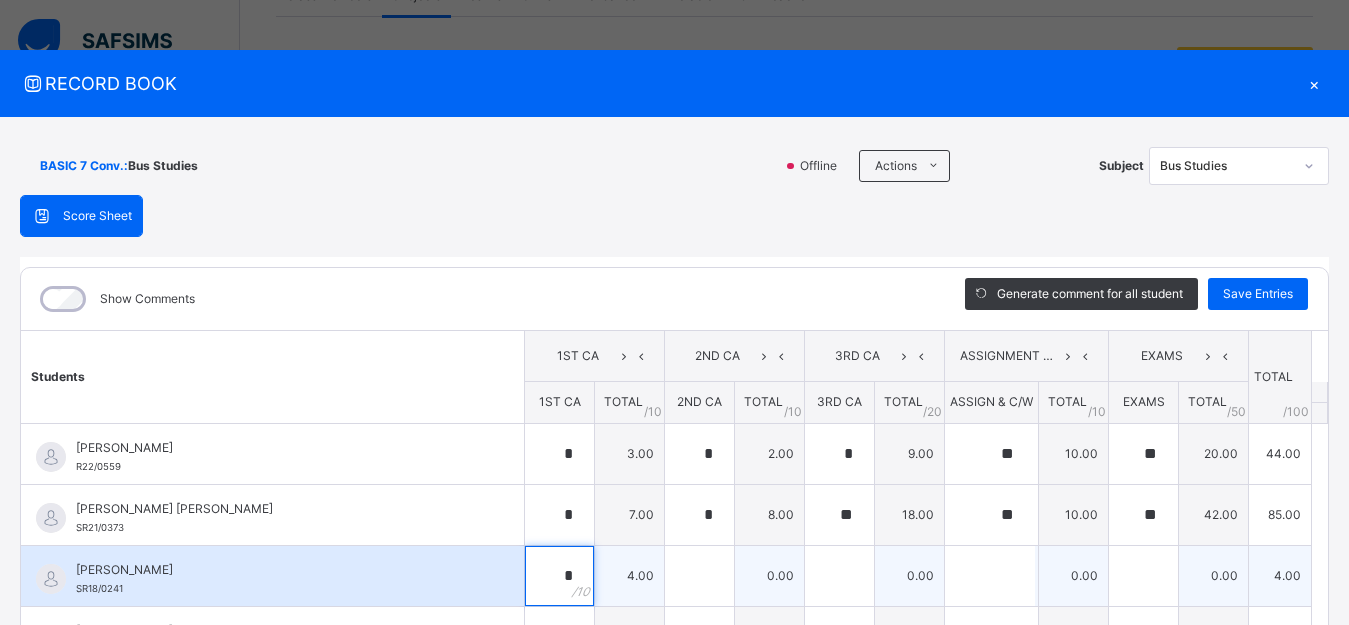 type on "*" 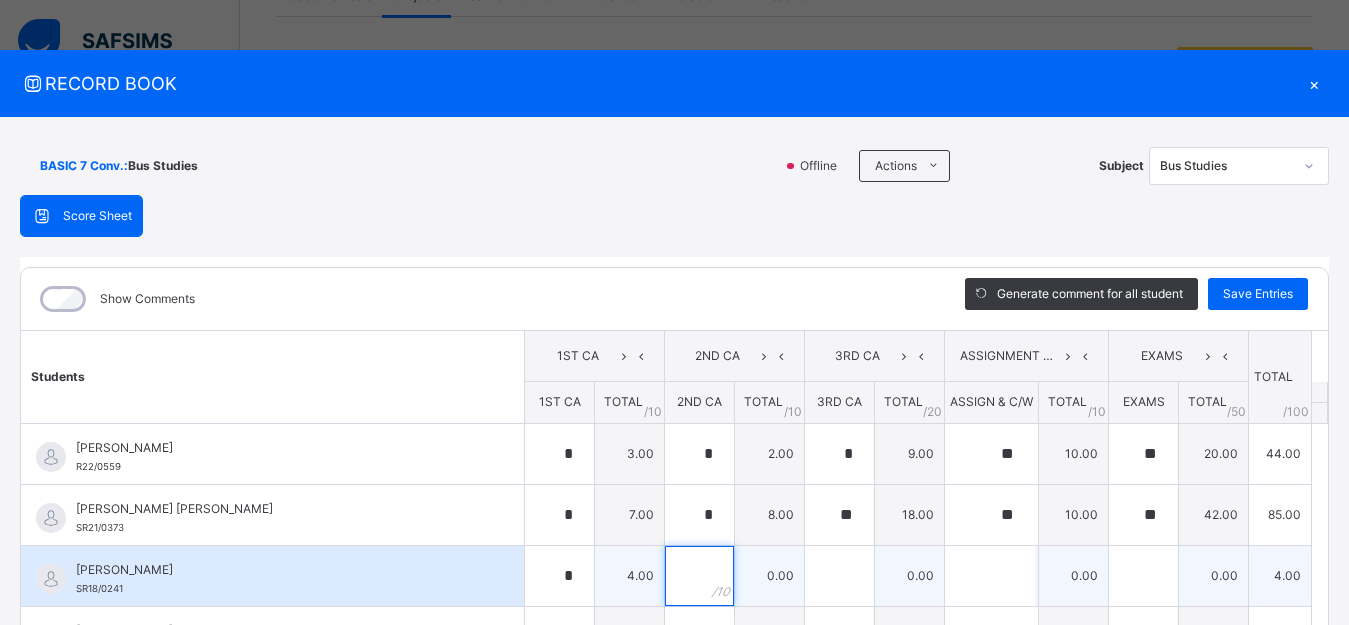 click at bounding box center (699, 576) 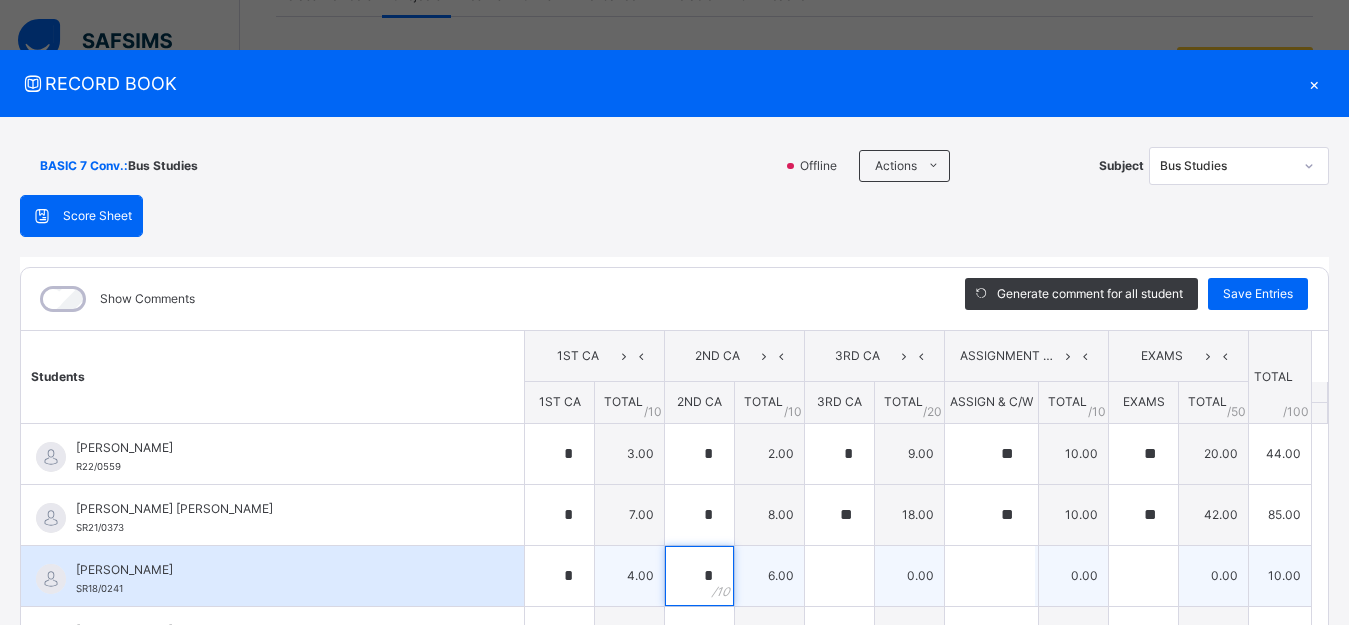 type on "*" 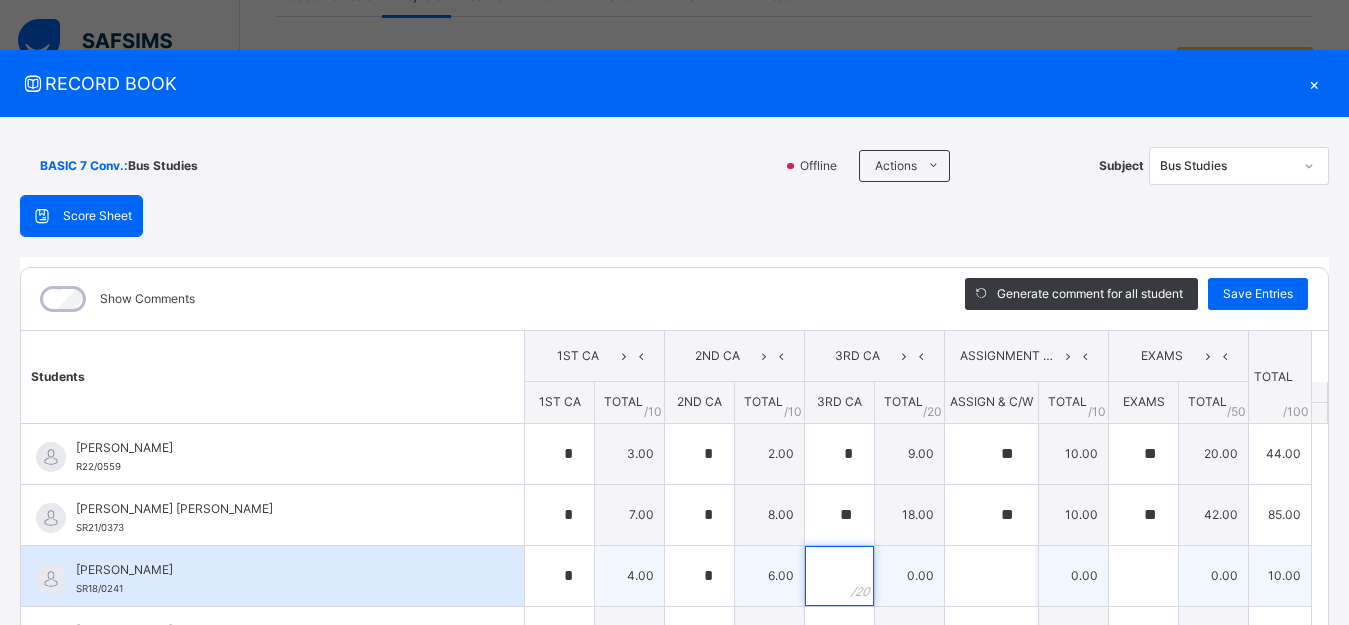 click at bounding box center [839, 576] 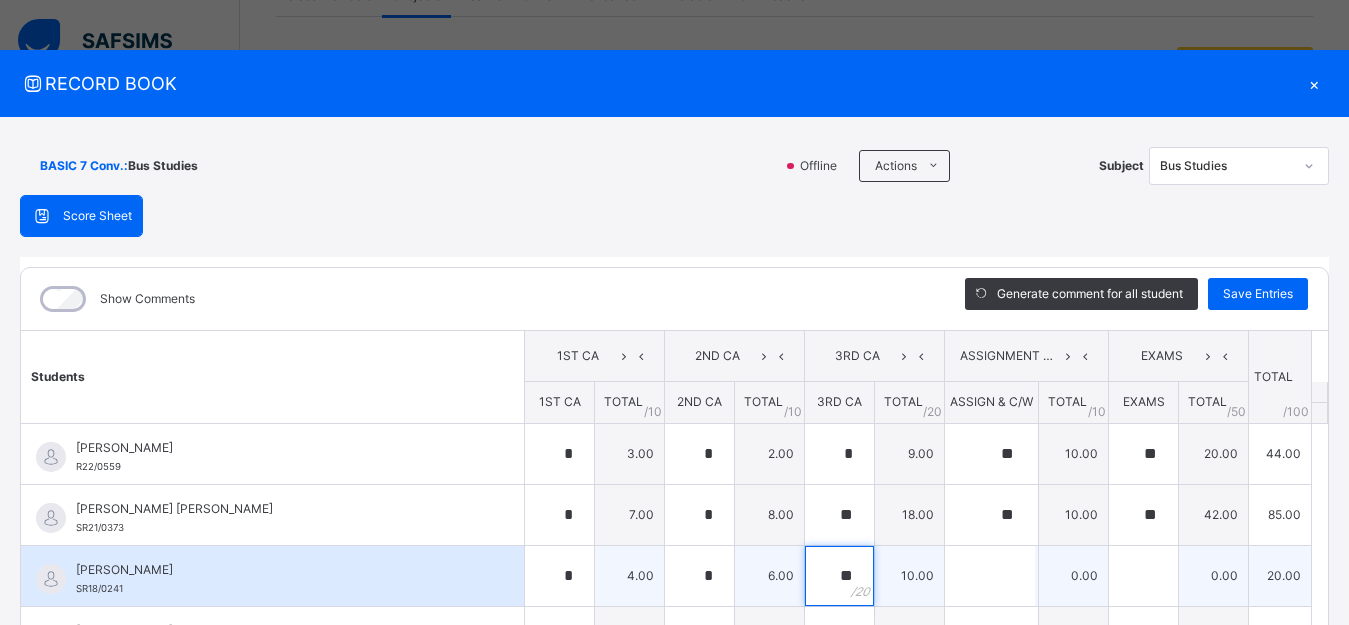 type on "**" 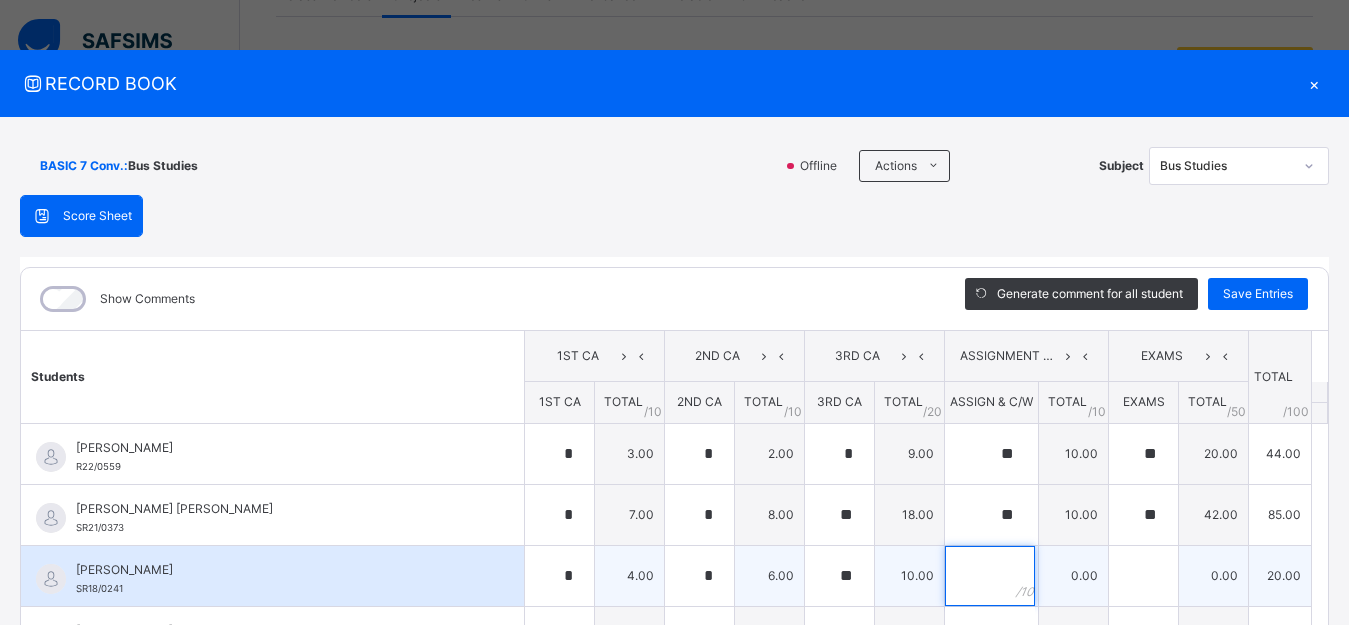 click at bounding box center [990, 576] 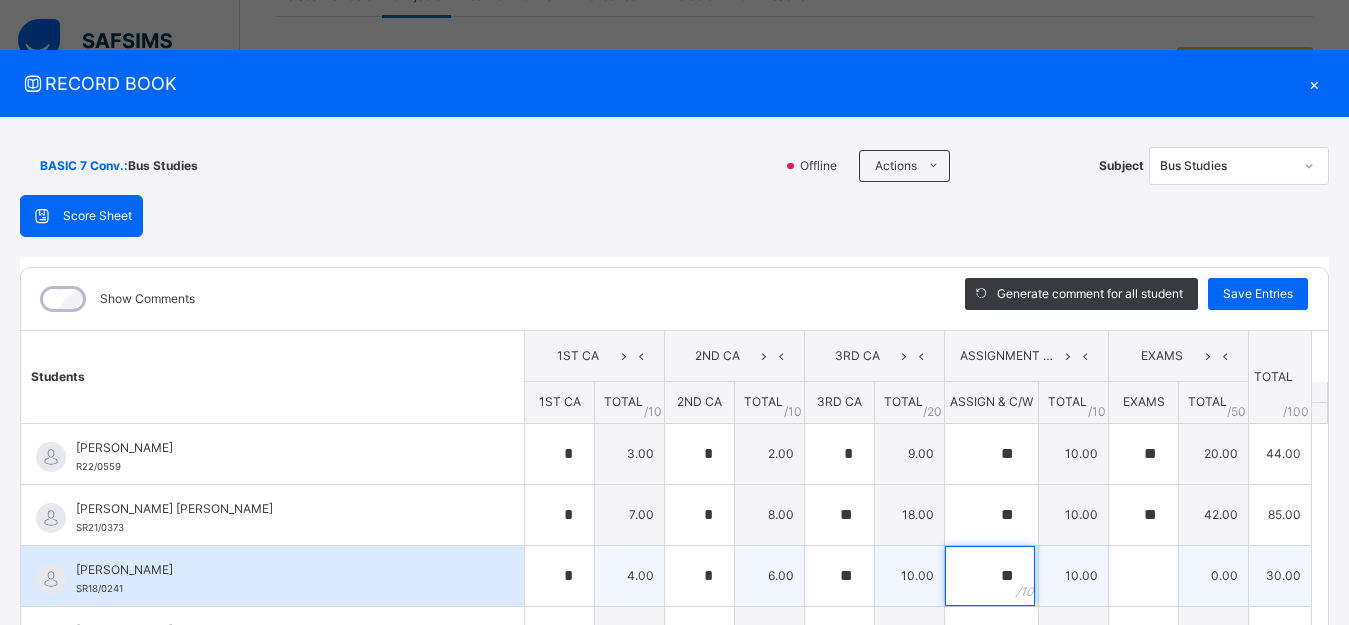 type on "**" 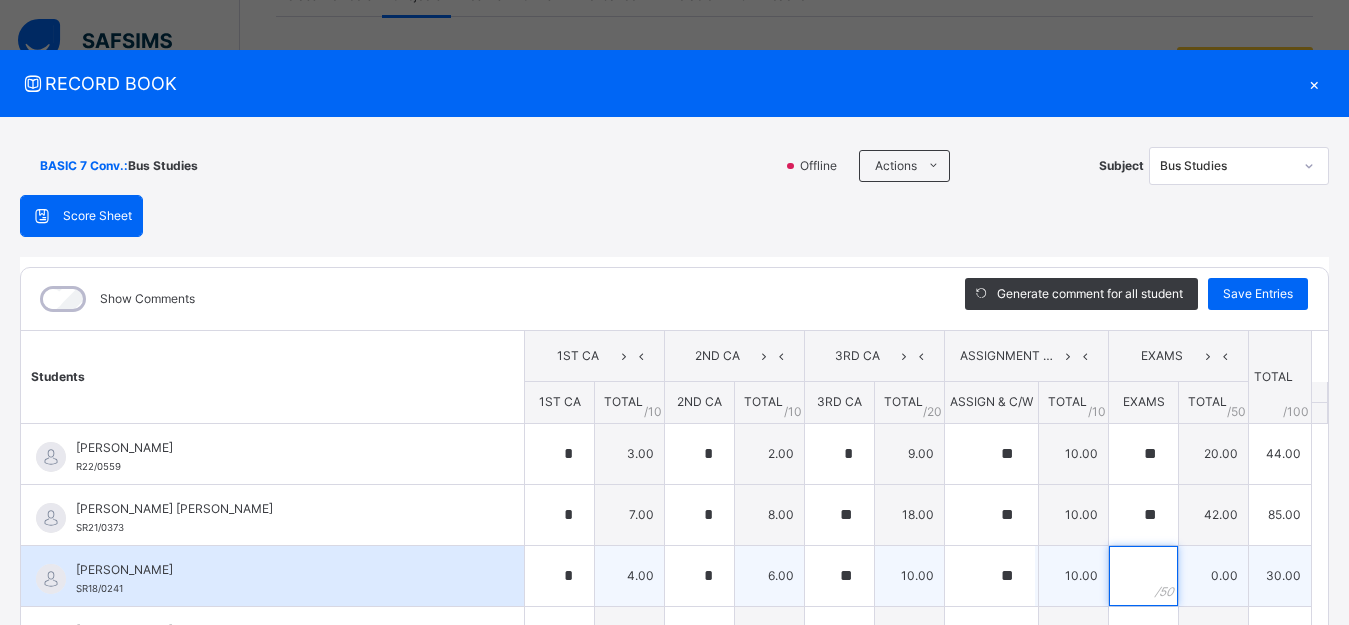 click at bounding box center (1143, 576) 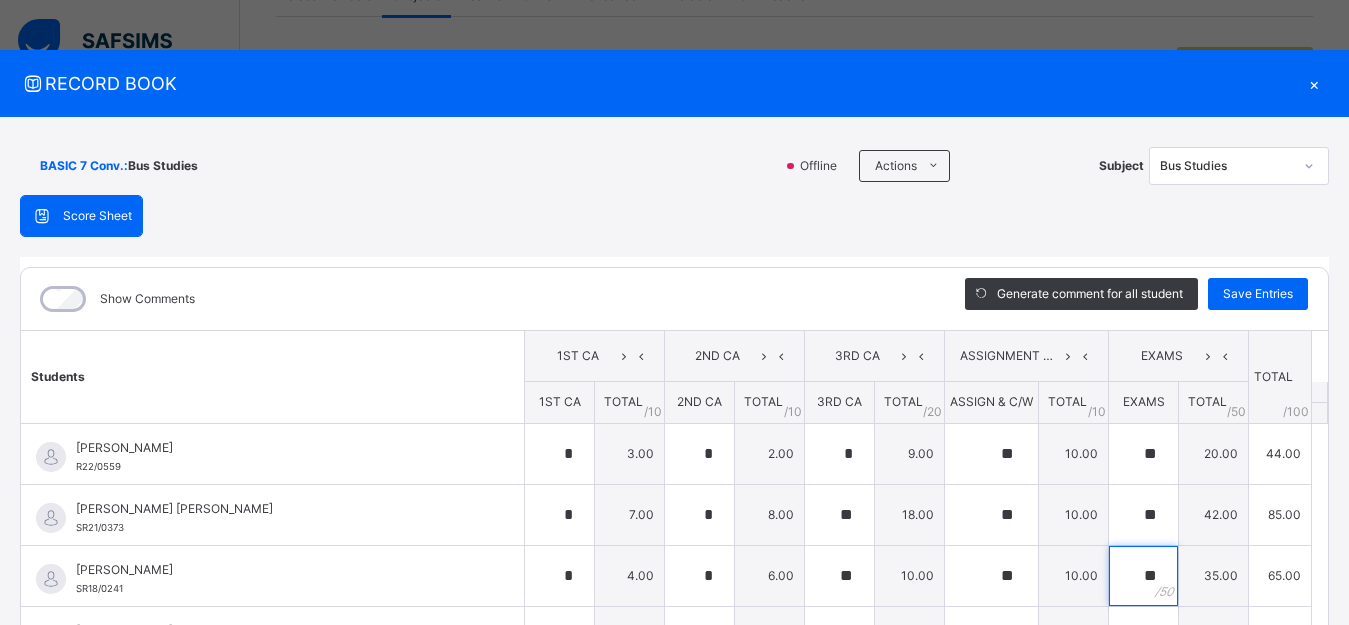 scroll, scrollTop: 286, scrollLeft: 0, axis: vertical 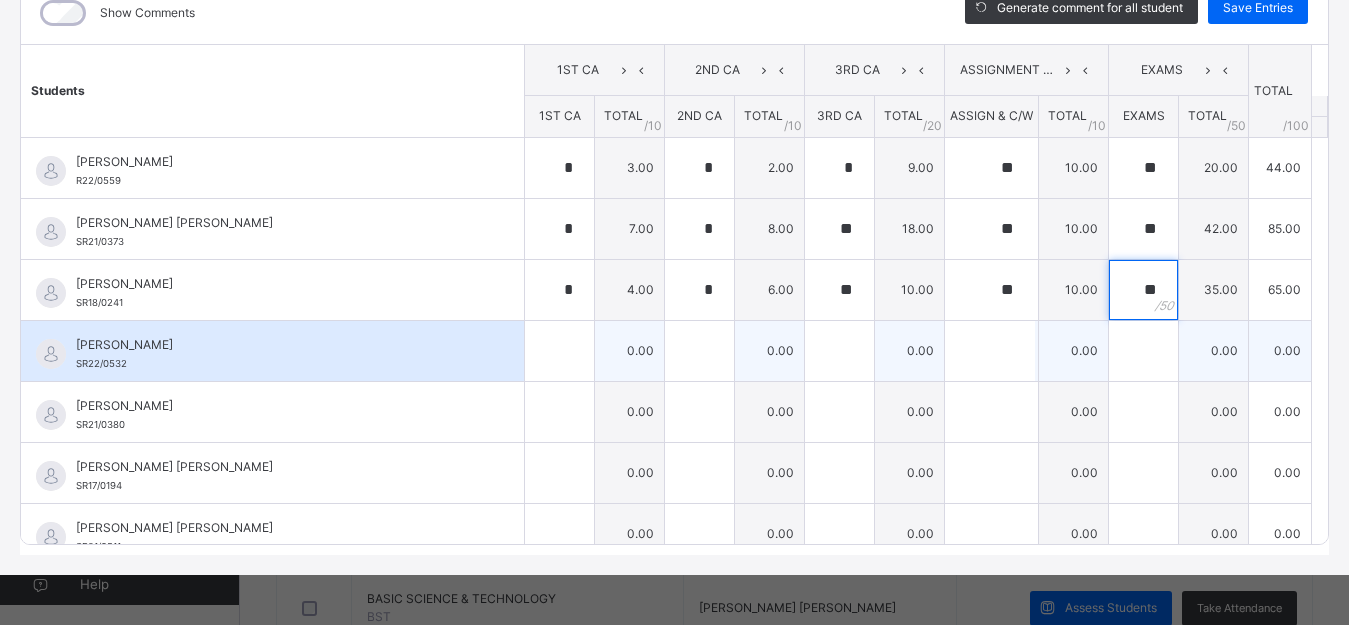 type on "**" 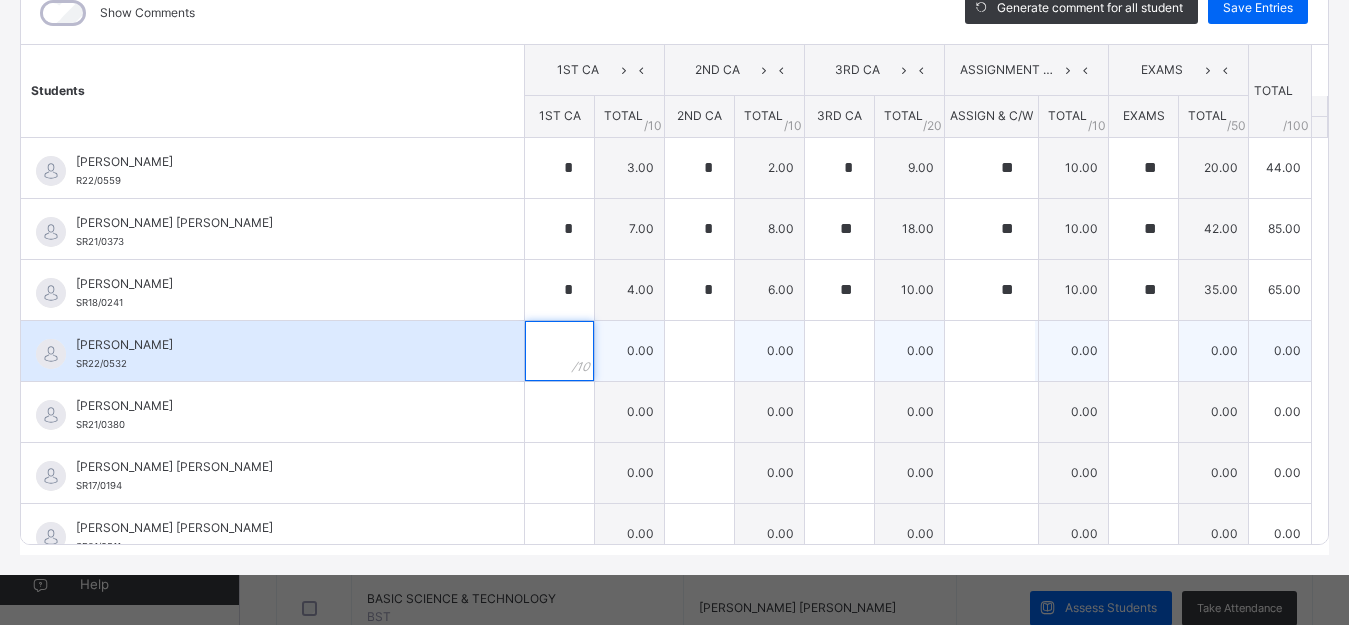click at bounding box center (559, 351) 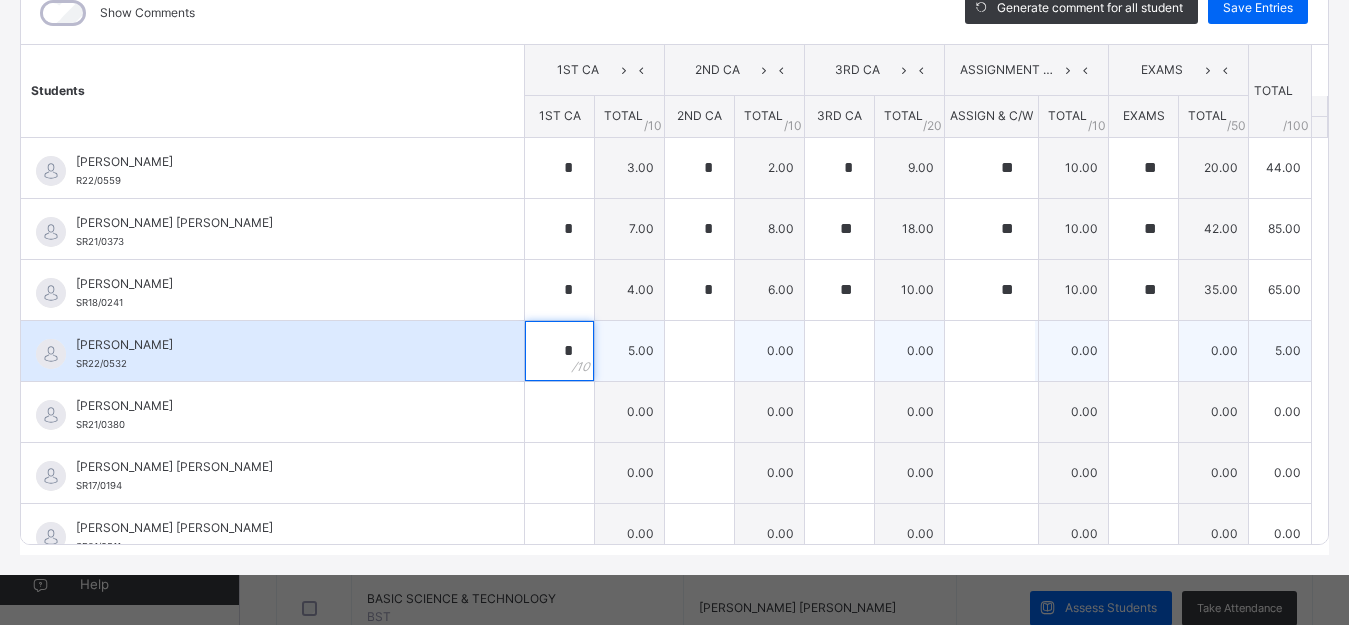 type on "*" 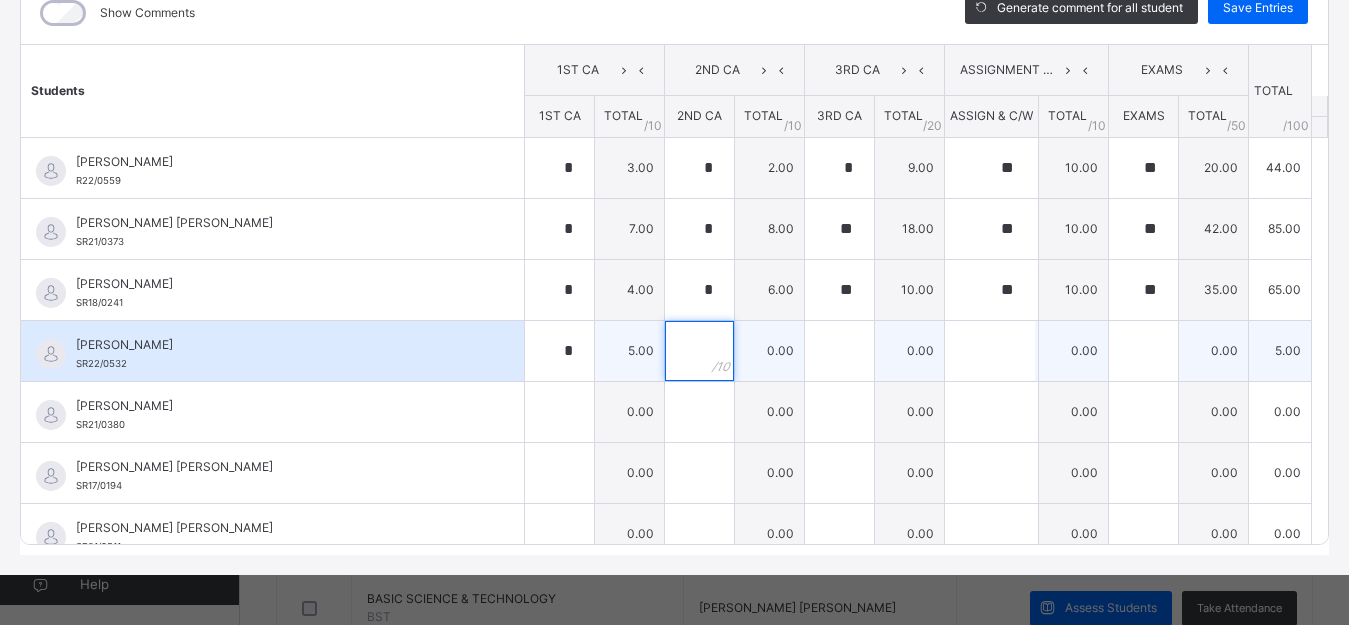 click at bounding box center [699, 351] 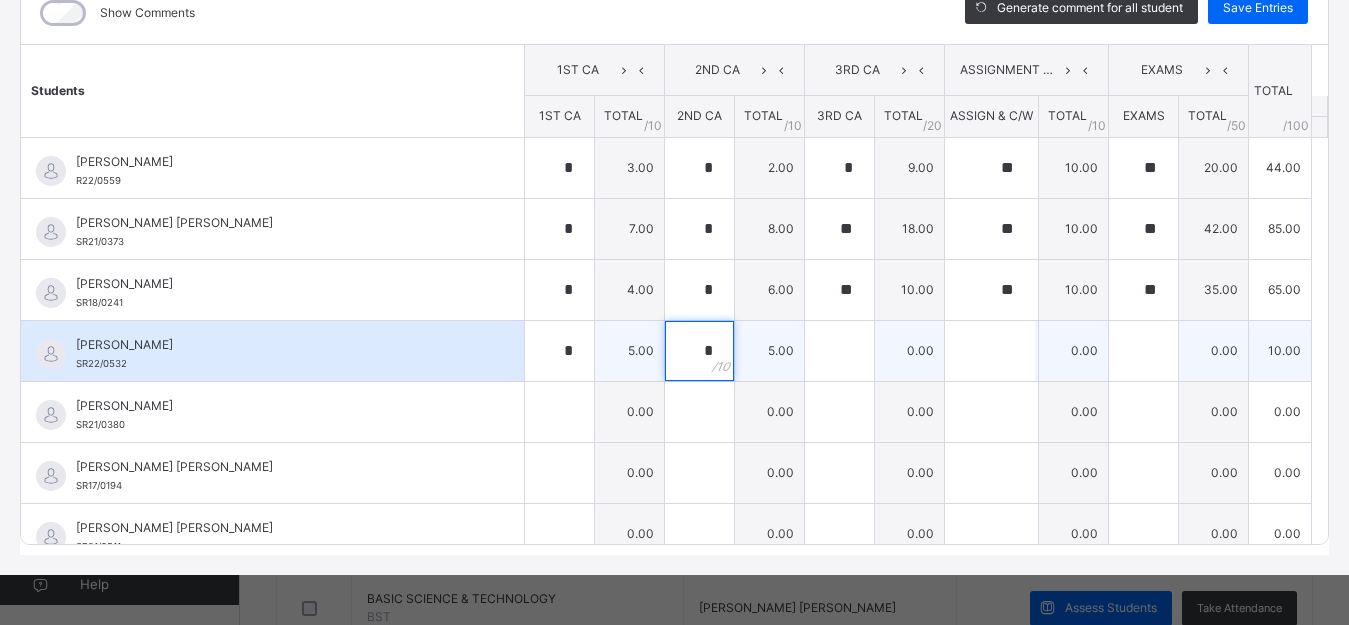 type on "*" 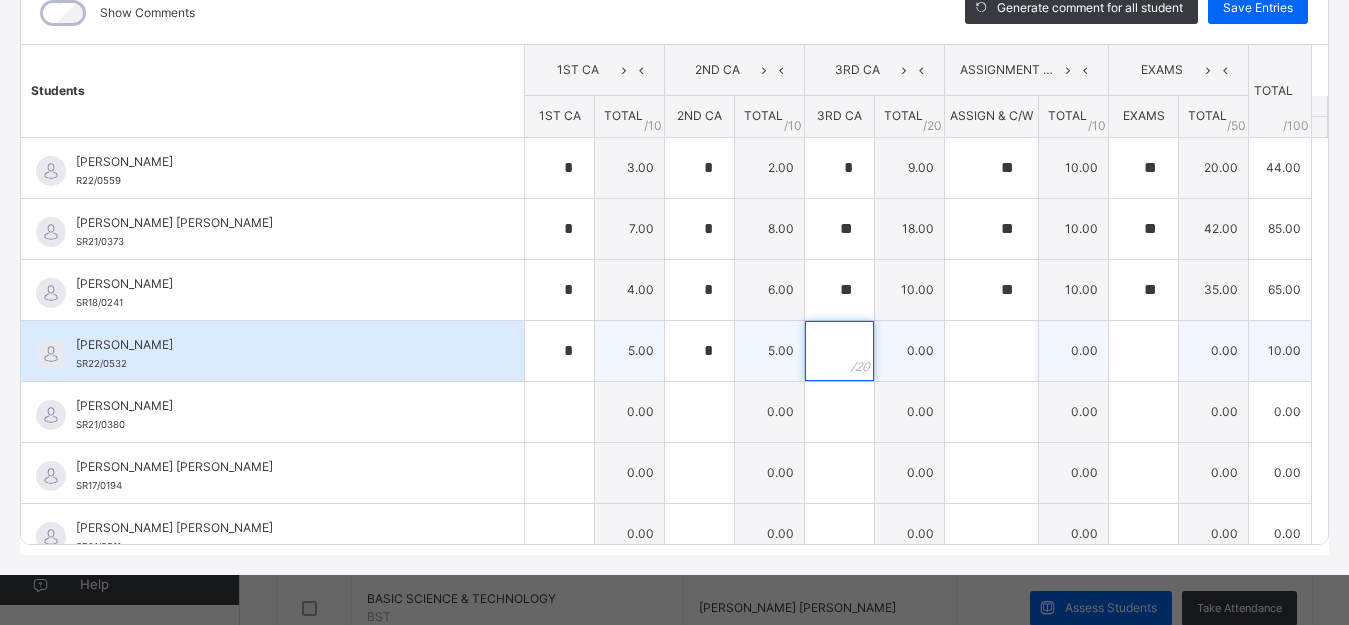 click at bounding box center [839, 351] 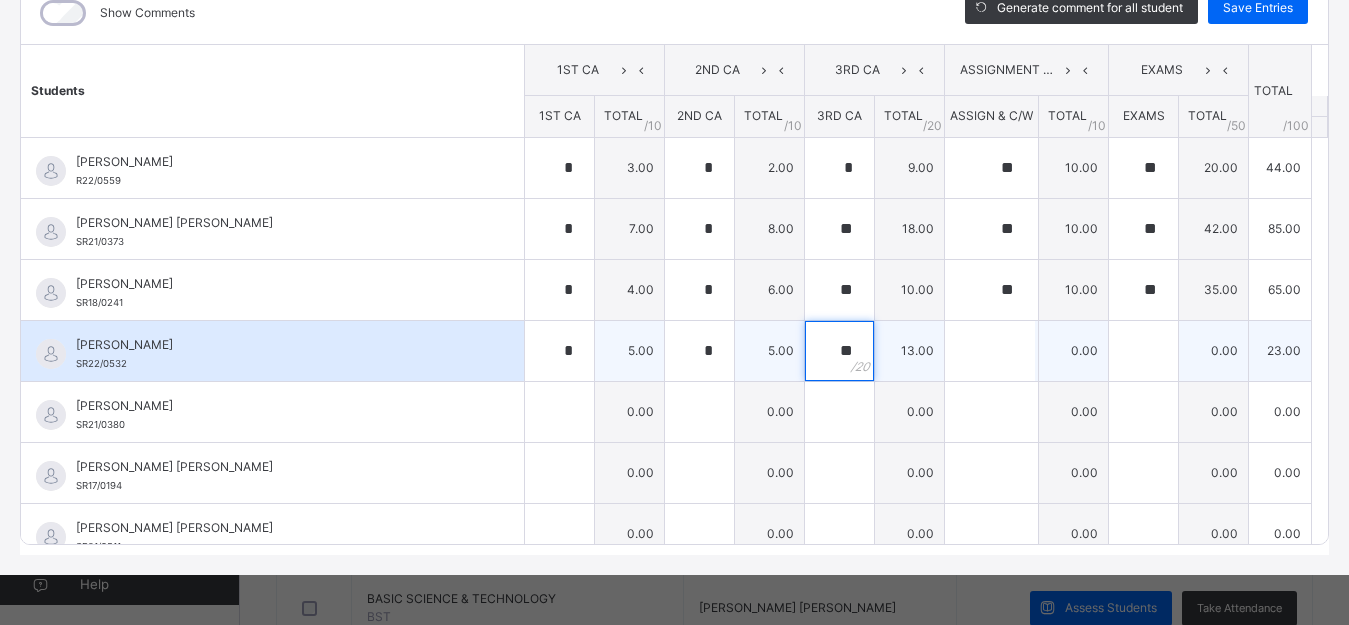 type on "**" 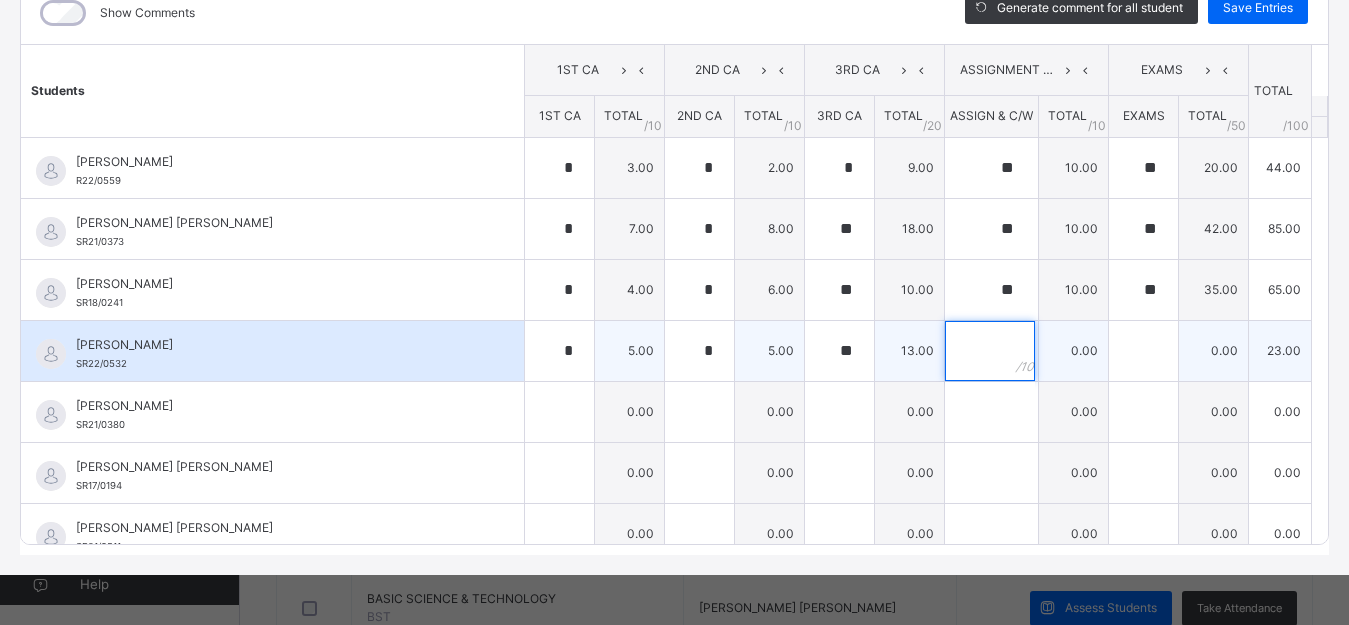click at bounding box center [990, 351] 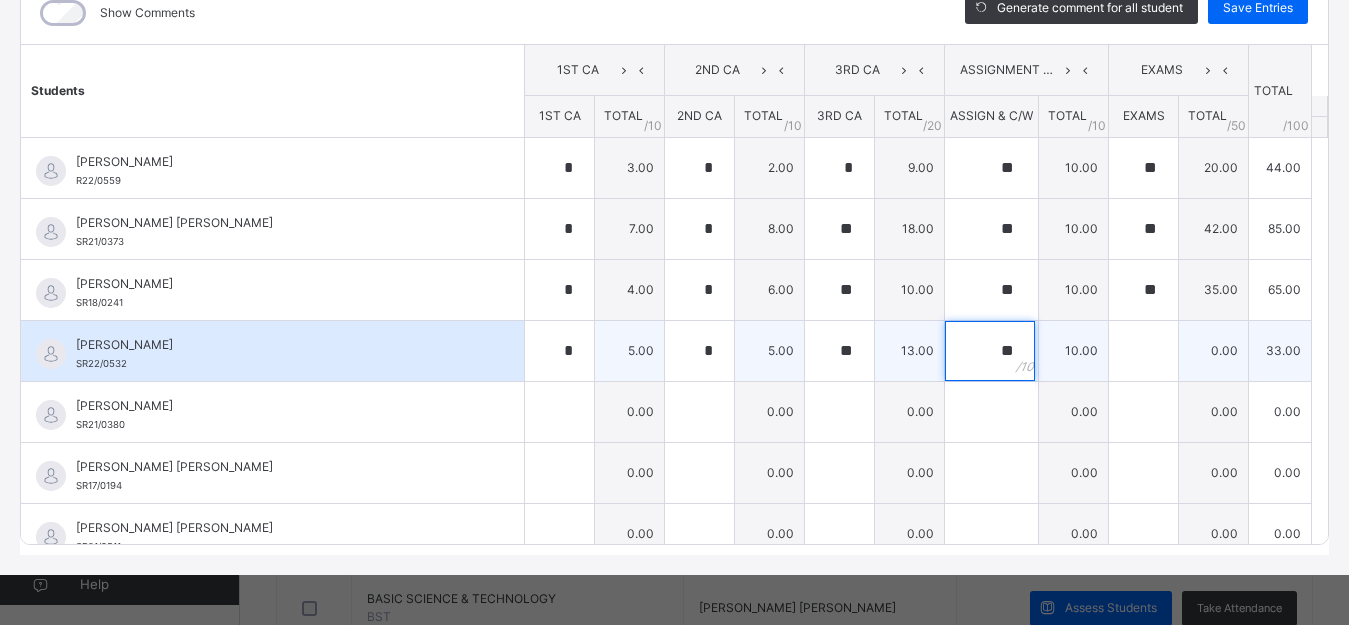 type on "**" 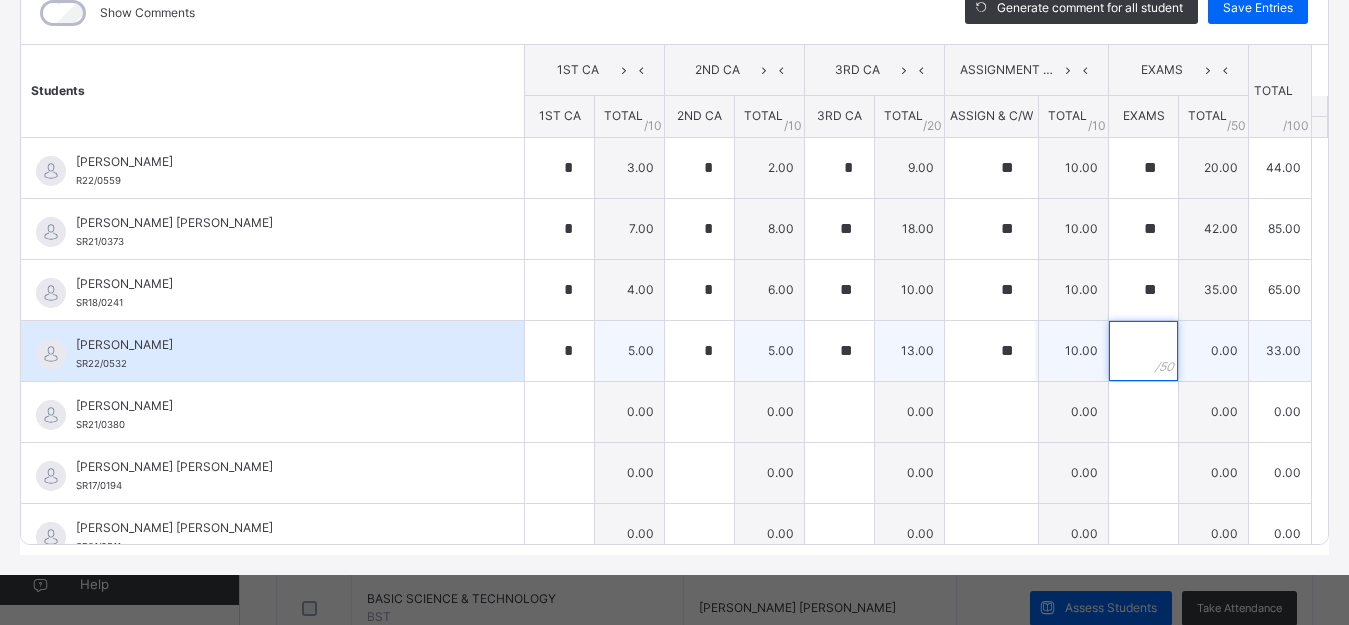 click at bounding box center [1143, 351] 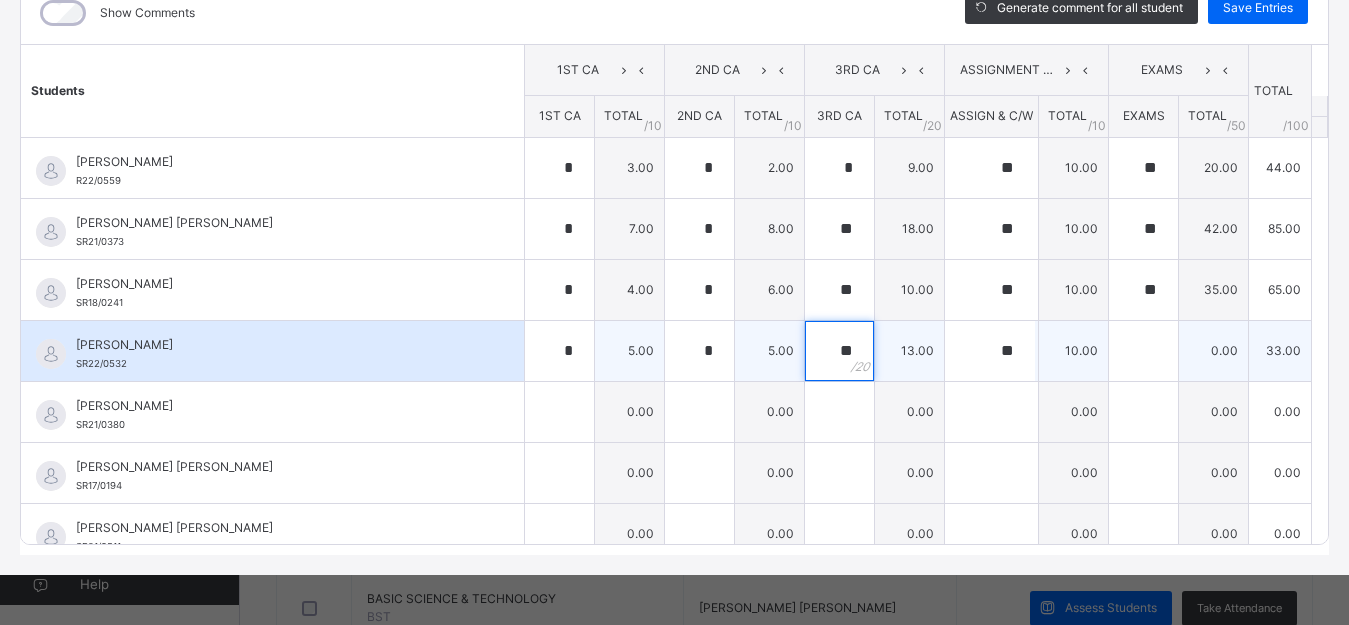 click on "**" at bounding box center [839, 351] 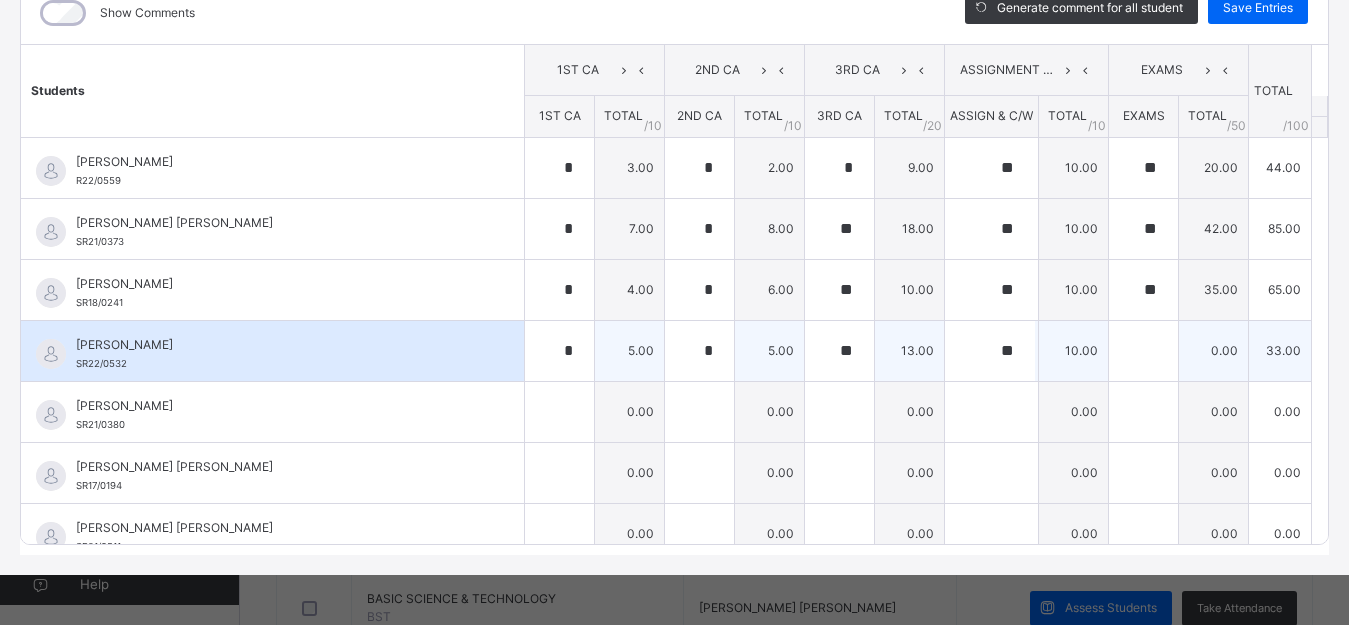 click on "**" at bounding box center (839, 351) 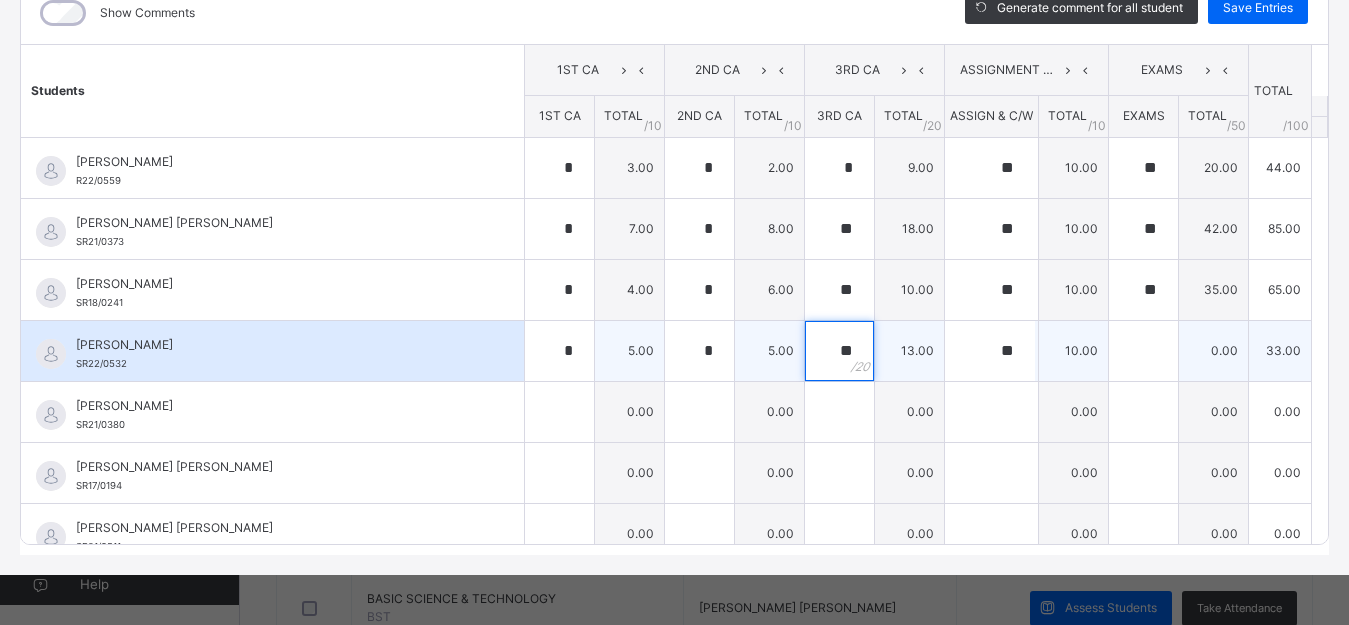 click on "**" at bounding box center [839, 351] 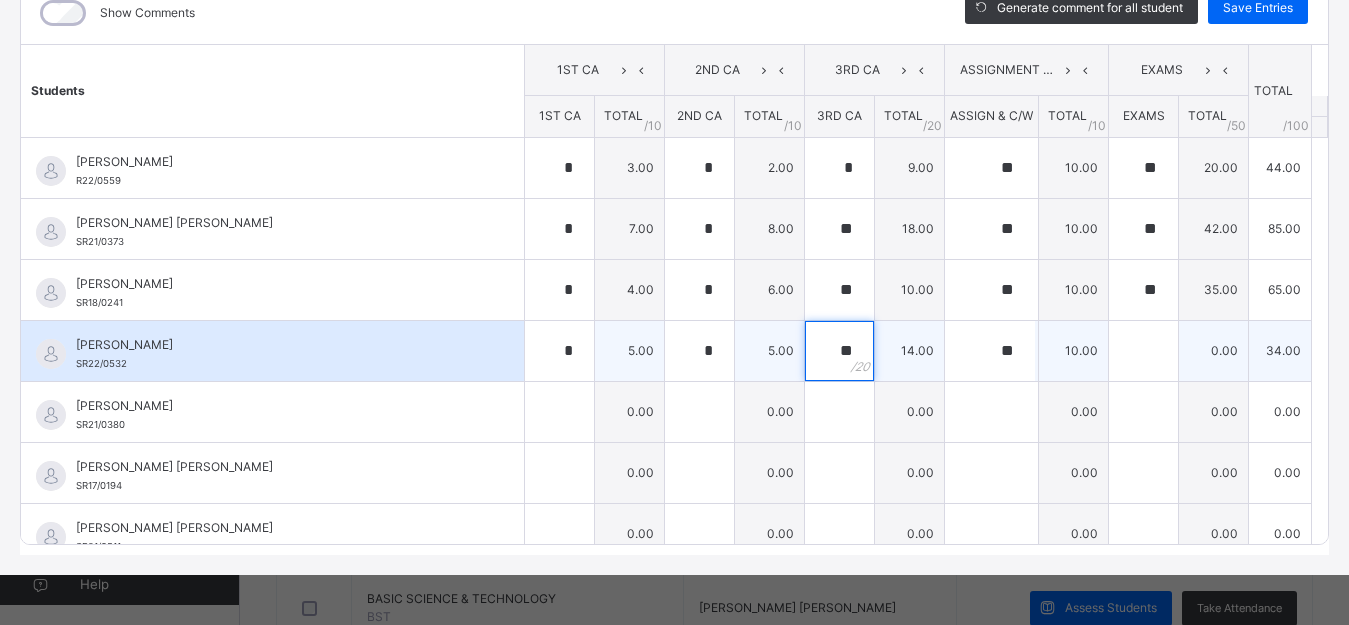 type on "**" 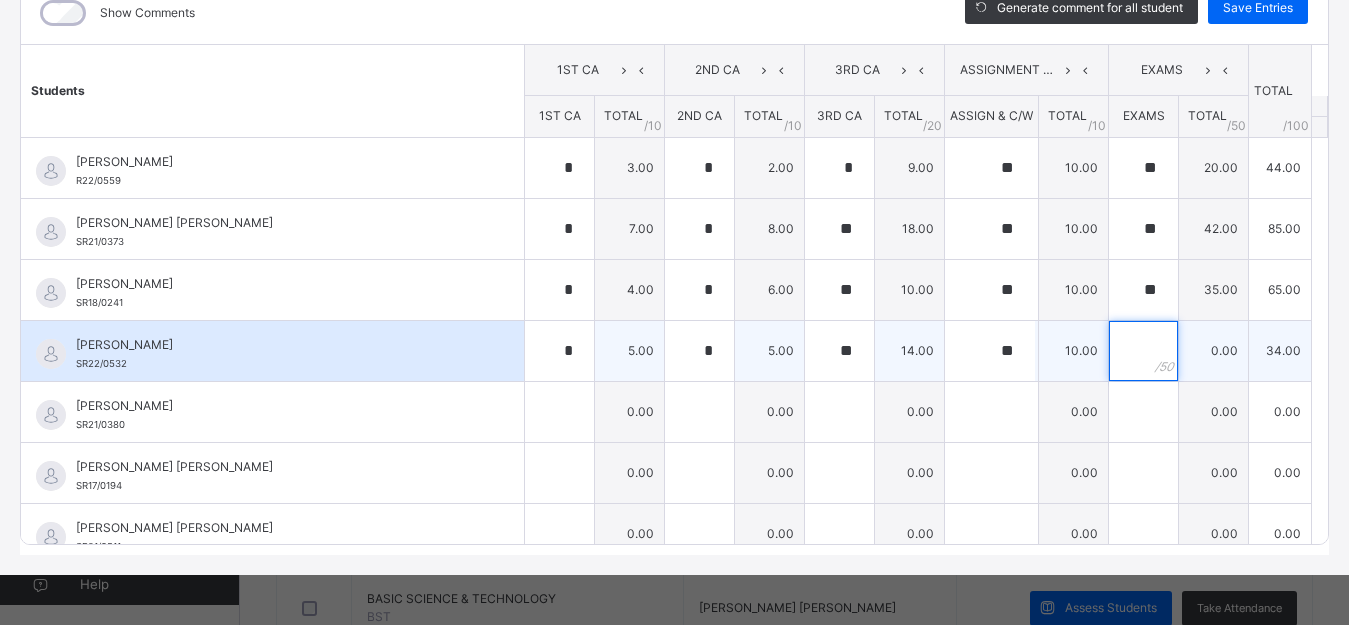 click at bounding box center [1143, 351] 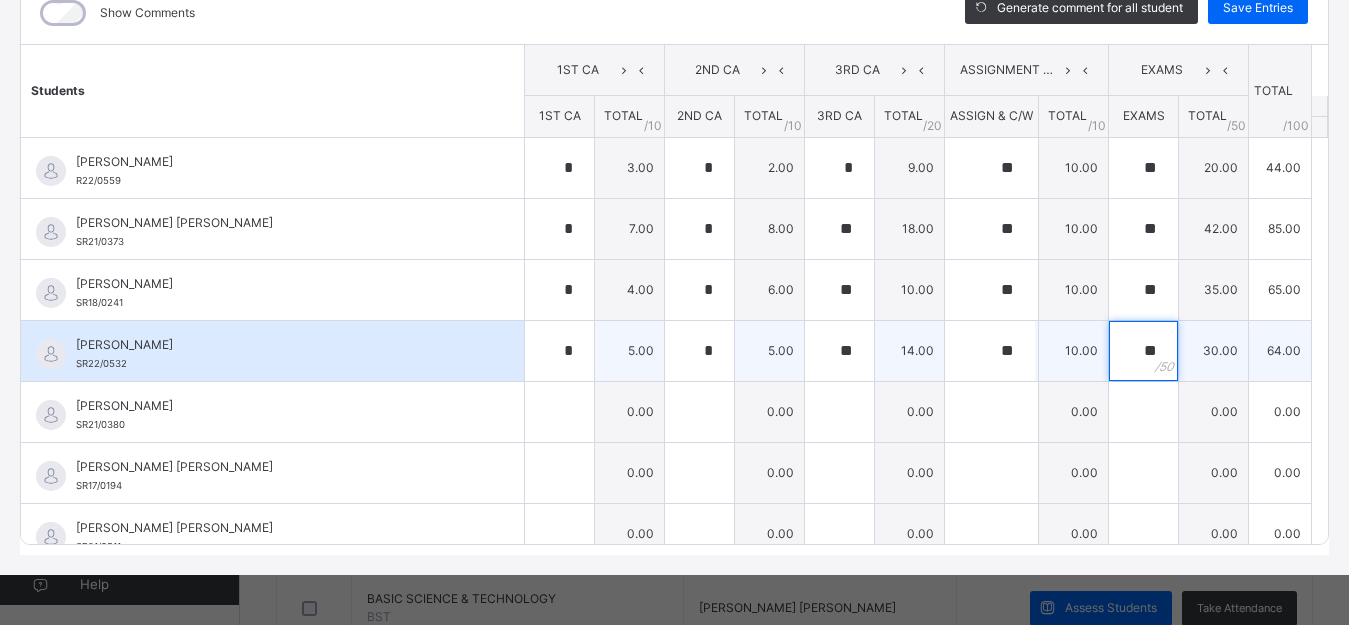 type on "**" 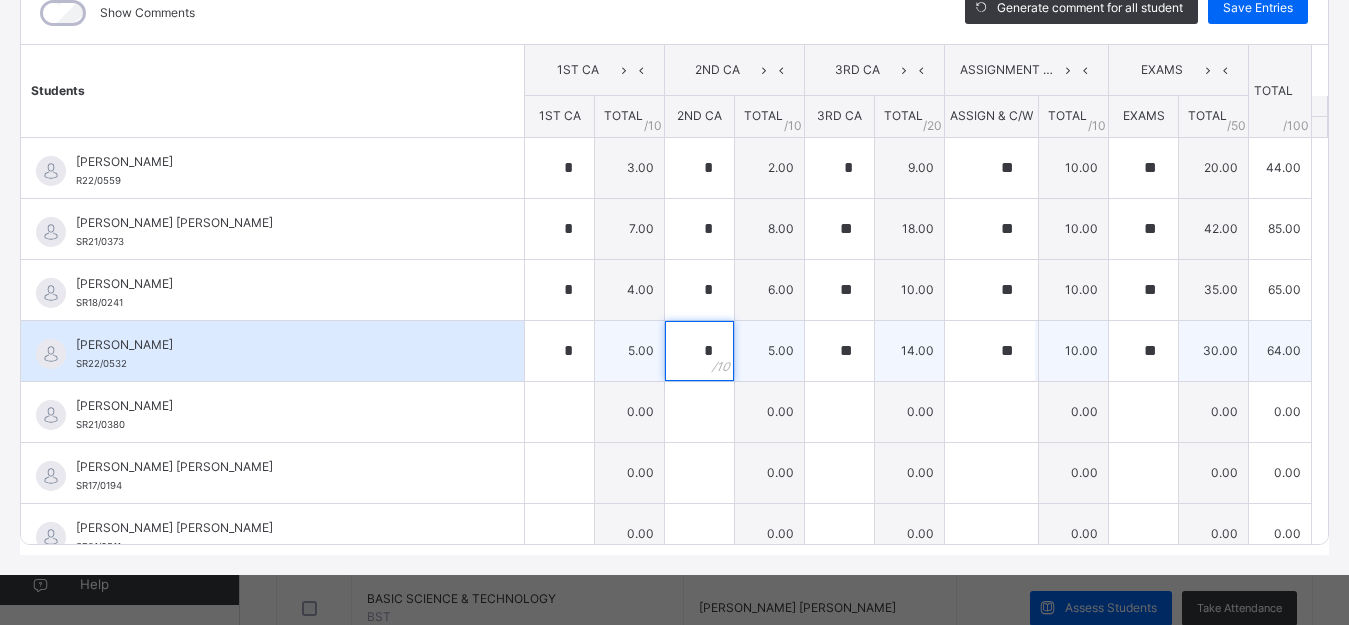 click on "*" at bounding box center (699, 351) 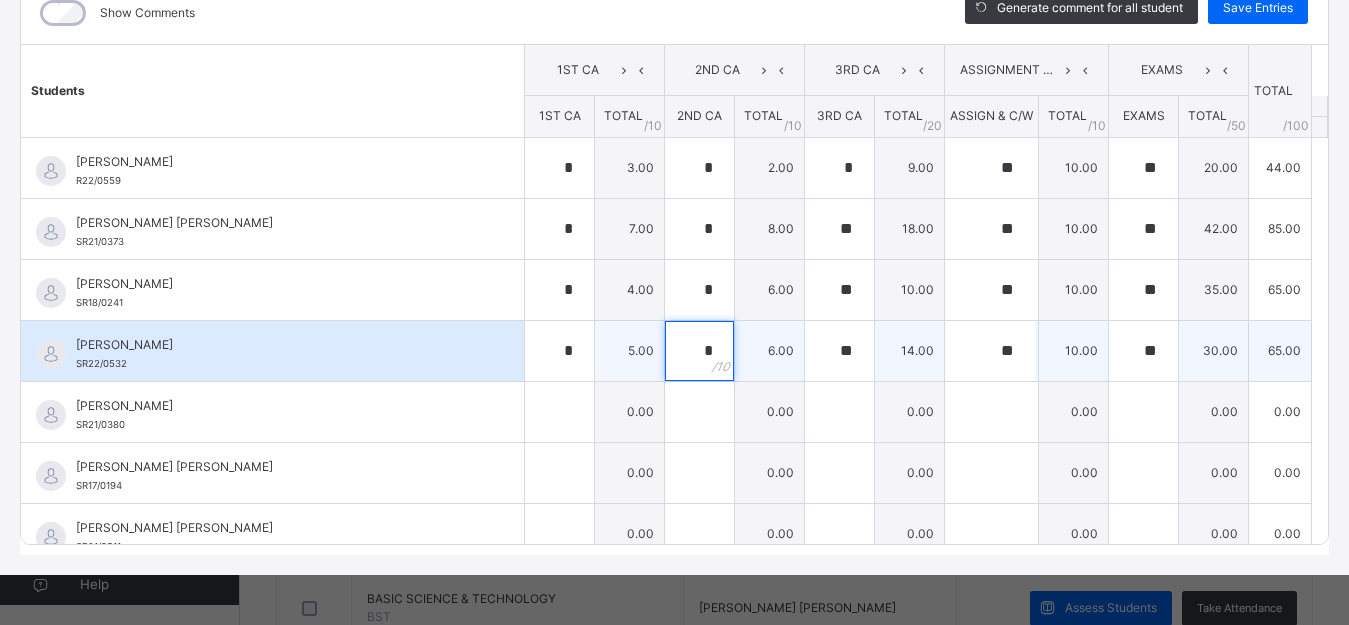 type on "*" 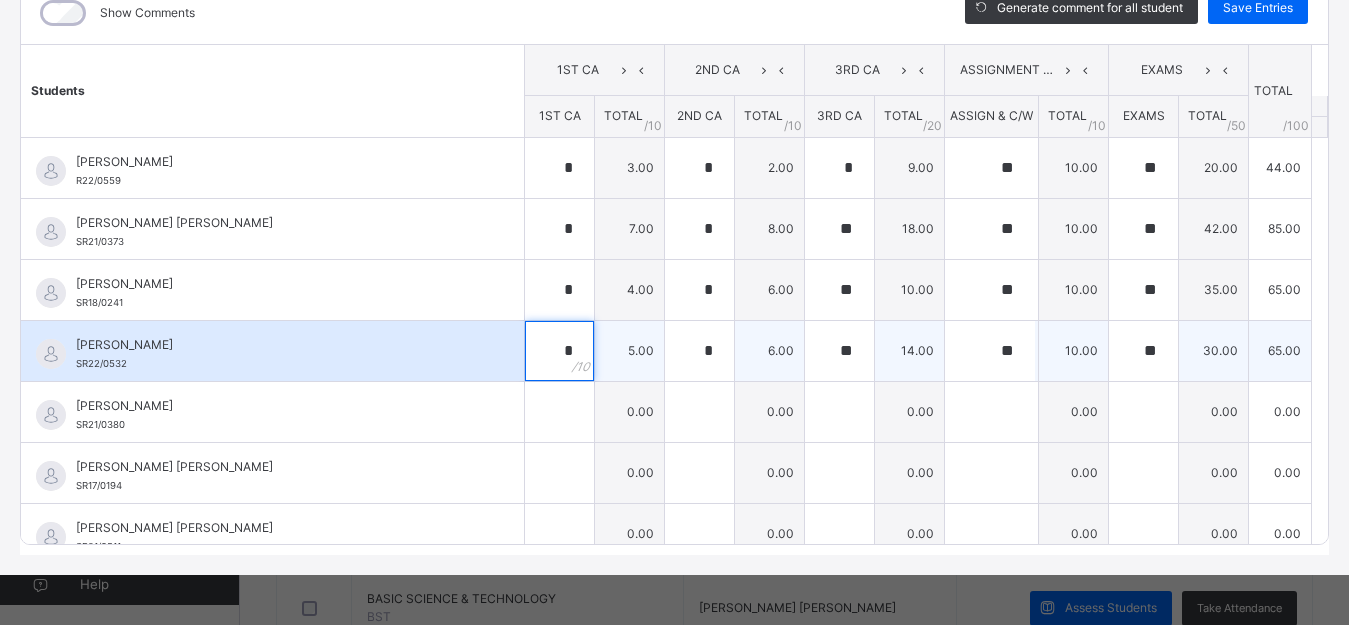 click on "*" at bounding box center (559, 351) 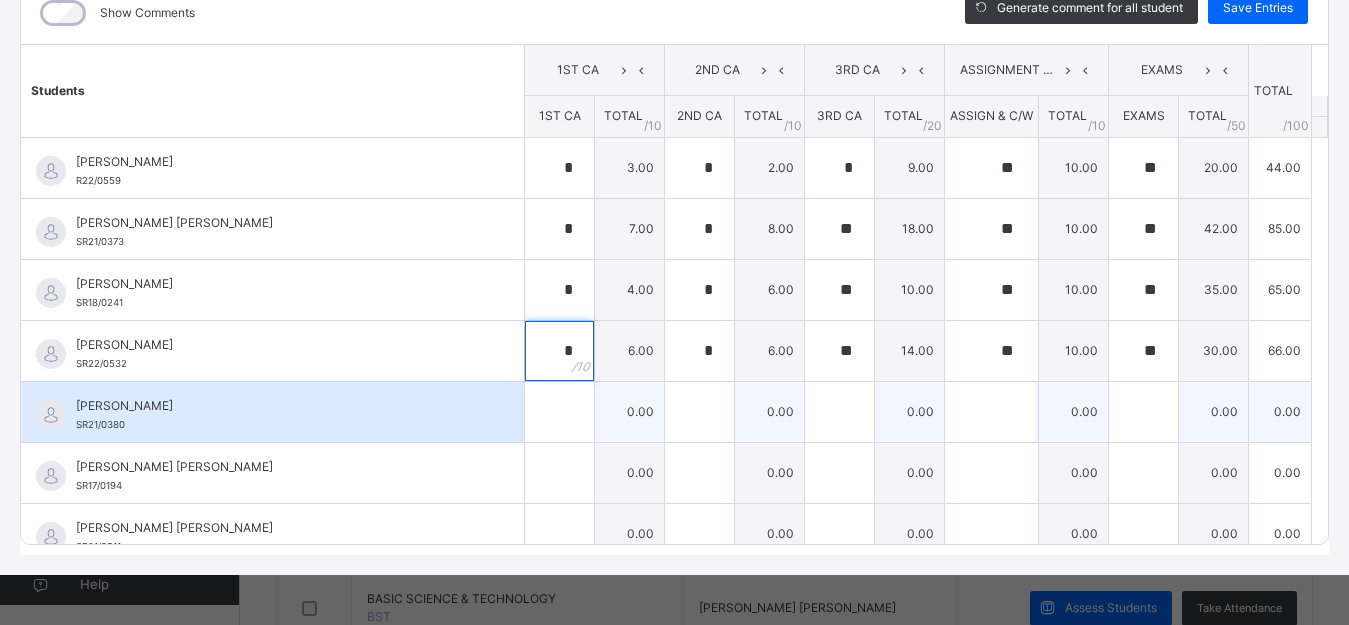 type on "*" 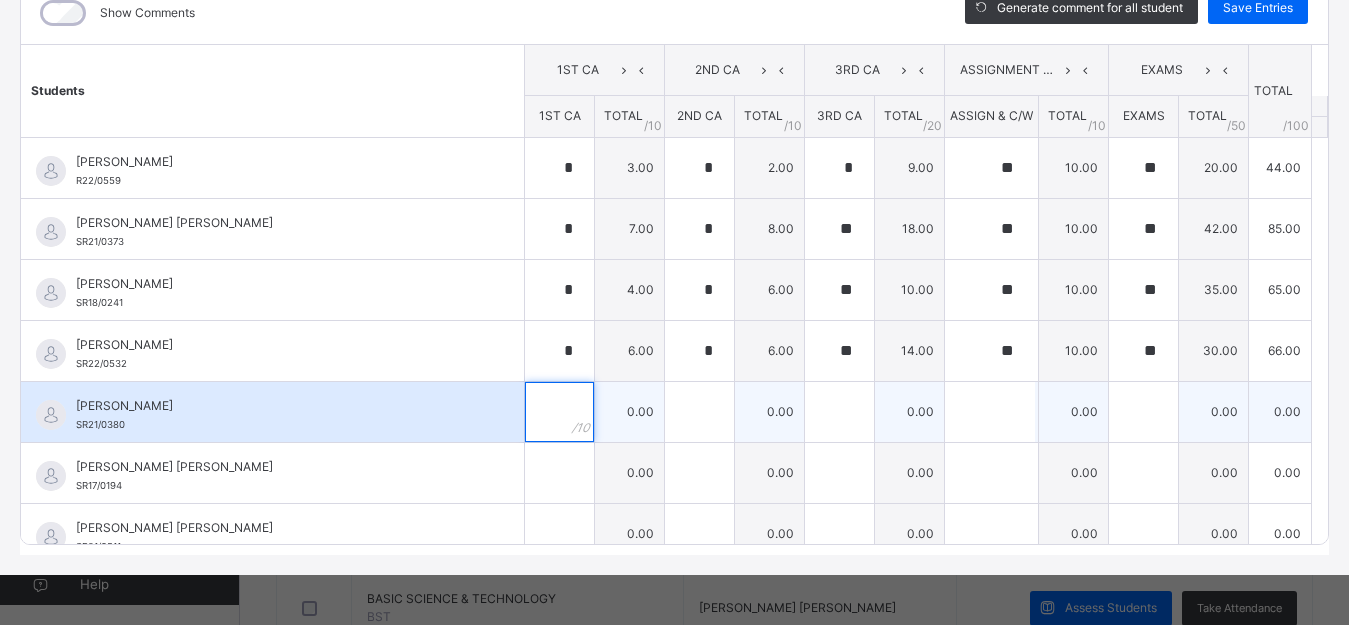 click at bounding box center (559, 412) 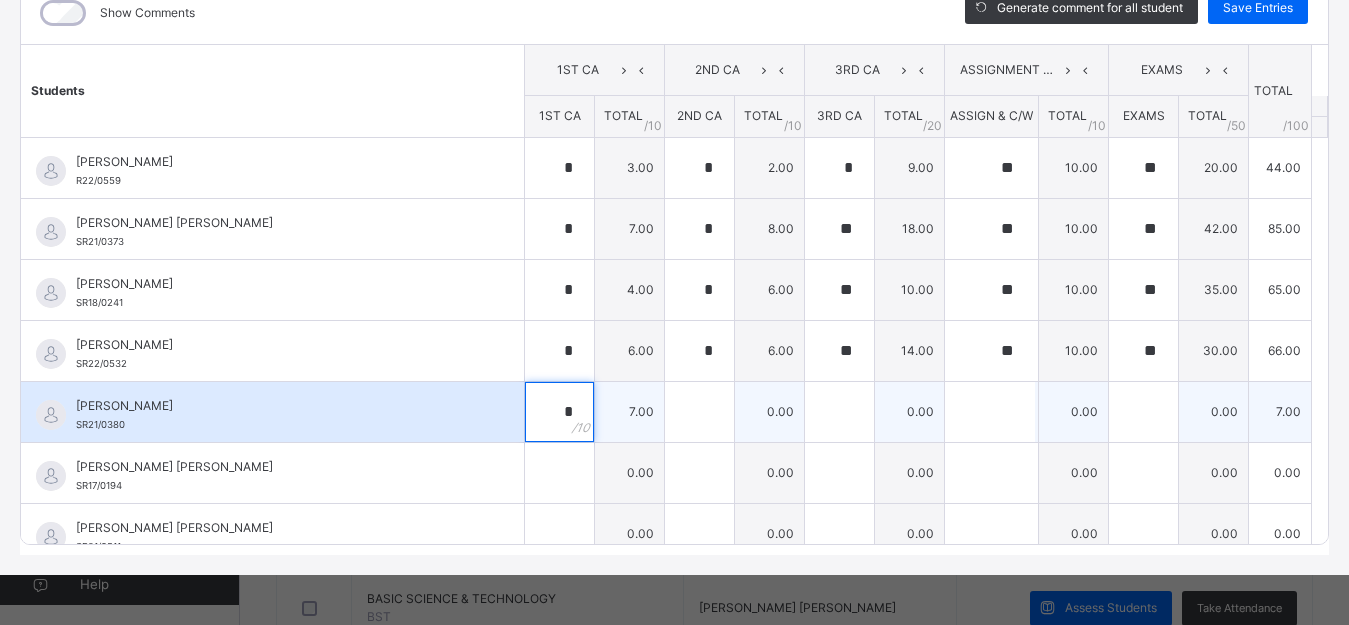 type on "*" 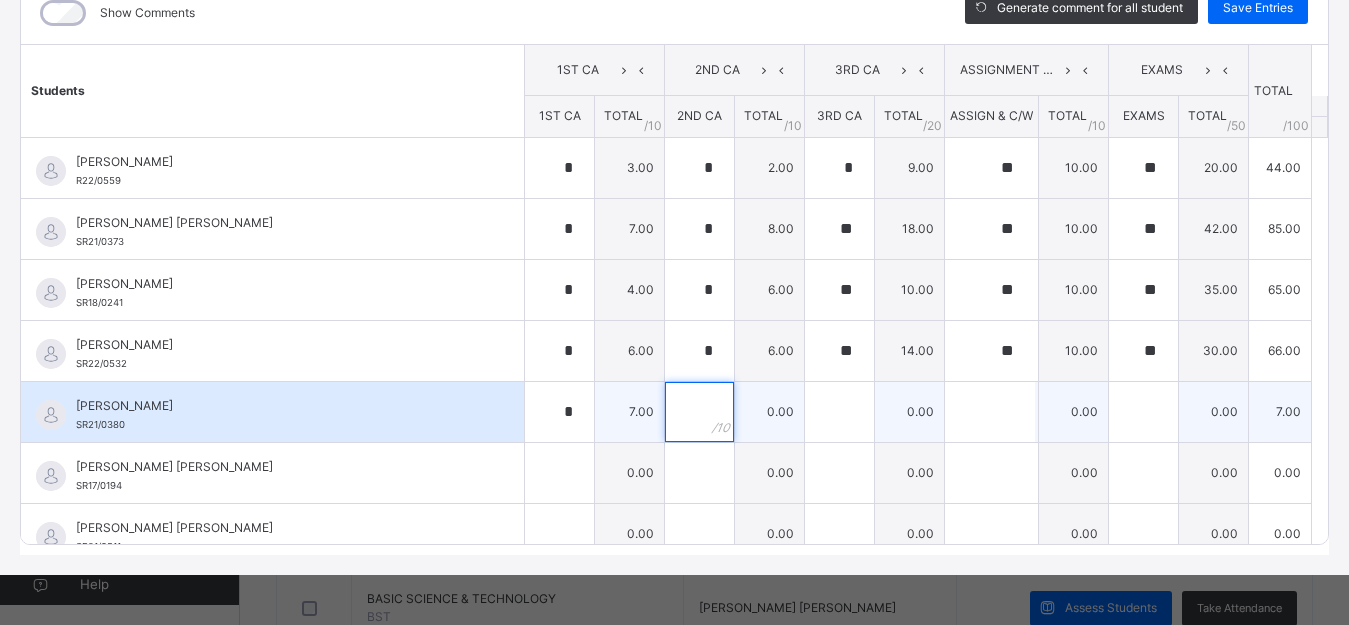 click at bounding box center (699, 412) 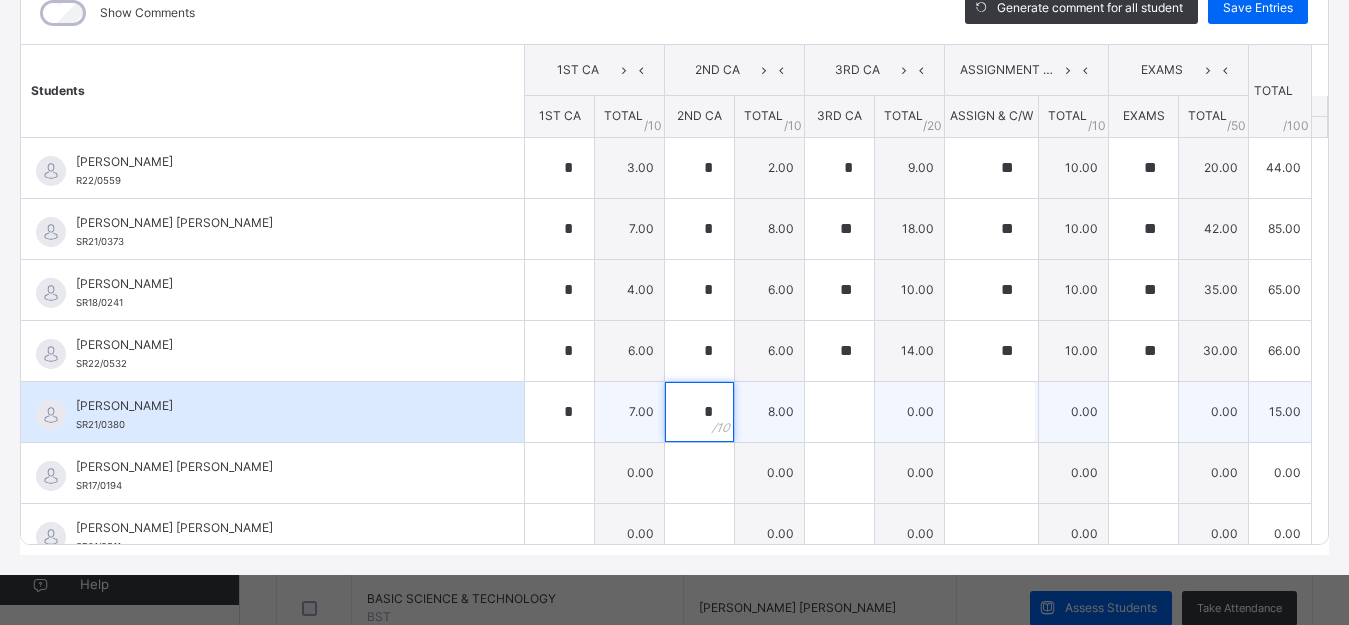 type on "*" 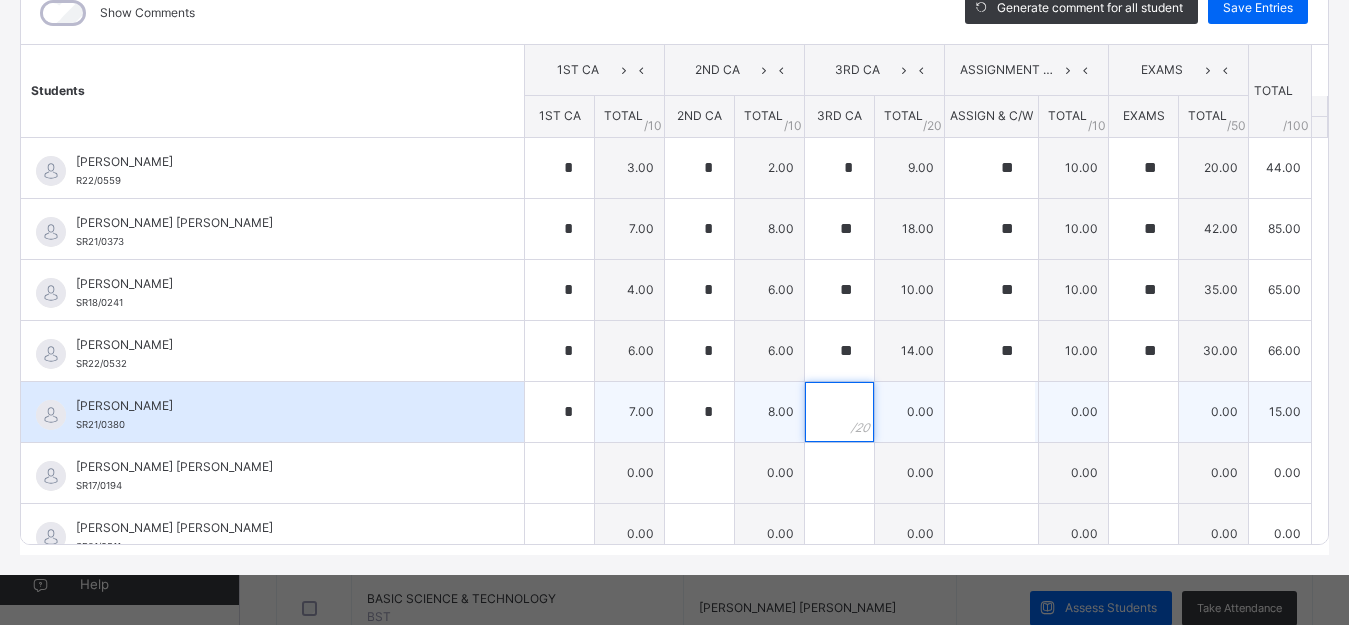 click at bounding box center (839, 412) 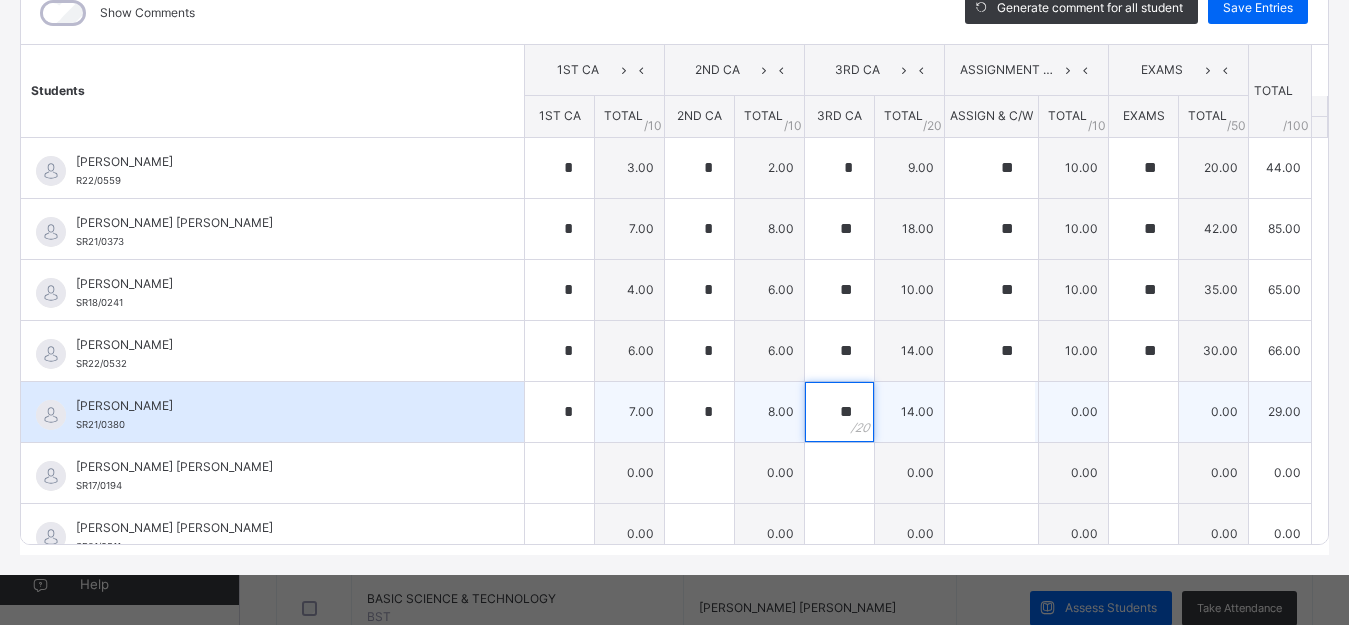 type on "**" 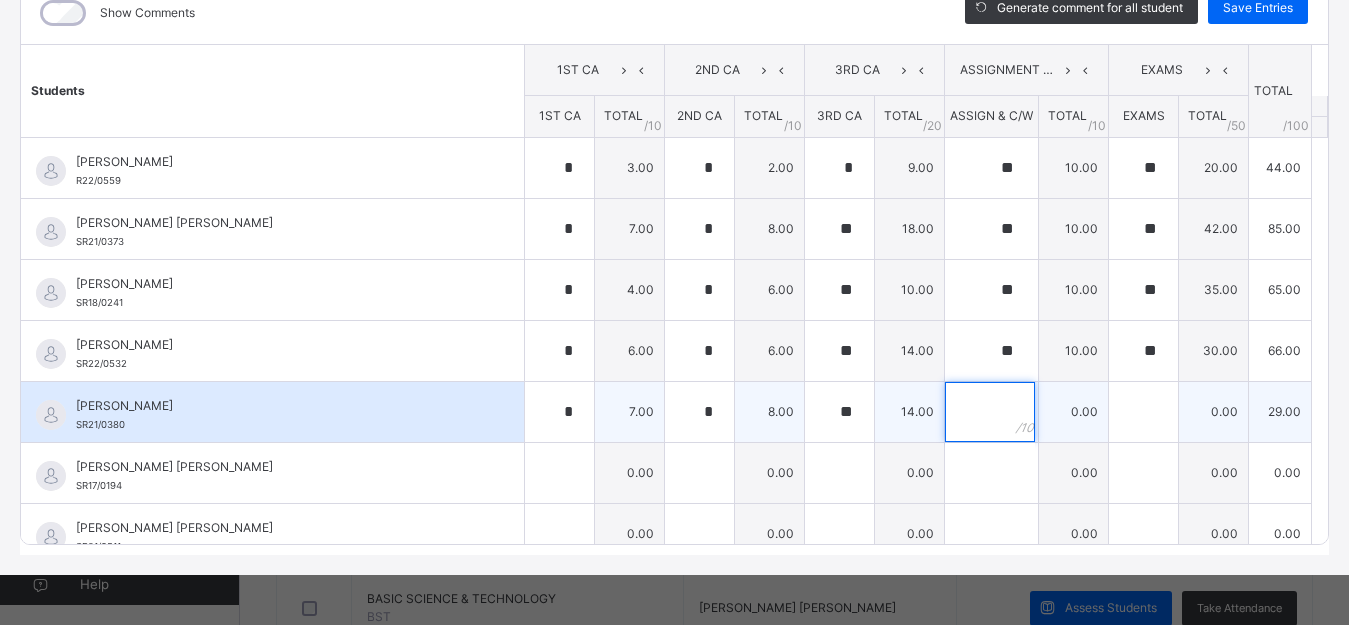 click at bounding box center [990, 412] 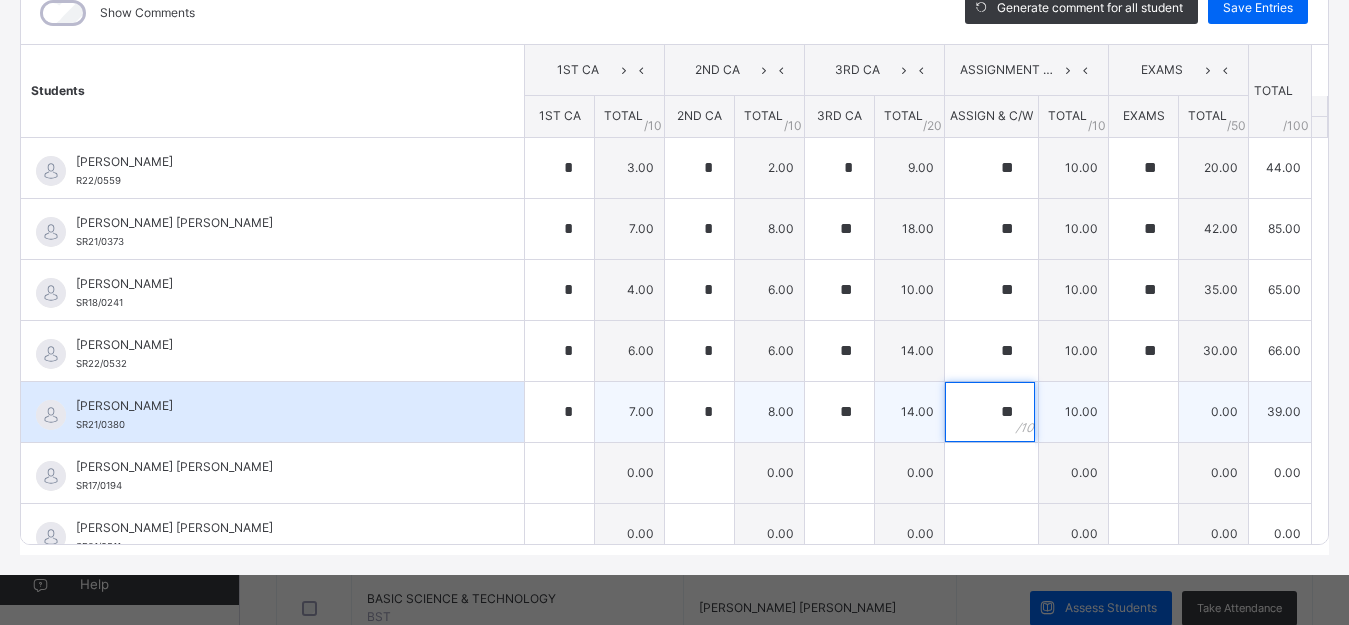 type on "**" 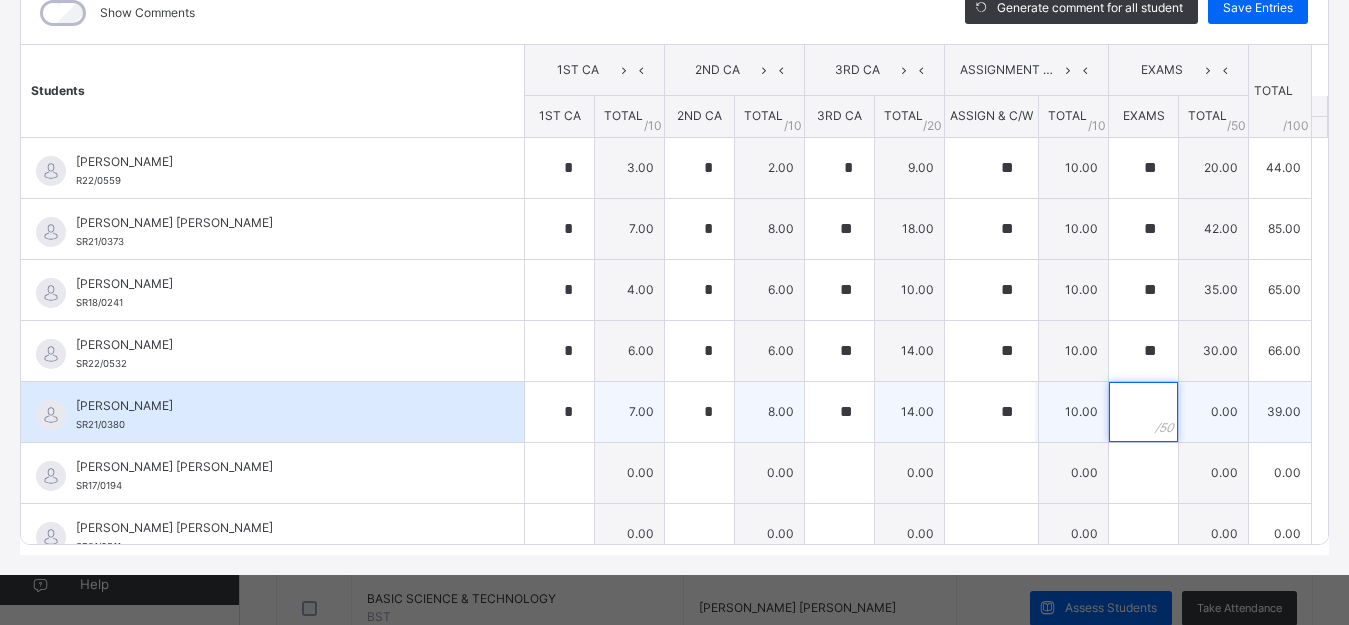 click at bounding box center [1143, 412] 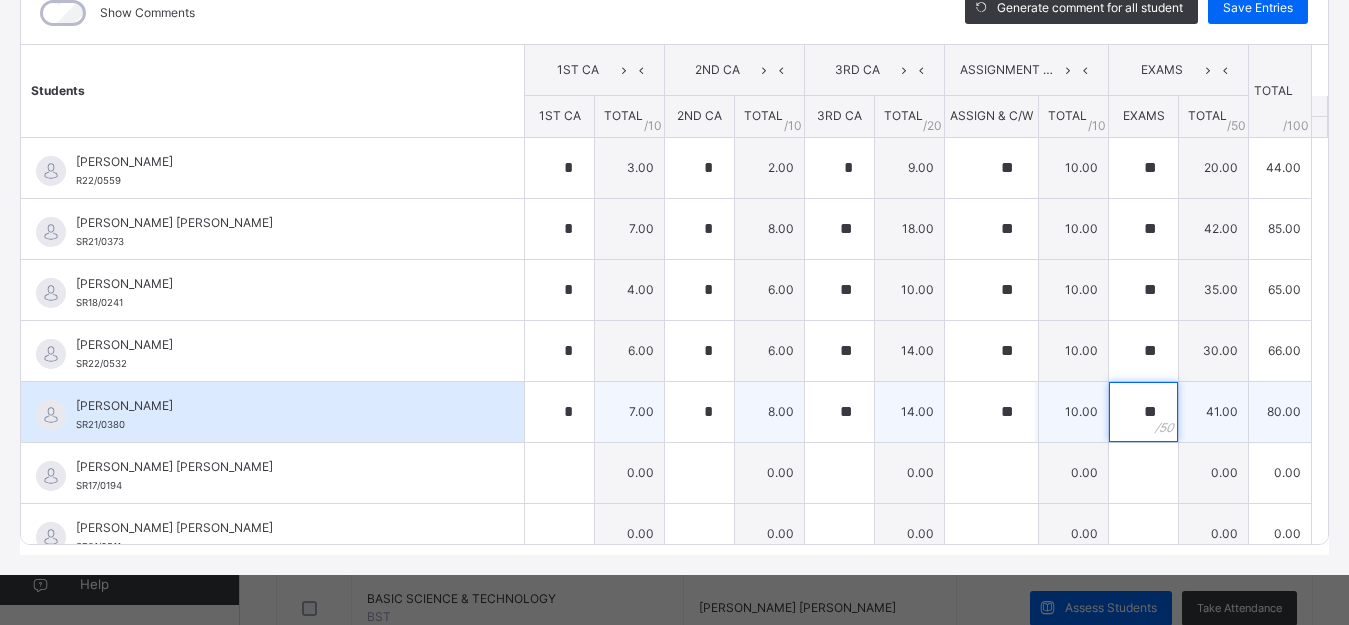 type on "**" 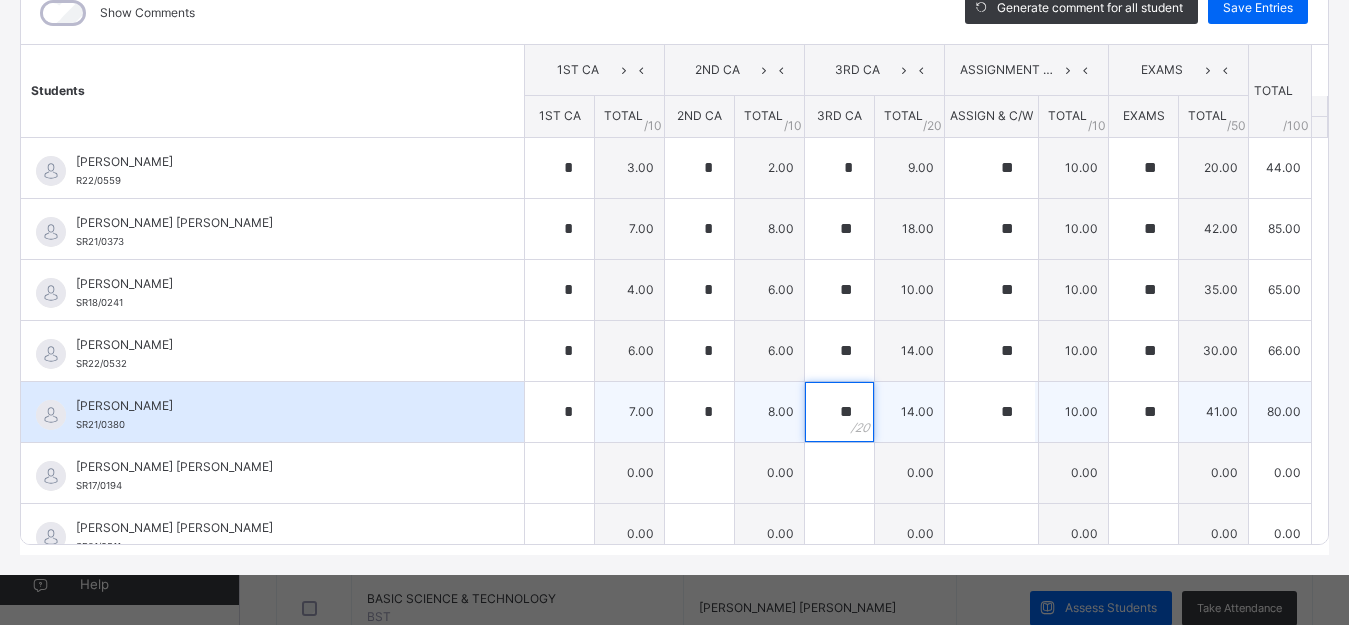 click on "**" at bounding box center [839, 412] 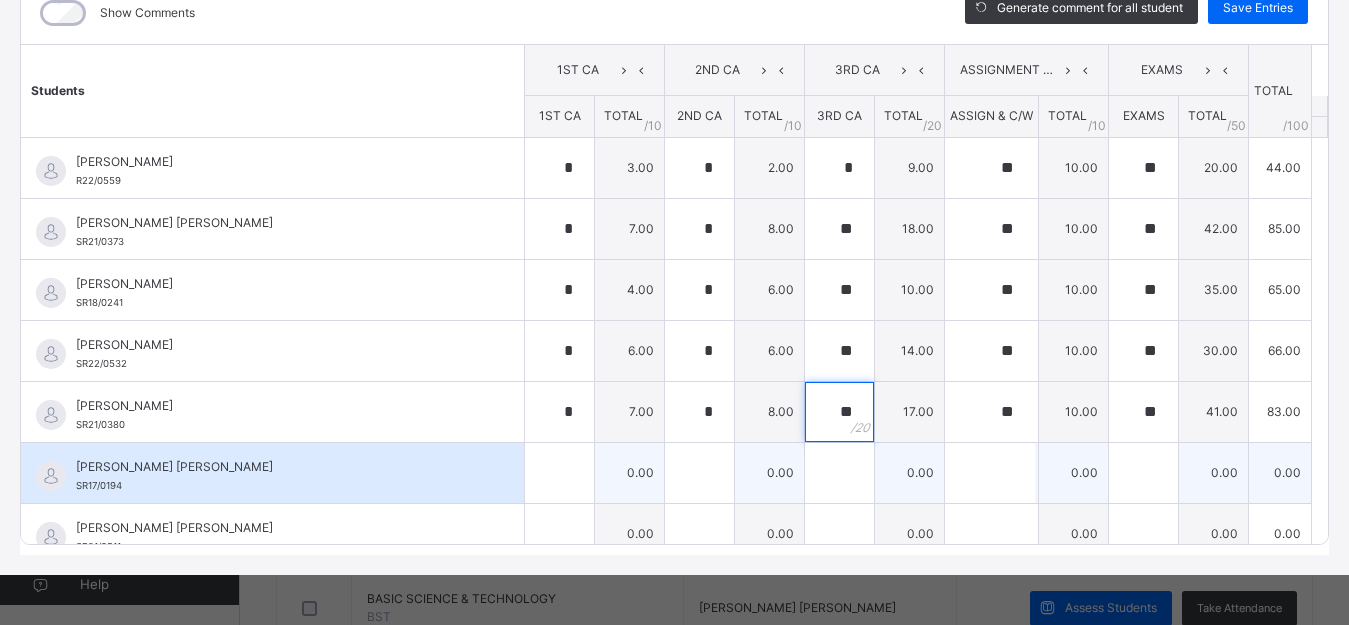 type on "**" 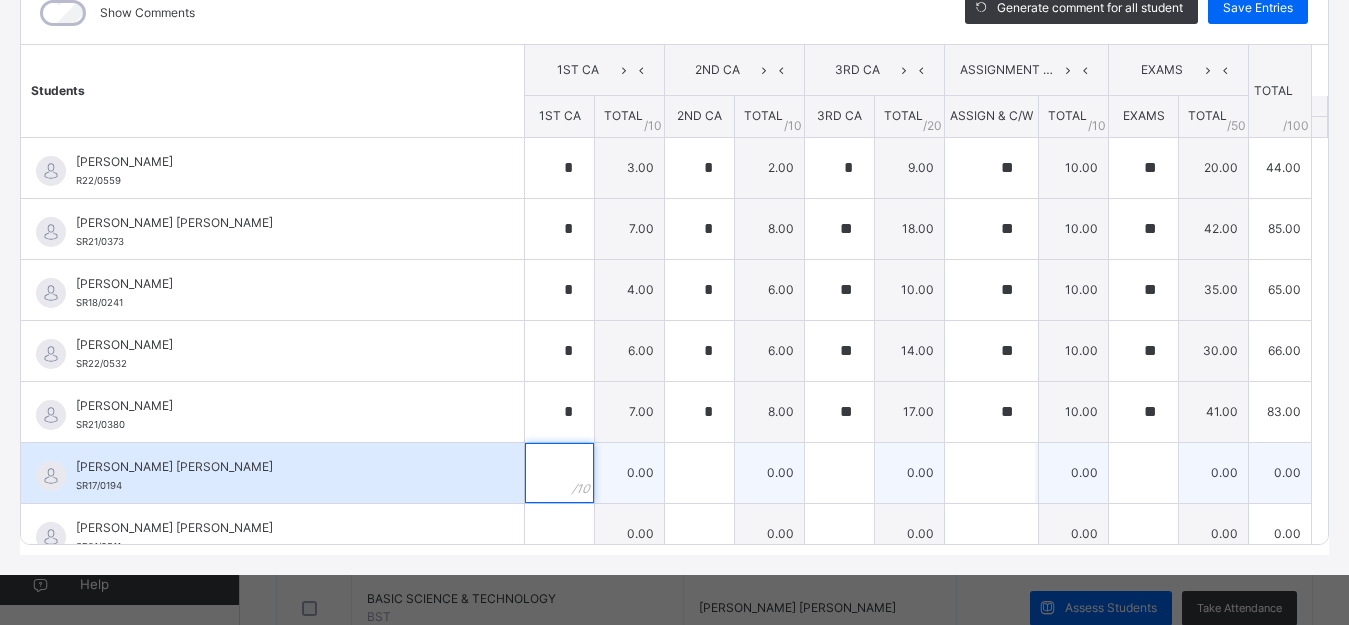 click at bounding box center (559, 473) 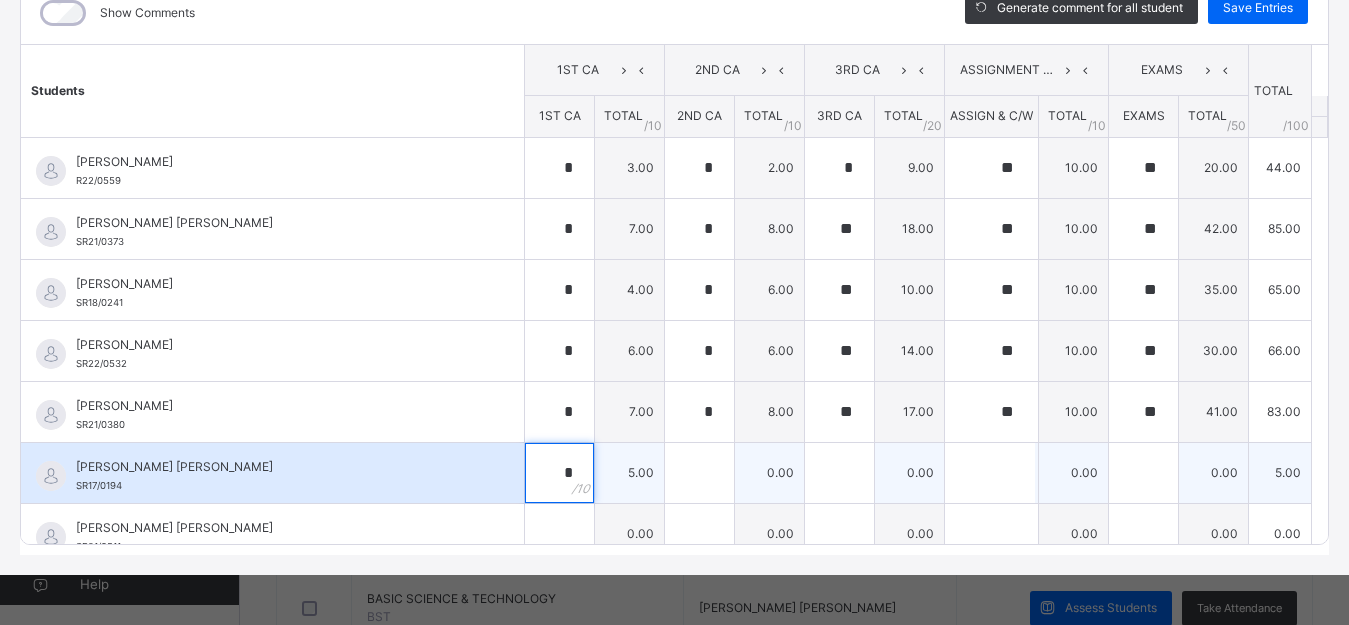type on "*" 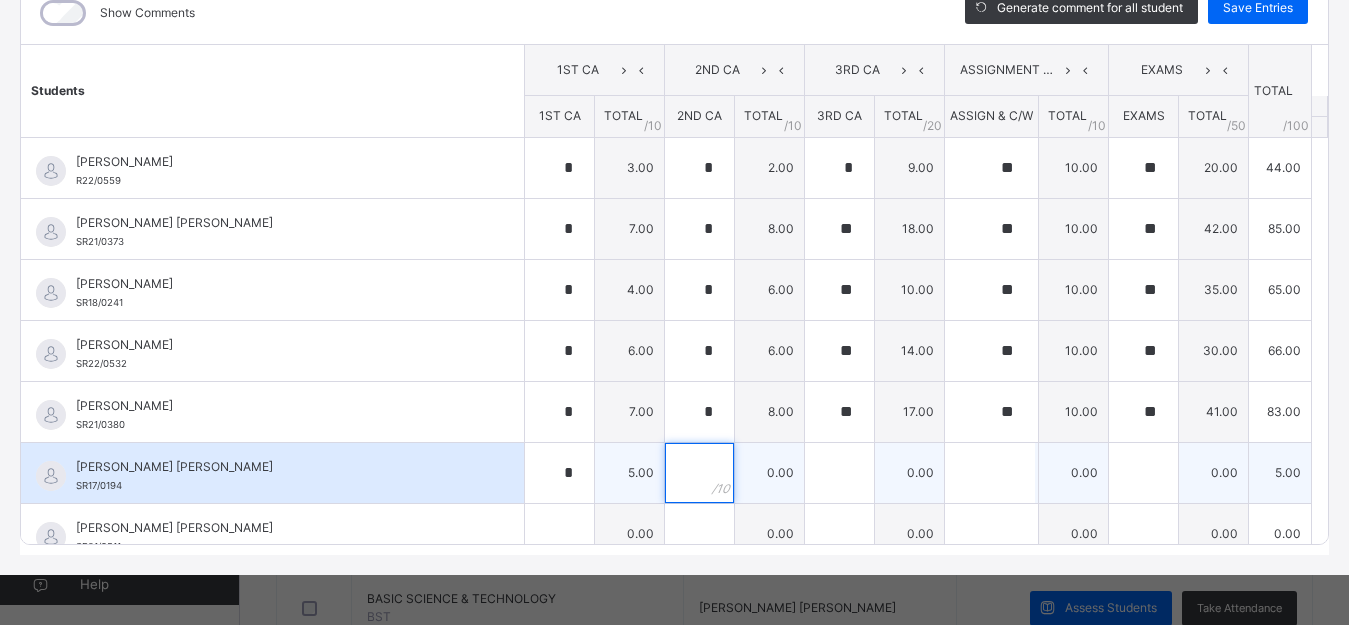 click at bounding box center (699, 473) 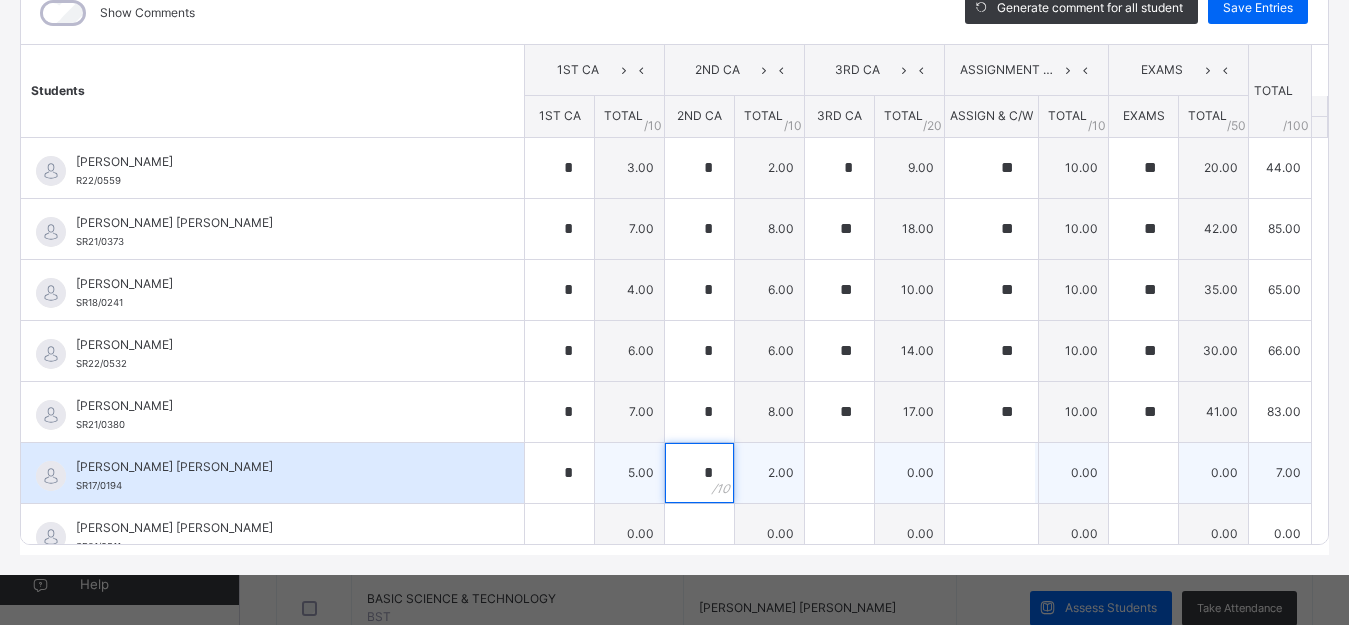 type on "*" 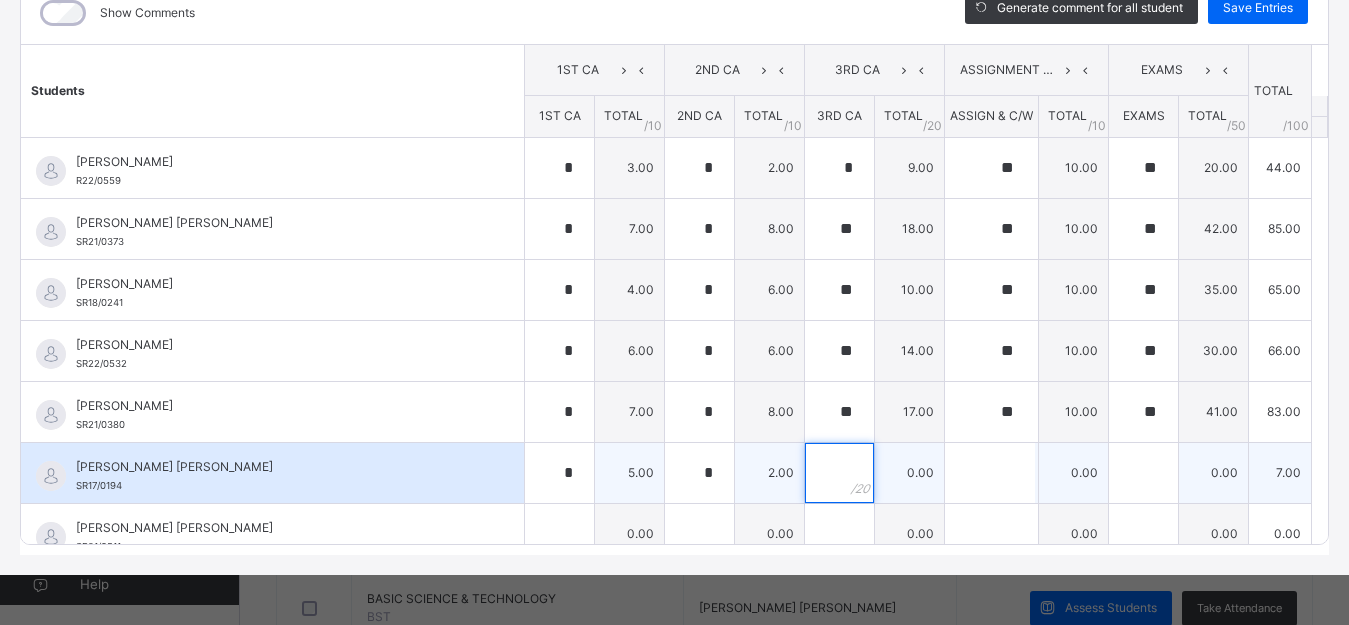 click at bounding box center (839, 473) 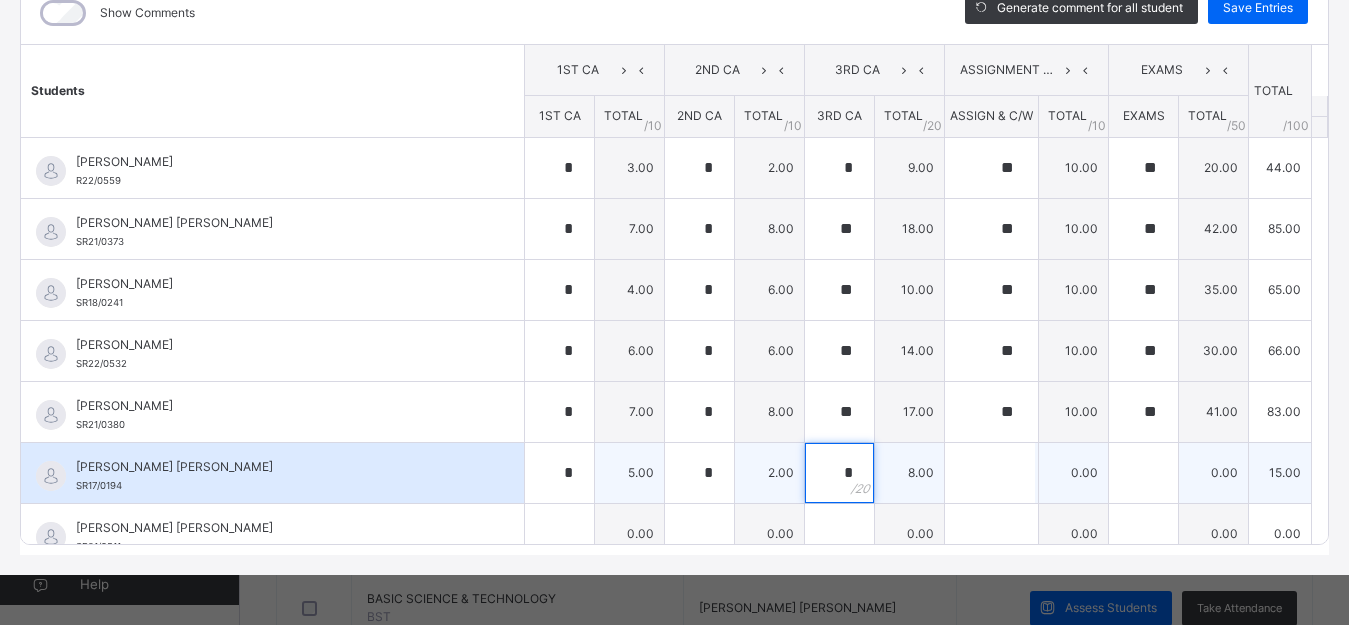 type on "*" 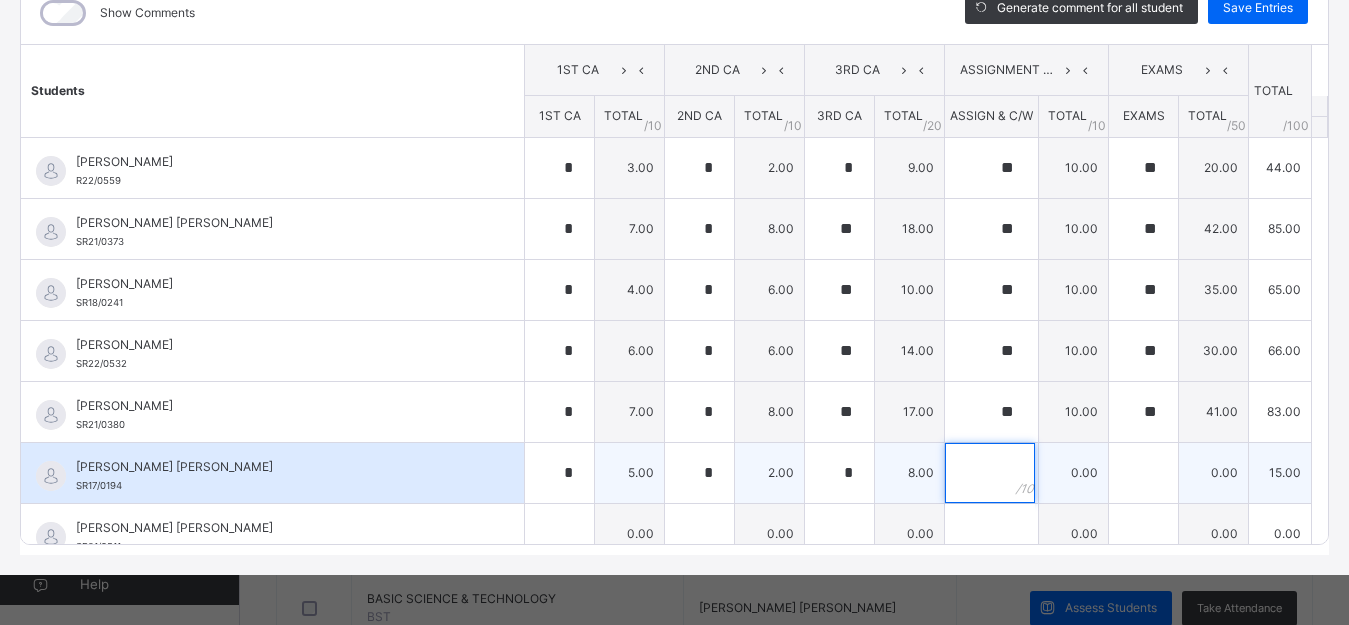 click at bounding box center [991, 473] 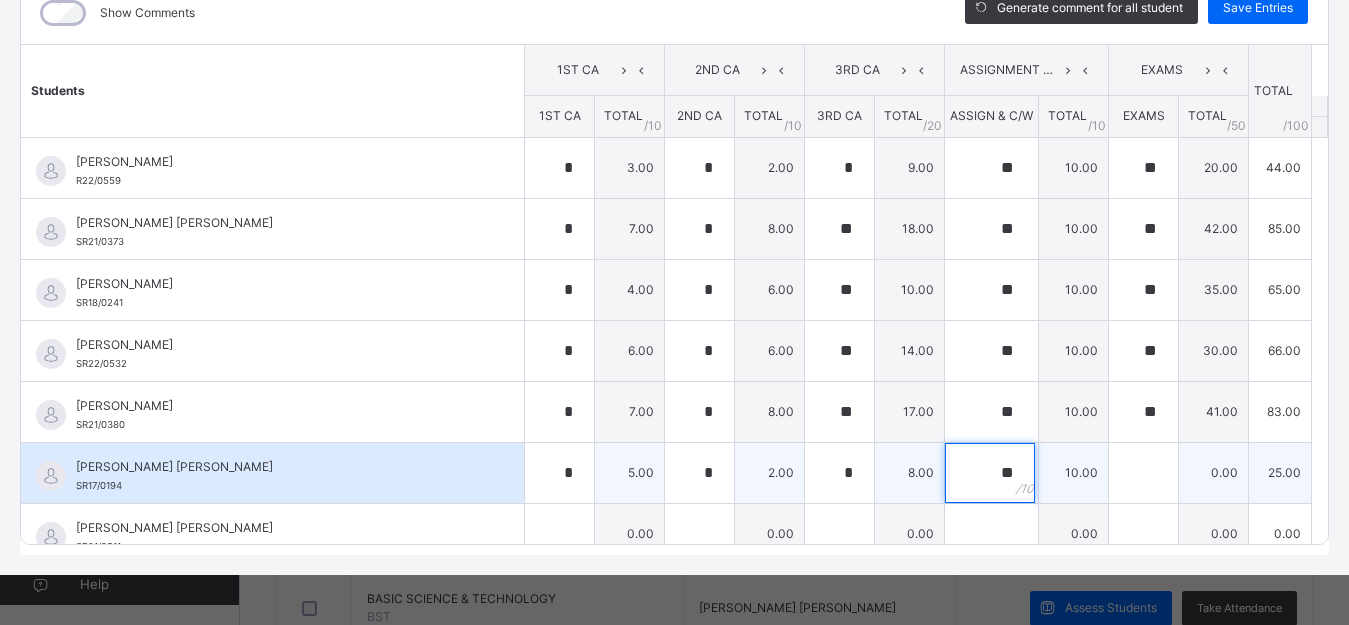 type on "**" 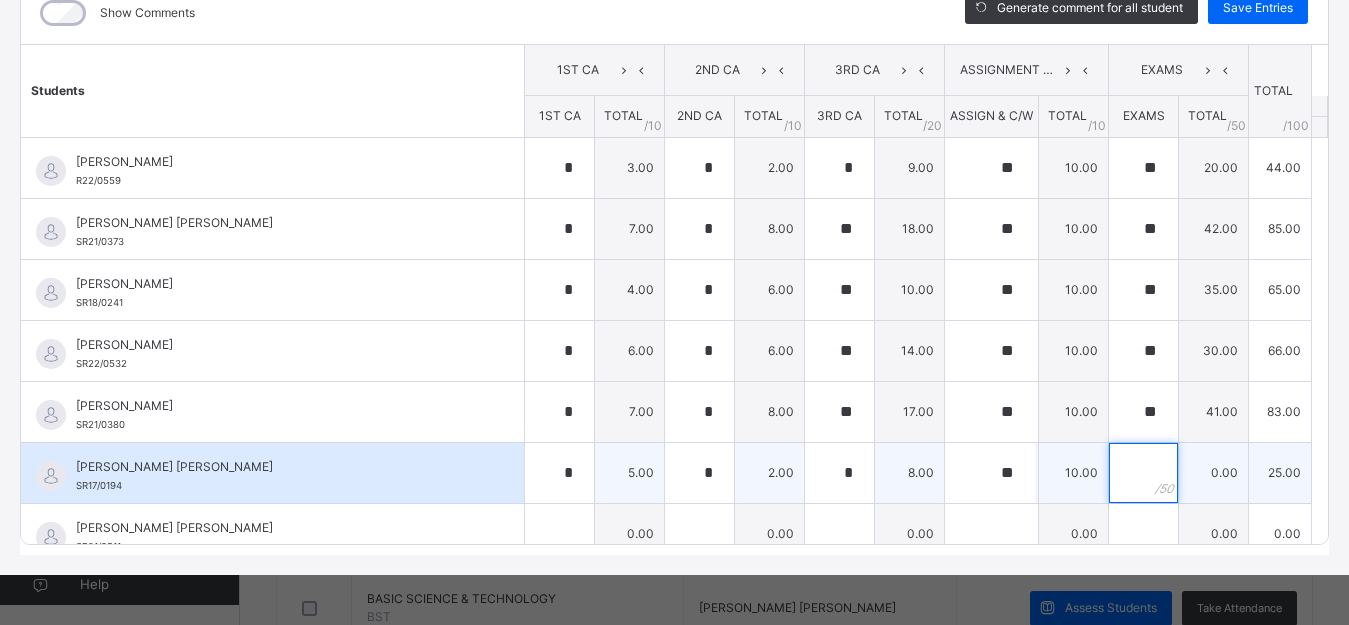 click at bounding box center (1143, 473) 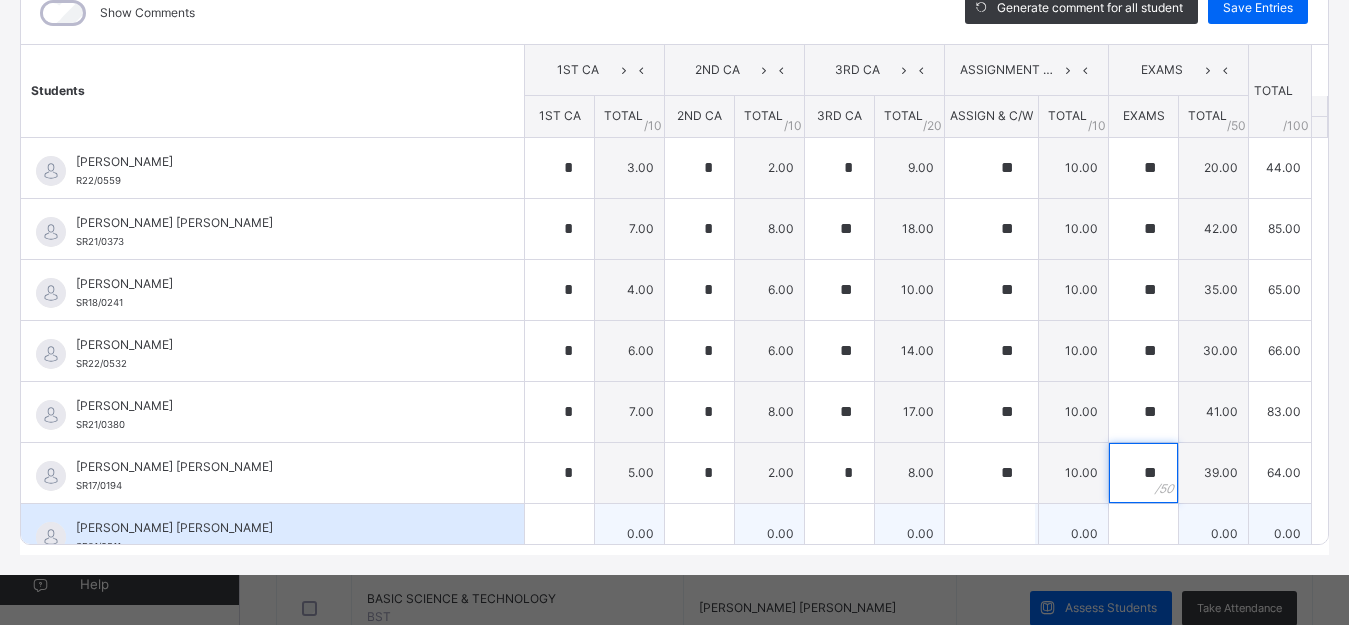 type on "**" 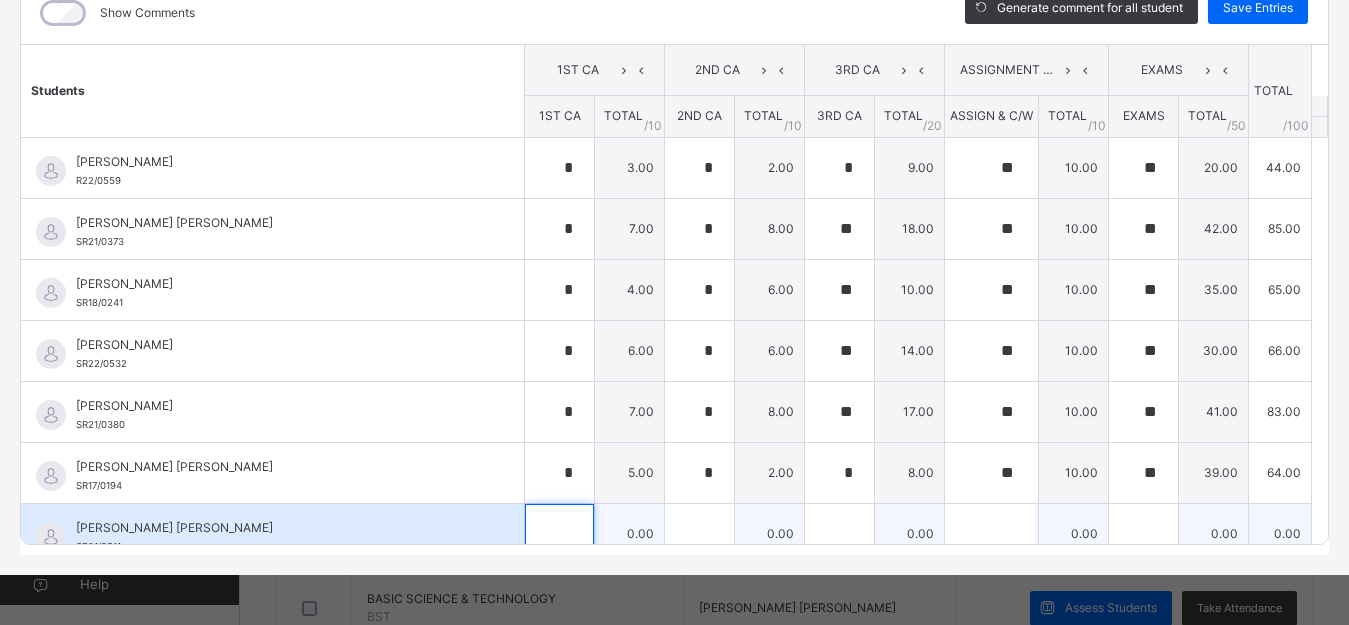 click at bounding box center (559, 534) 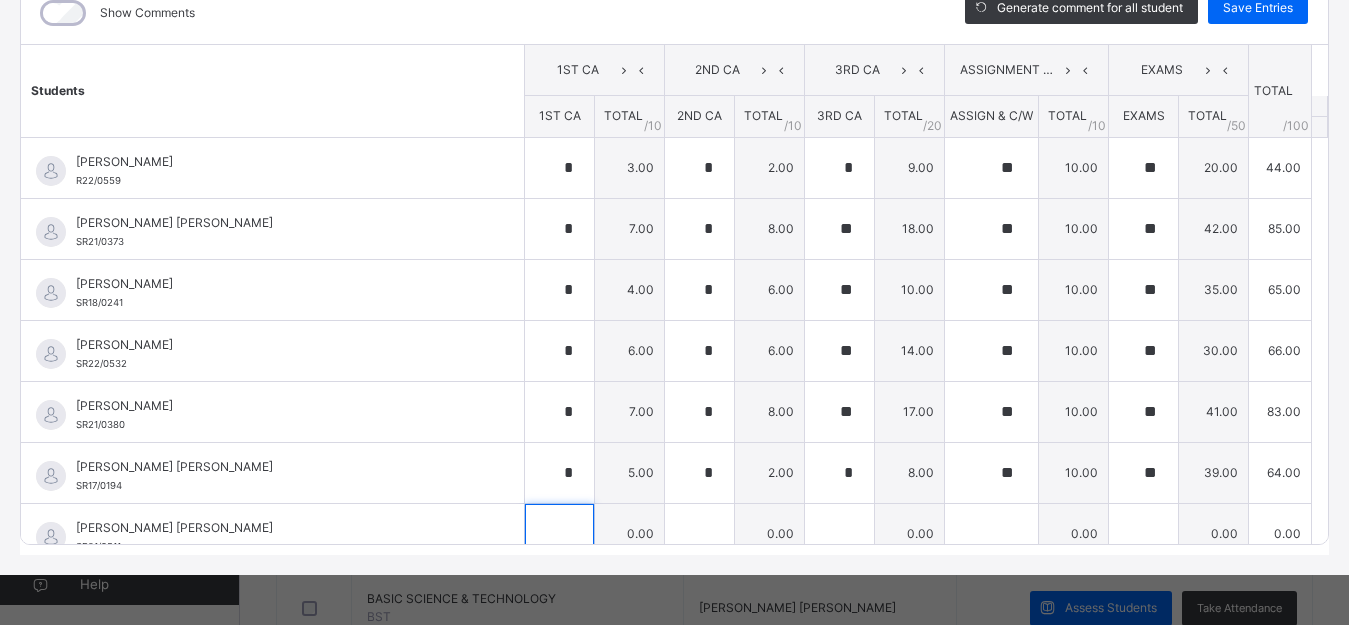 scroll, scrollTop: 437, scrollLeft: 0, axis: vertical 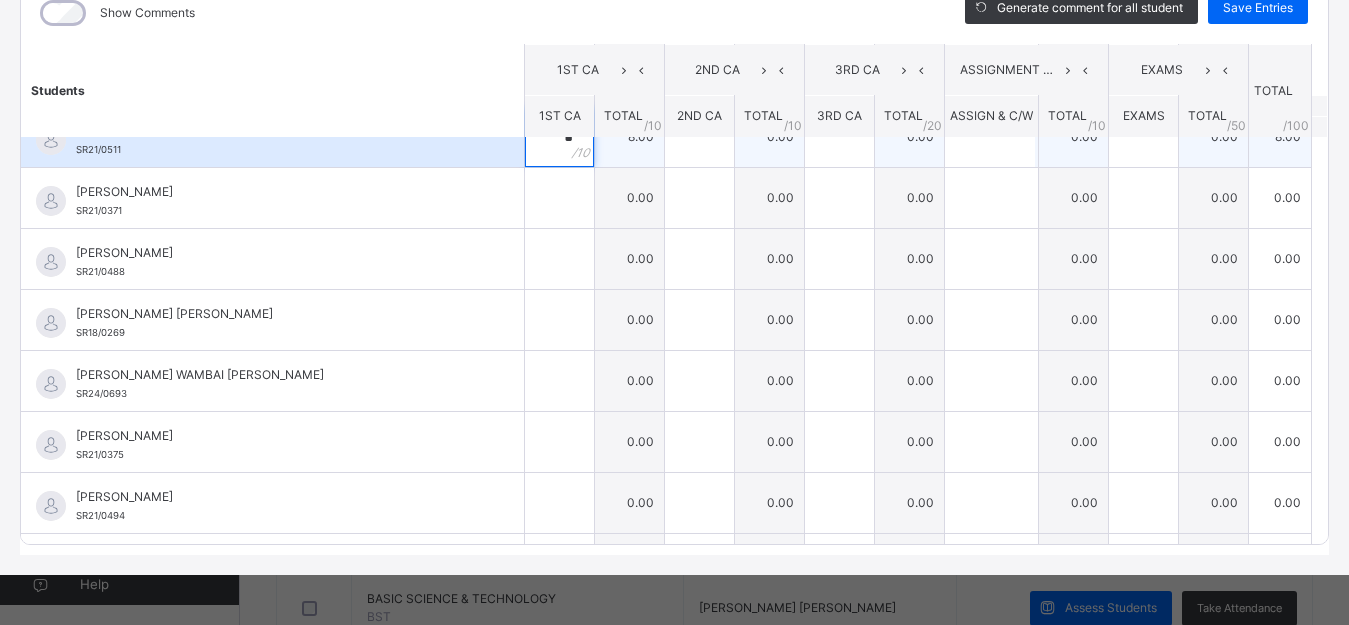 type on "*" 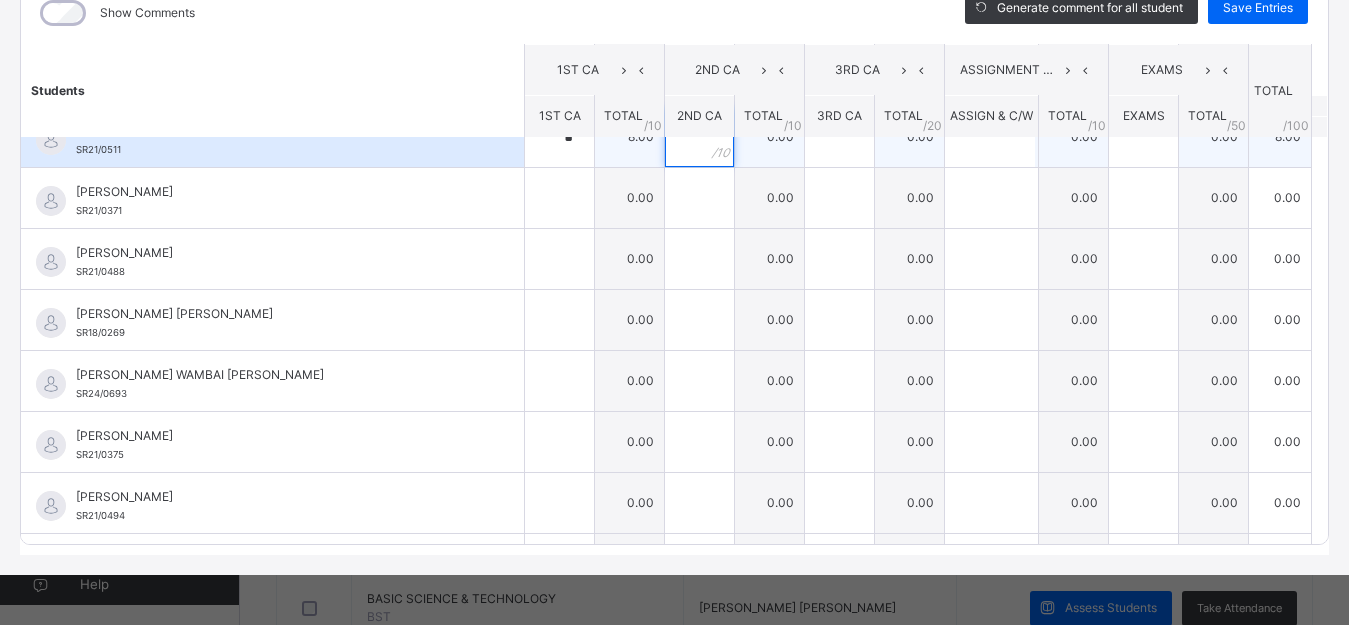 click at bounding box center [699, 137] 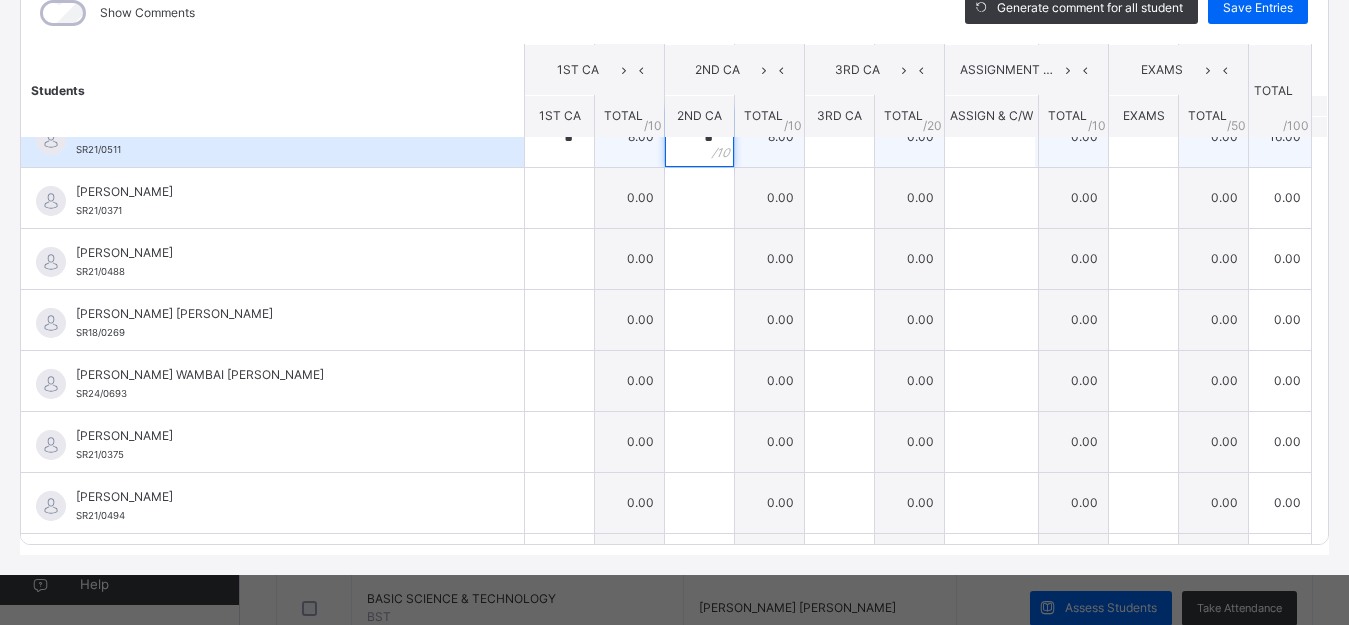 type on "*" 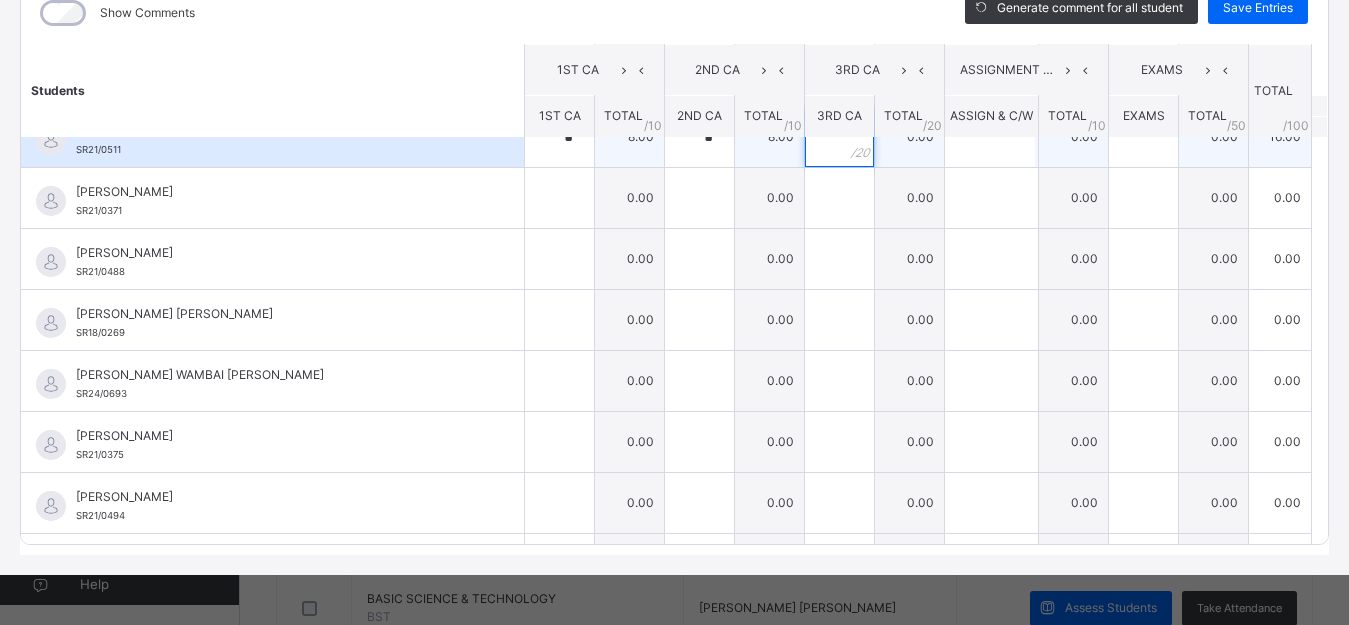 click at bounding box center (839, 137) 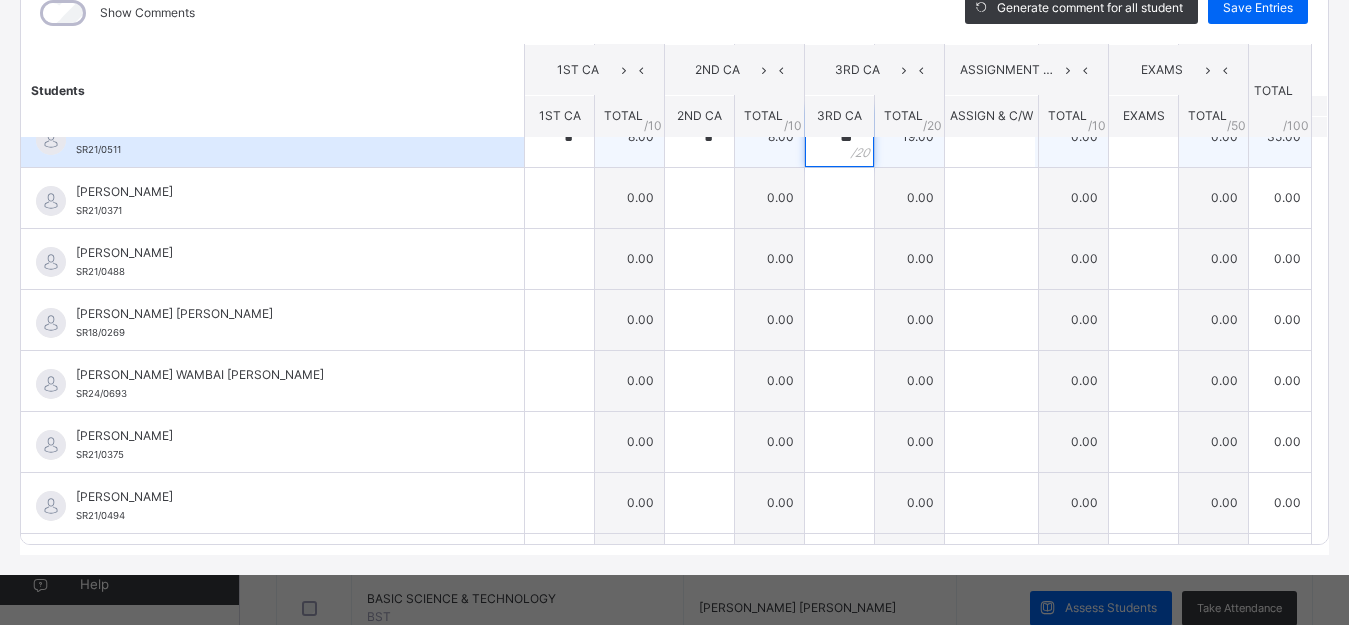 type on "**" 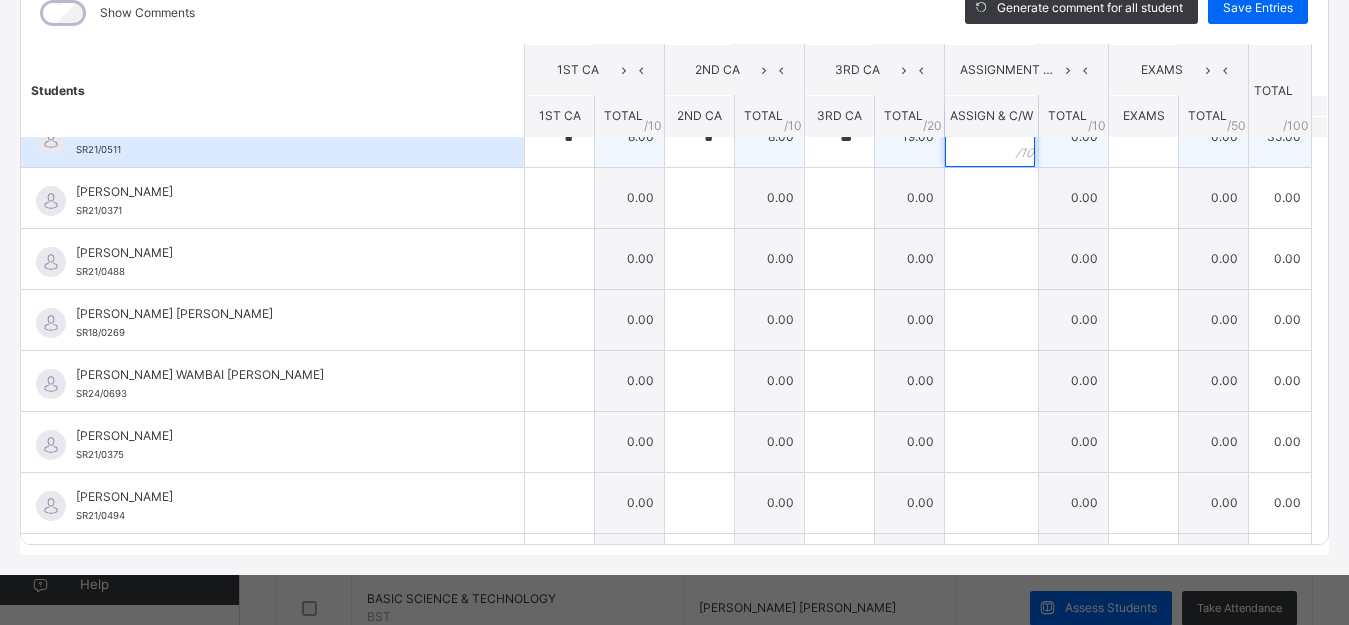 click at bounding box center (990, 137) 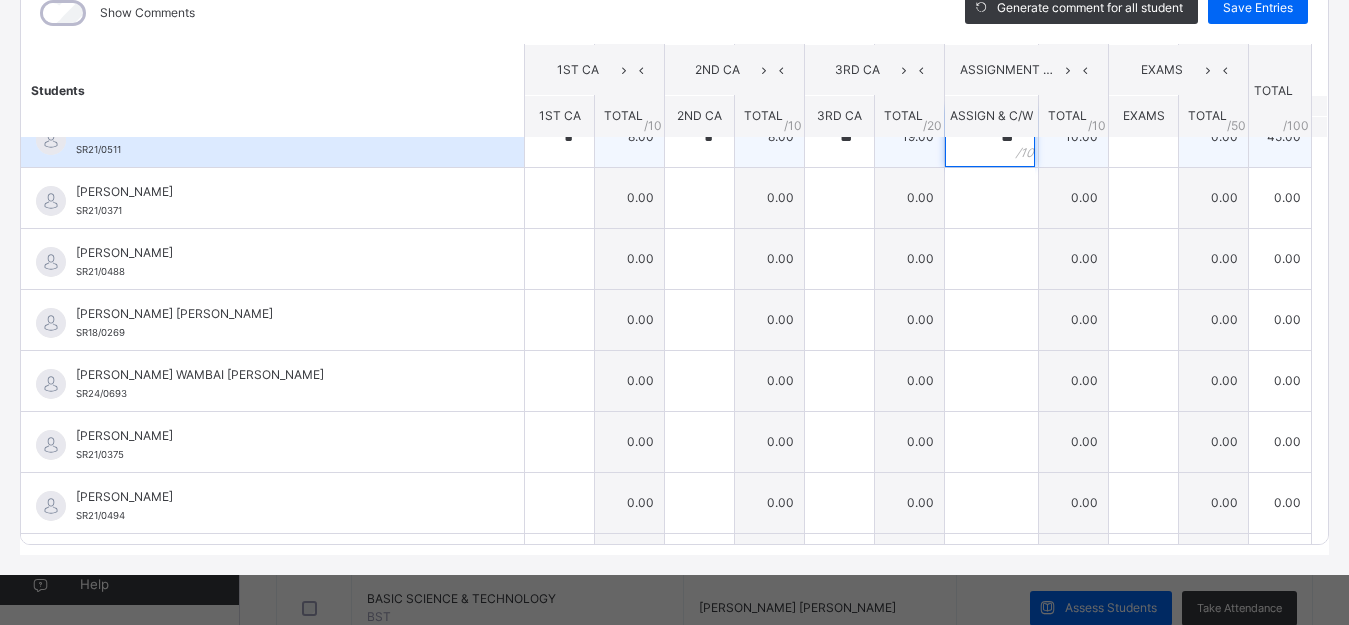 type on "**" 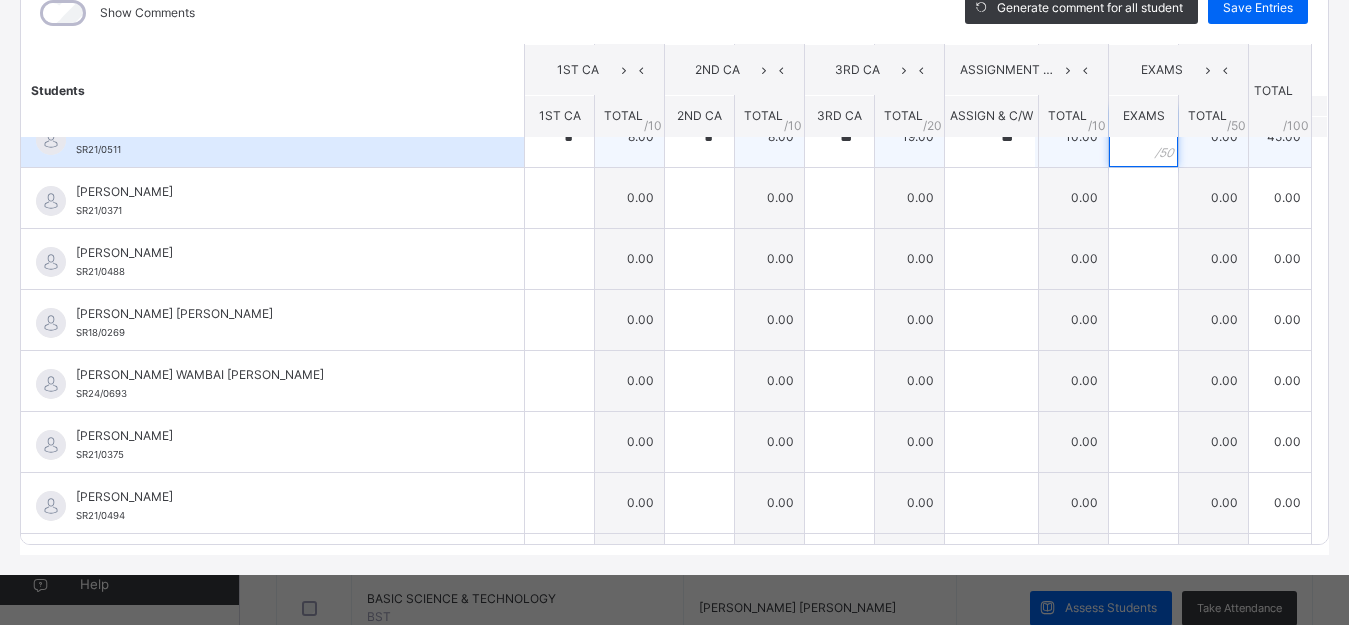click at bounding box center [1143, 137] 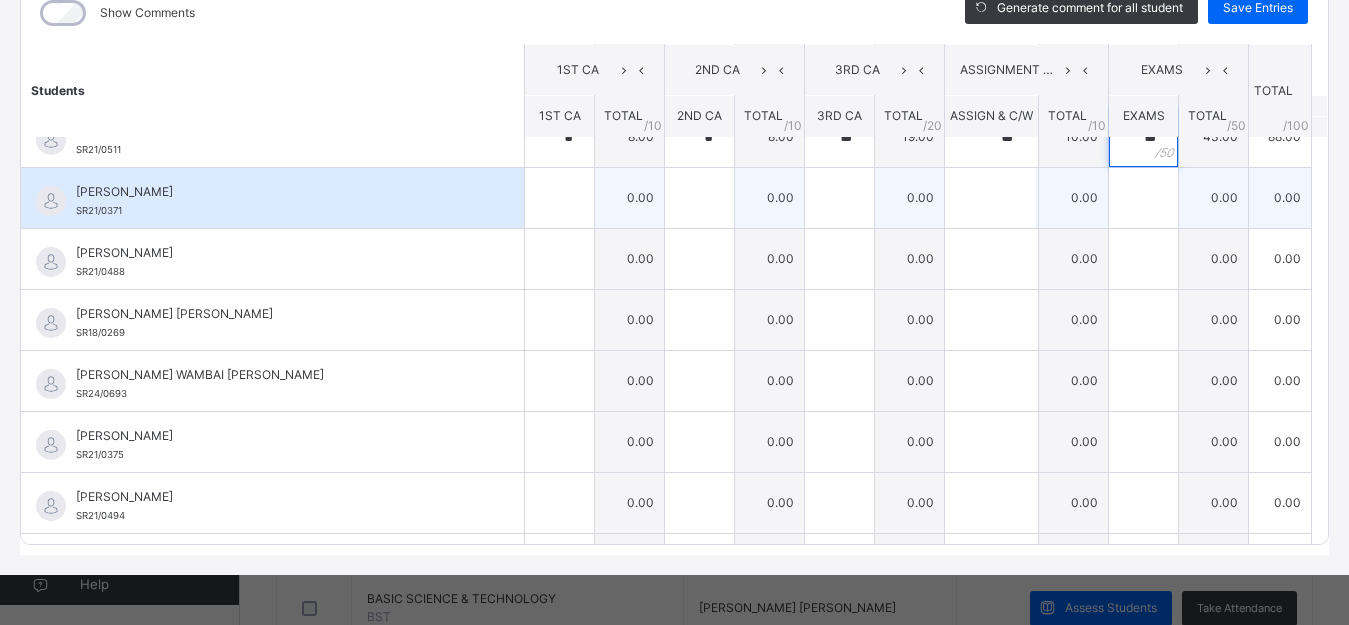 type on "**" 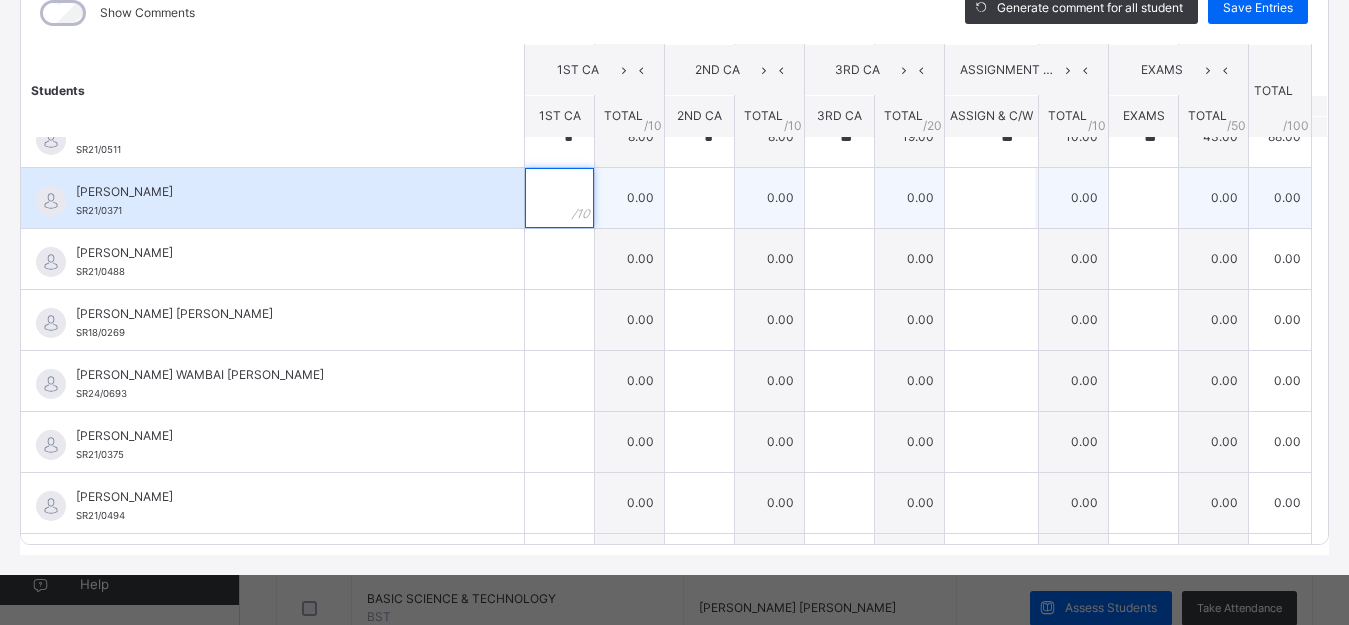 click at bounding box center [559, 198] 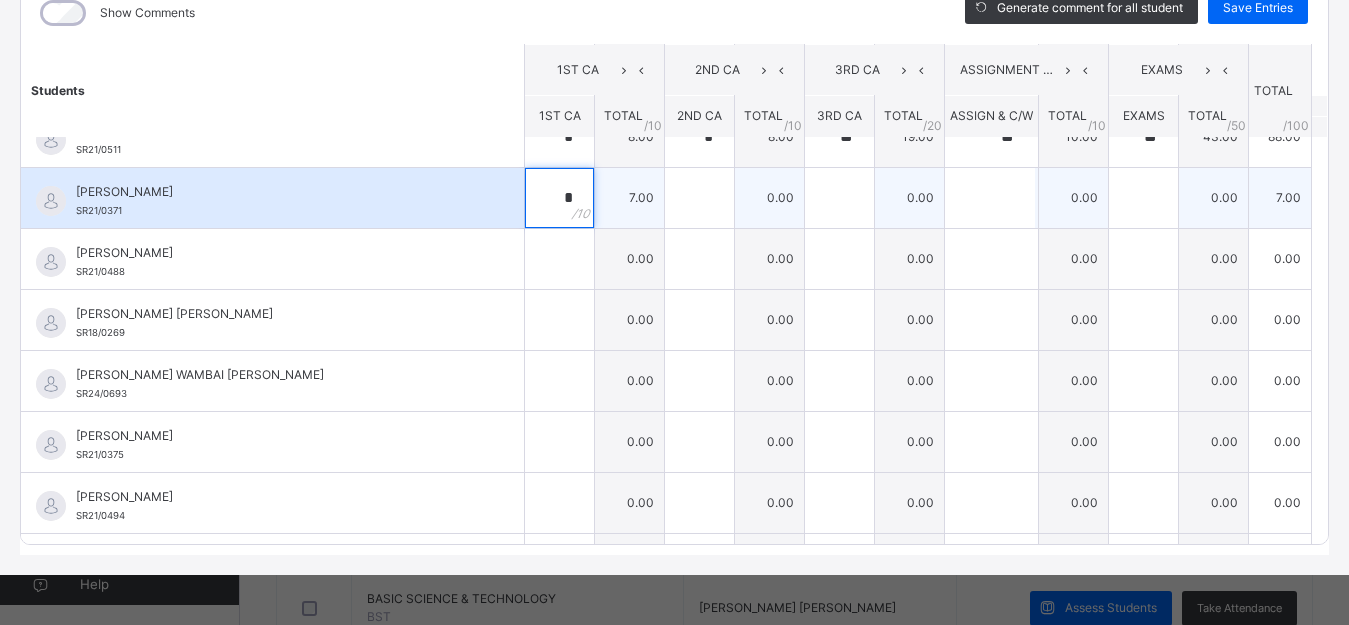 type on "*" 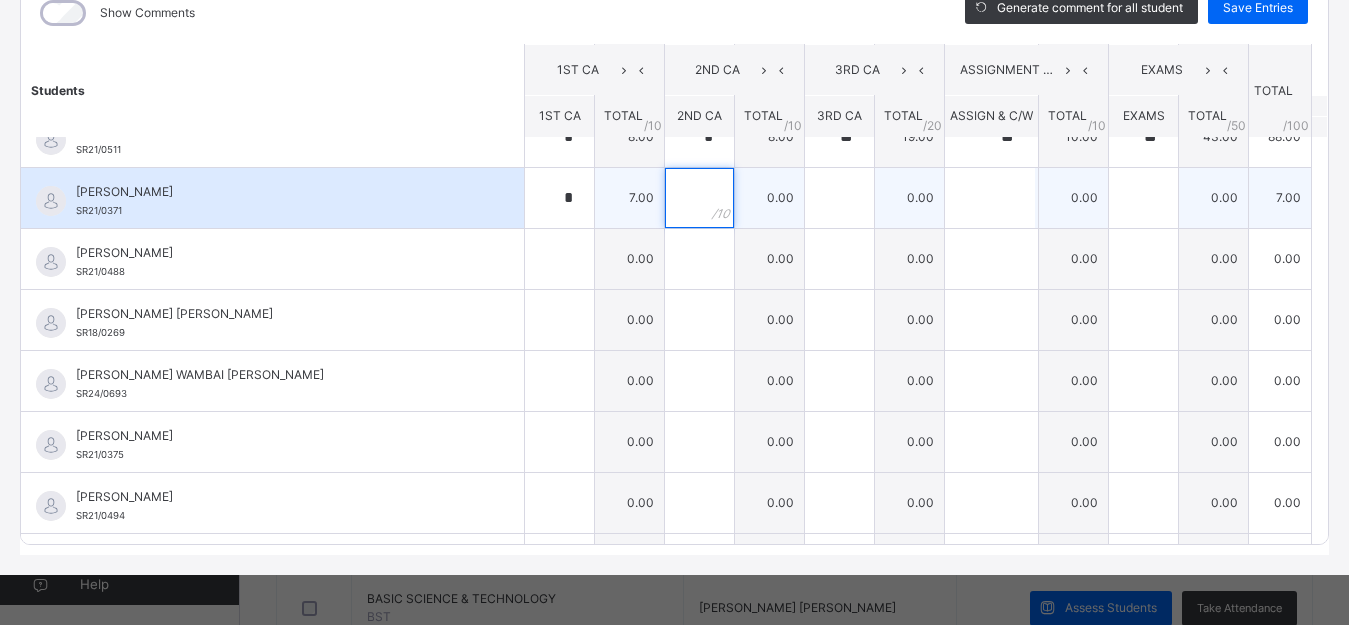 click at bounding box center [699, 198] 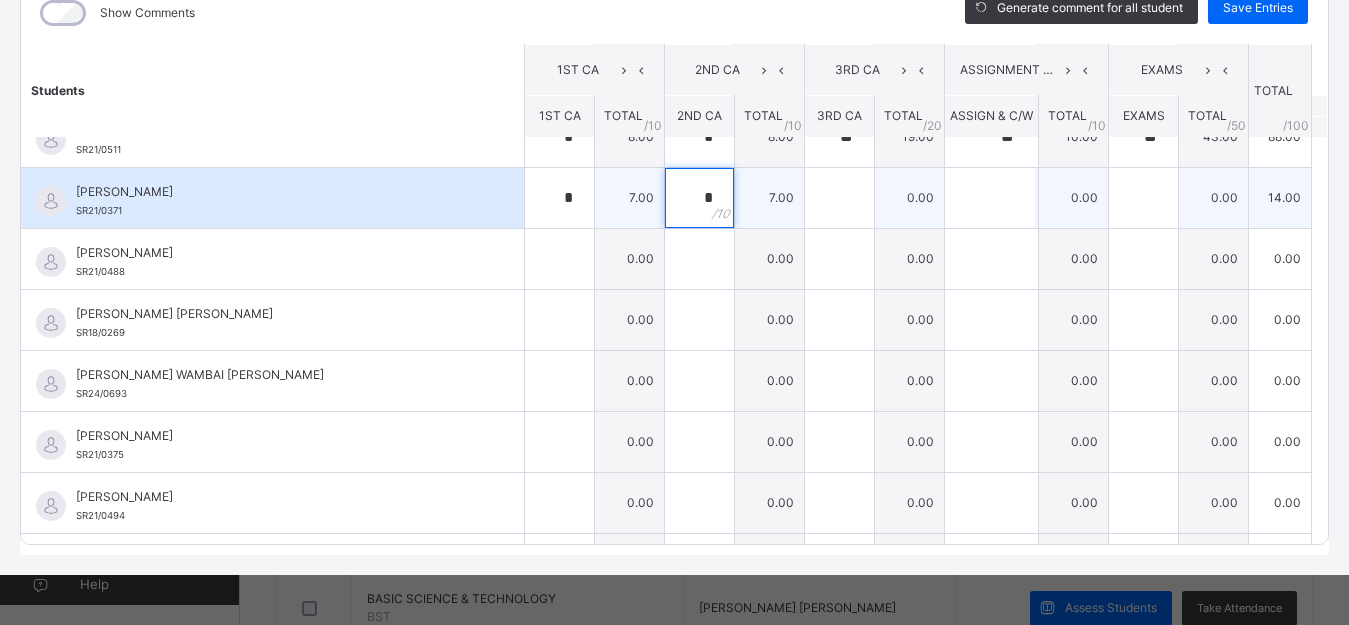 type on "*" 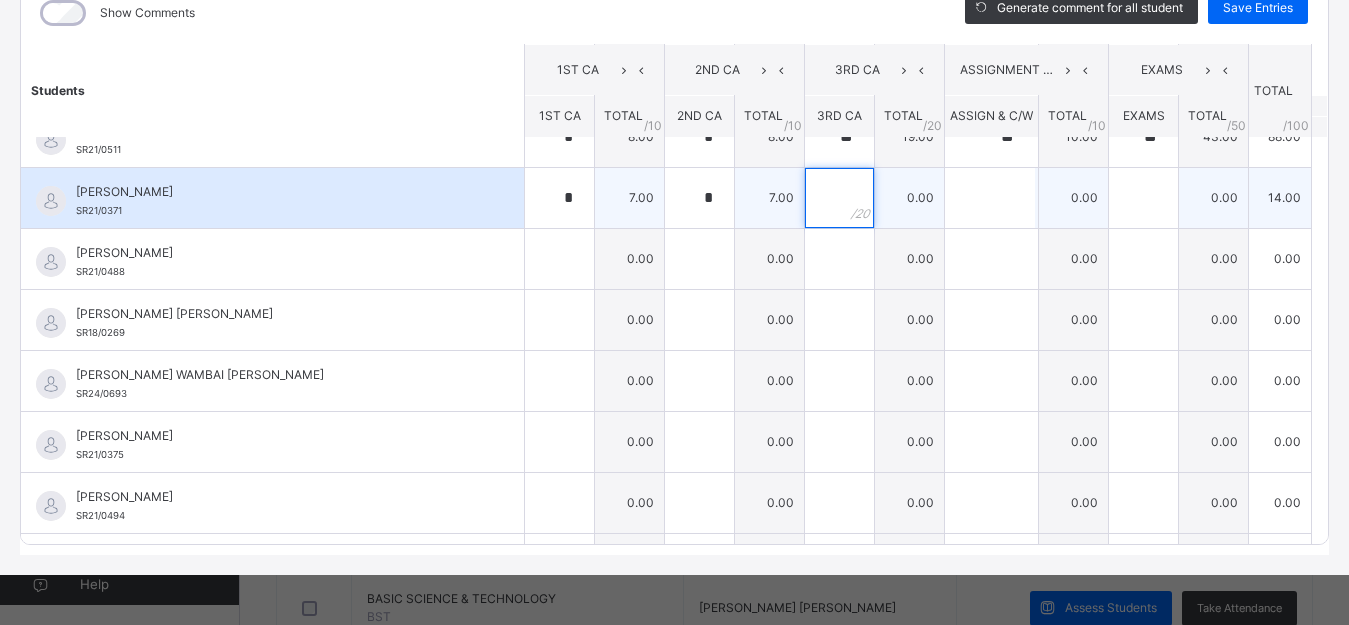 click at bounding box center [839, 198] 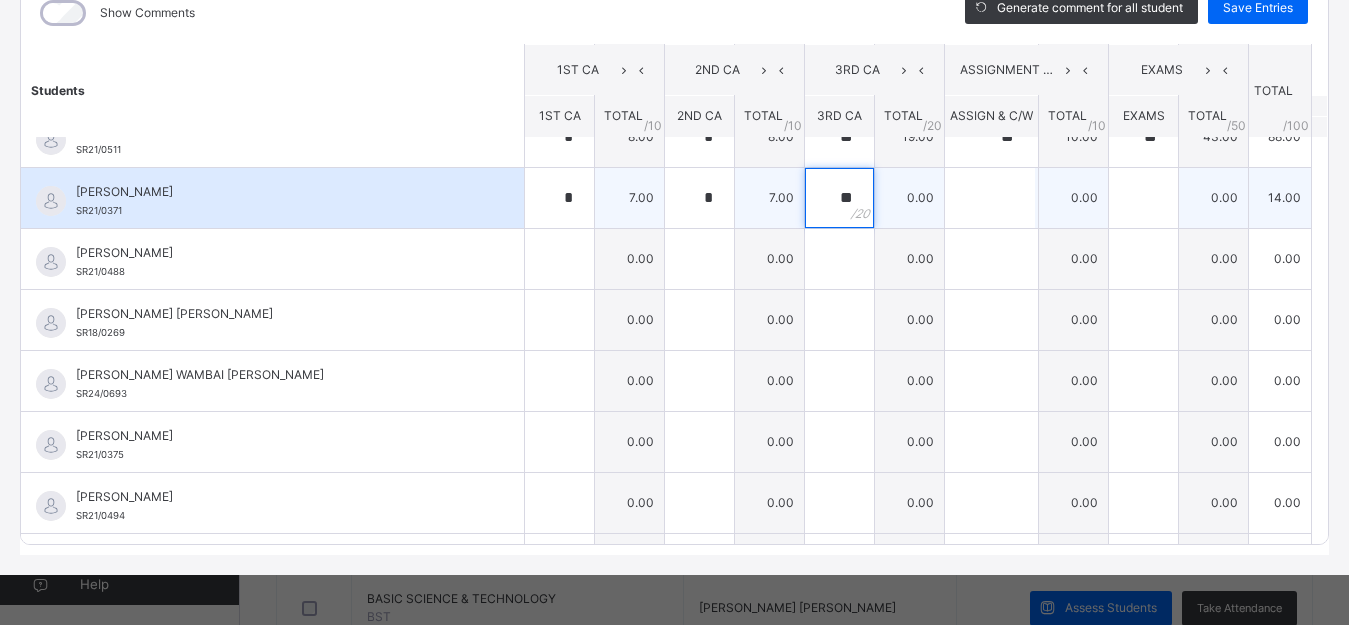 type on "**" 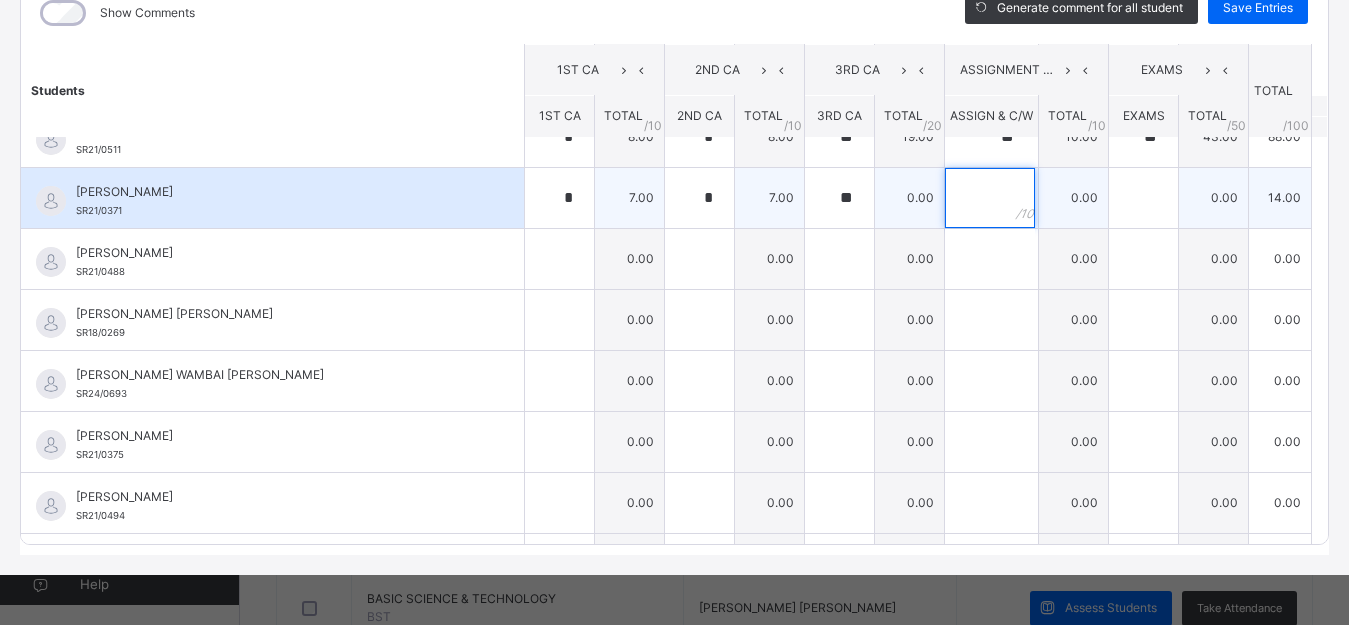 click at bounding box center (990, 198) 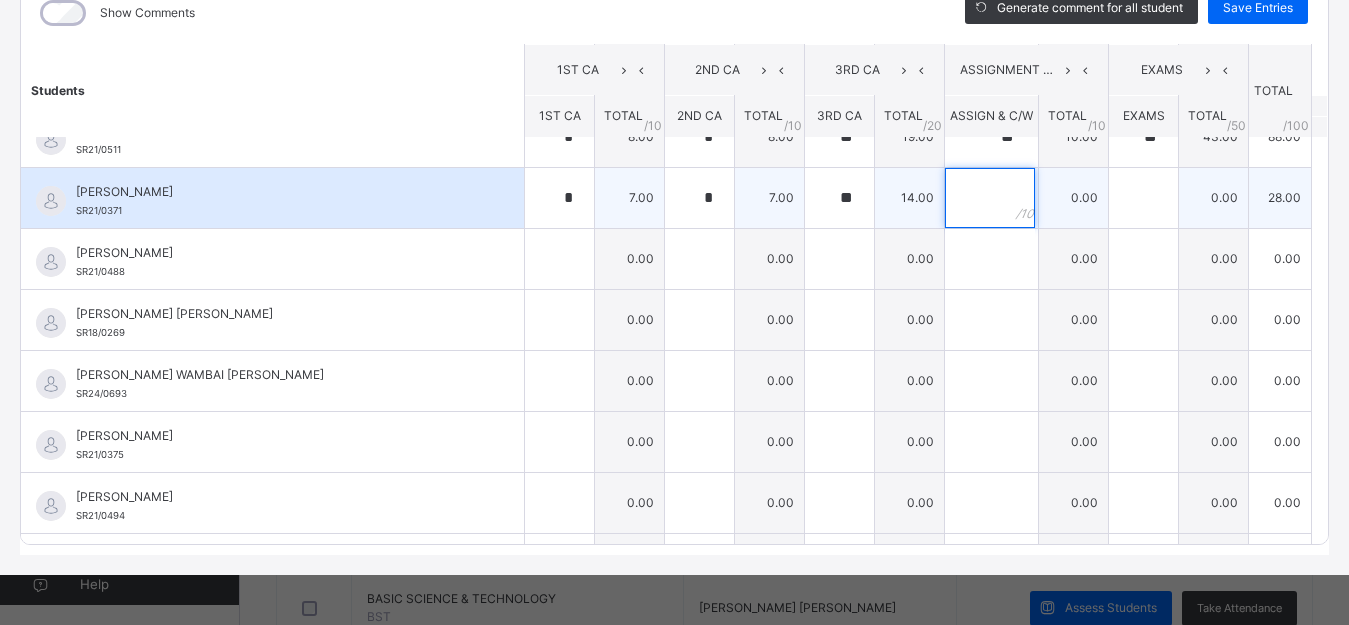 click at bounding box center [990, 198] 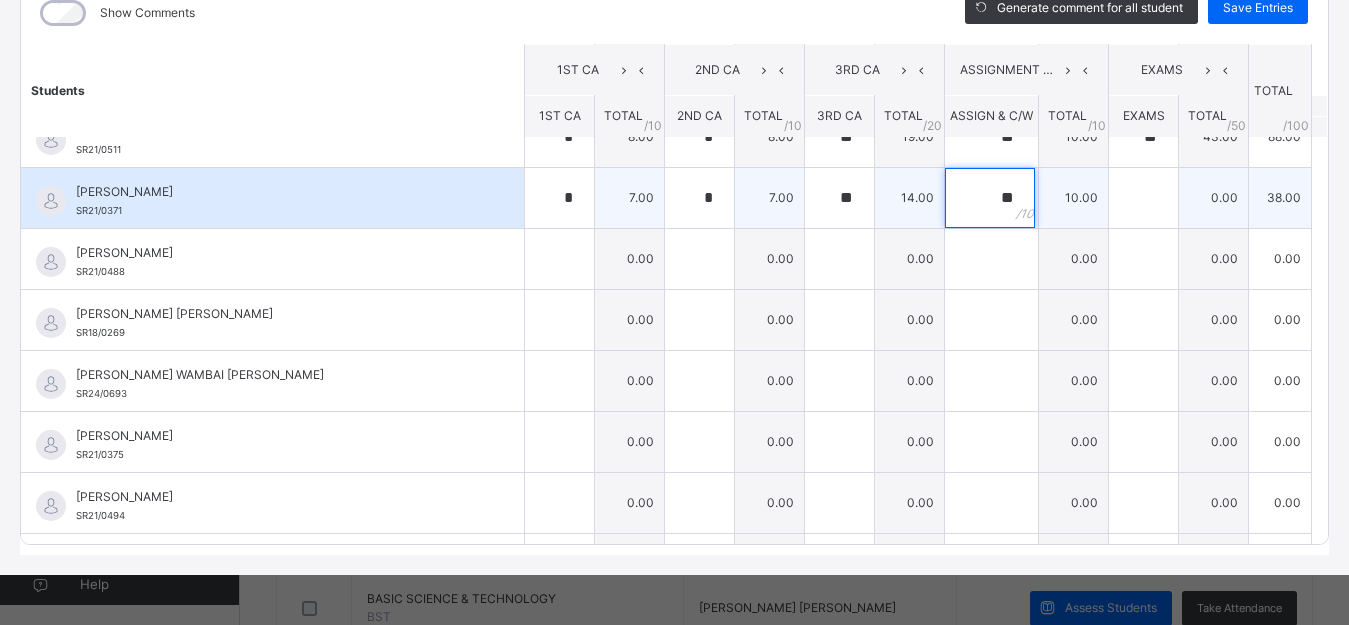 type on "**" 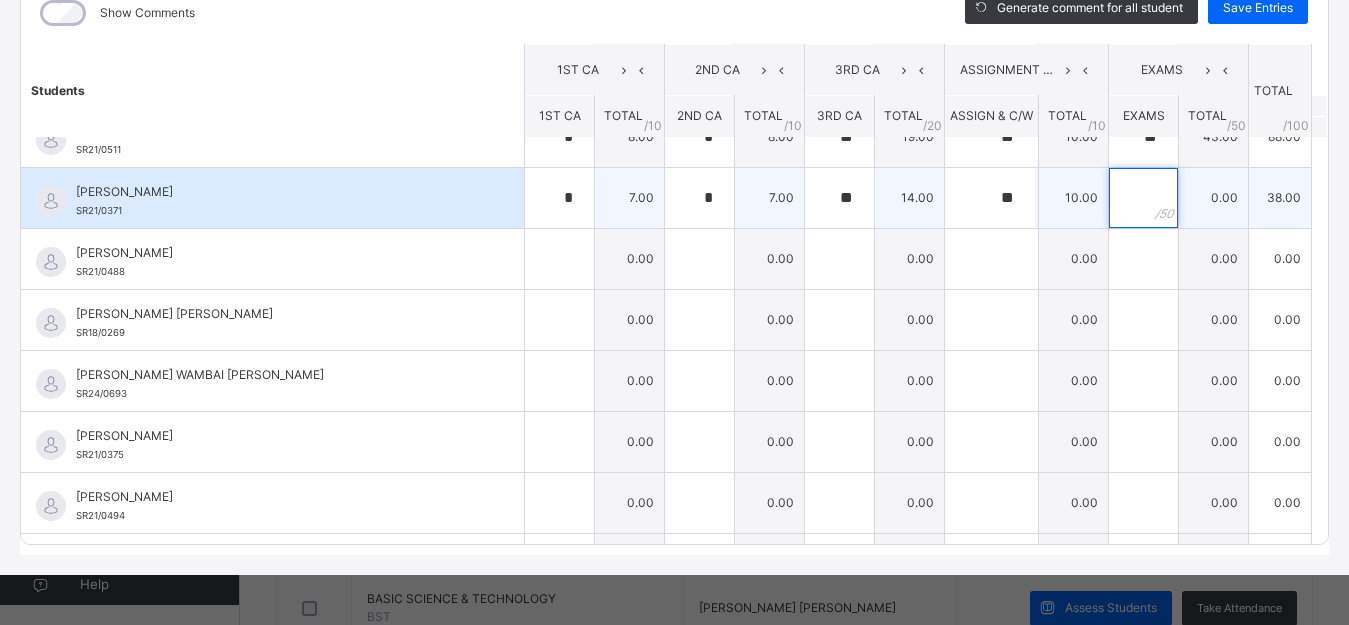 click at bounding box center (1143, 198) 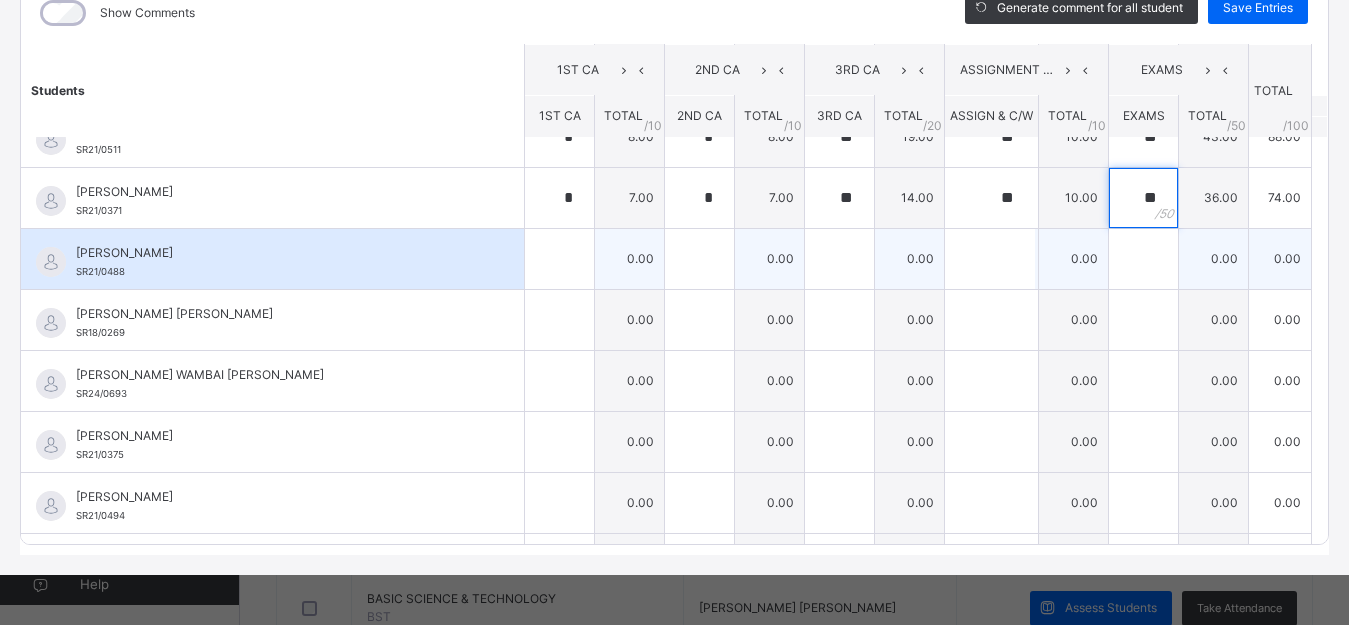 type on "**" 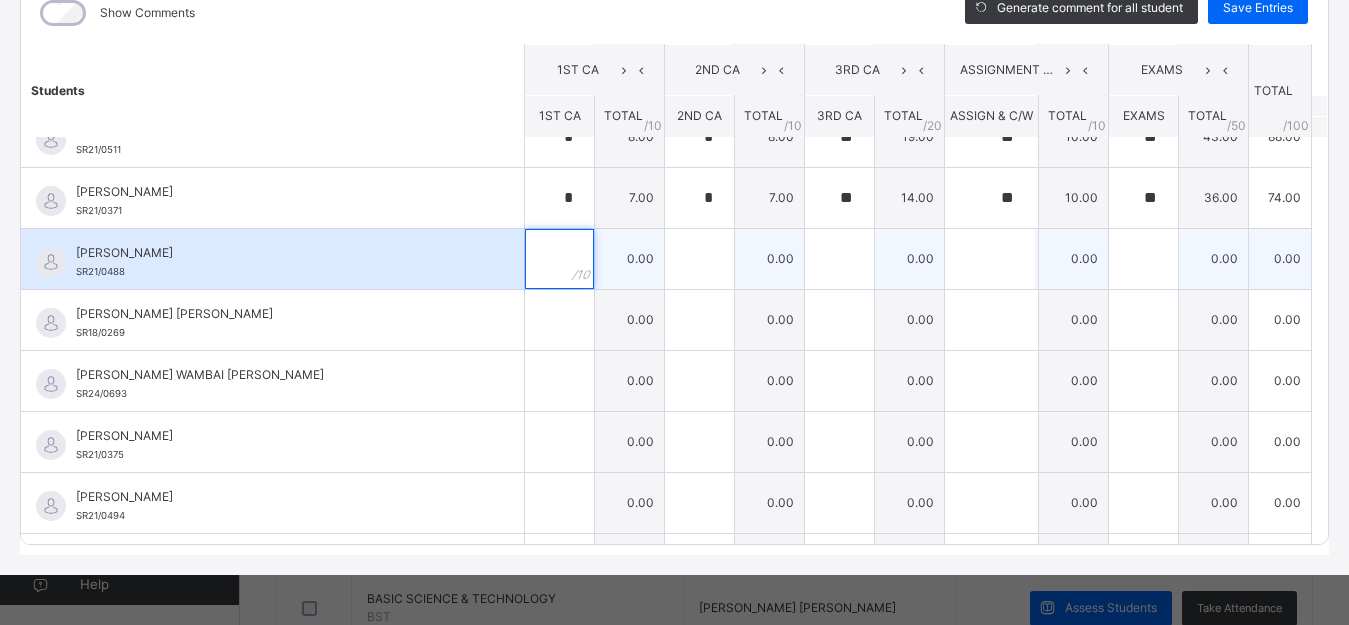 click at bounding box center (559, 259) 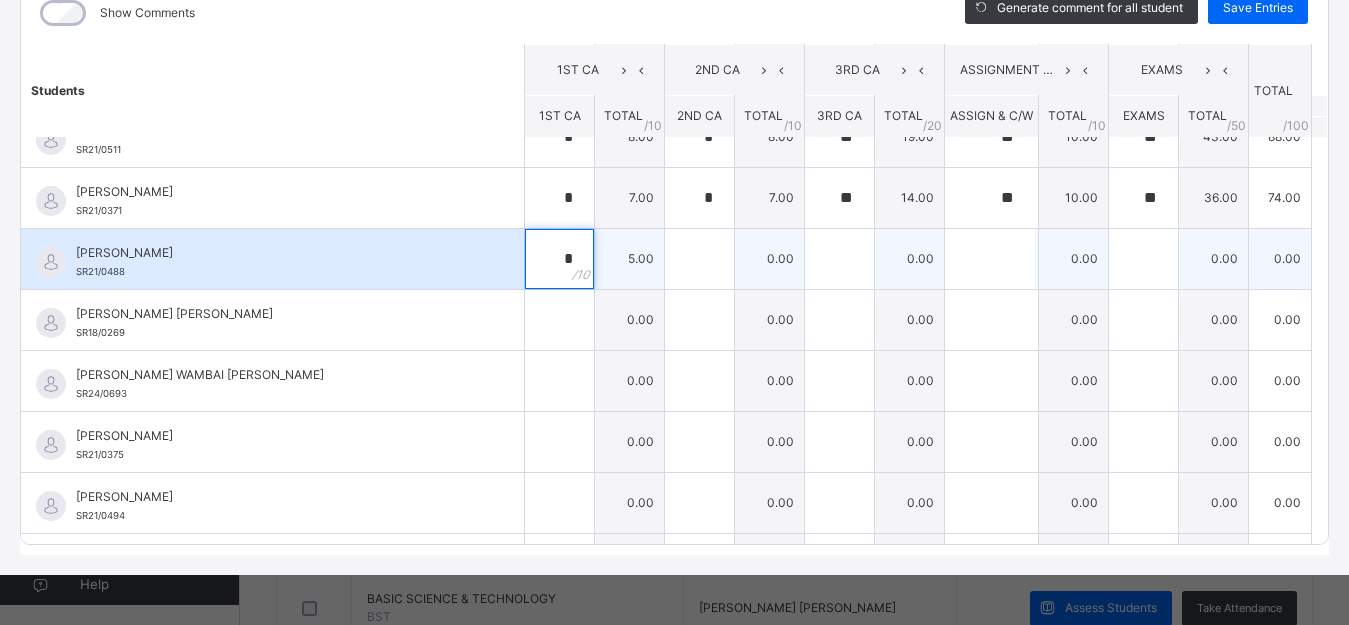 type on "*" 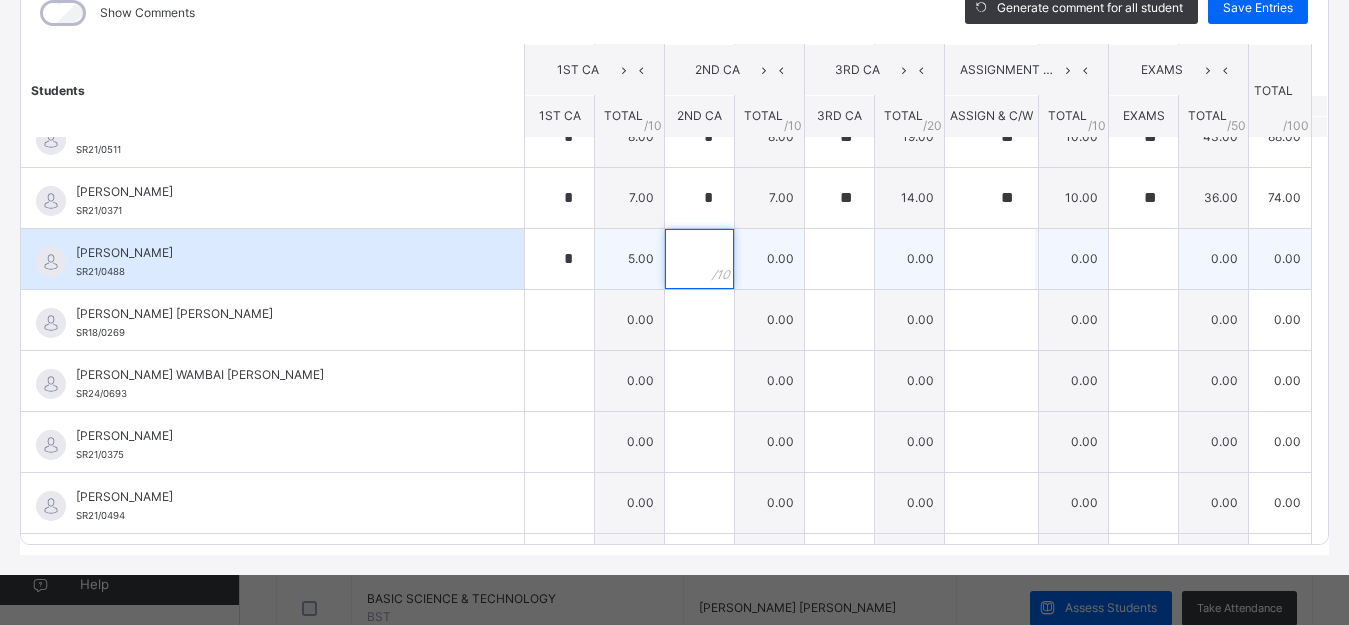 click at bounding box center (699, 259) 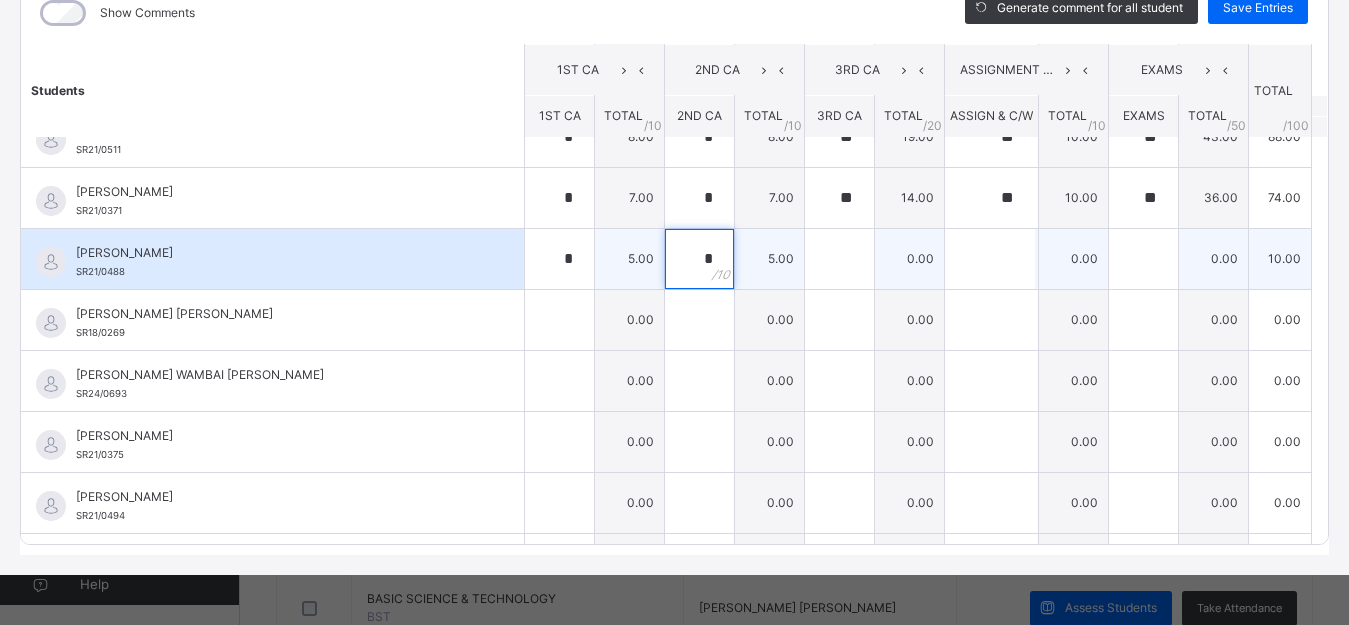 type on "*" 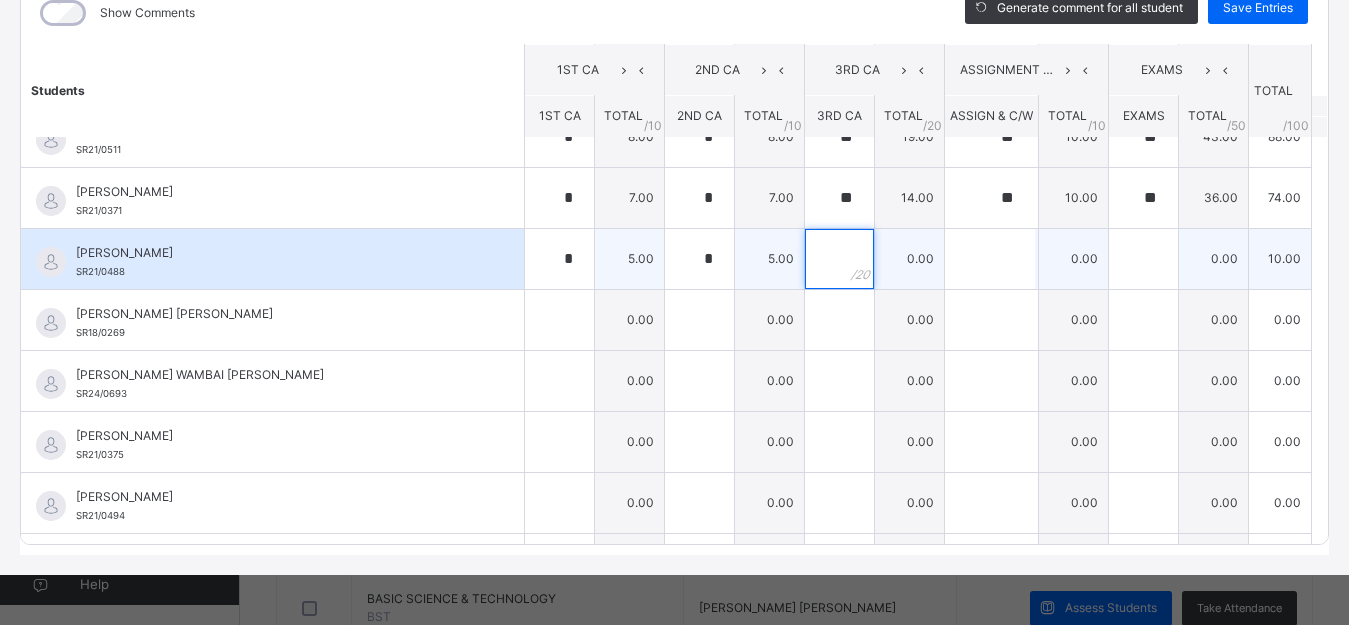 click at bounding box center (839, 259) 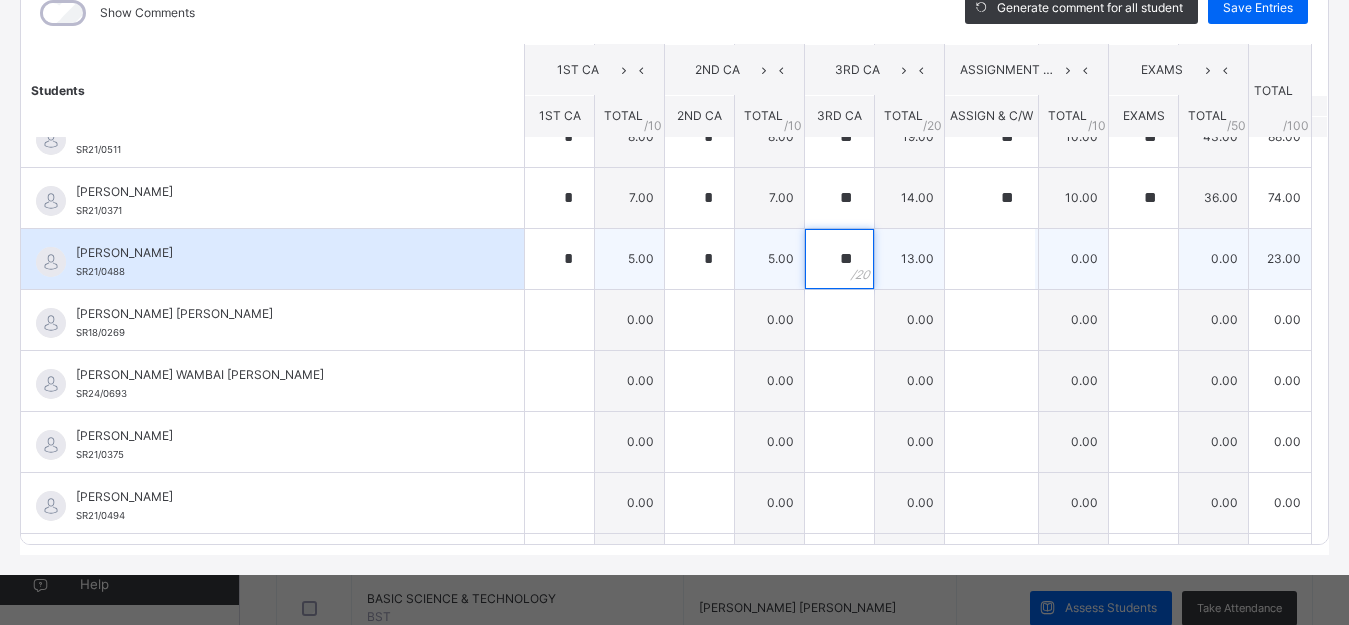 type on "**" 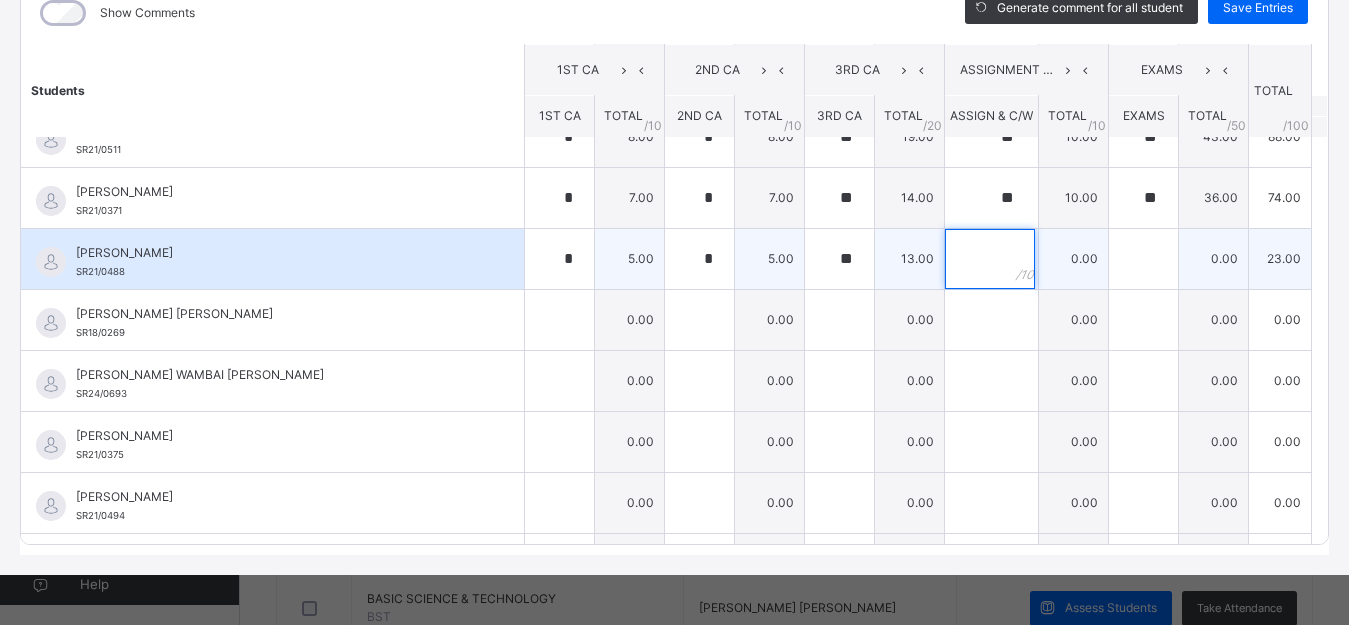click at bounding box center (990, 259) 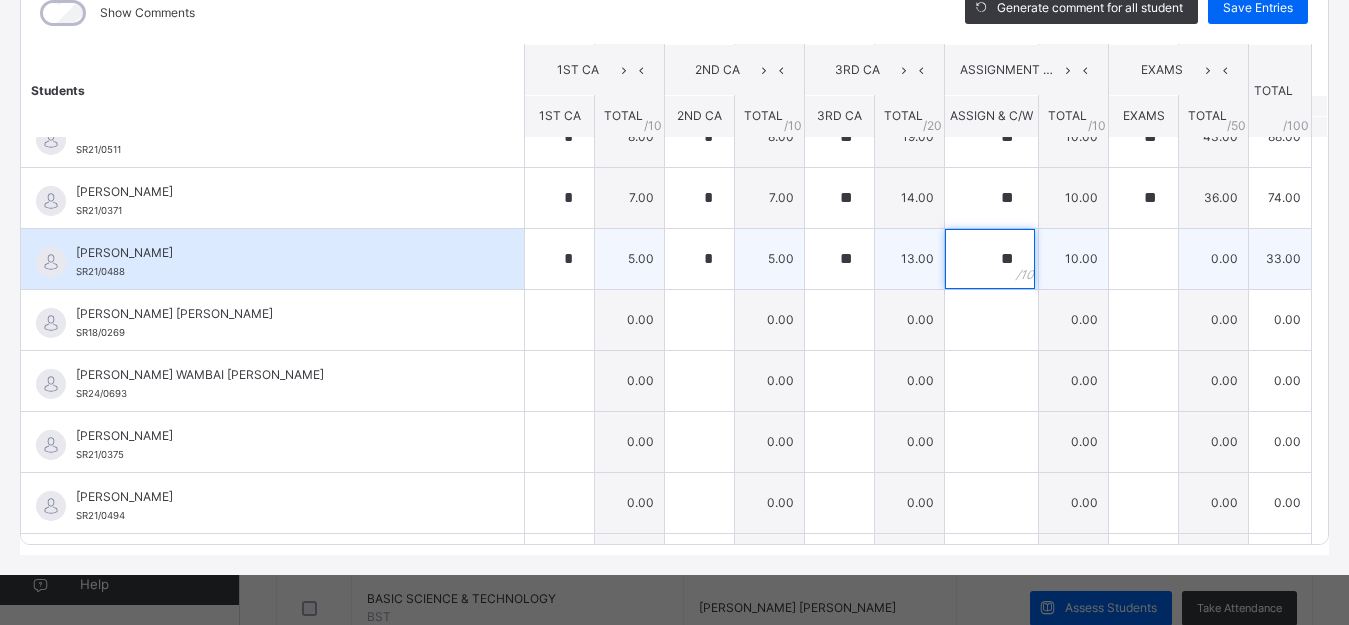 type on "**" 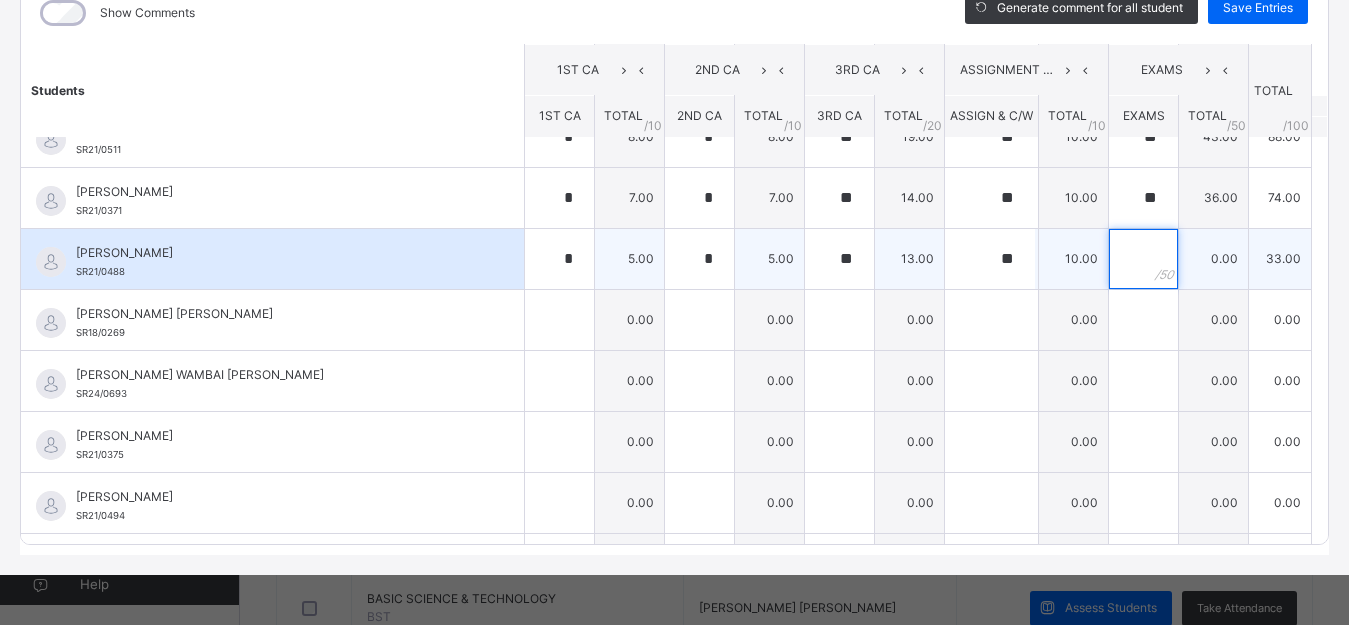 click at bounding box center (1143, 259) 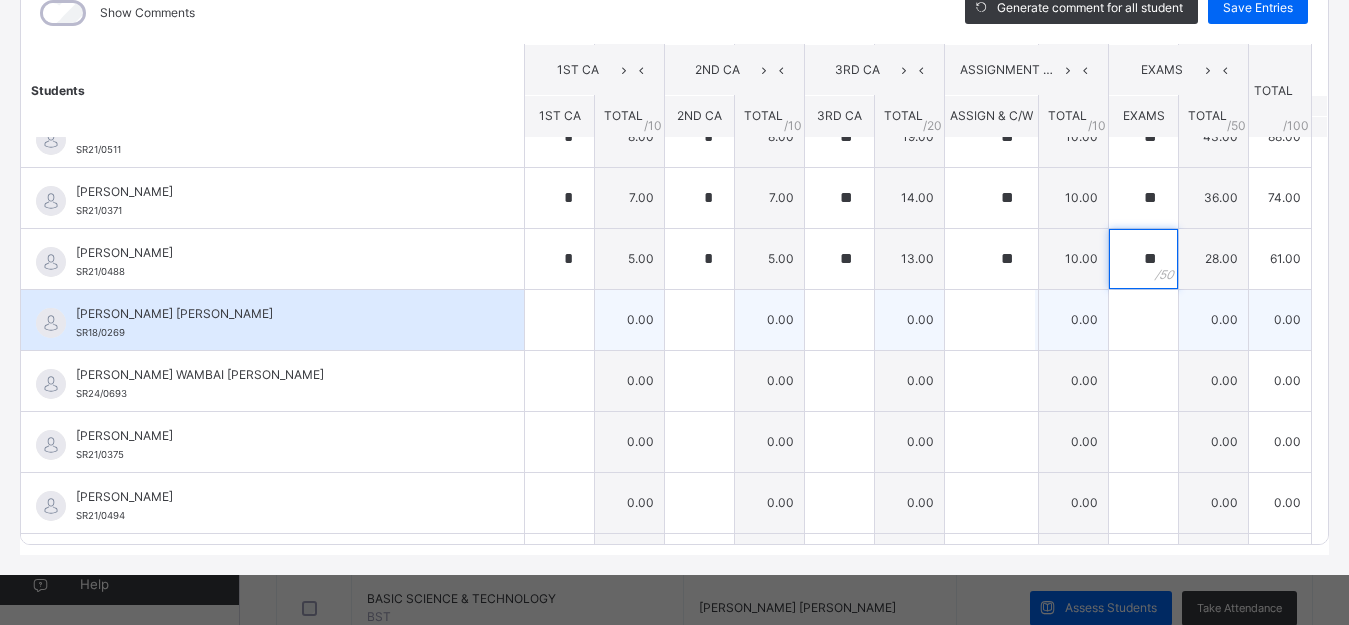 type on "**" 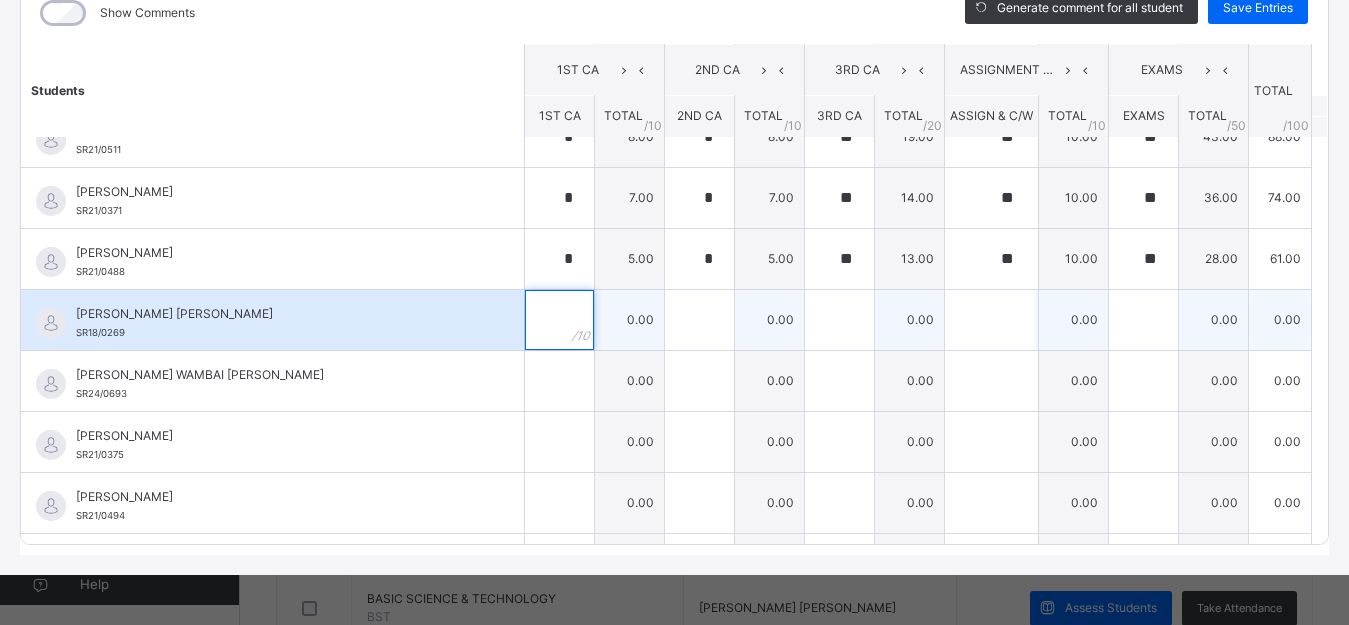click at bounding box center (559, 320) 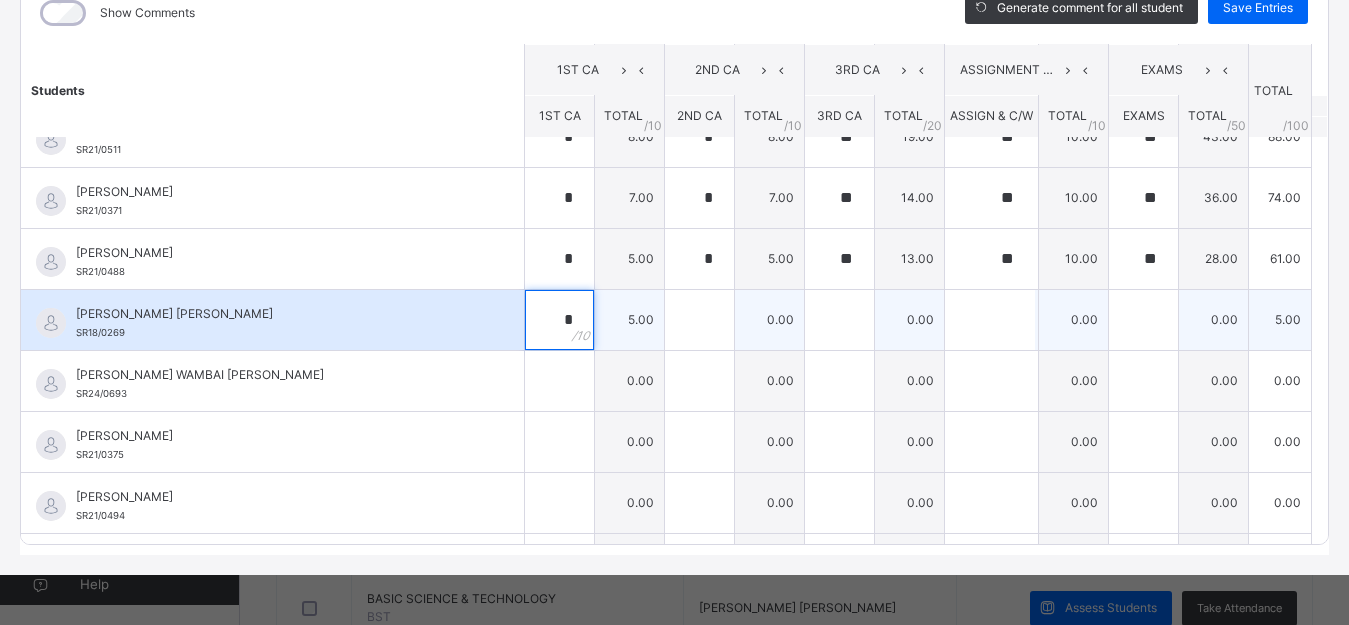 type on "*" 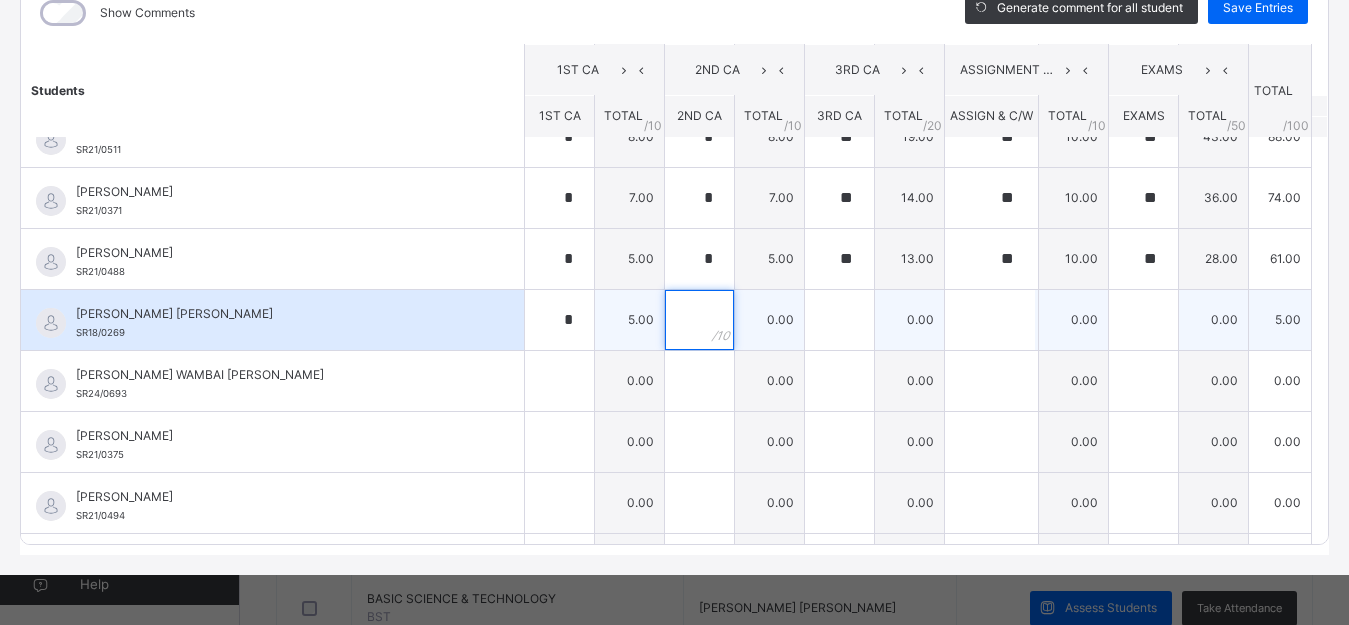 click at bounding box center [699, 320] 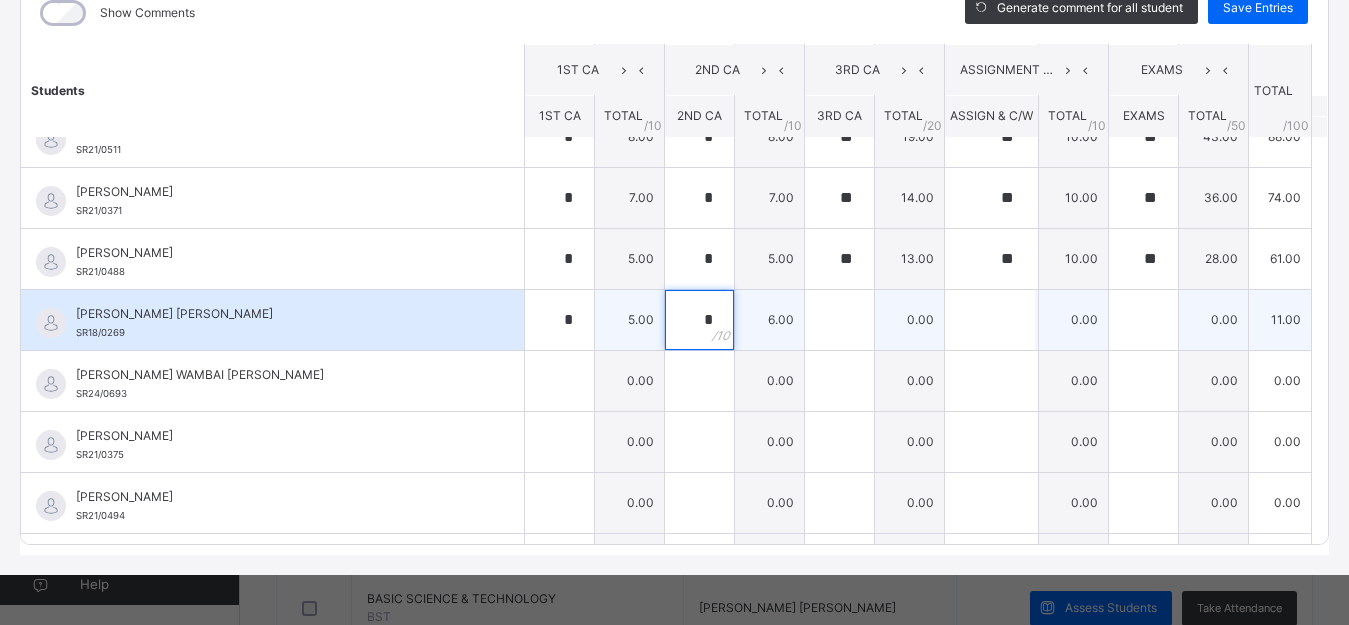 type on "*" 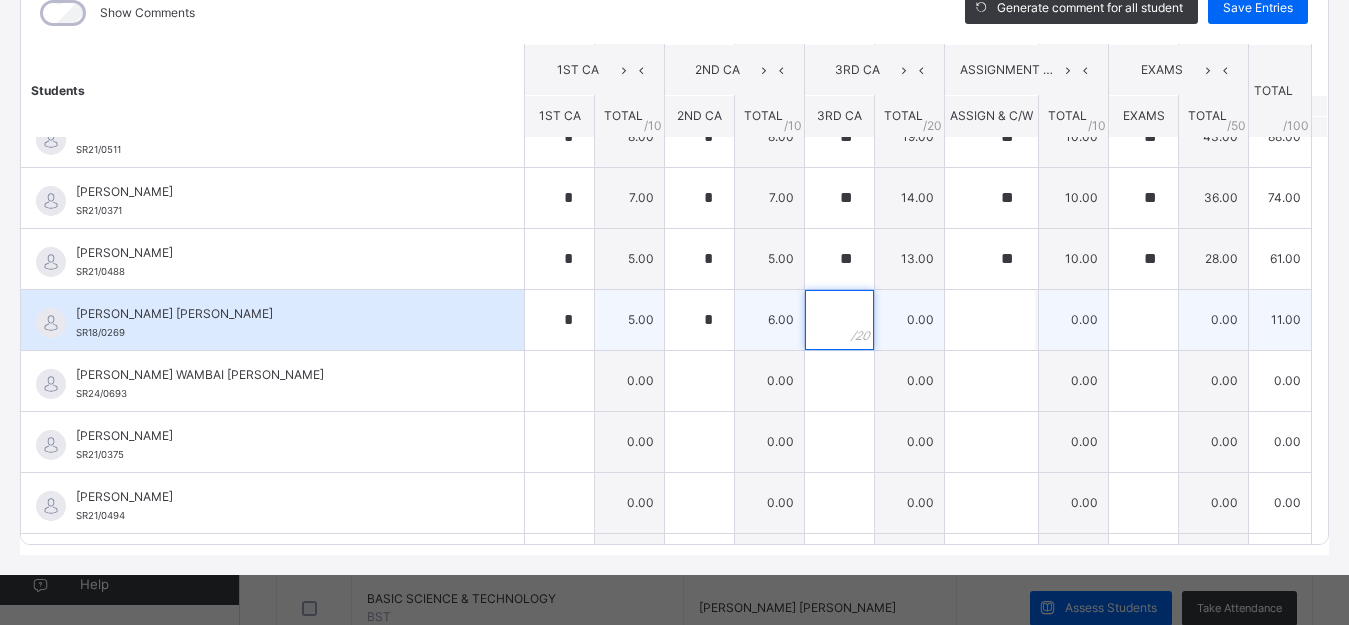 click at bounding box center (839, 320) 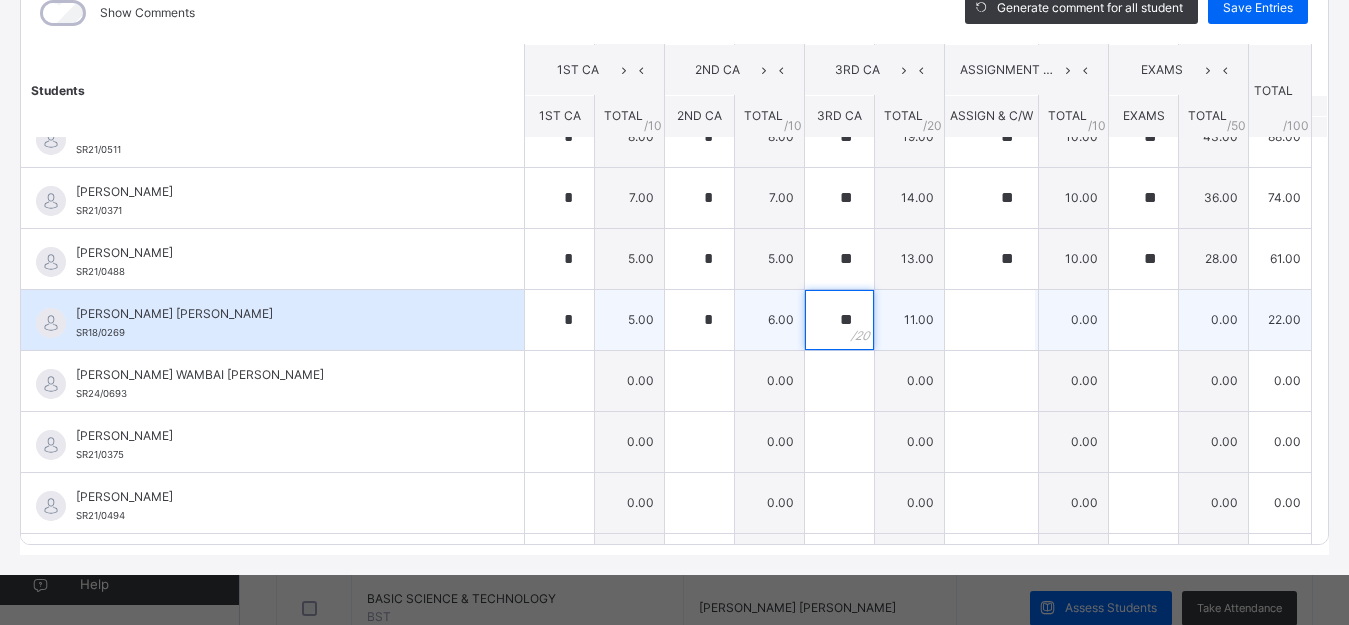type on "**" 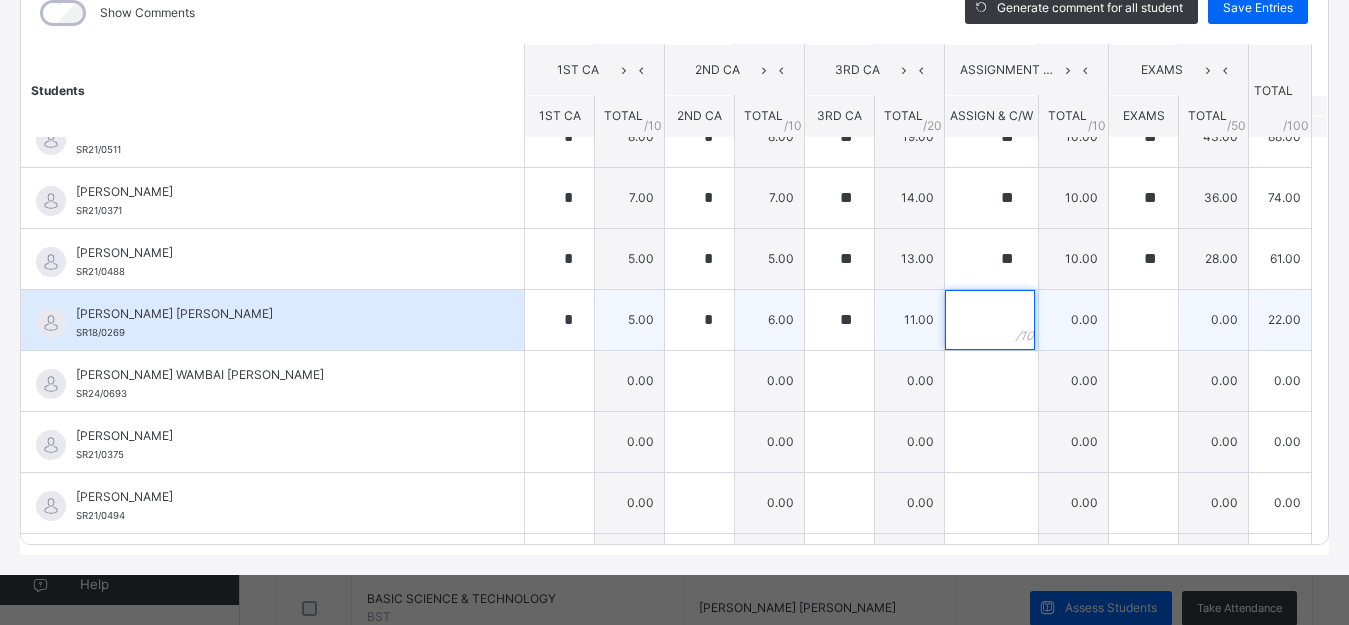 click at bounding box center (990, 320) 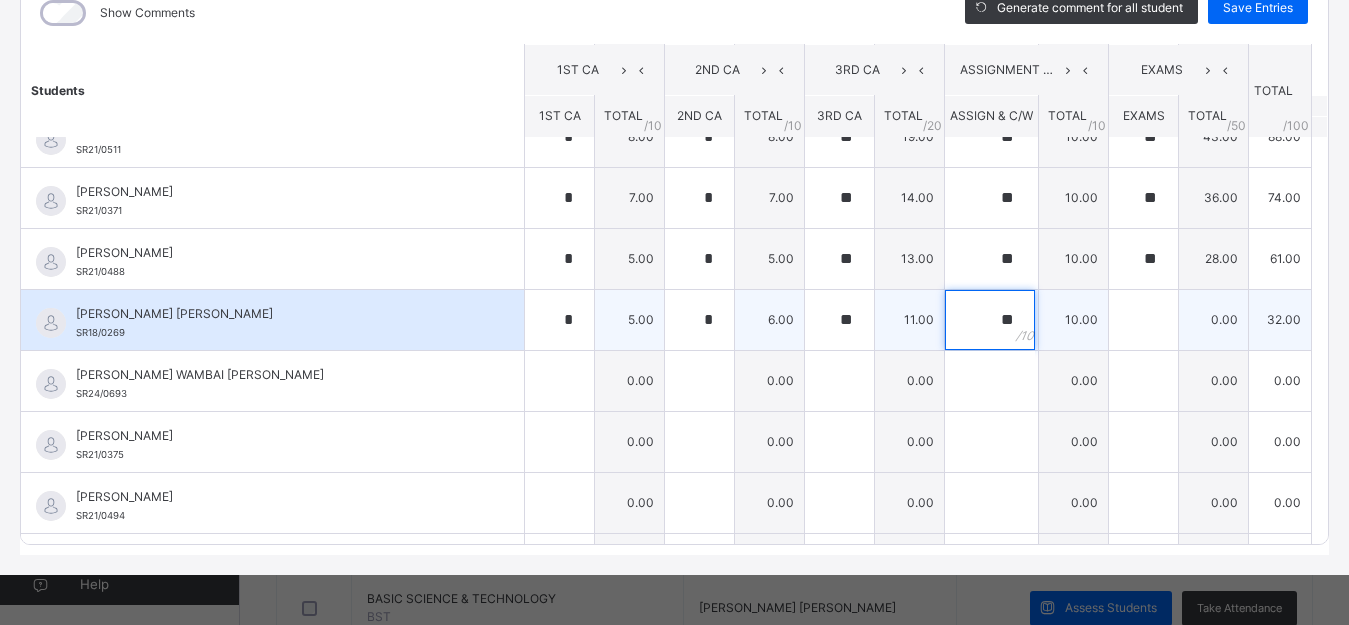 type on "**" 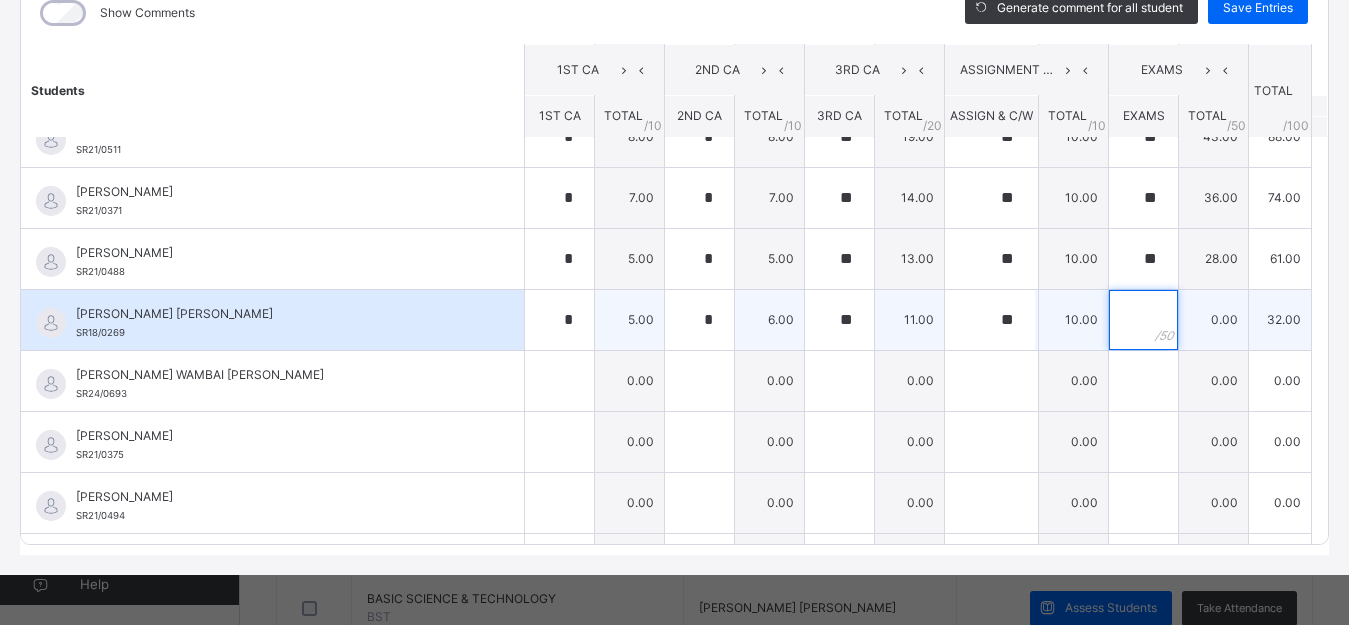 click at bounding box center [1143, 320] 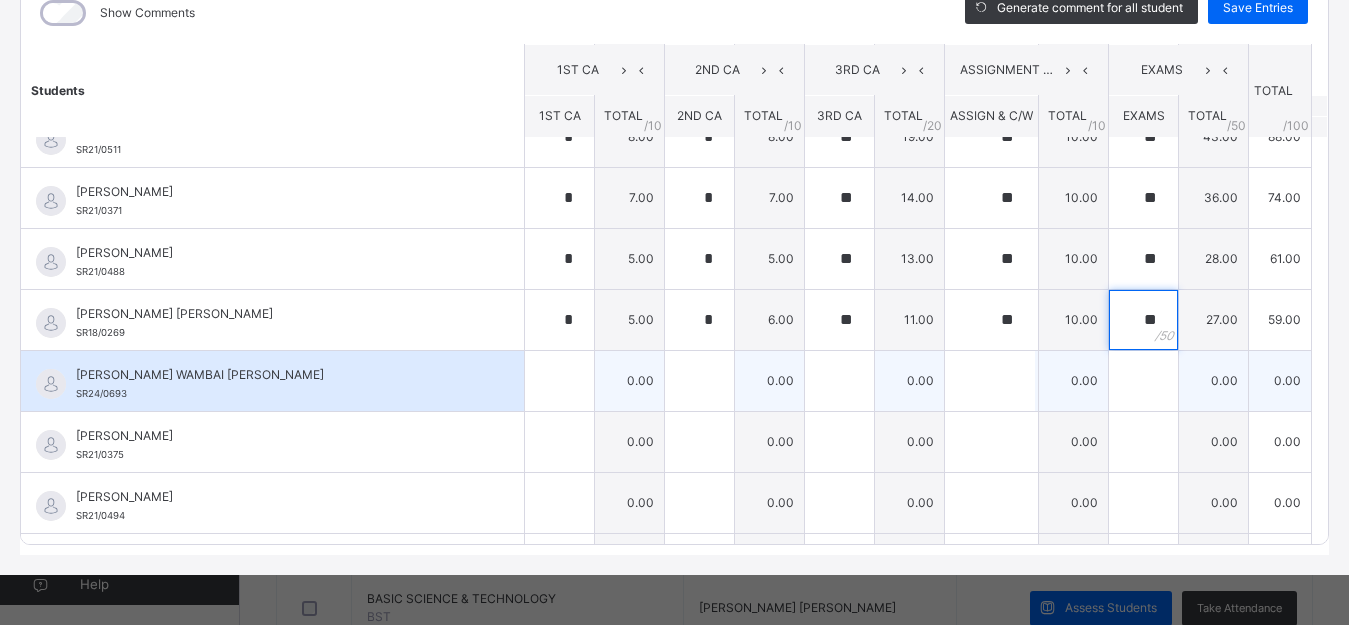 type on "**" 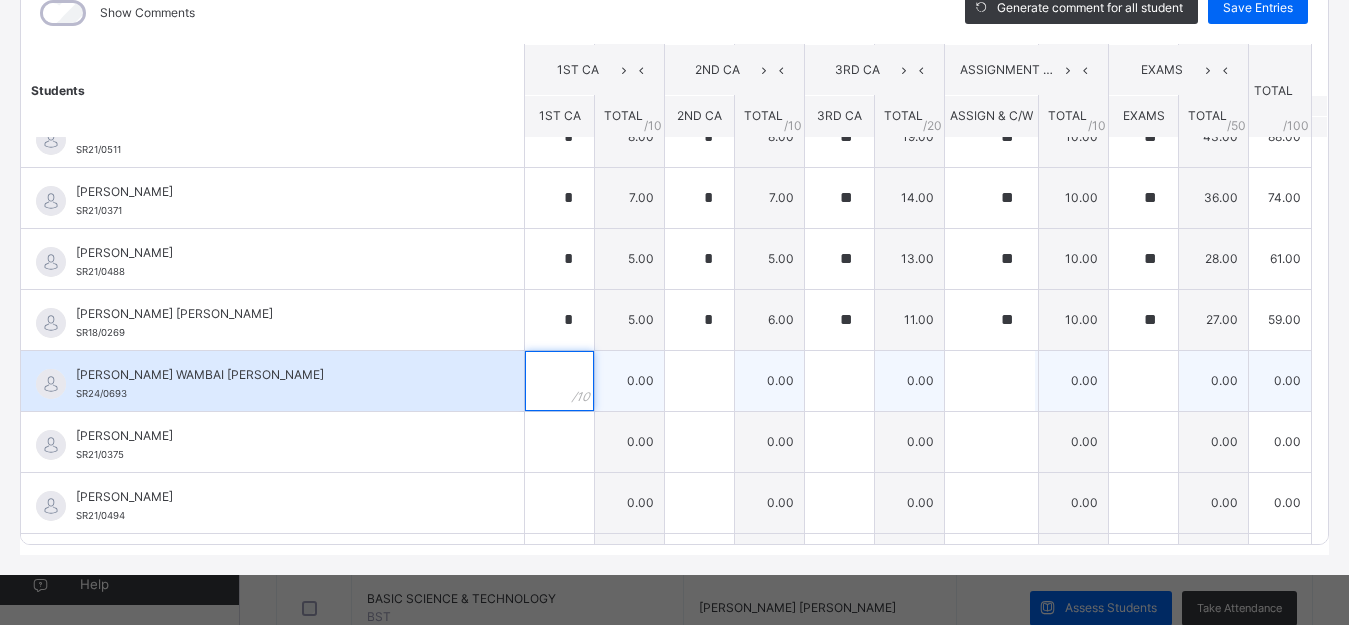 click at bounding box center (559, 381) 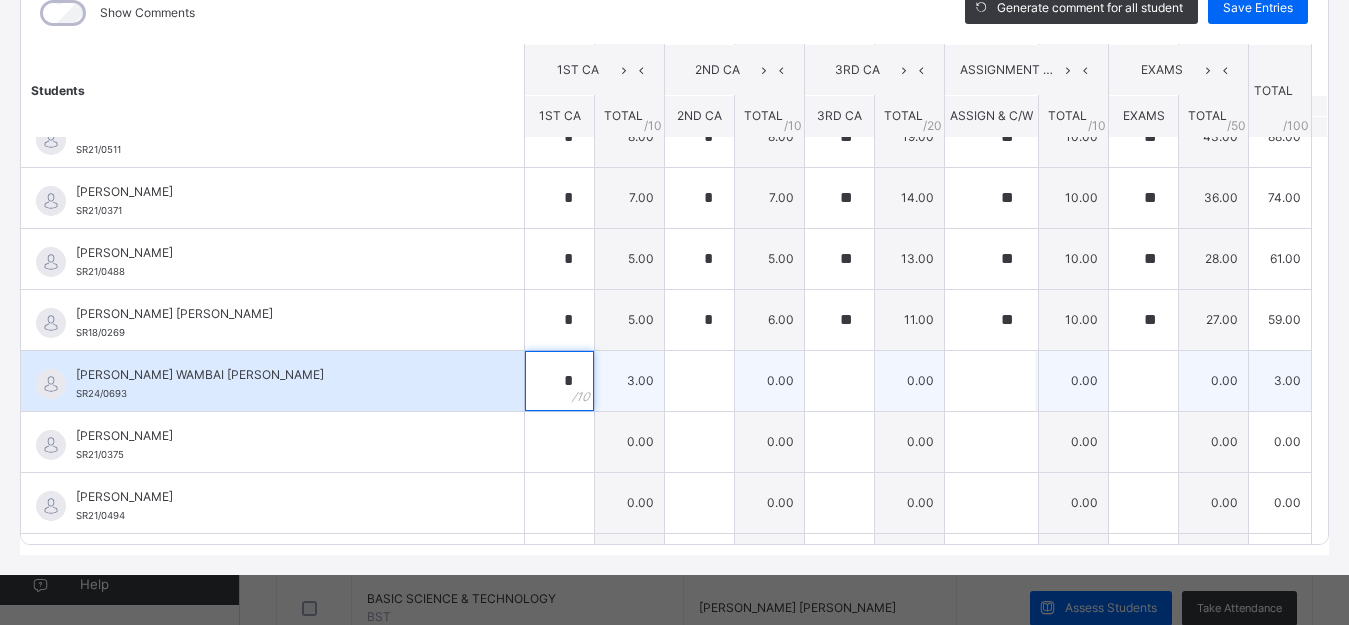 type on "*" 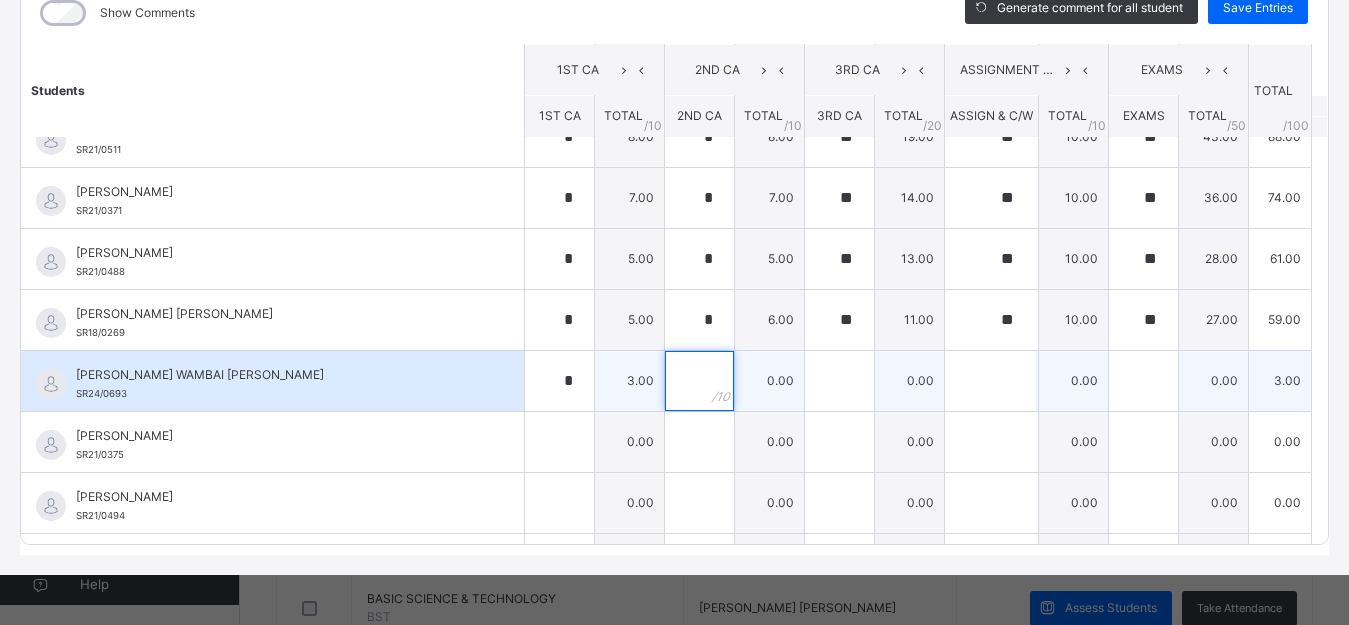 click at bounding box center [699, 381] 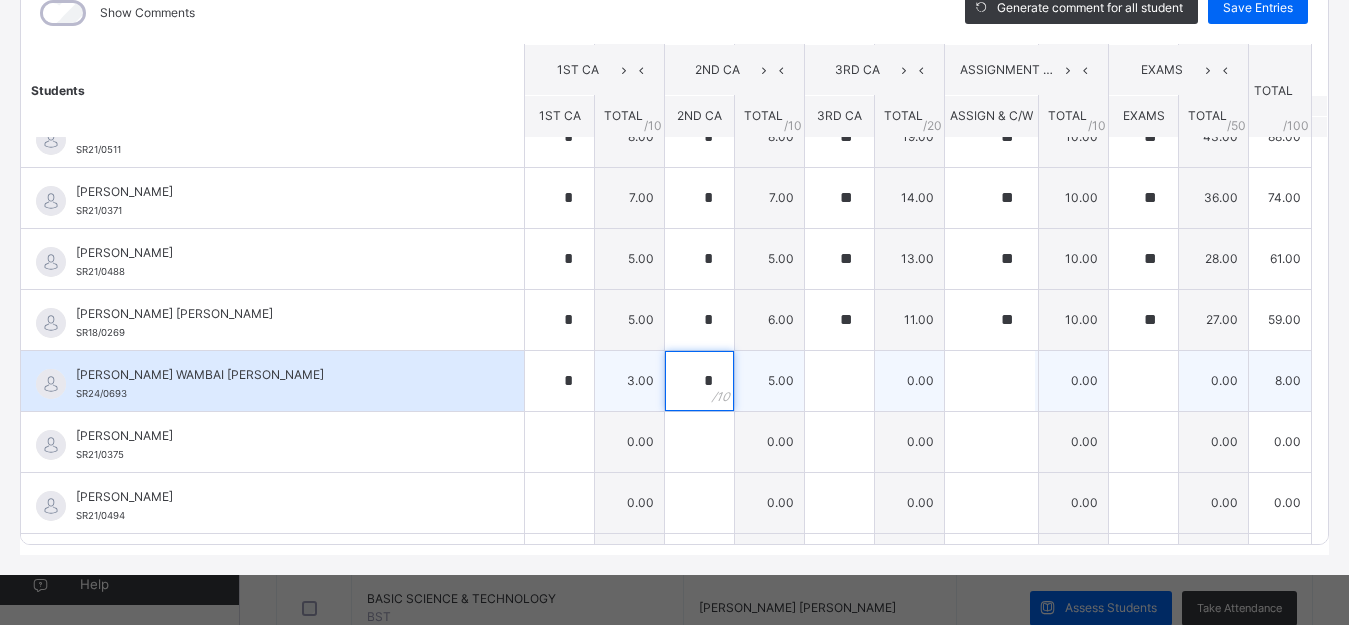 type on "*" 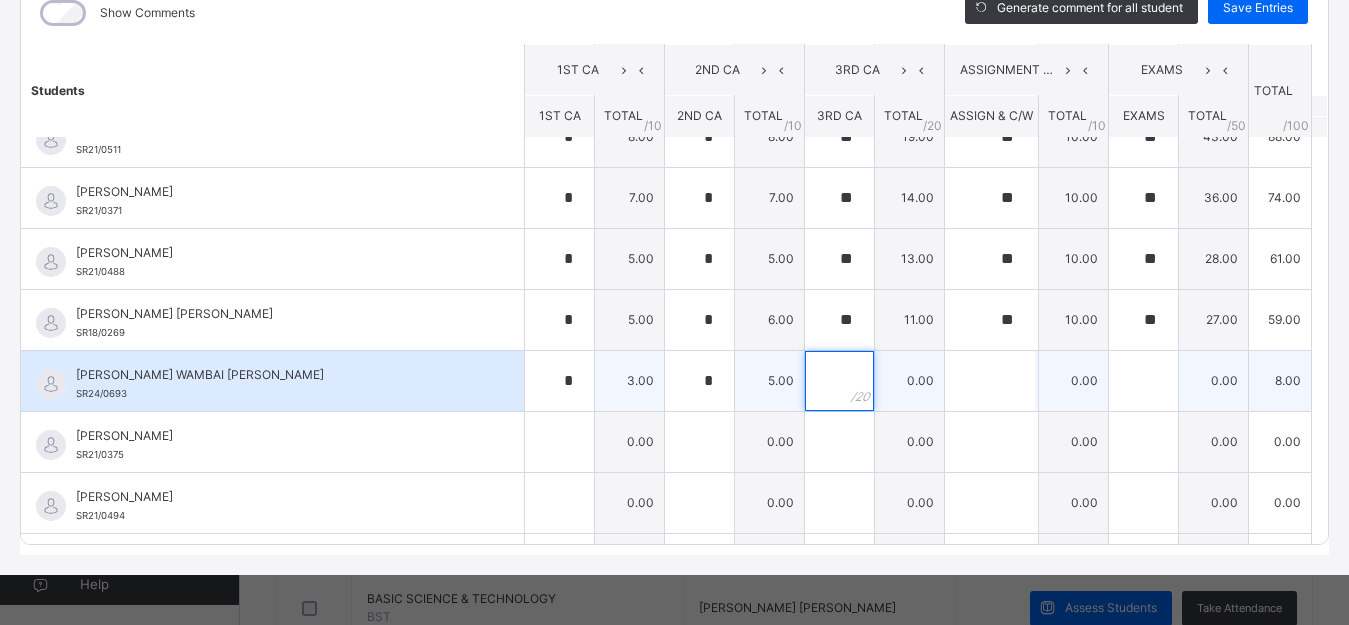 click at bounding box center [839, 381] 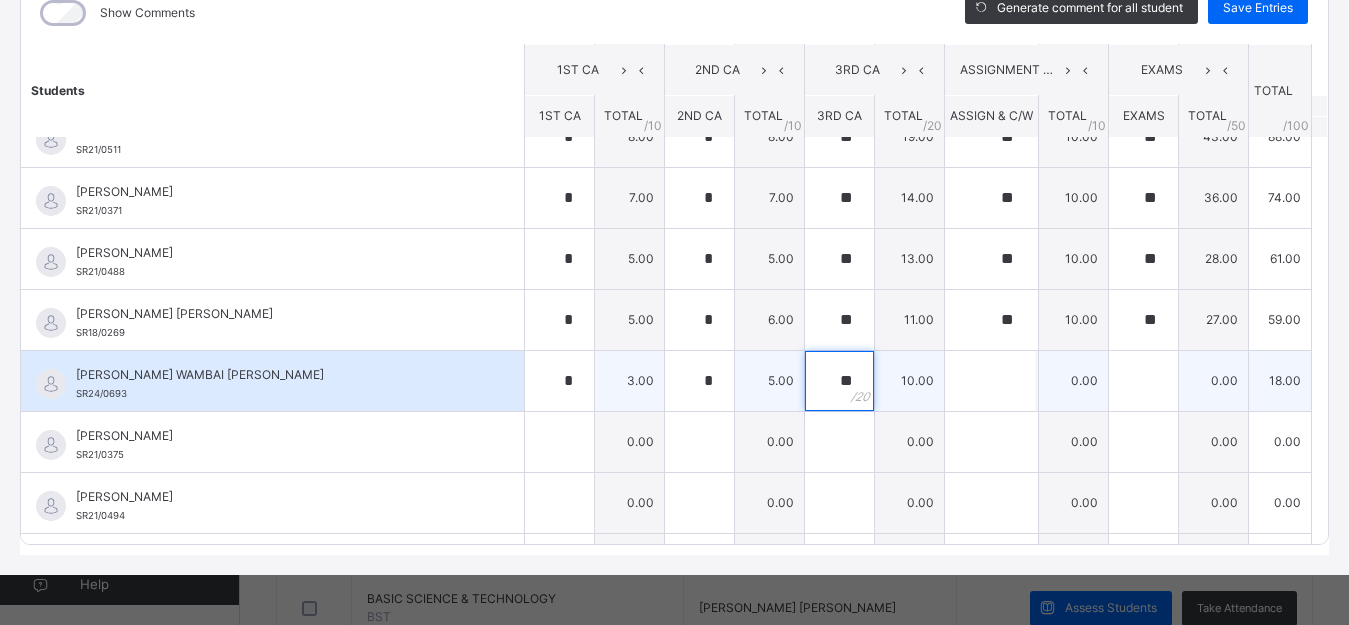type on "**" 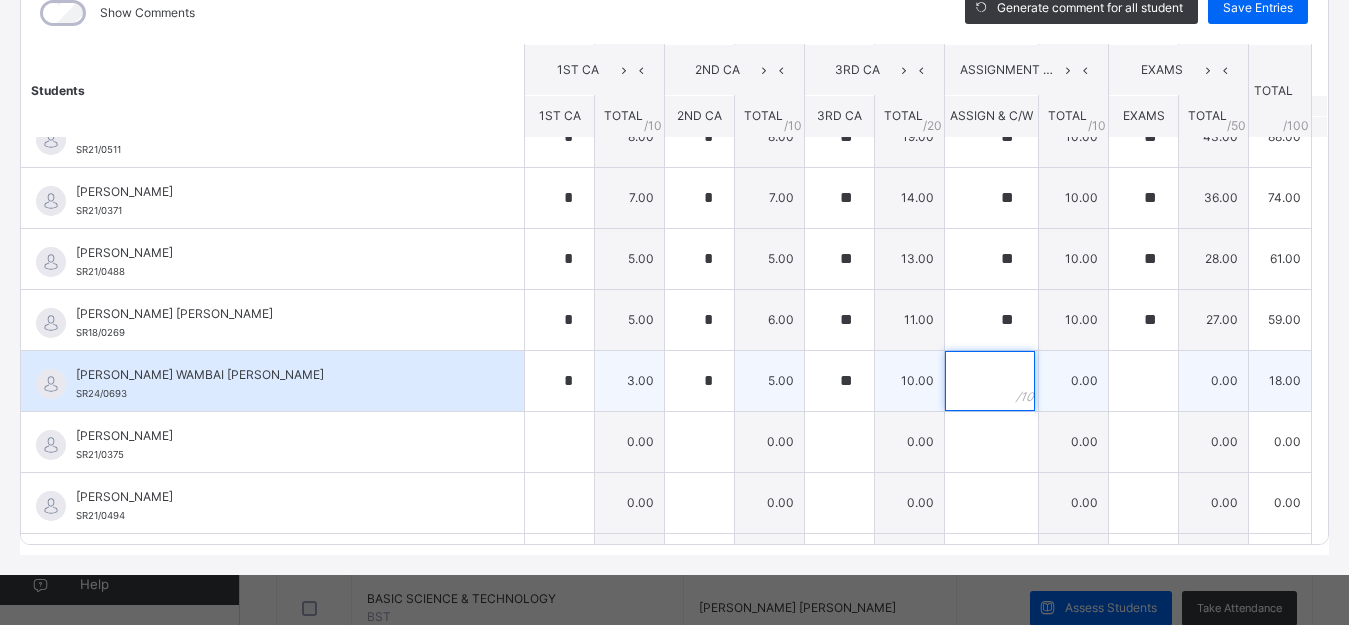 click at bounding box center [990, 381] 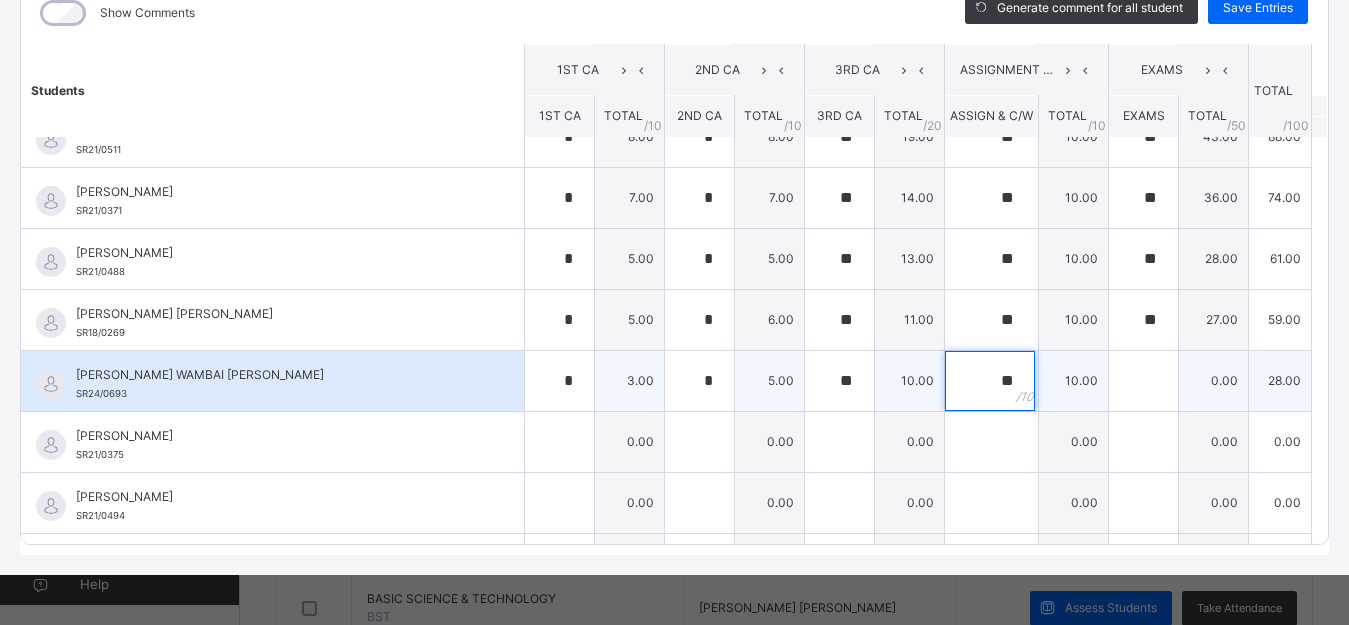 type on "**" 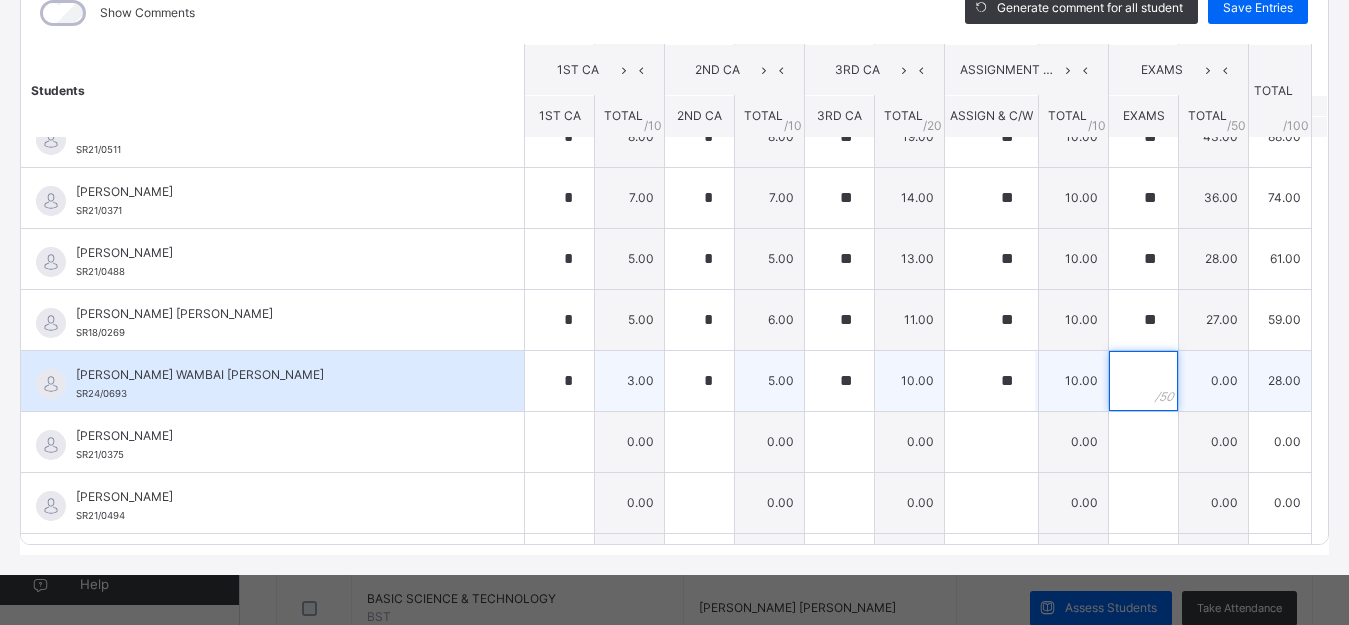 click at bounding box center (1143, 381) 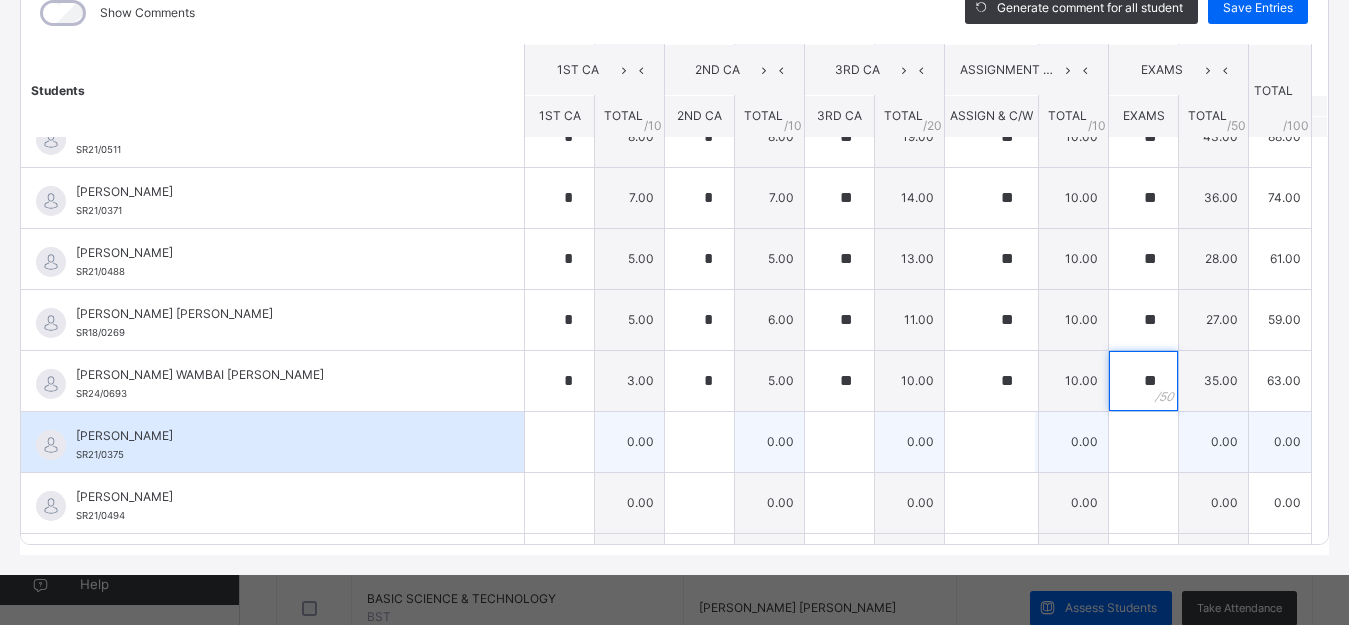 type on "**" 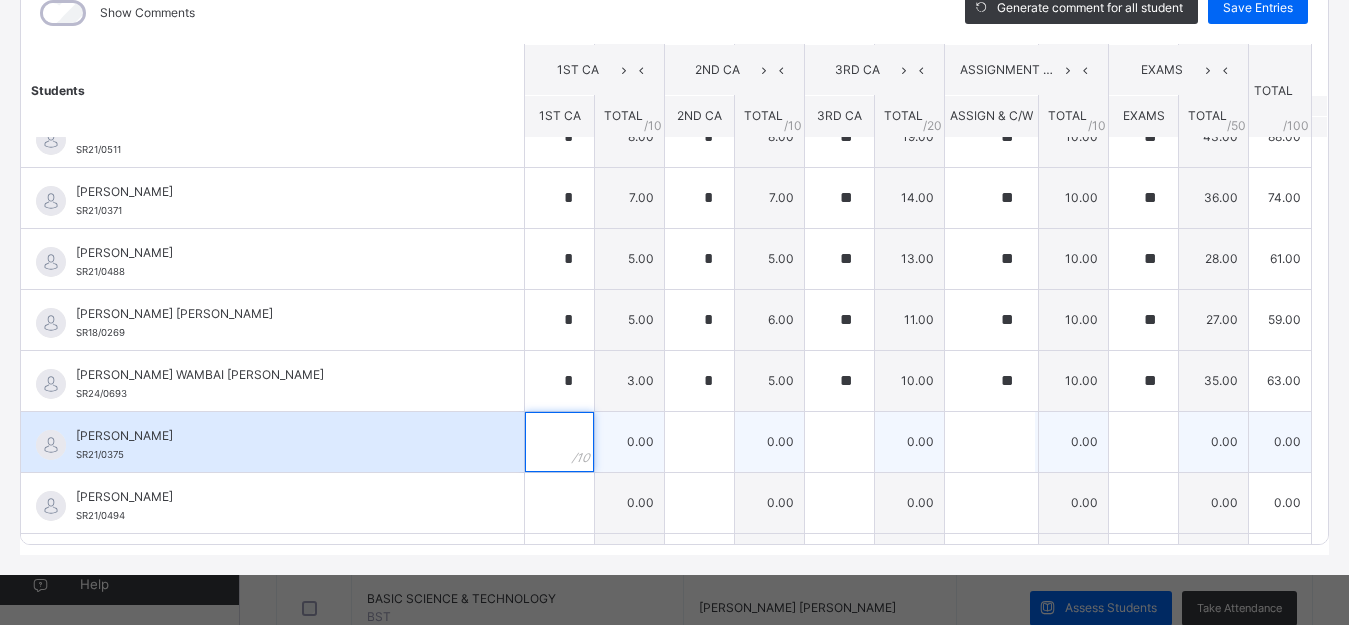 click at bounding box center [559, 442] 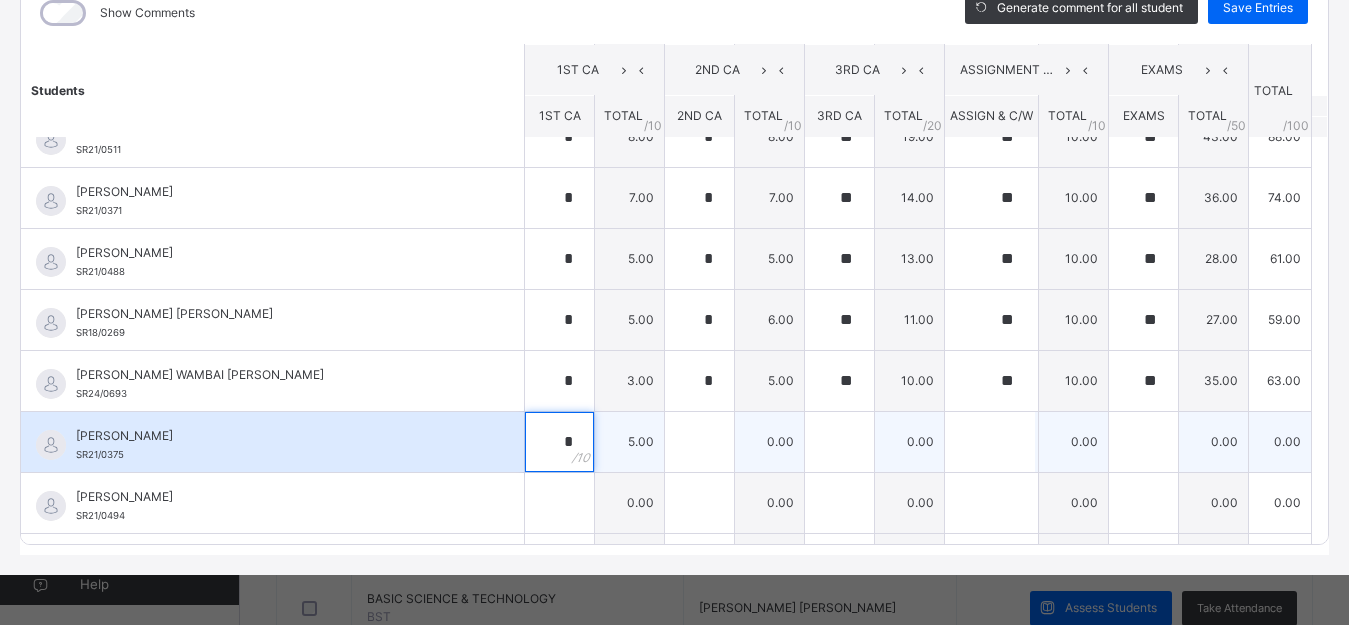 type on "*" 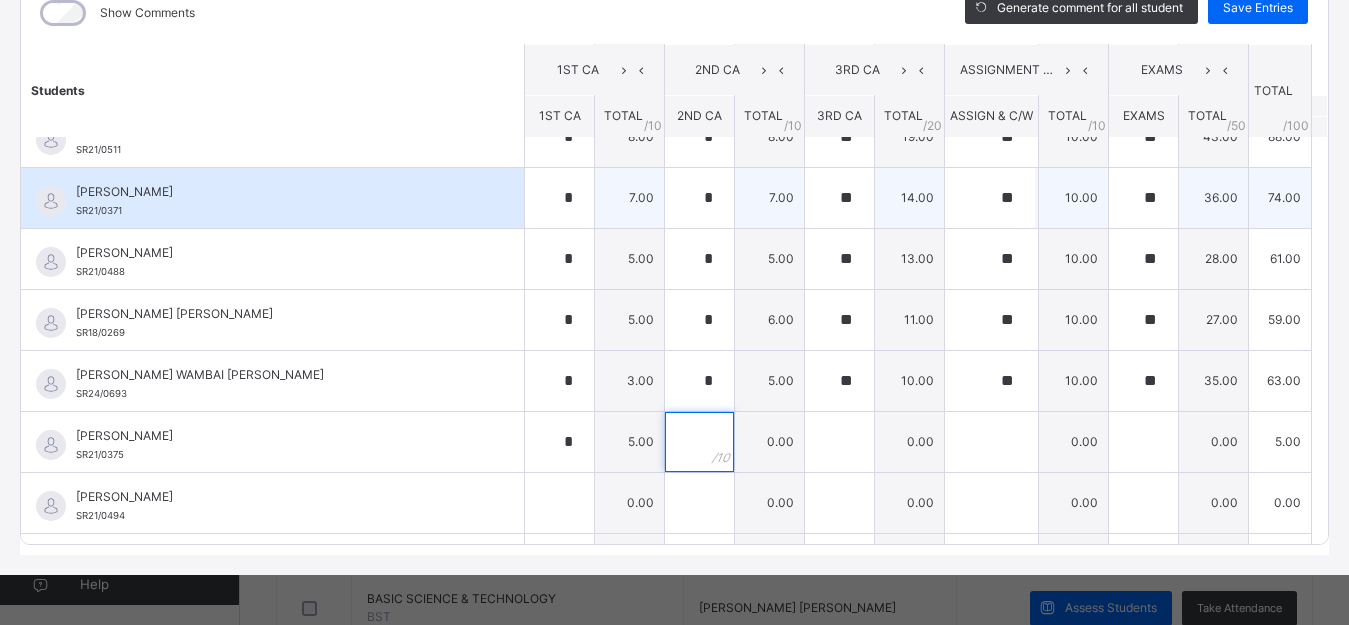 drag, startPoint x: 675, startPoint y: 430, endPoint x: 608, endPoint y: 167, distance: 271.4001 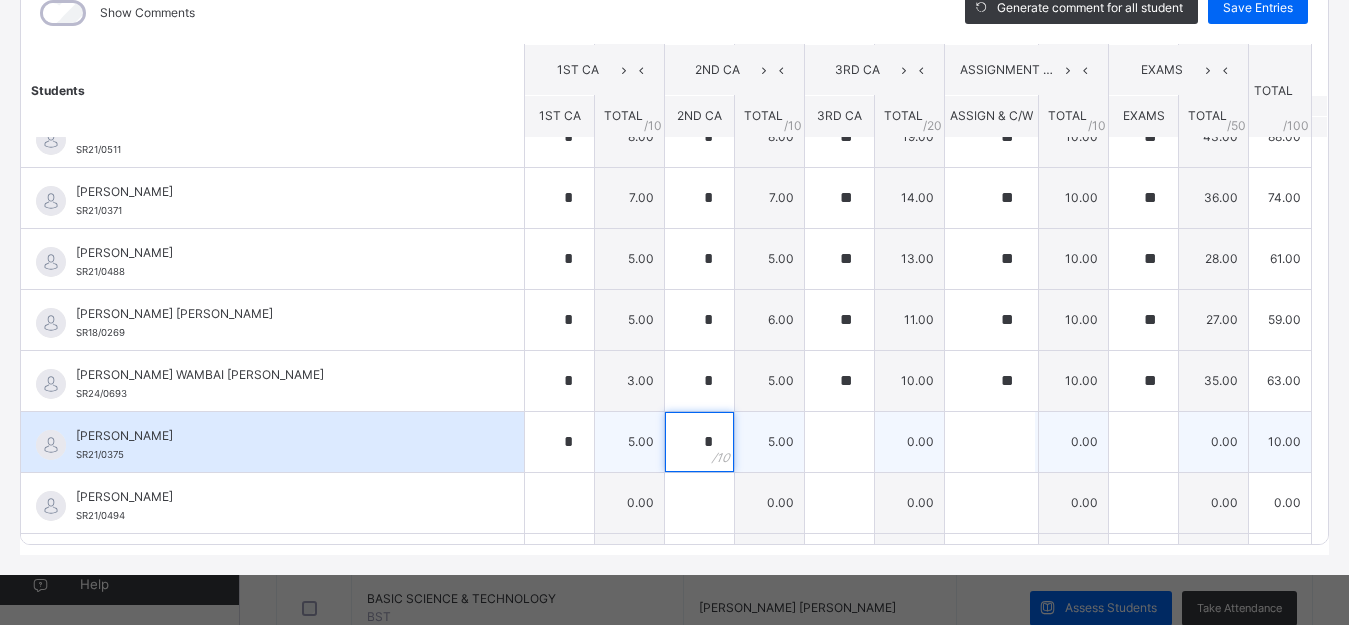 type on "*" 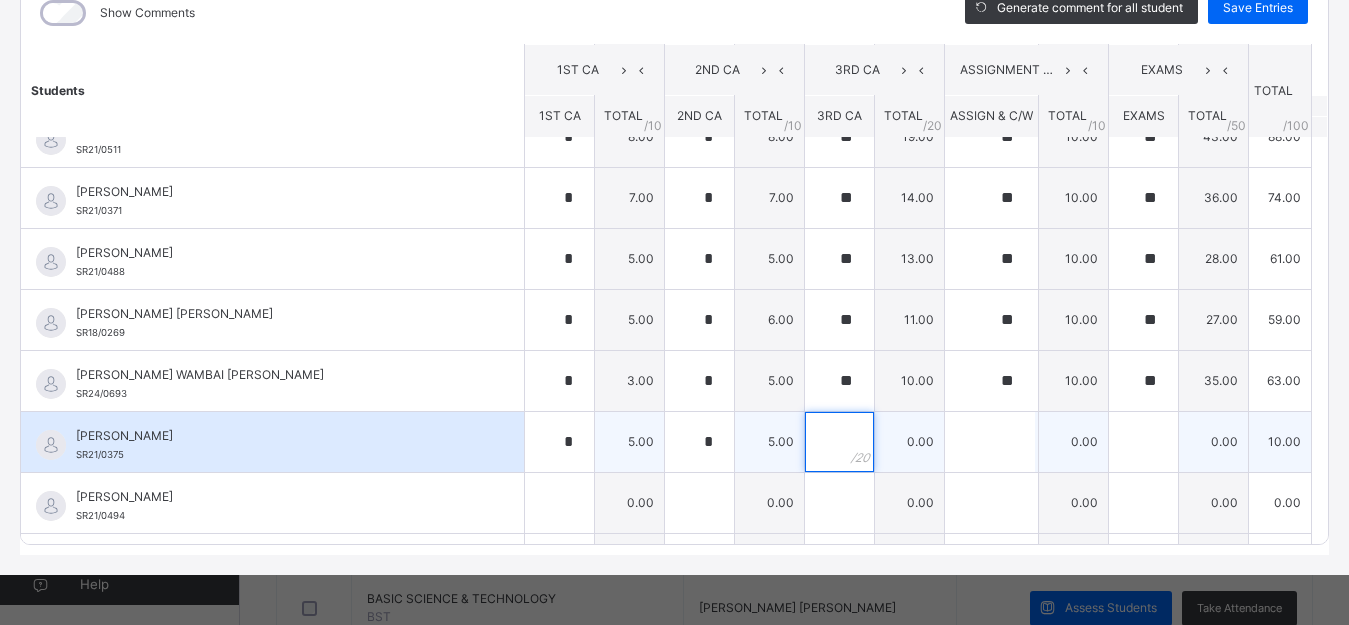 click at bounding box center (839, 442) 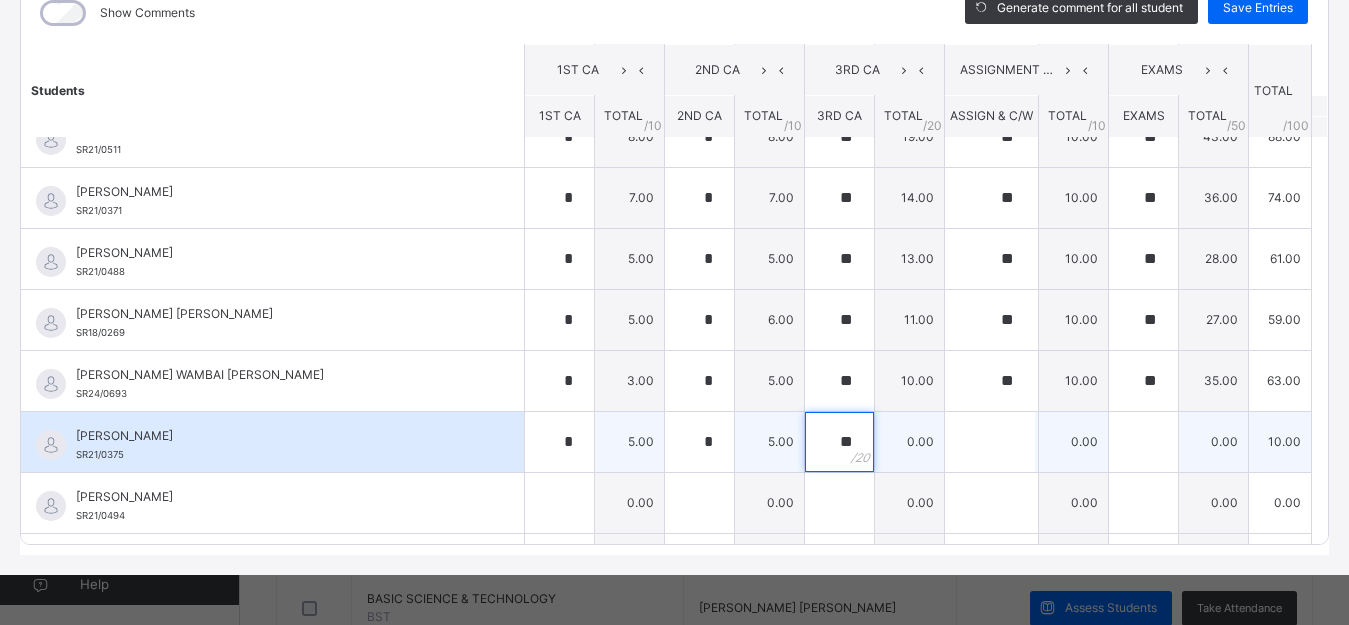 type on "**" 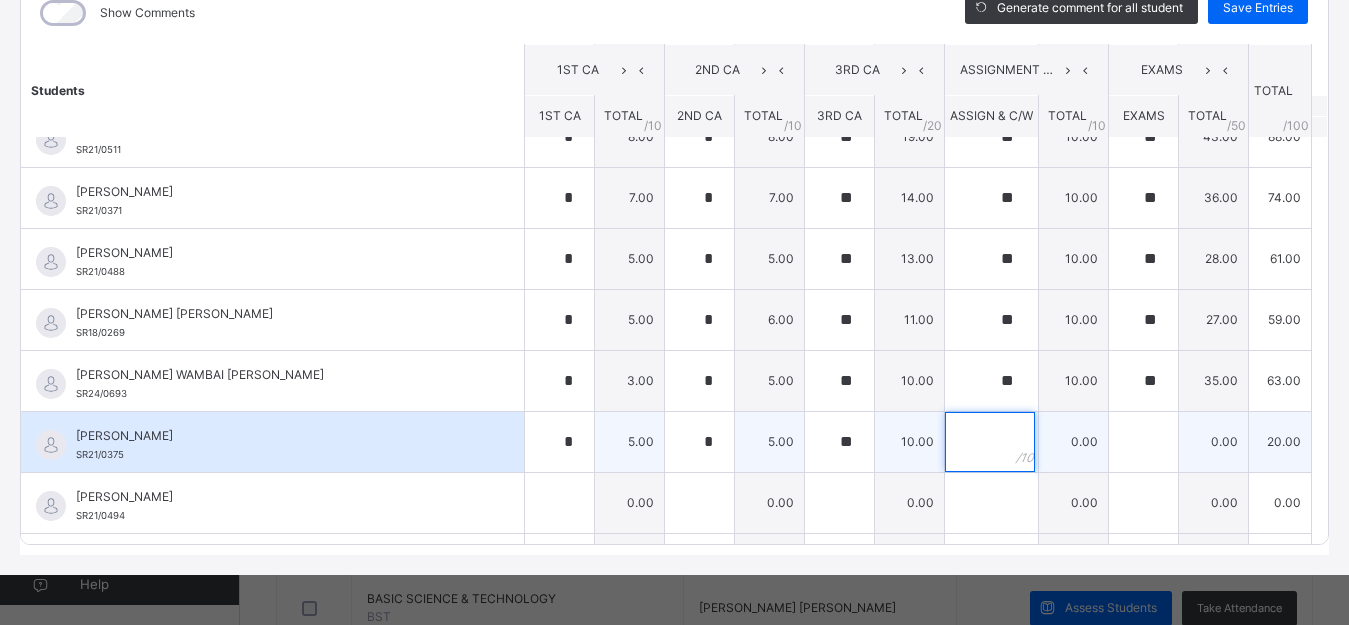 click at bounding box center [990, 442] 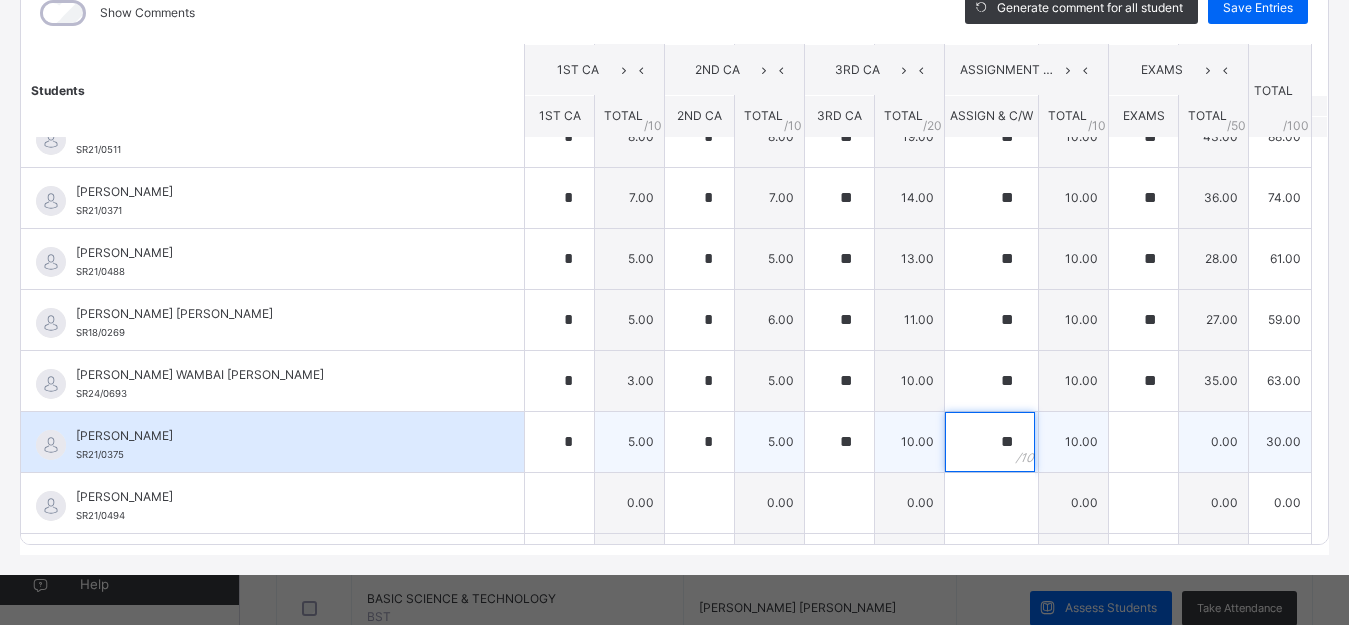 type on "**" 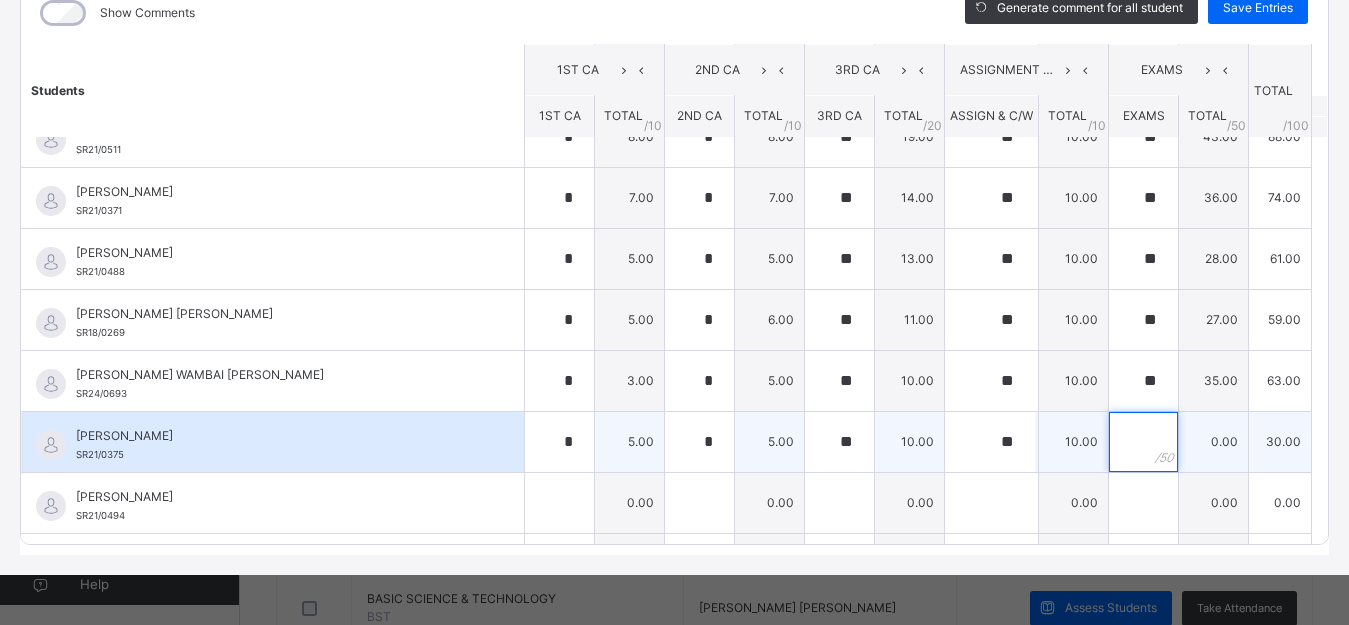 click at bounding box center (1143, 442) 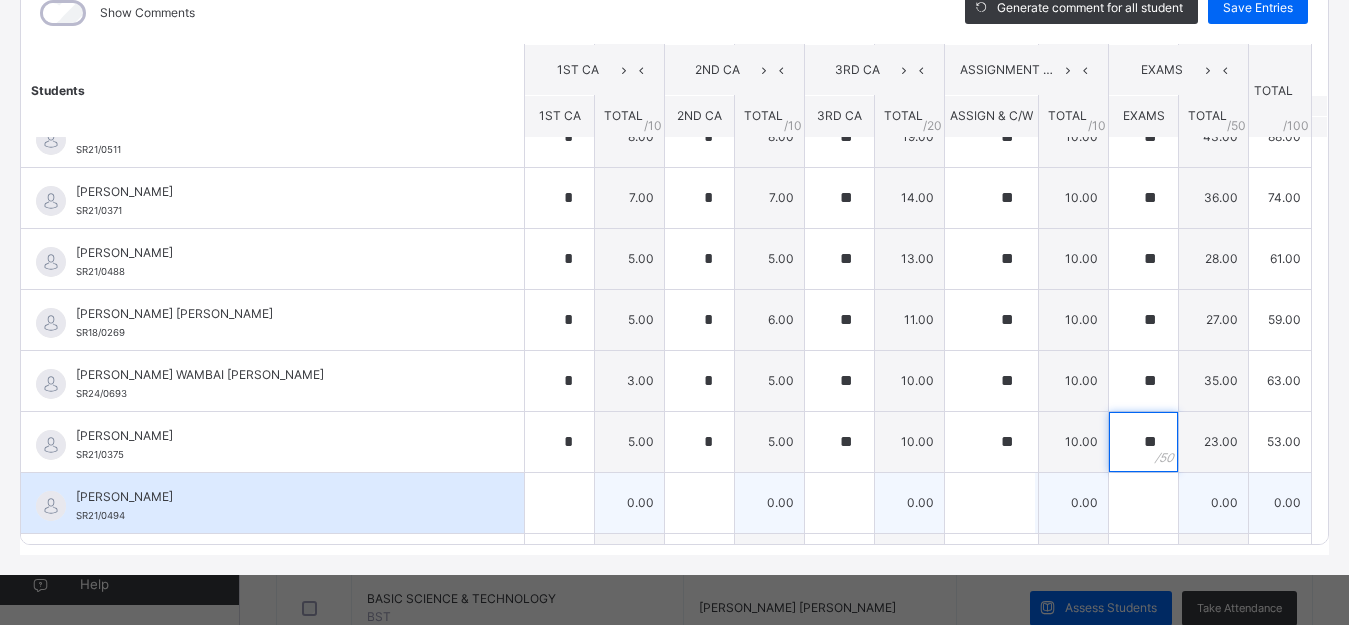 type on "**" 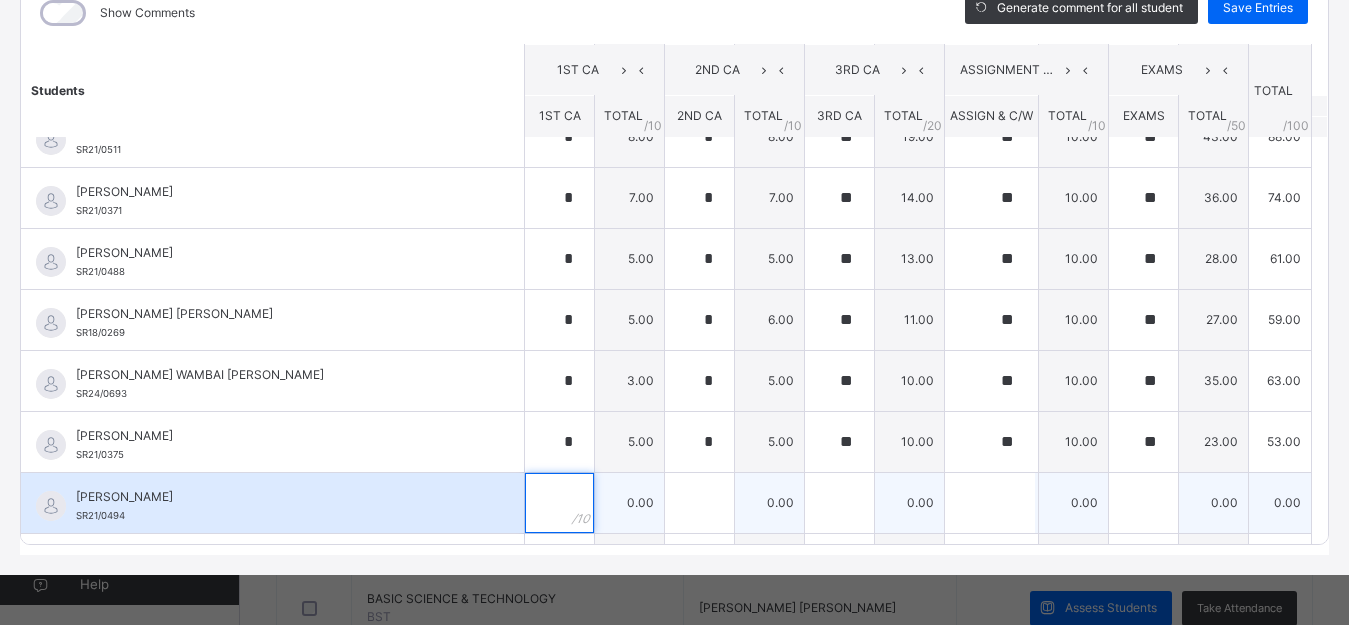 click at bounding box center [559, 503] 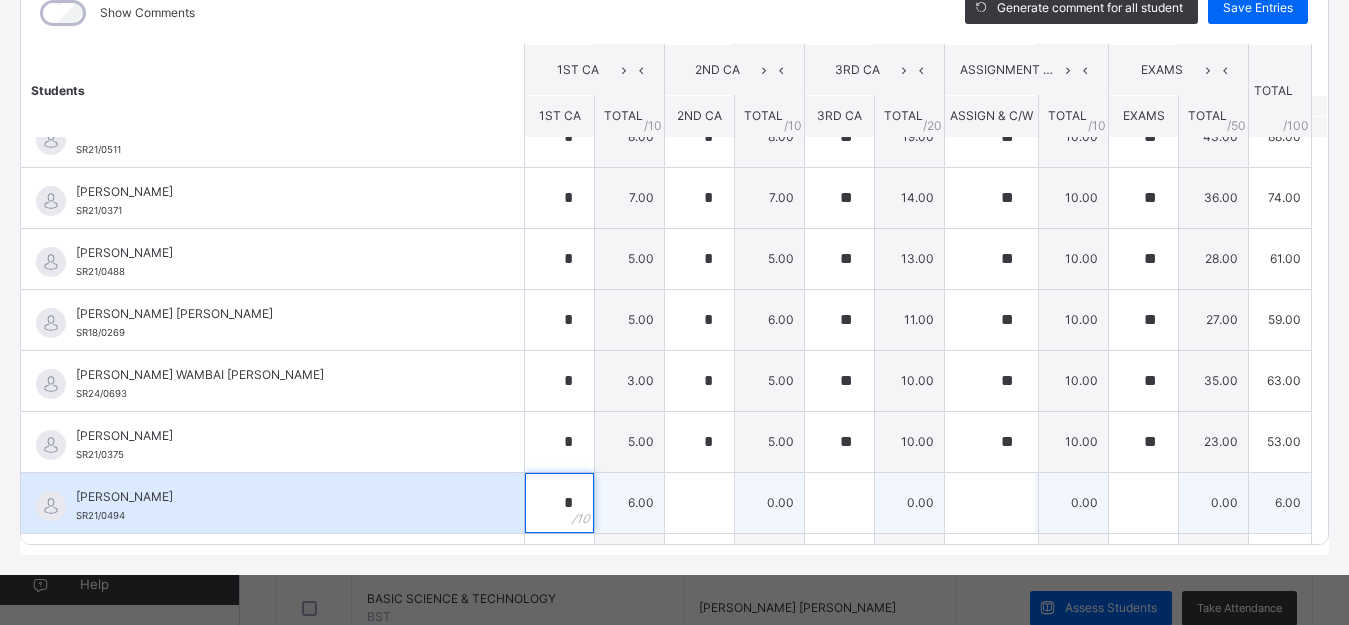 type on "*" 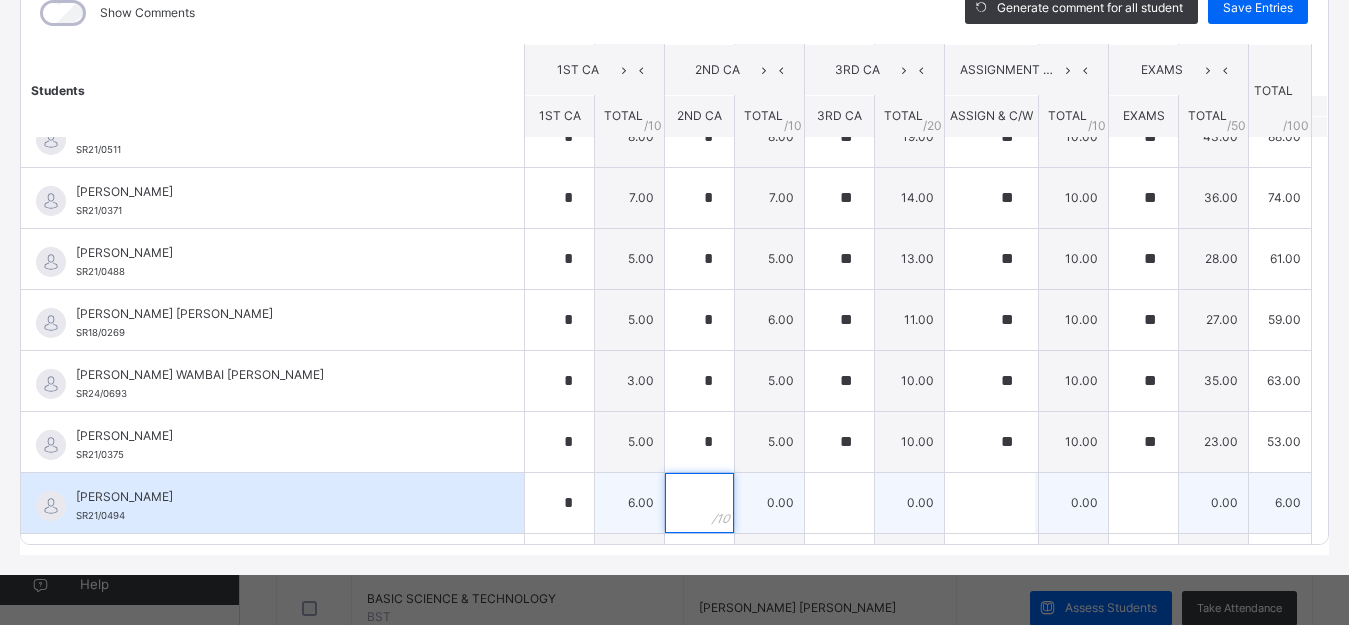 click at bounding box center [699, 503] 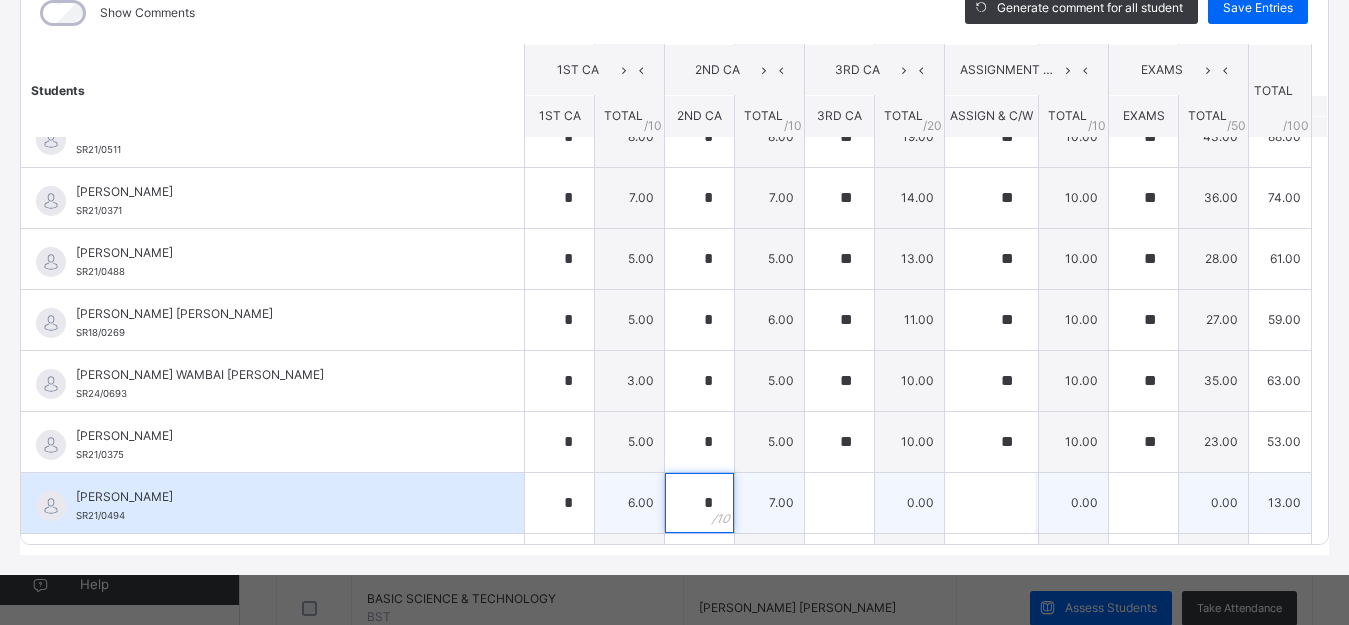 type on "*" 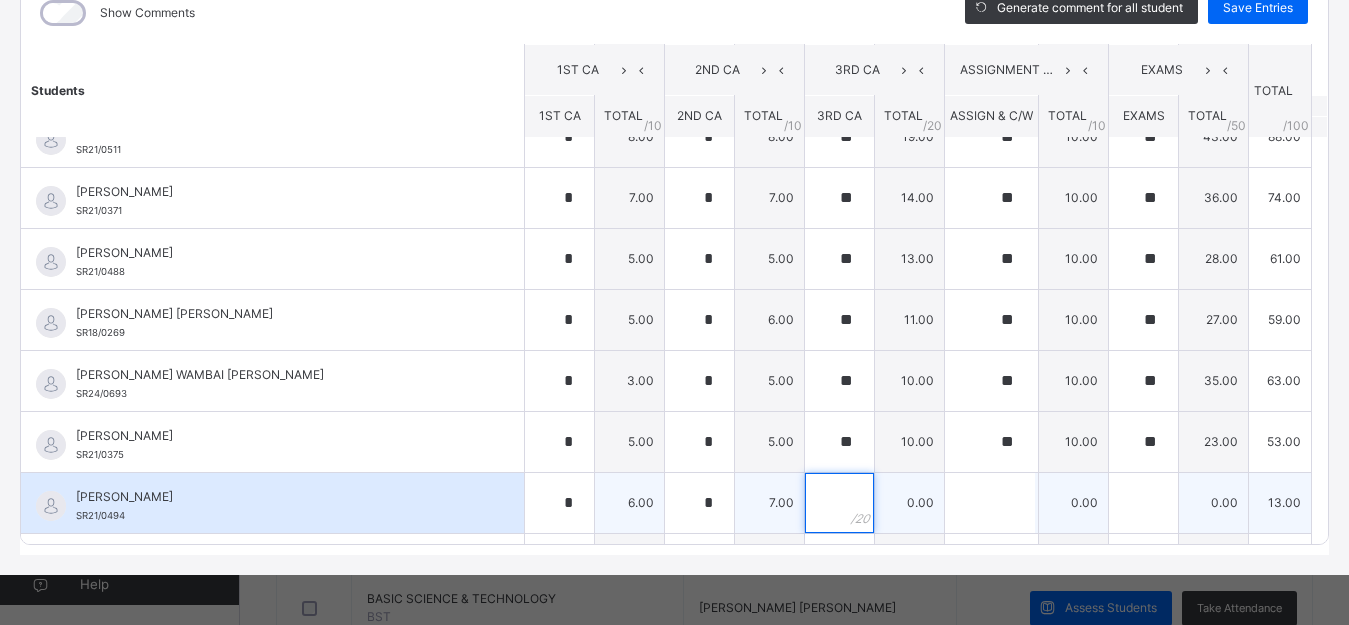 click at bounding box center (839, 503) 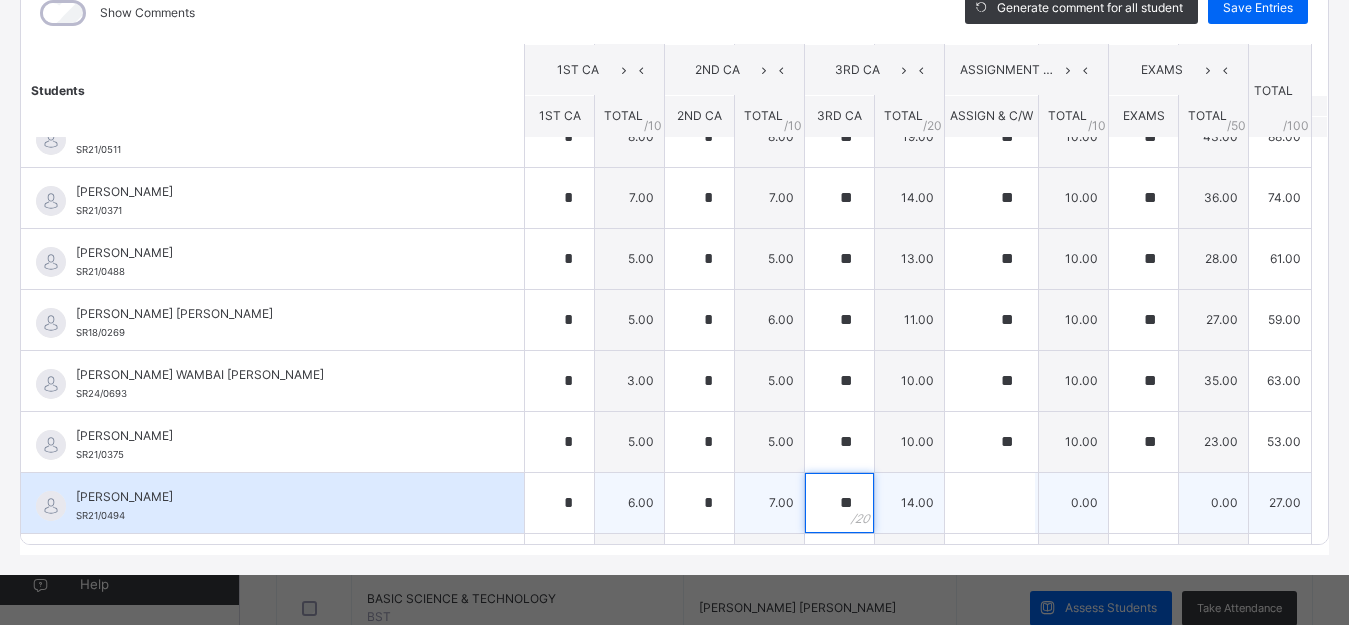 type on "**" 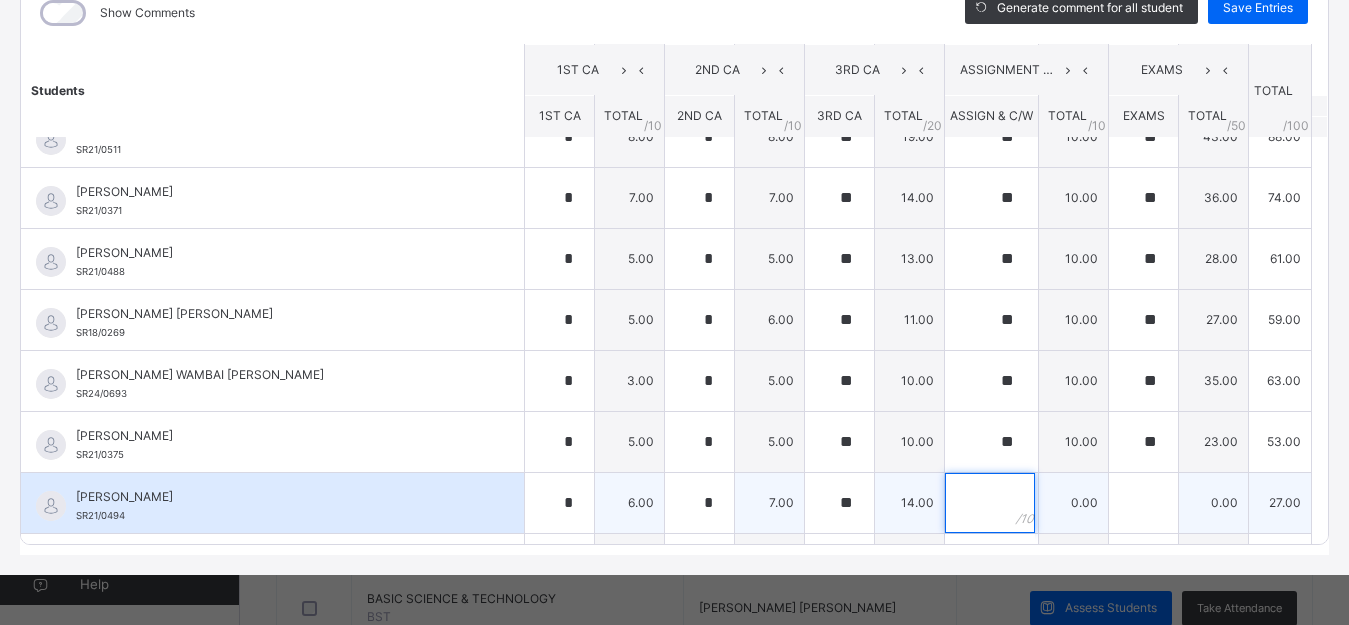click at bounding box center (990, 503) 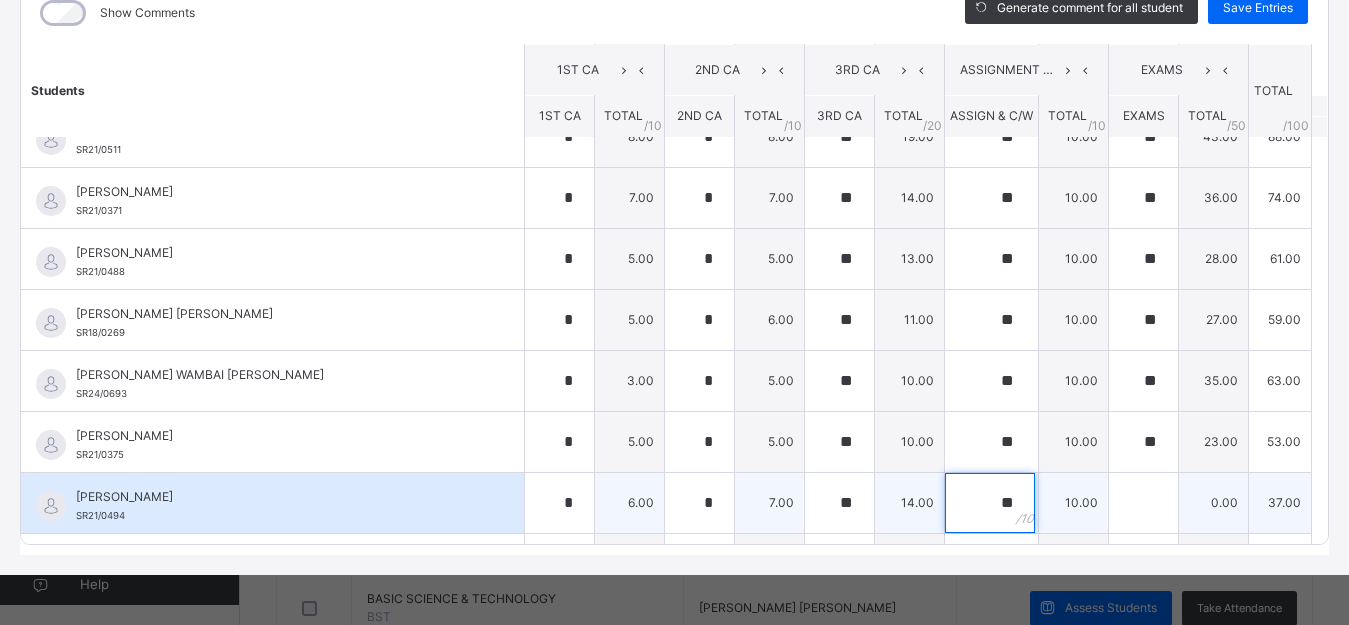 type on "**" 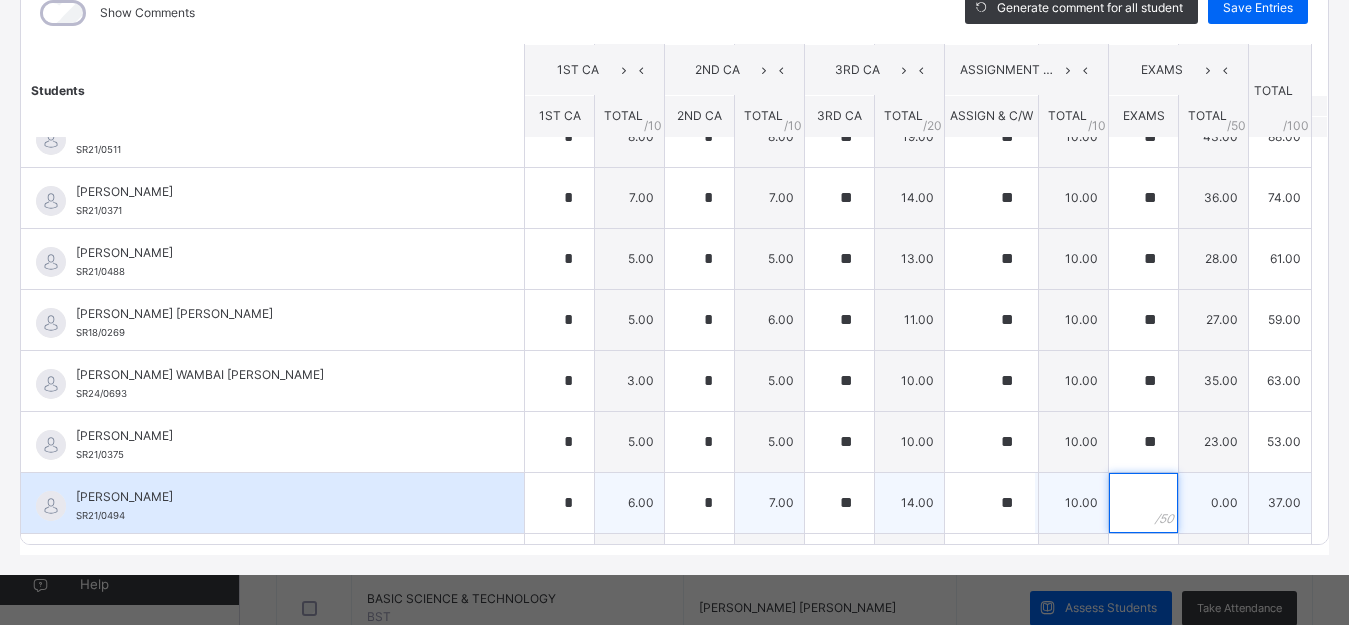 click at bounding box center (1143, 503) 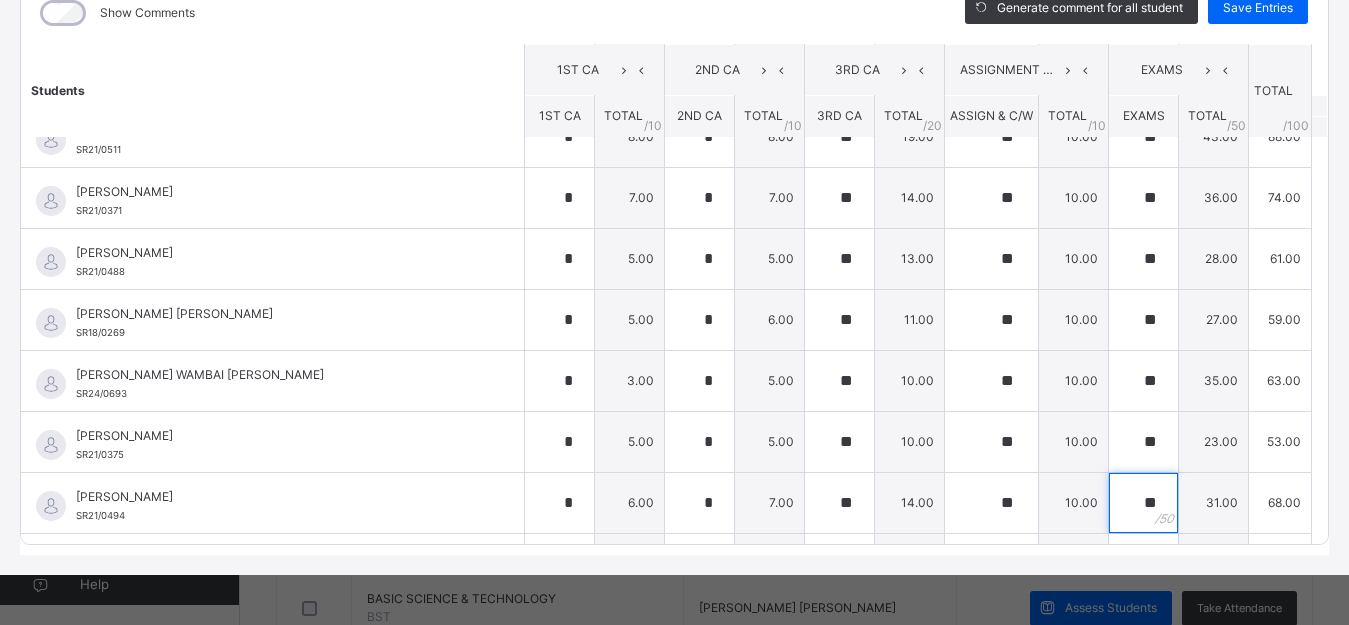 scroll, scrollTop: 834, scrollLeft: 0, axis: vertical 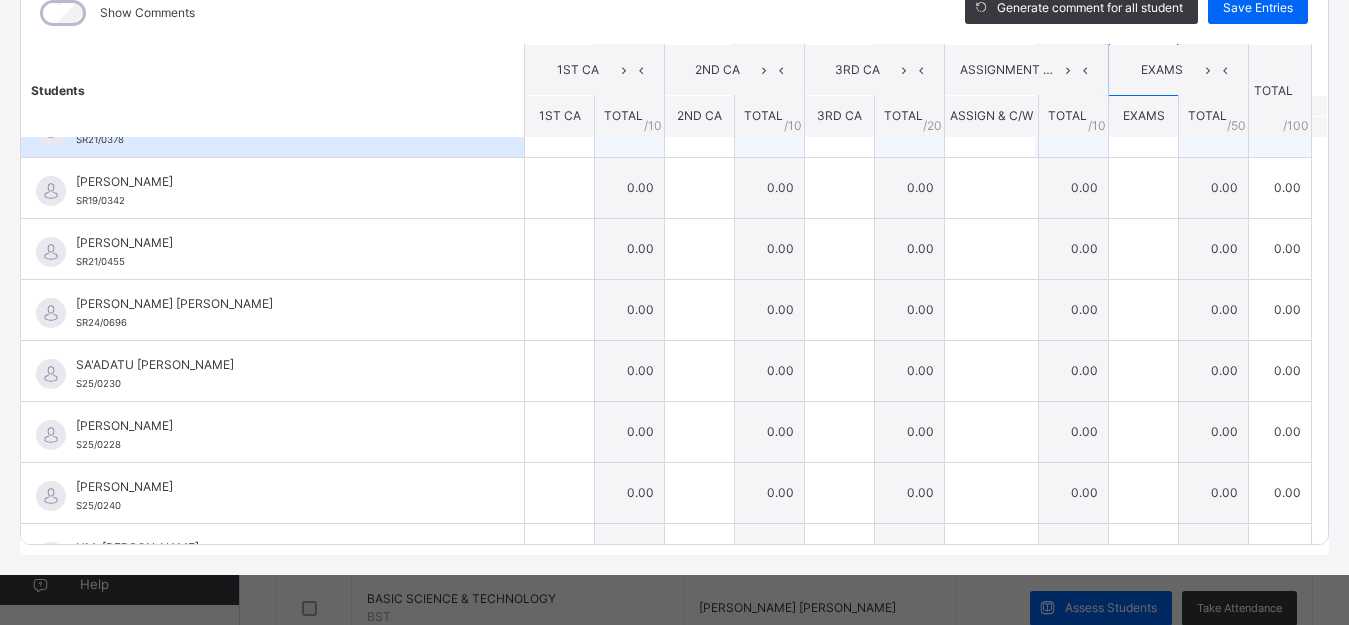 type on "**" 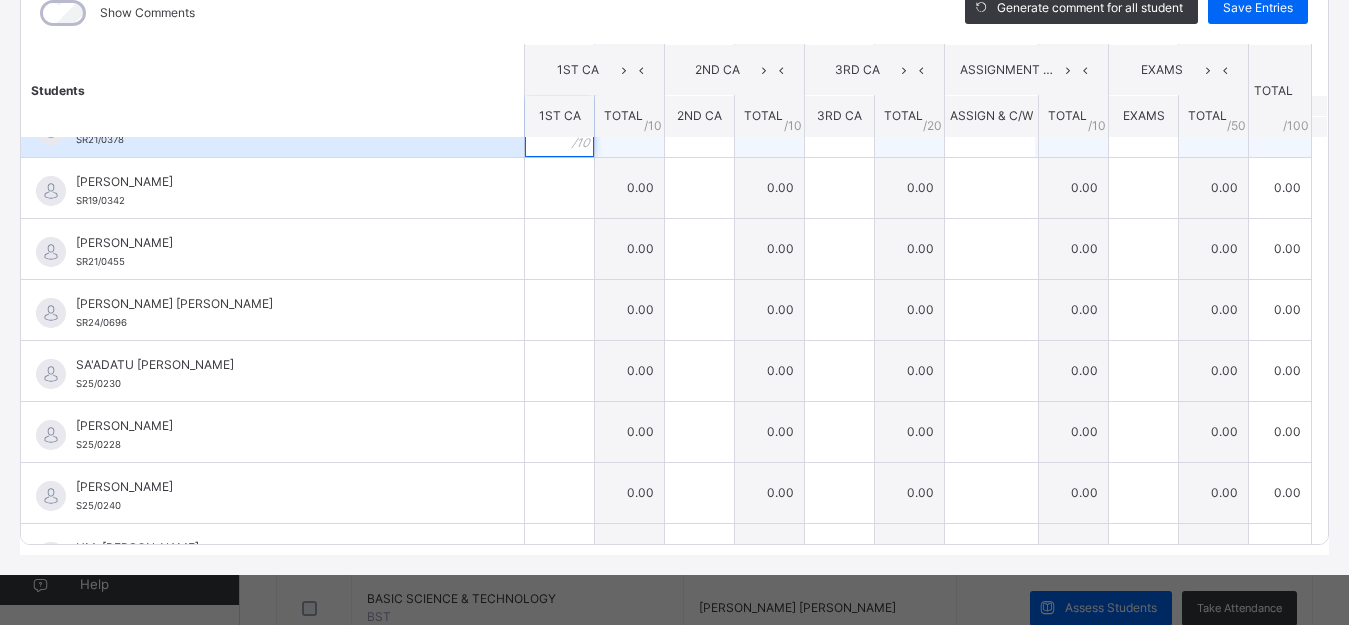 click at bounding box center [559, 127] 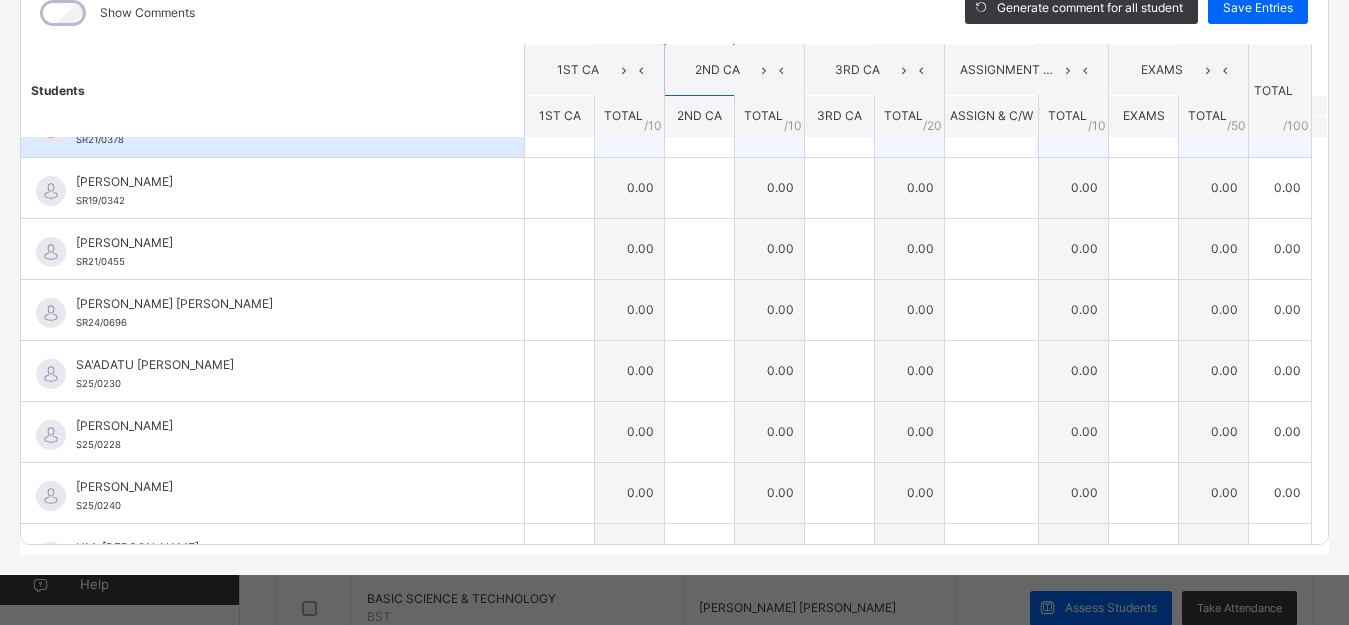 click on "[PERSON_NAME] R22/0559 [PERSON_NAME] R22/0559 * 3.00 * 2.00 * 9.00 ** 10.00 ** 20.00 44.00 Generate comment 0 / 250   ×   Subject Teacher’s Comment Generate and see in full the comment developed by the AI with an option to regenerate the comment JS [PERSON_NAME]   R22/0559   Total 44.00  / 100.00 [PERSON_NAME] Bot   Regenerate     Use this comment   [PERSON_NAME] [PERSON_NAME] SR21/0373 [PERSON_NAME] [PERSON_NAME] SR21/0373 * 7.00 * 8.00 ** 18.00 ** 10.00 ** 42.00 85.00 Generate comment 0 / 250   ×   Subject Teacher’s Comment Generate and see in full the comment developed by the AI with an option to regenerate the comment JS [PERSON_NAME] [PERSON_NAME]   SR21/0373   Total 85.00  / 100.00 [PERSON_NAME] Bot   Regenerate     Use this comment   [PERSON_NAME] MUHAMMAD SR18/0241 [PERSON_NAME] MUHAMMAD SR18/0241 * 4.00 * 6.00 ** 10.00 ** 10.00 ** 35.00 65.00 Generate comment 0 / 250   ×   Subject Teacher’s Comment Generate and see in full the comment developed by the AI with an option to regenerate the comment JS [PERSON_NAME]" at bounding box center (674, 65) 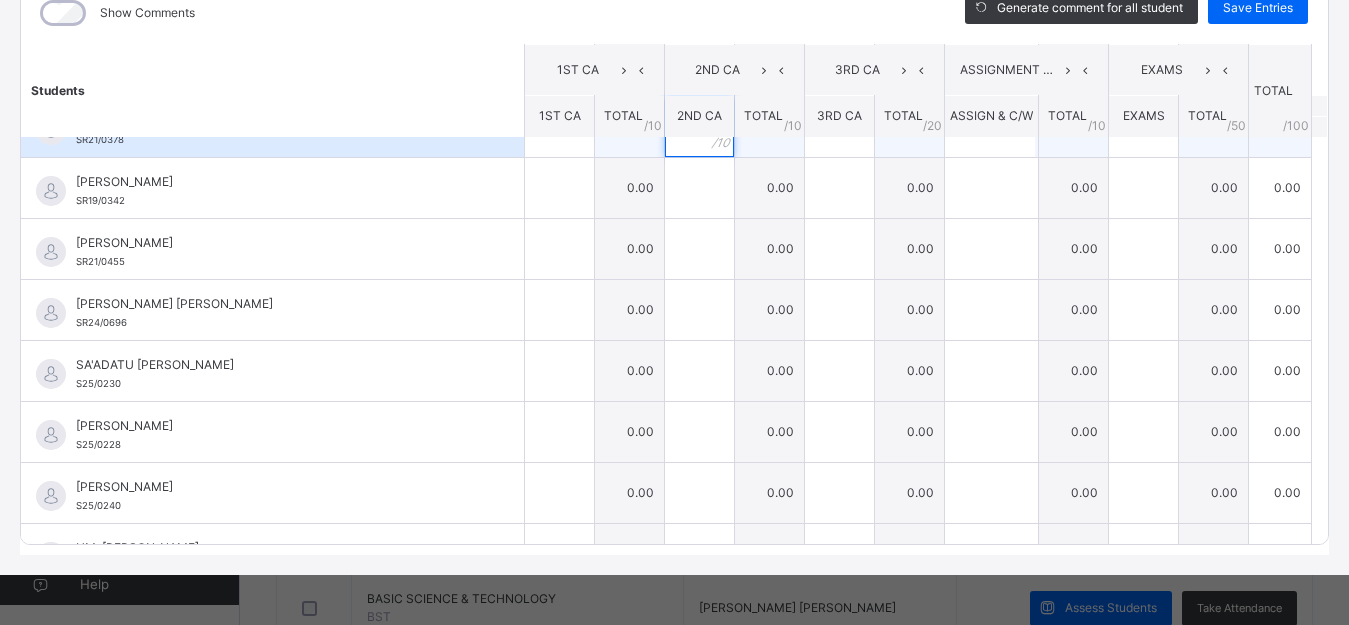 click at bounding box center [699, 127] 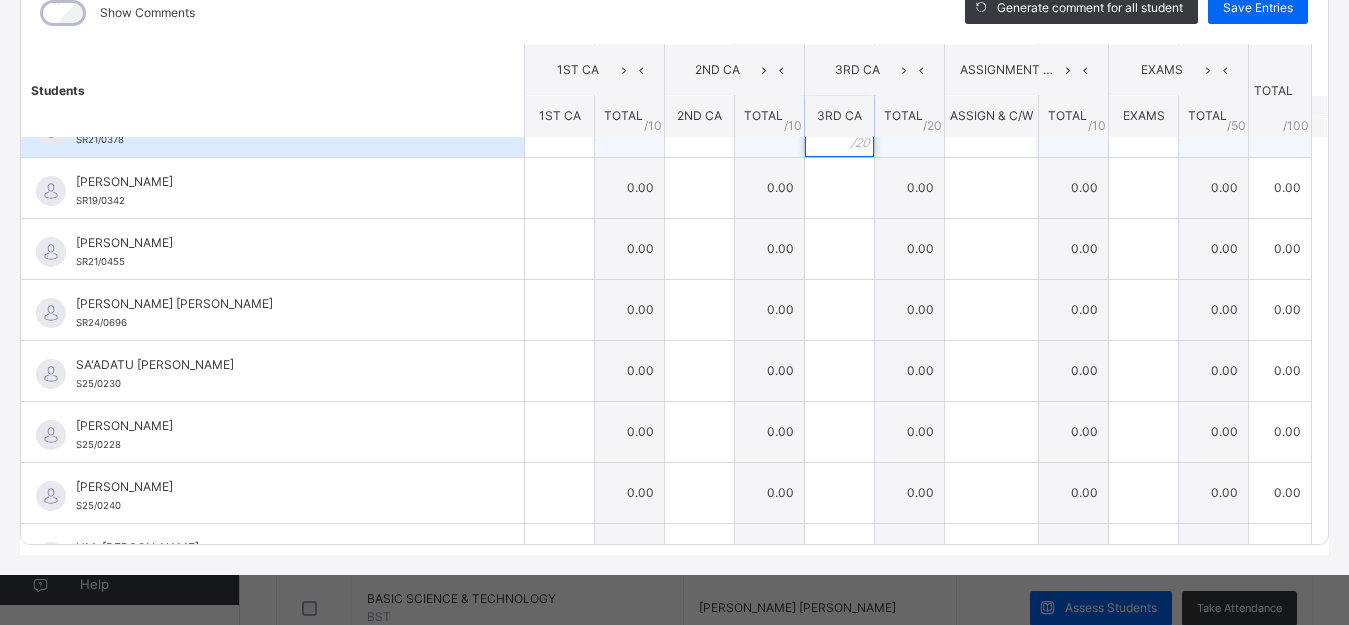 click at bounding box center (839, 127) 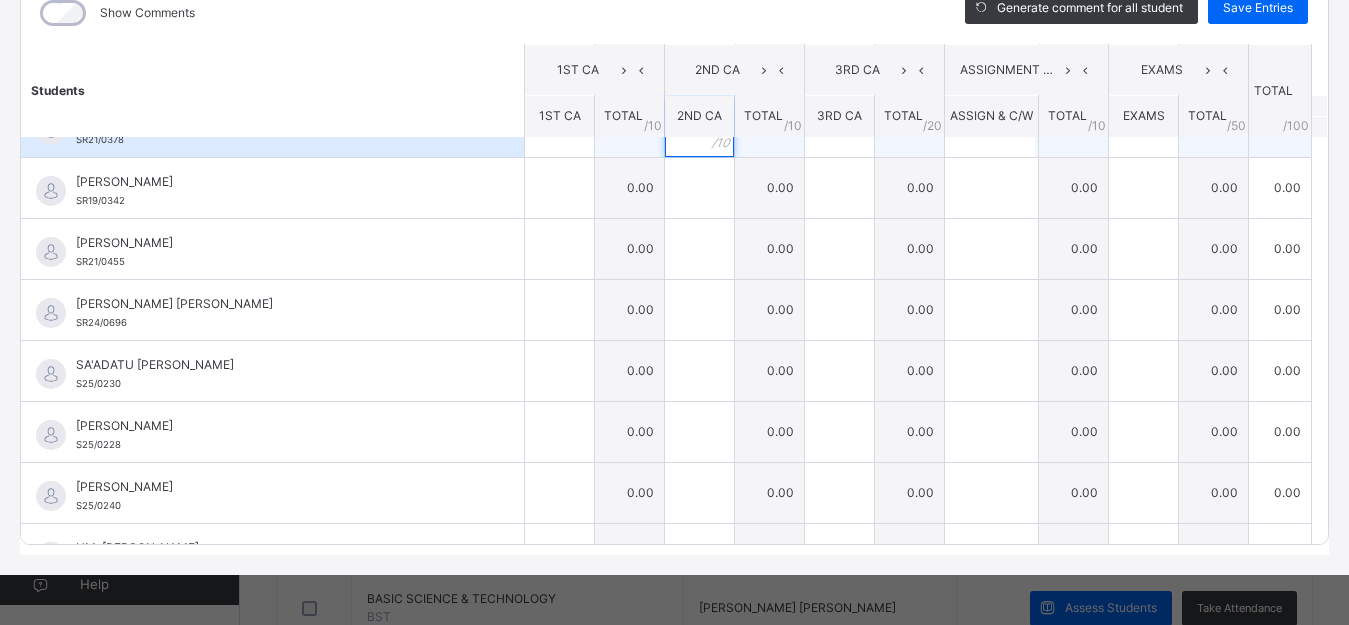 click at bounding box center [699, 127] 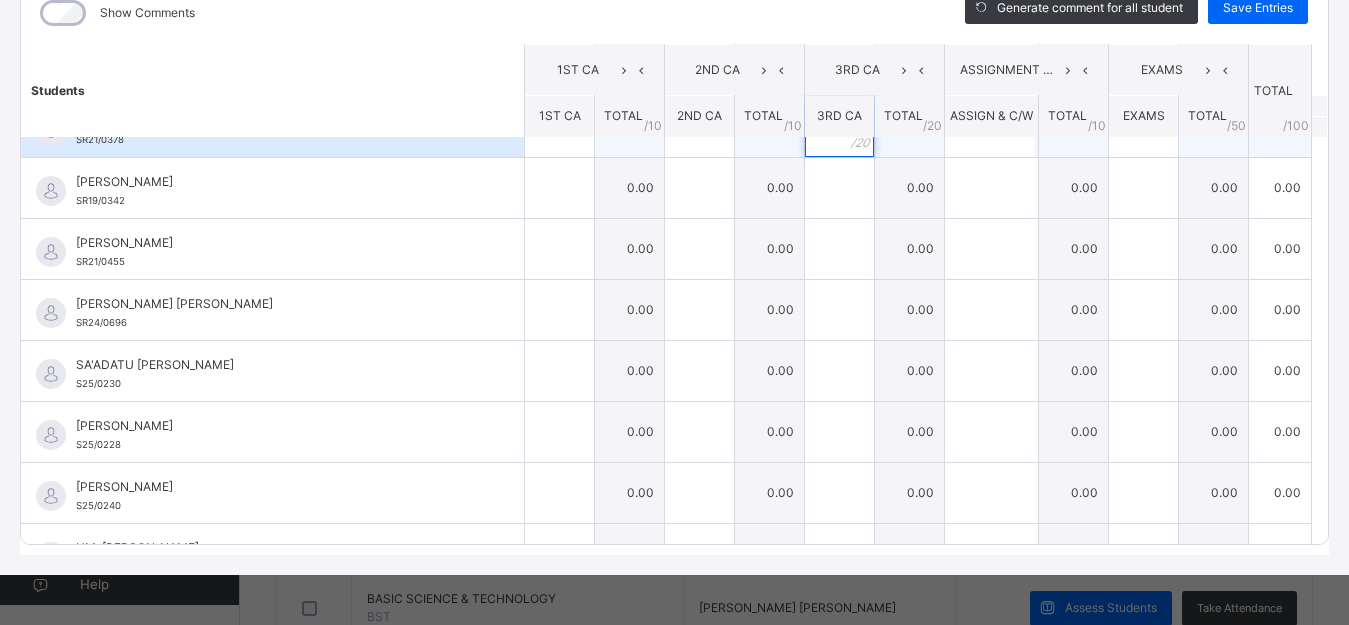 click at bounding box center (839, 127) 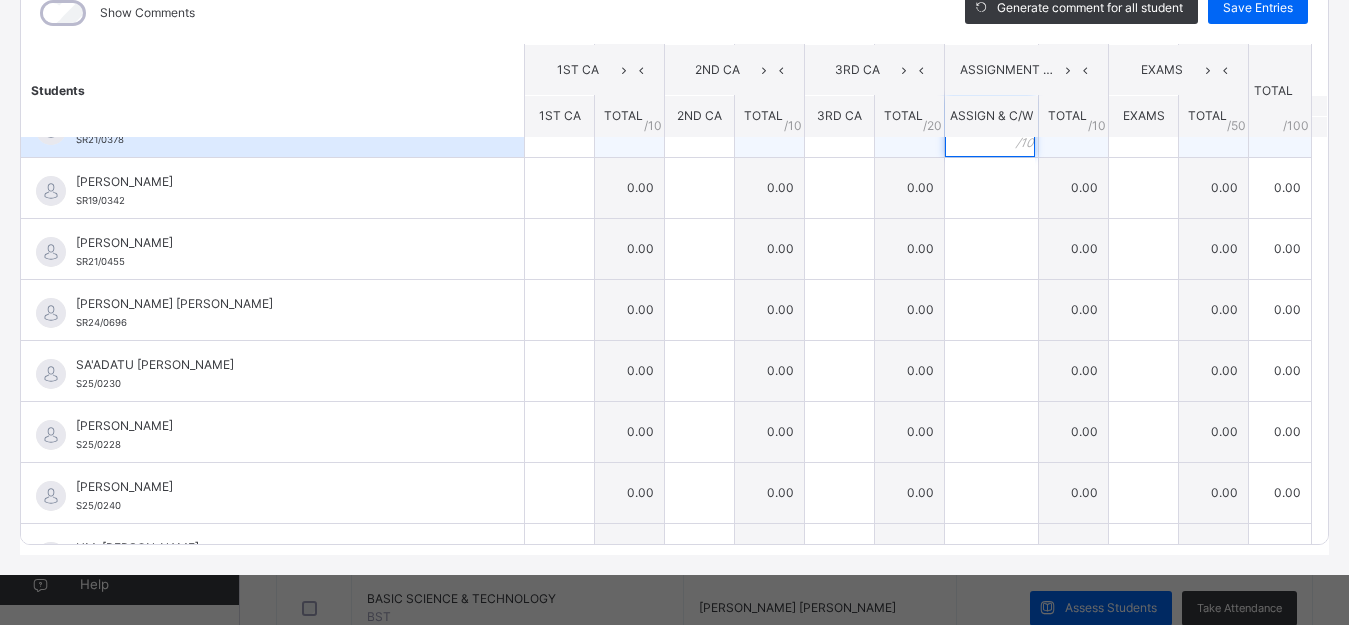 click at bounding box center (990, 127) 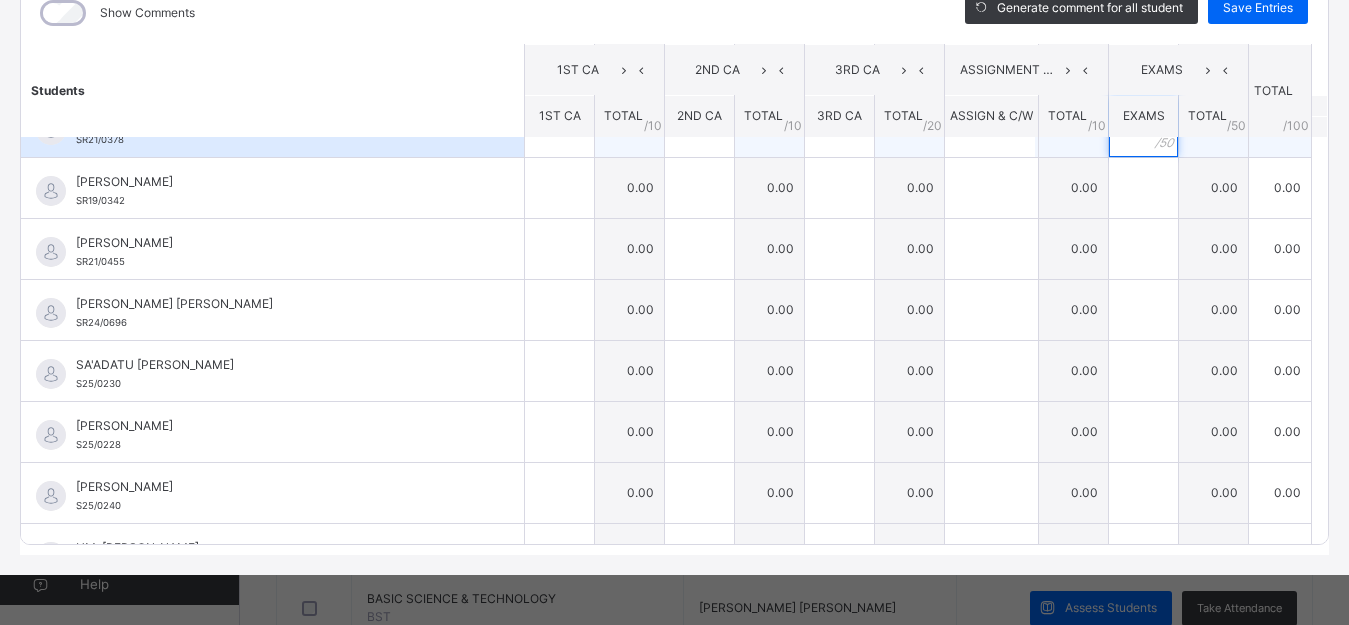 click at bounding box center (1143, 127) 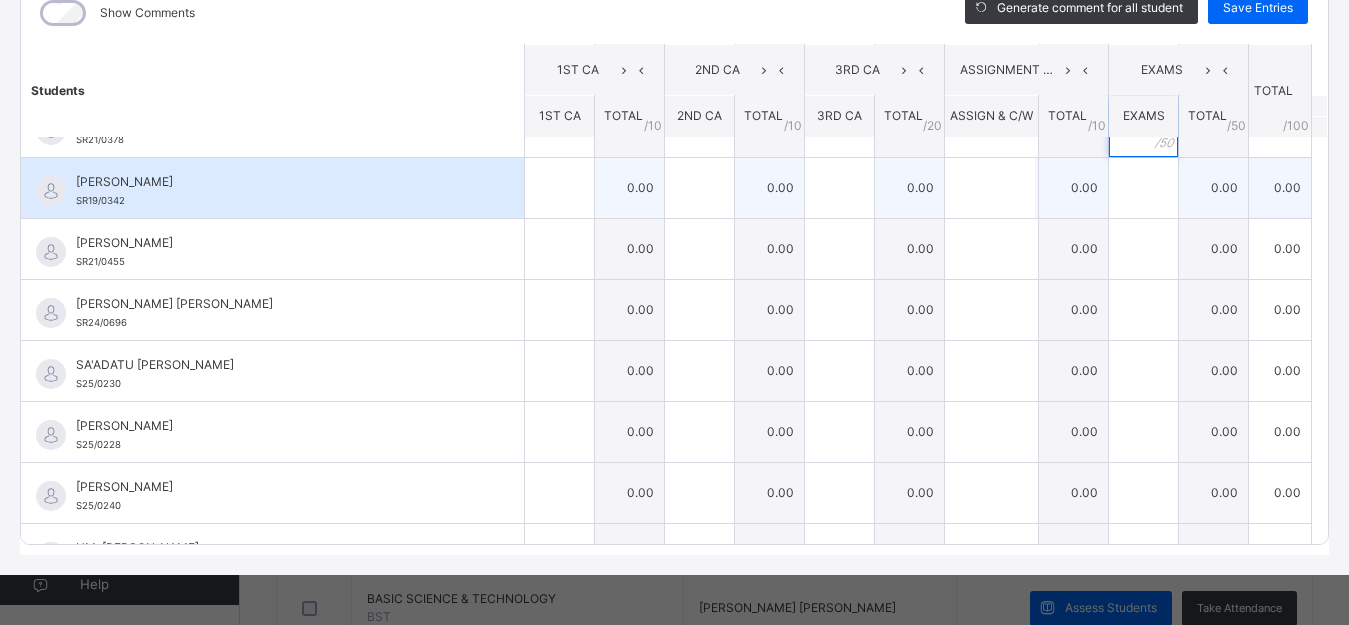 type on "**" 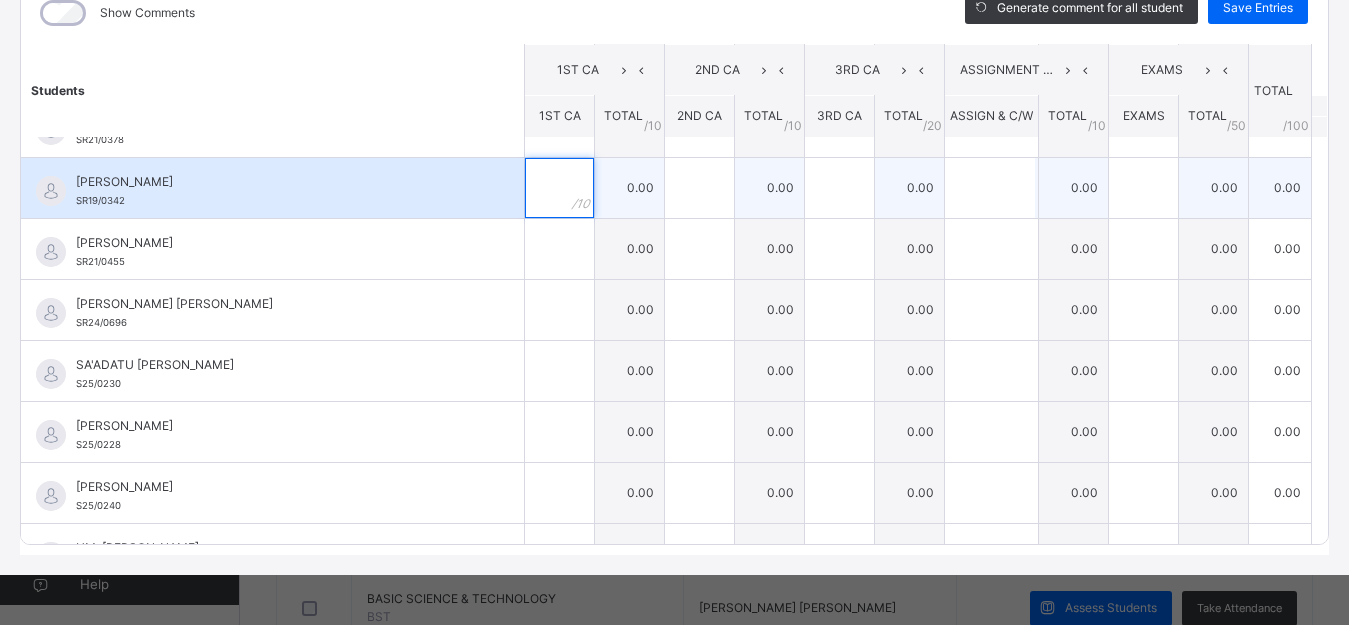 click at bounding box center [559, 188] 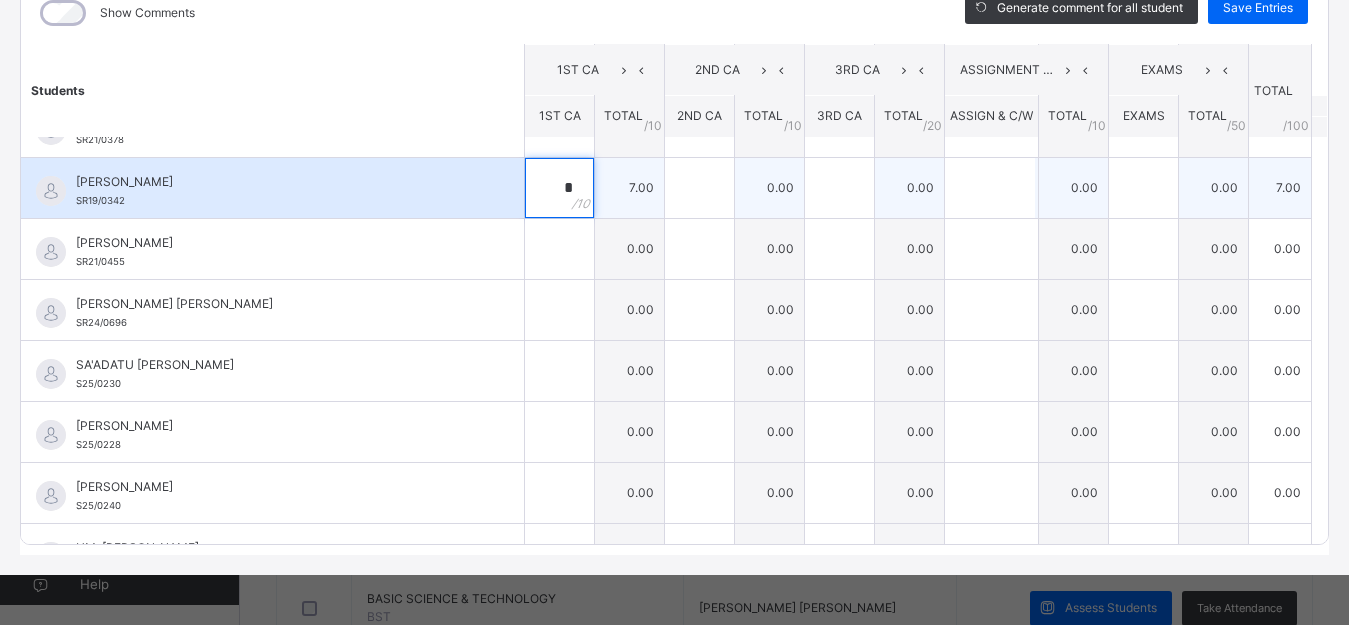 type on "*" 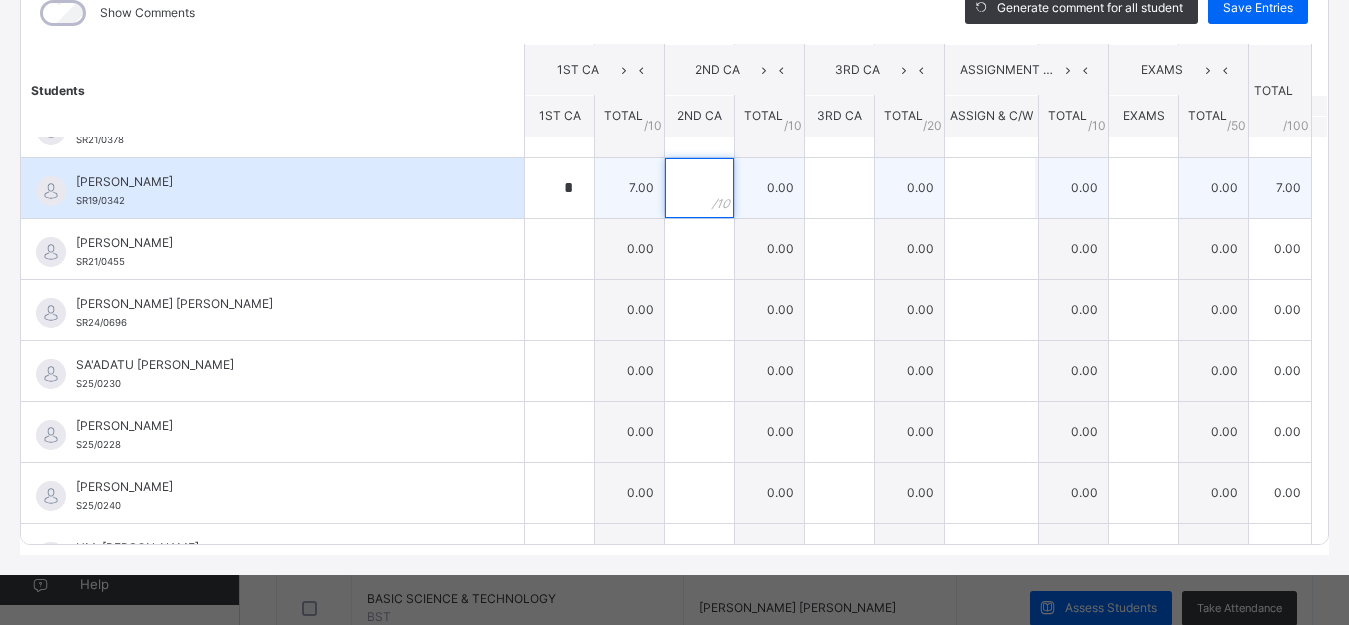 click at bounding box center [699, 188] 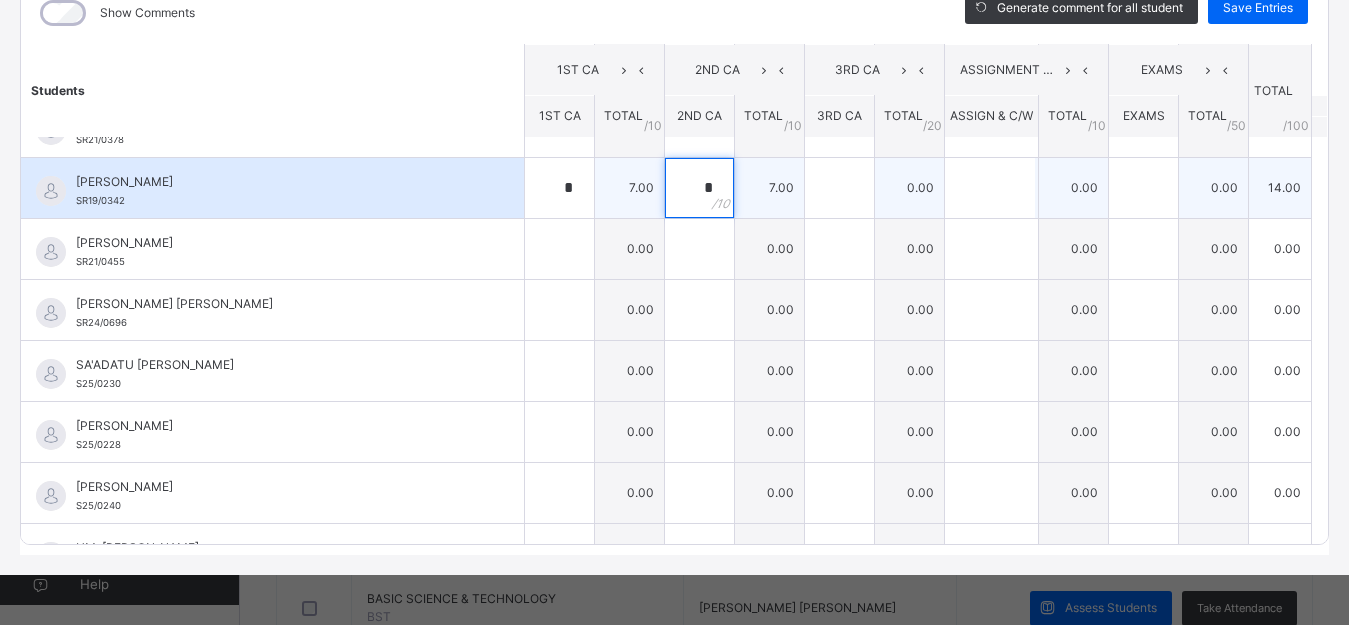 type on "*" 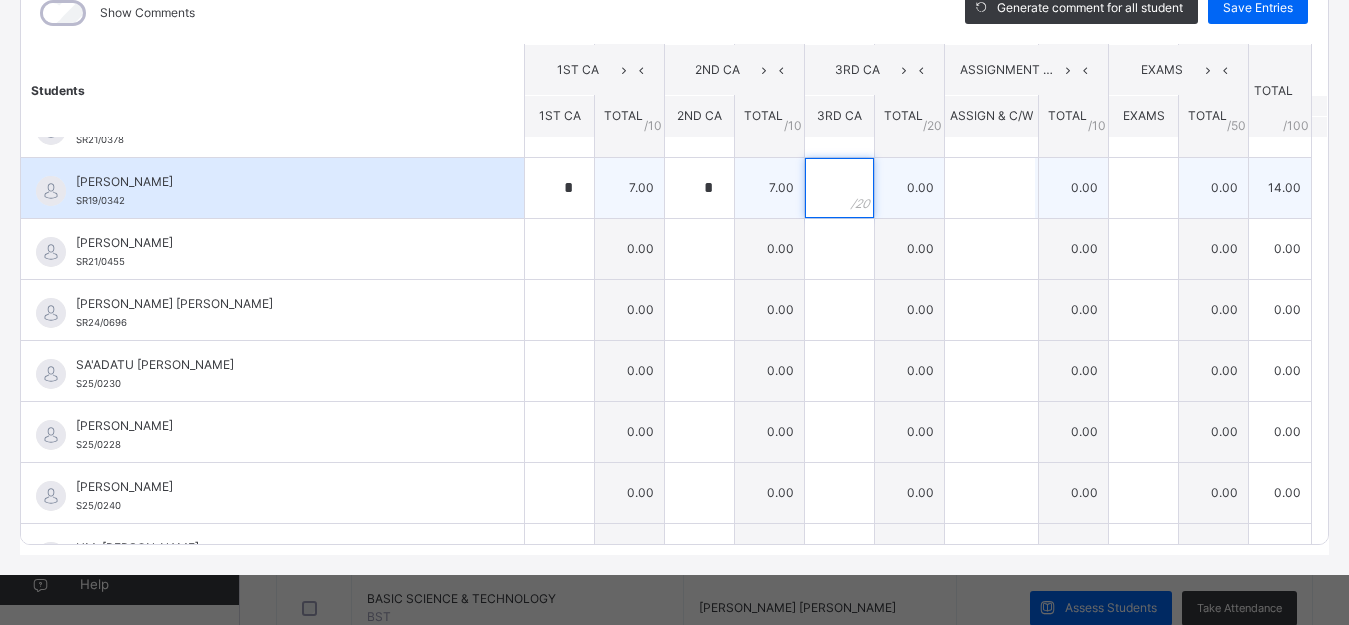 click at bounding box center (839, 188) 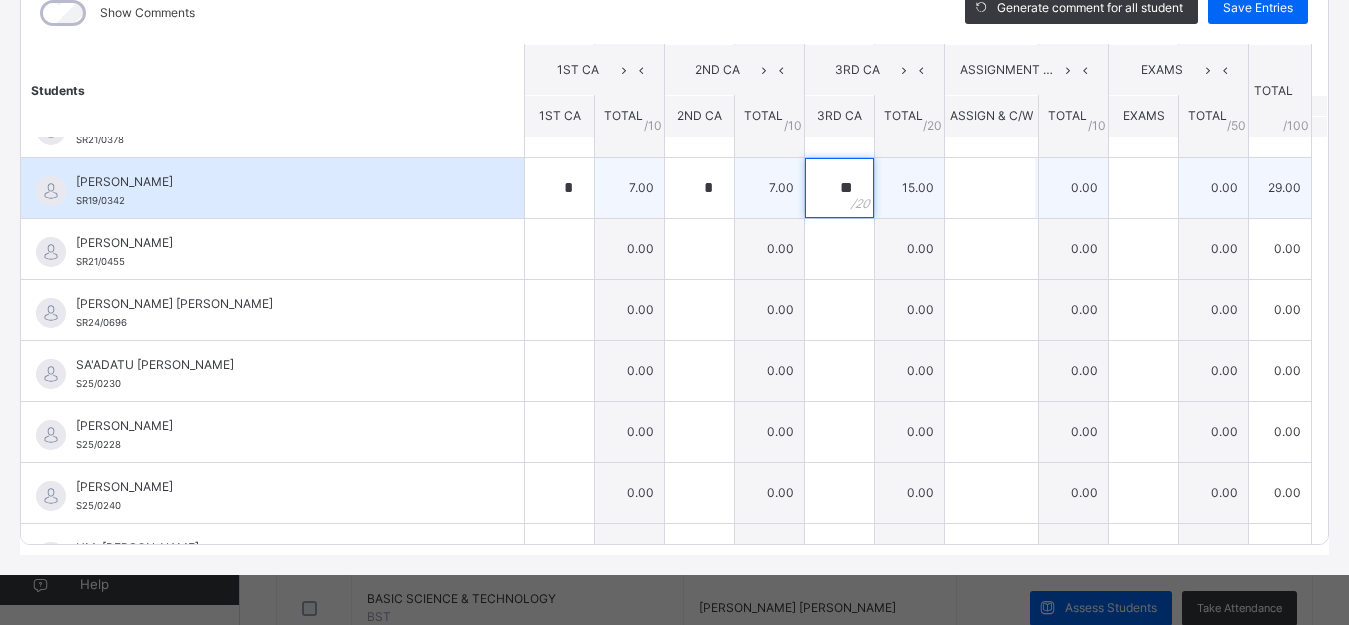 type on "**" 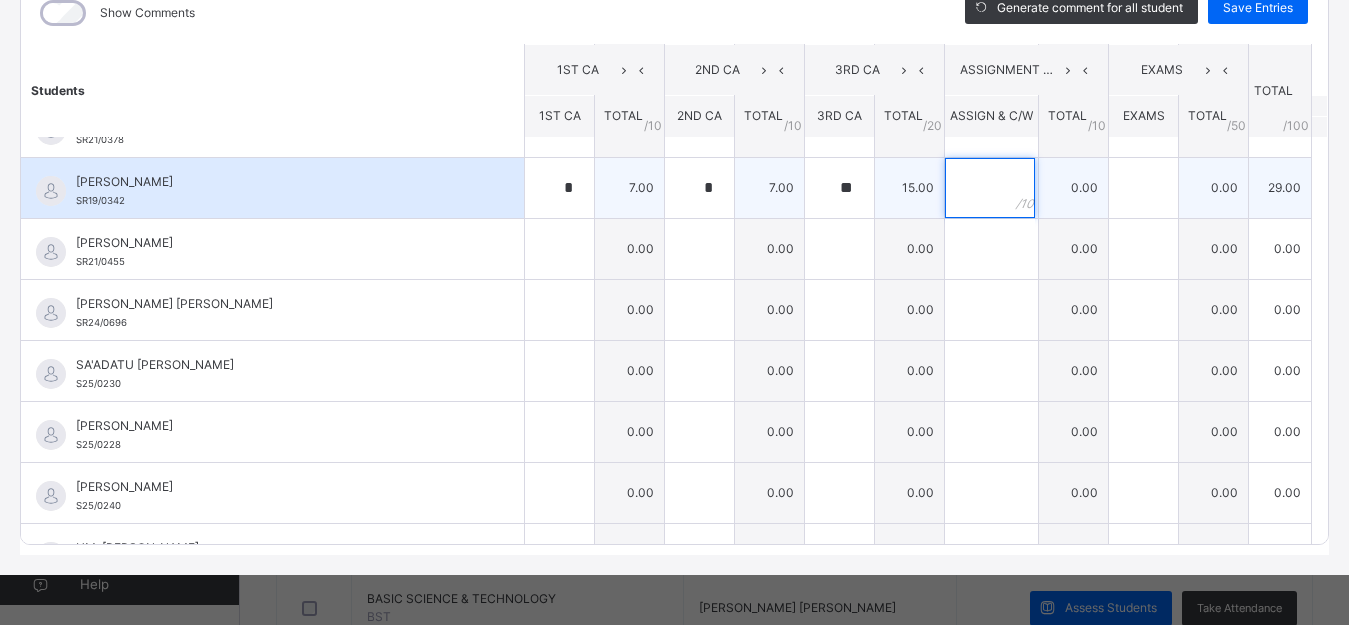 click at bounding box center (990, 188) 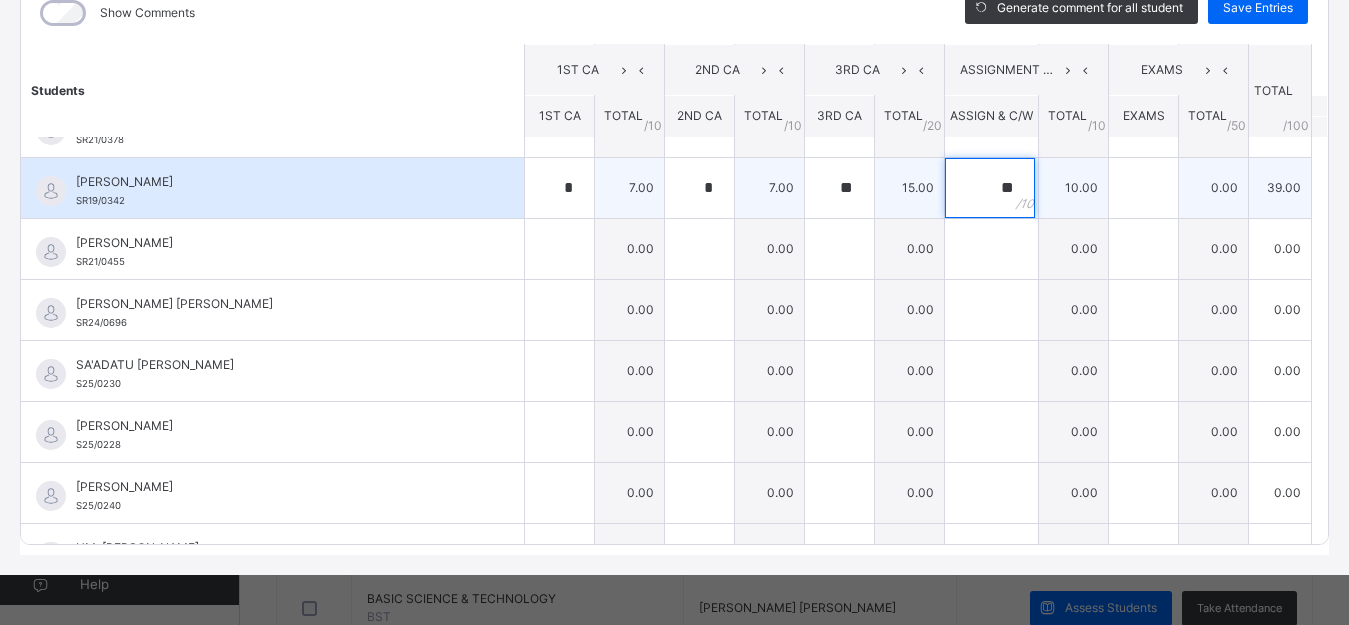 type on "**" 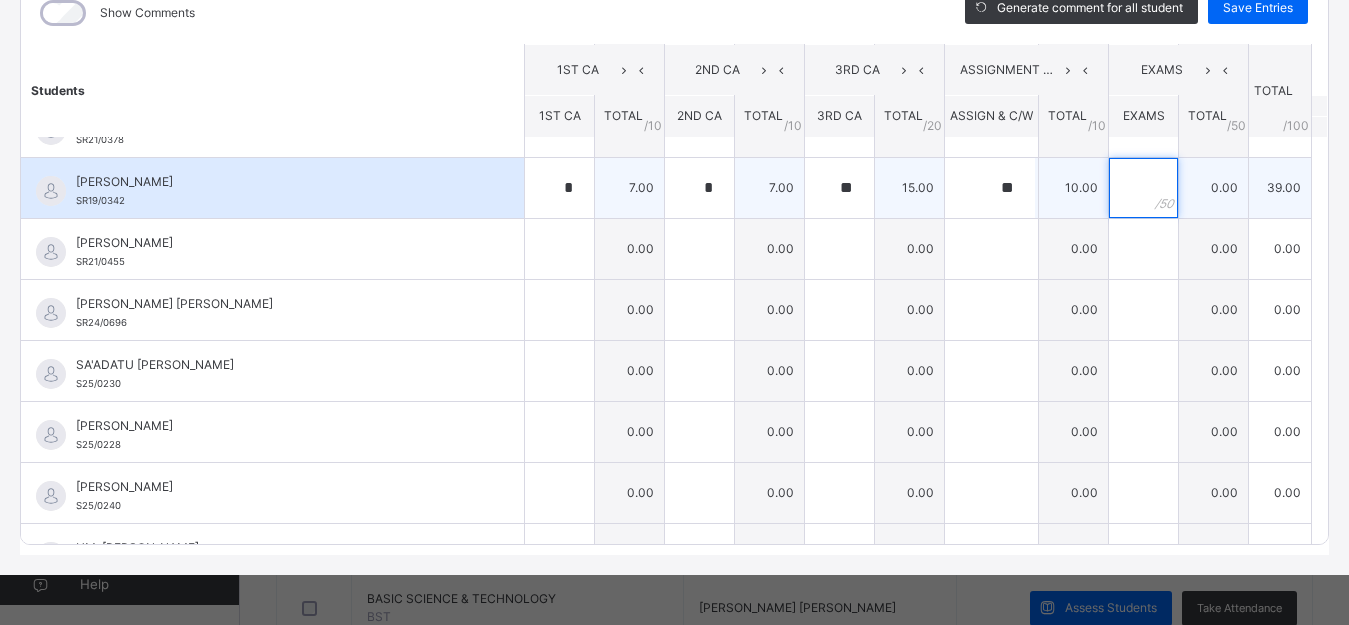 click at bounding box center (1143, 188) 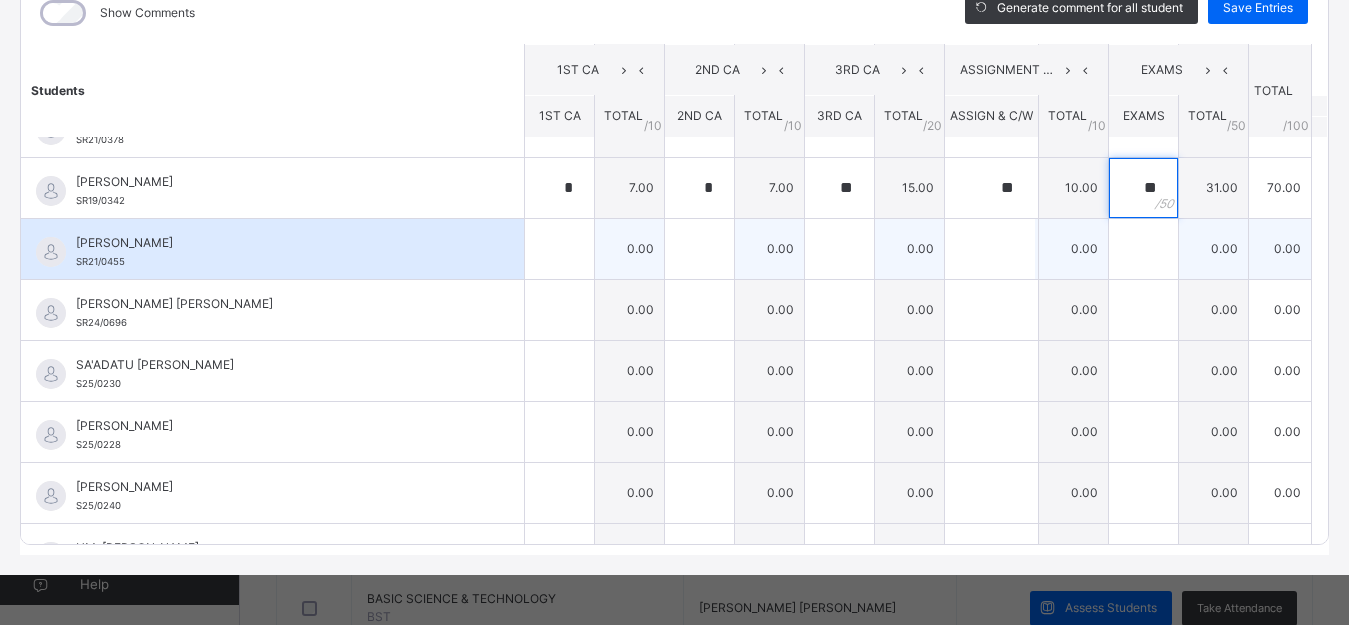 type on "**" 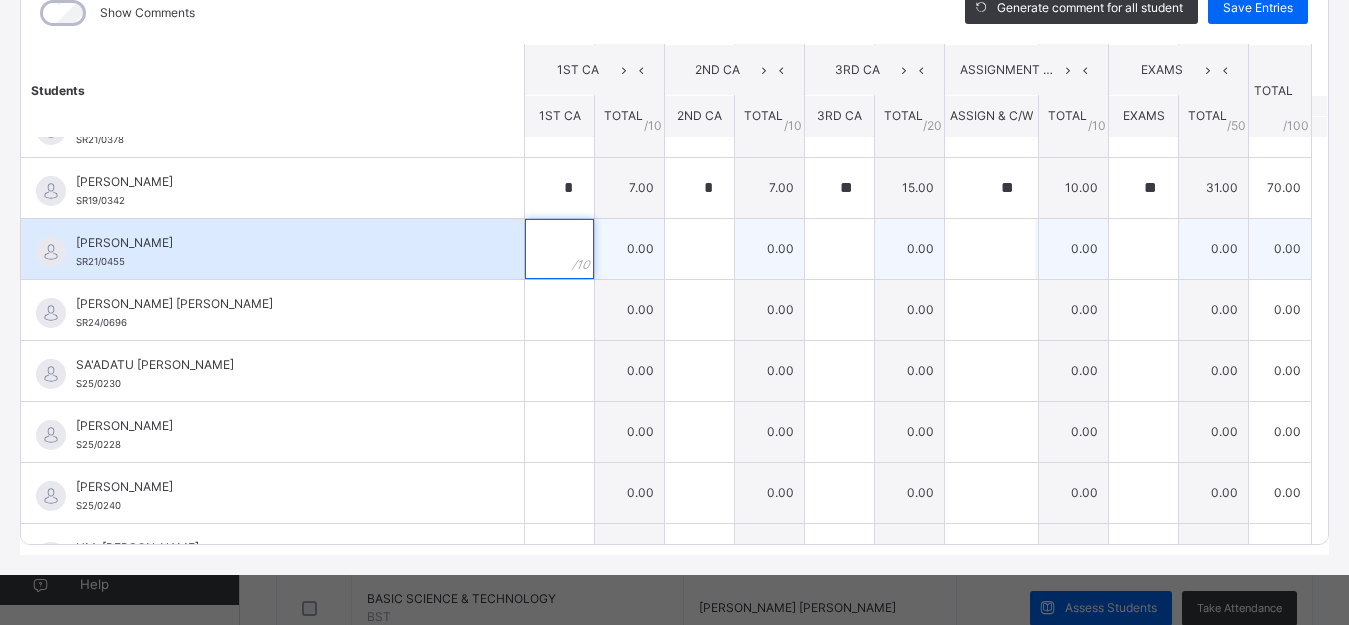 click at bounding box center [559, 249] 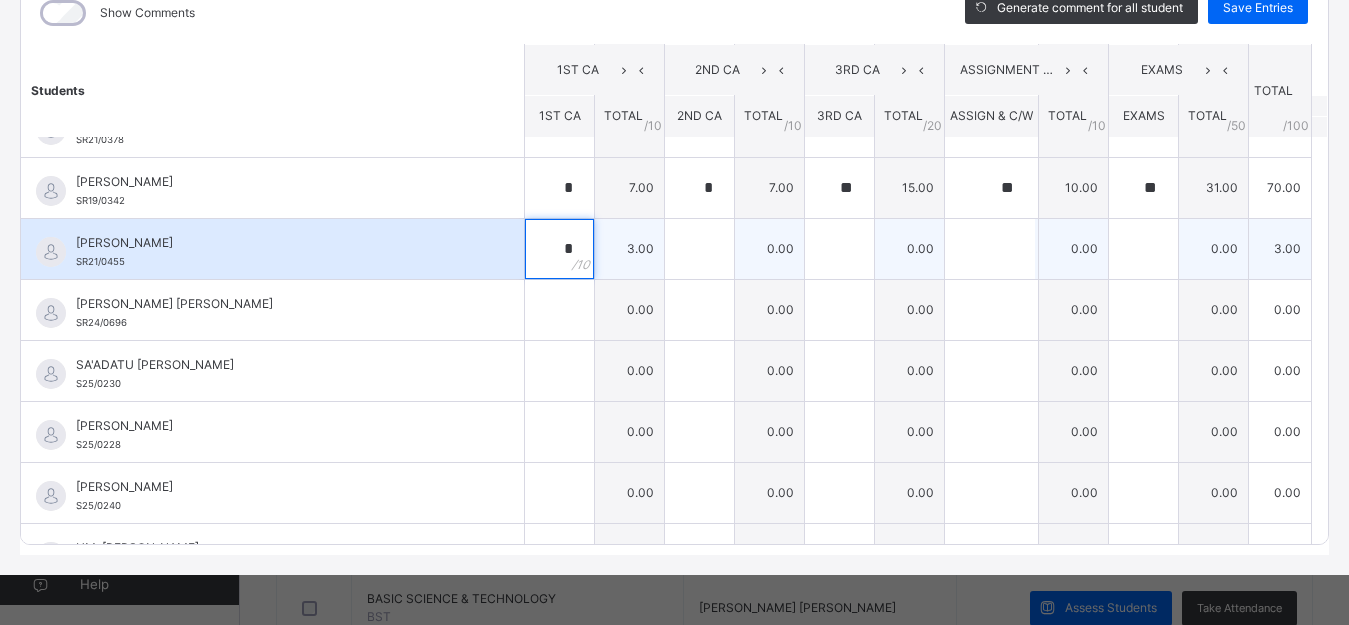 type on "*" 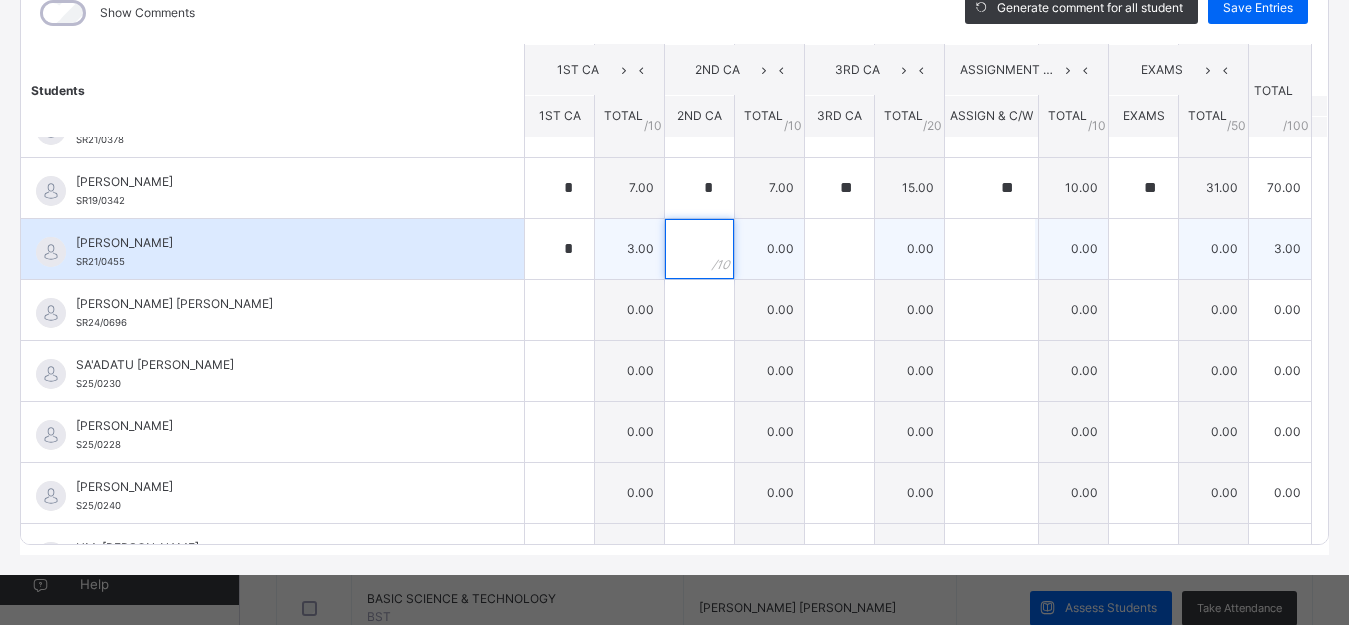 click at bounding box center [699, 249] 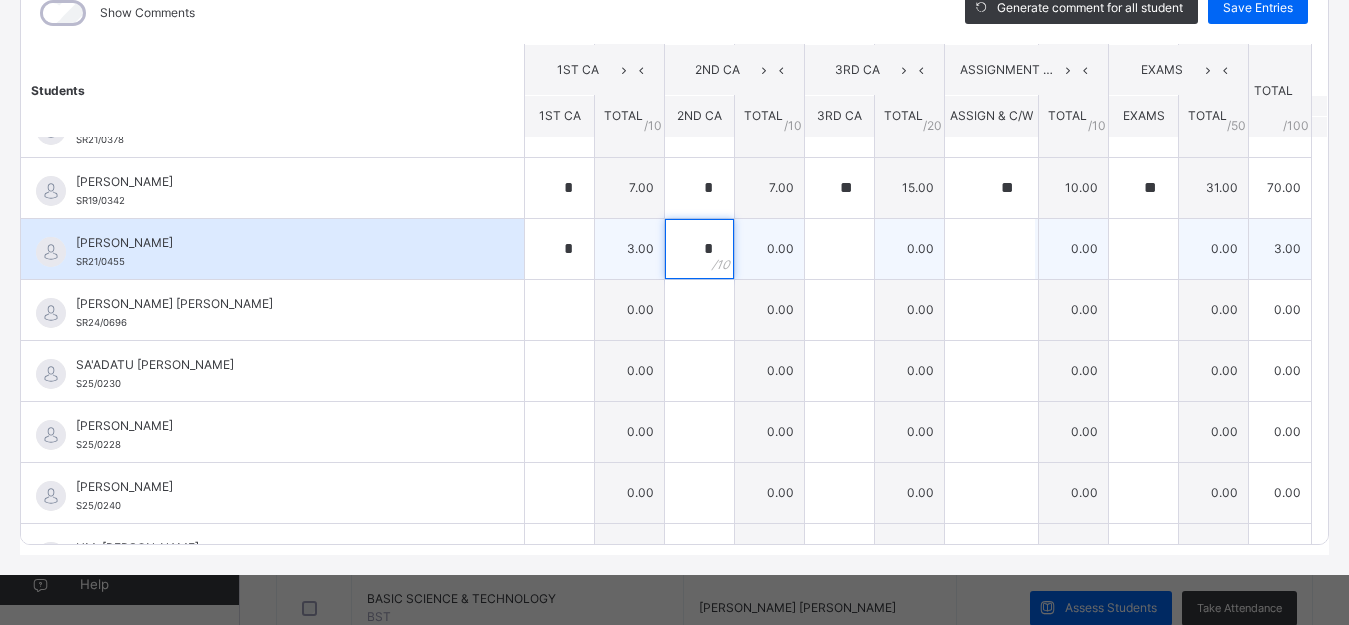 type on "*" 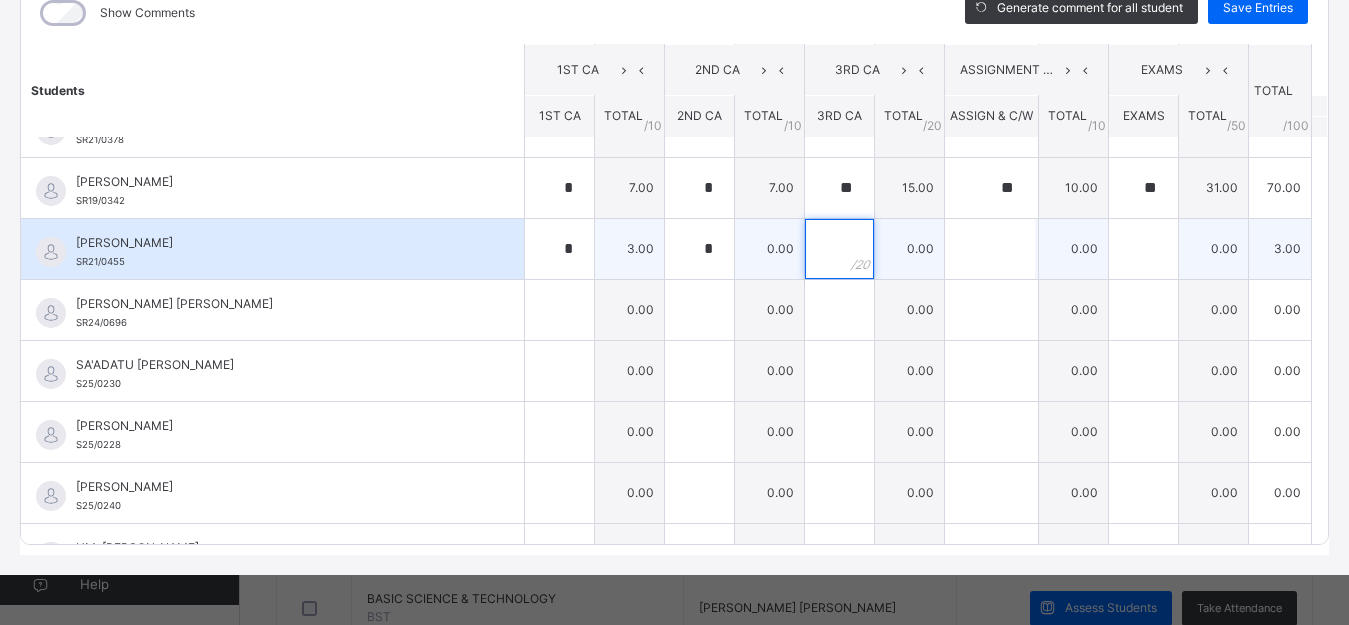click at bounding box center [839, 249] 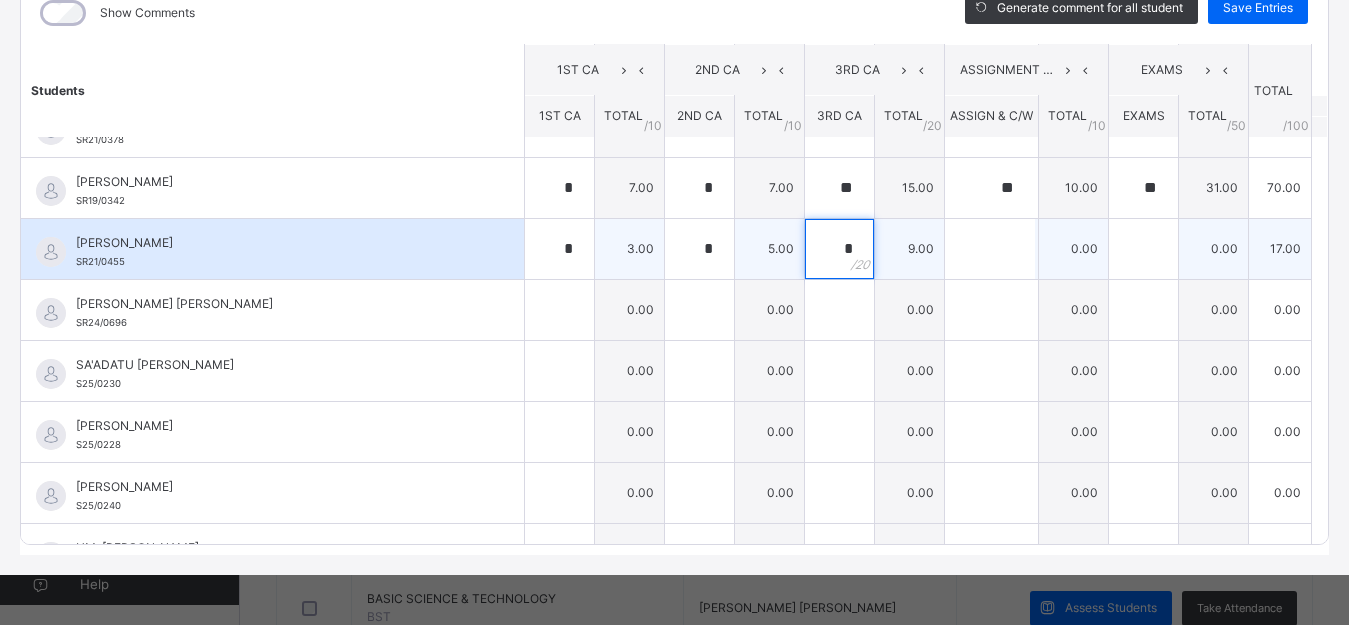 type on "*" 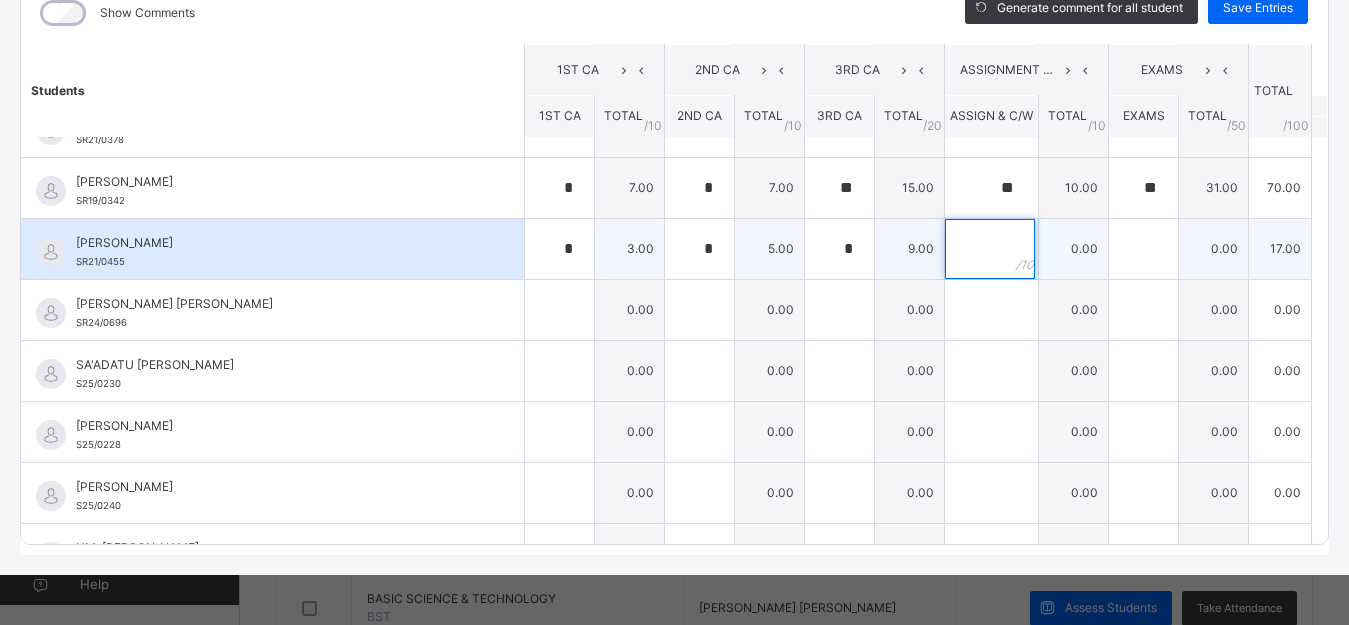 click at bounding box center (991, 249) 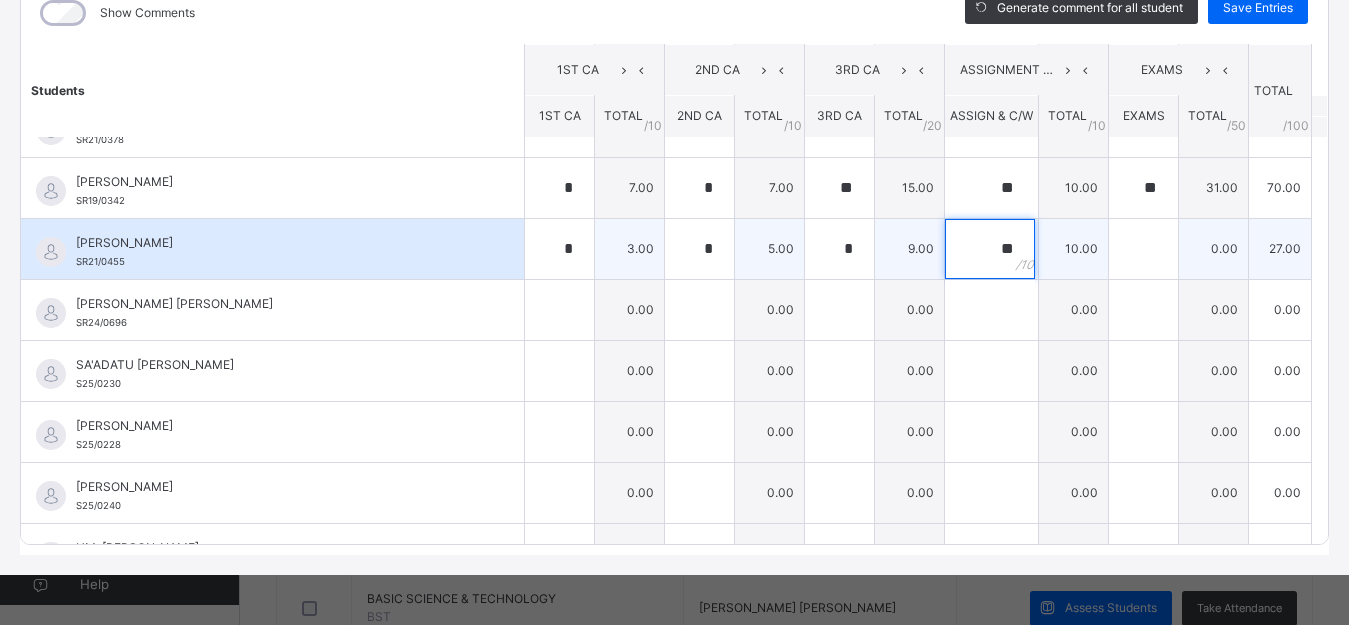 type on "**" 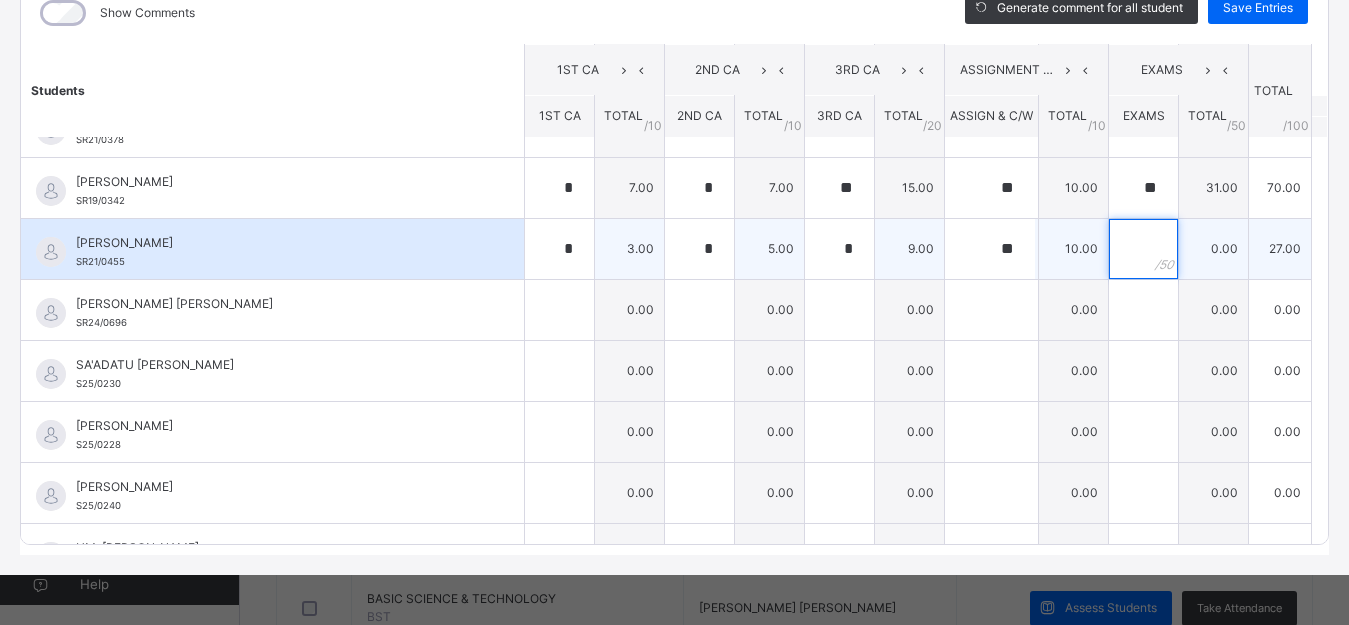 click at bounding box center (1143, 249) 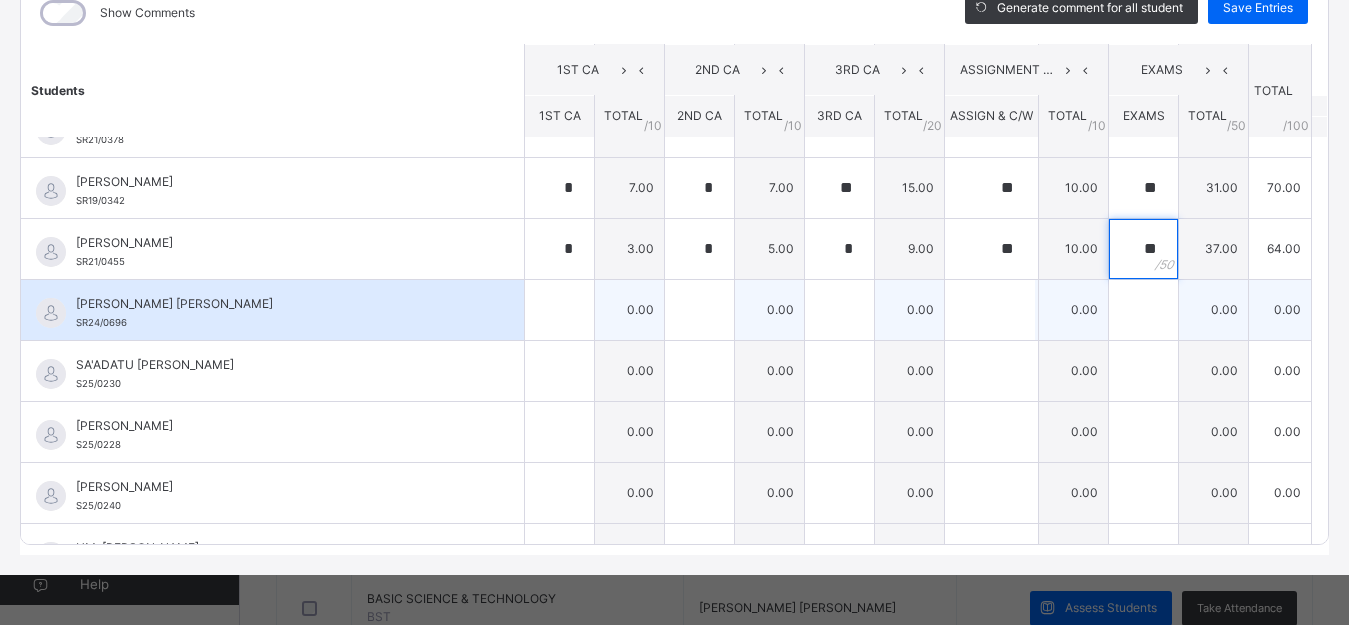 type on "**" 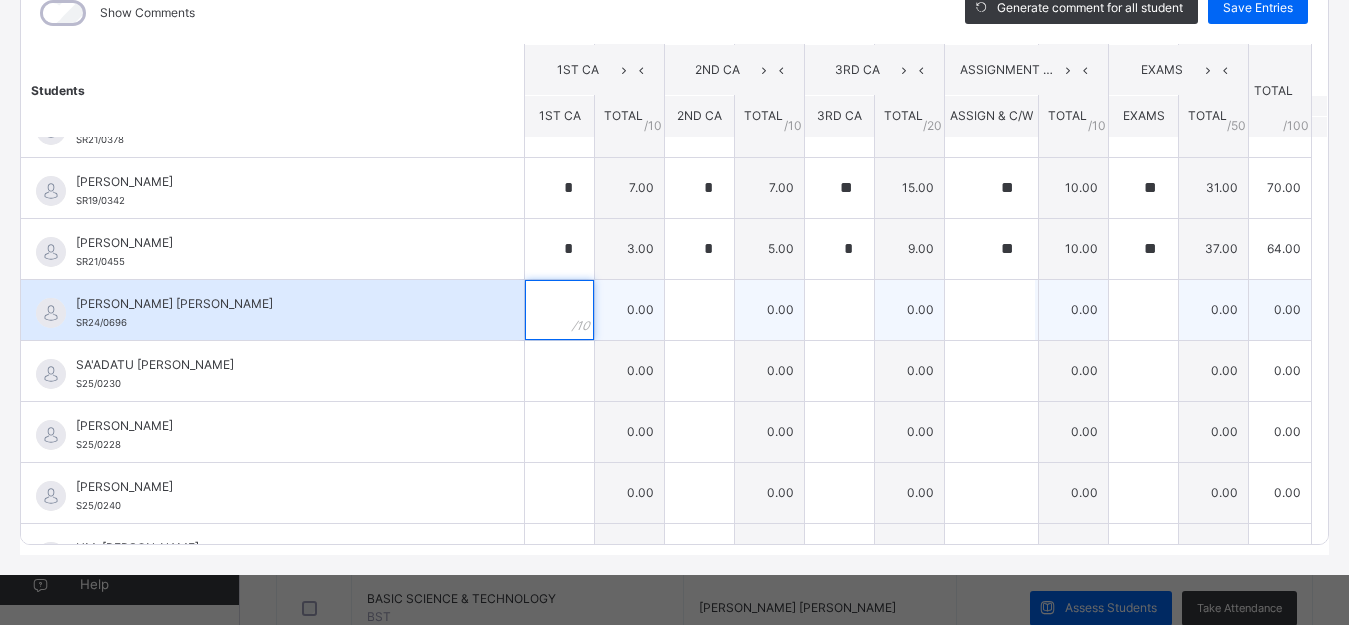 click at bounding box center [559, 310] 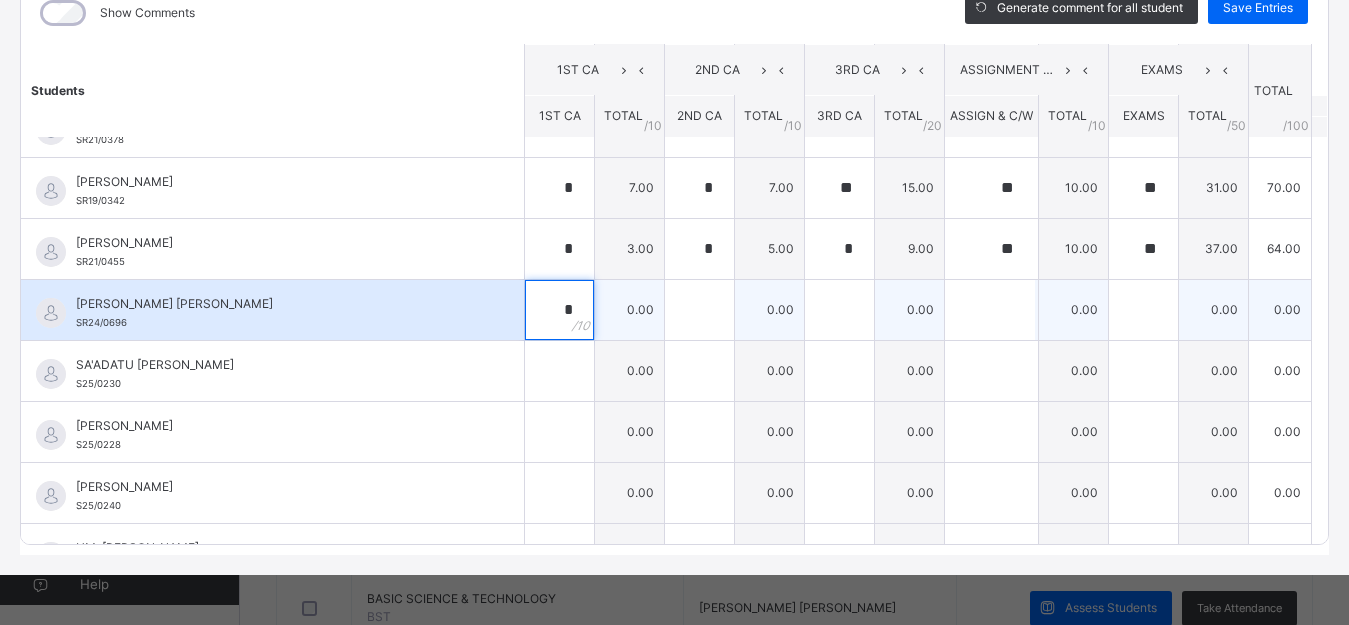 type on "*" 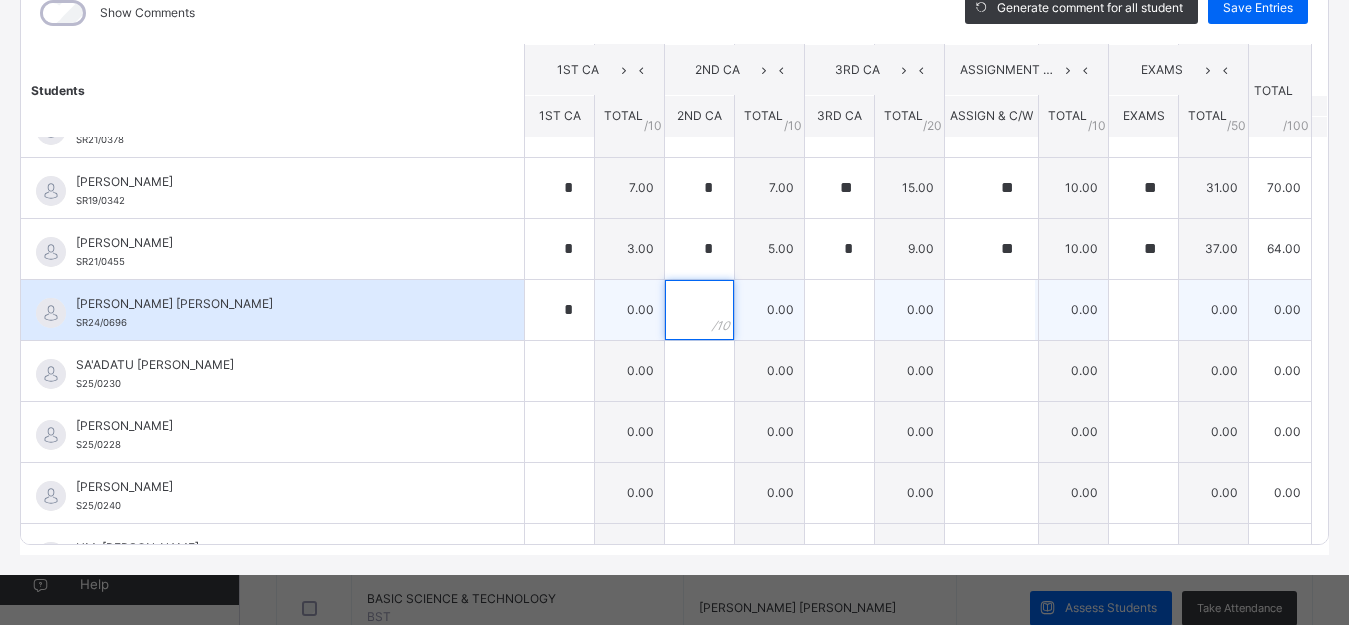 click at bounding box center (699, 310) 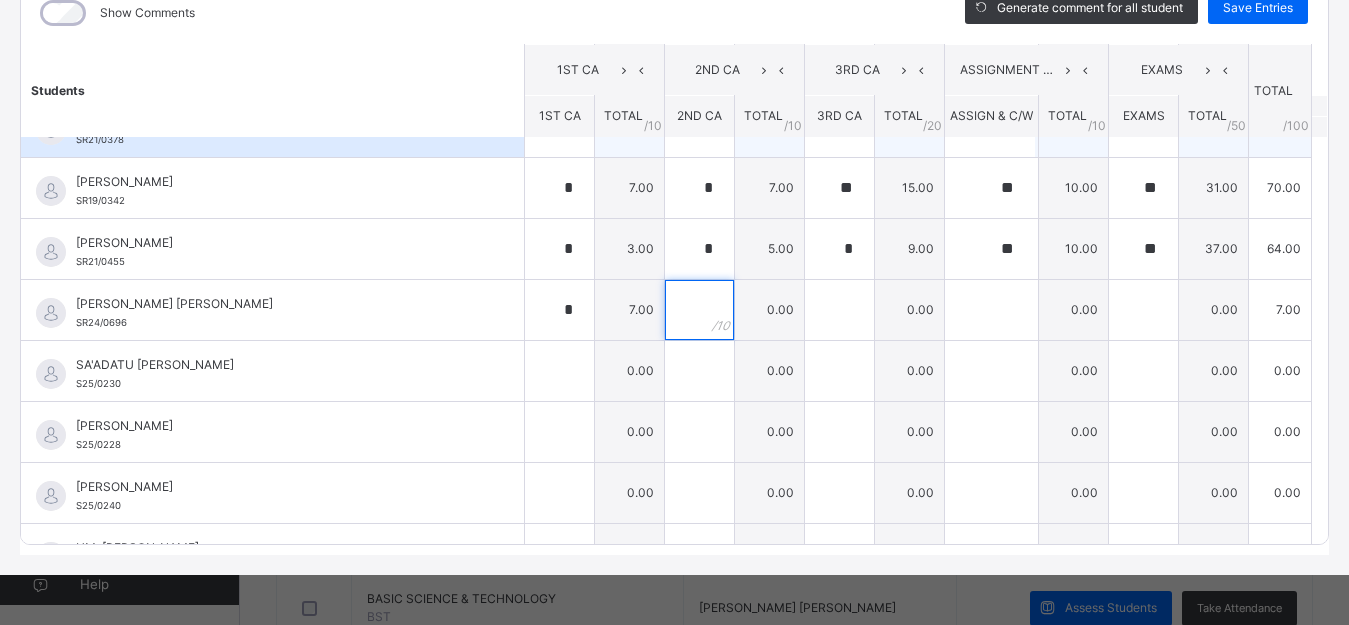 type on "*" 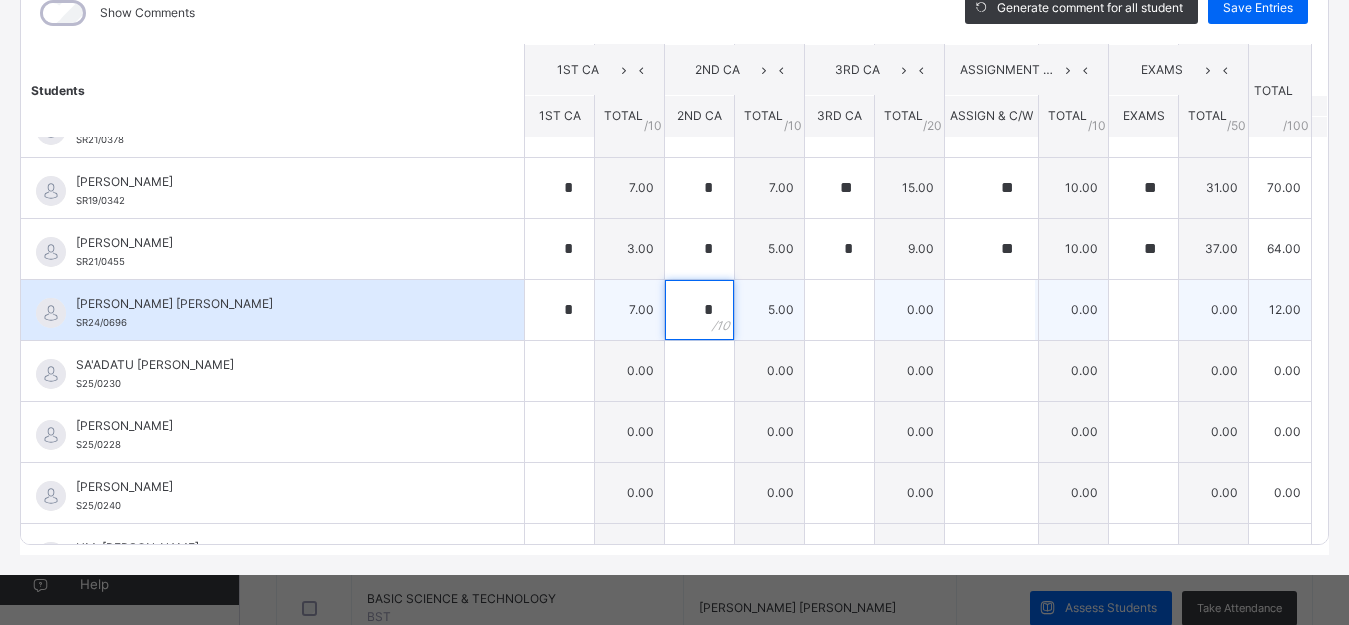 type on "*" 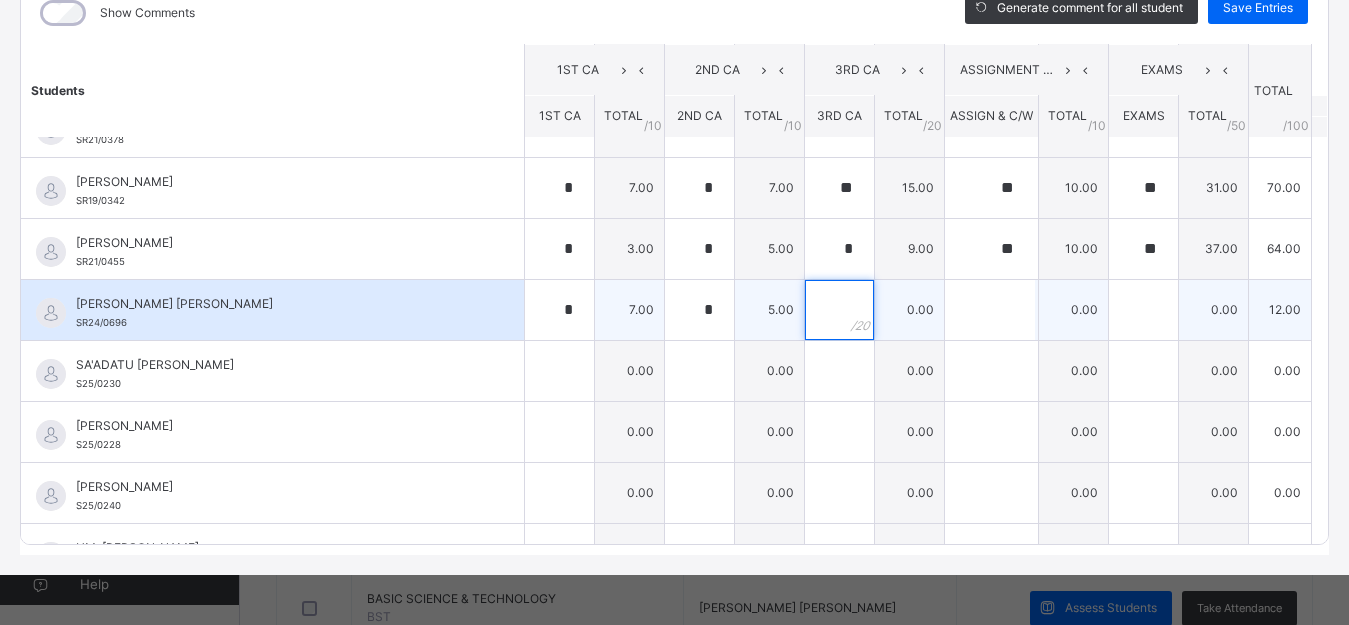 click at bounding box center [839, 310] 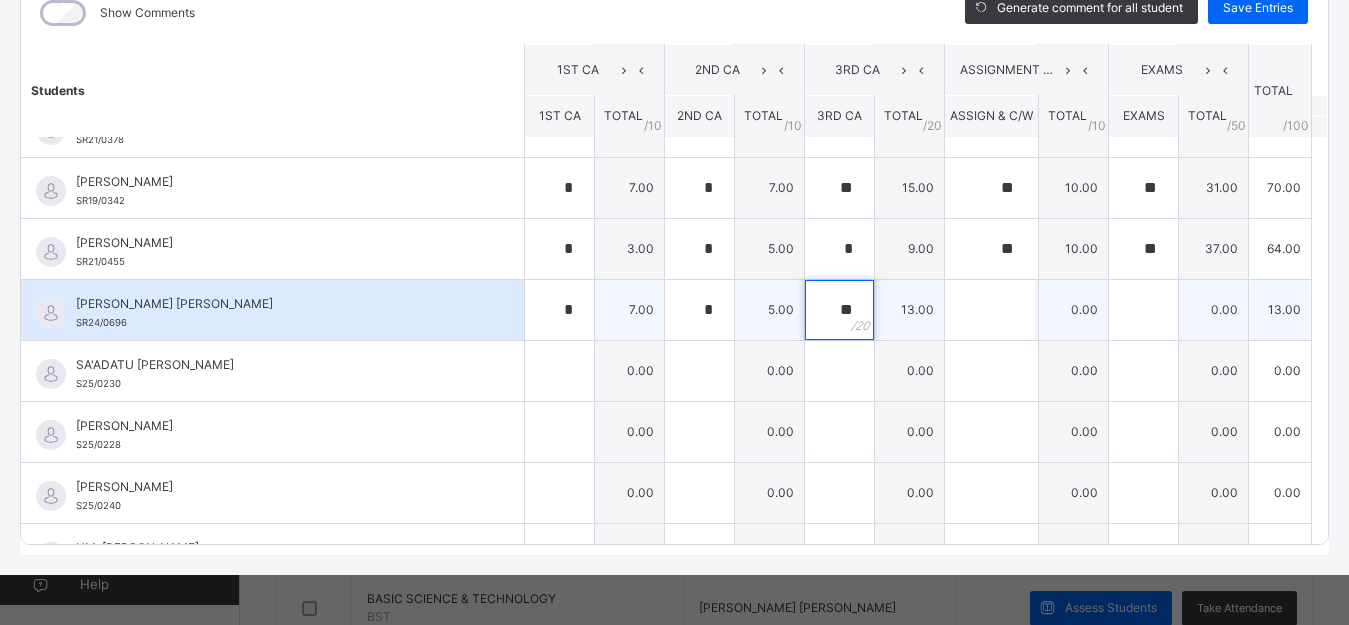 type on "**" 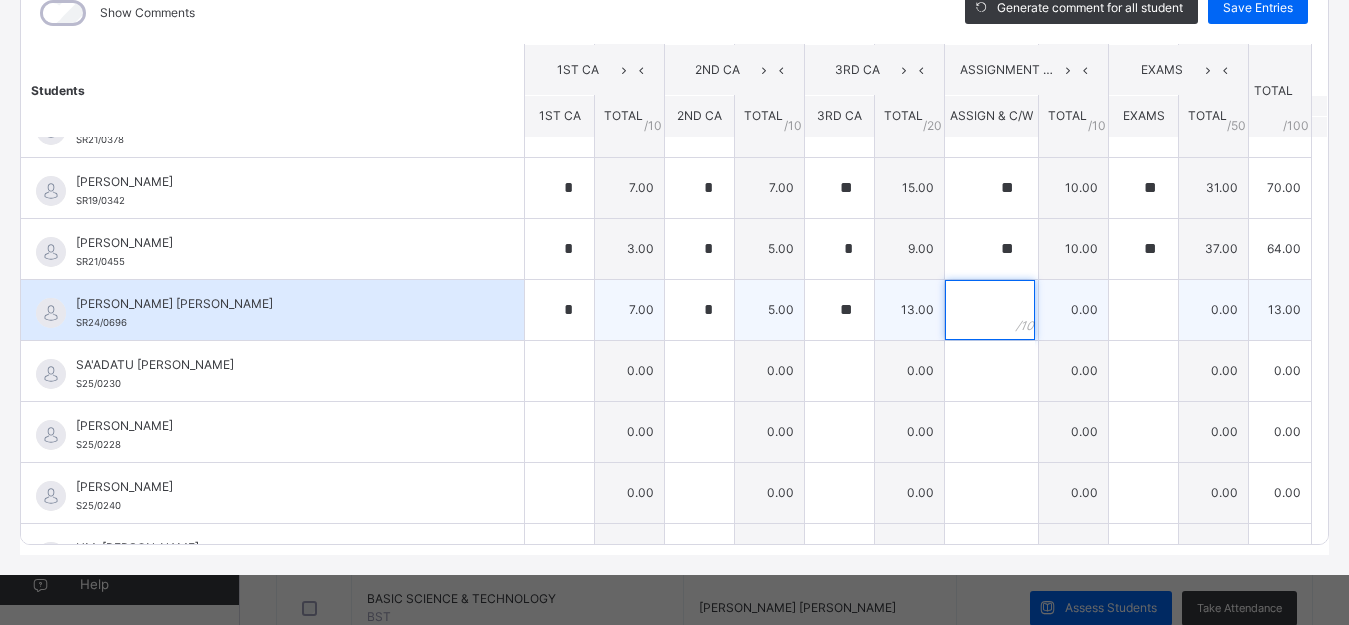 click at bounding box center [991, 310] 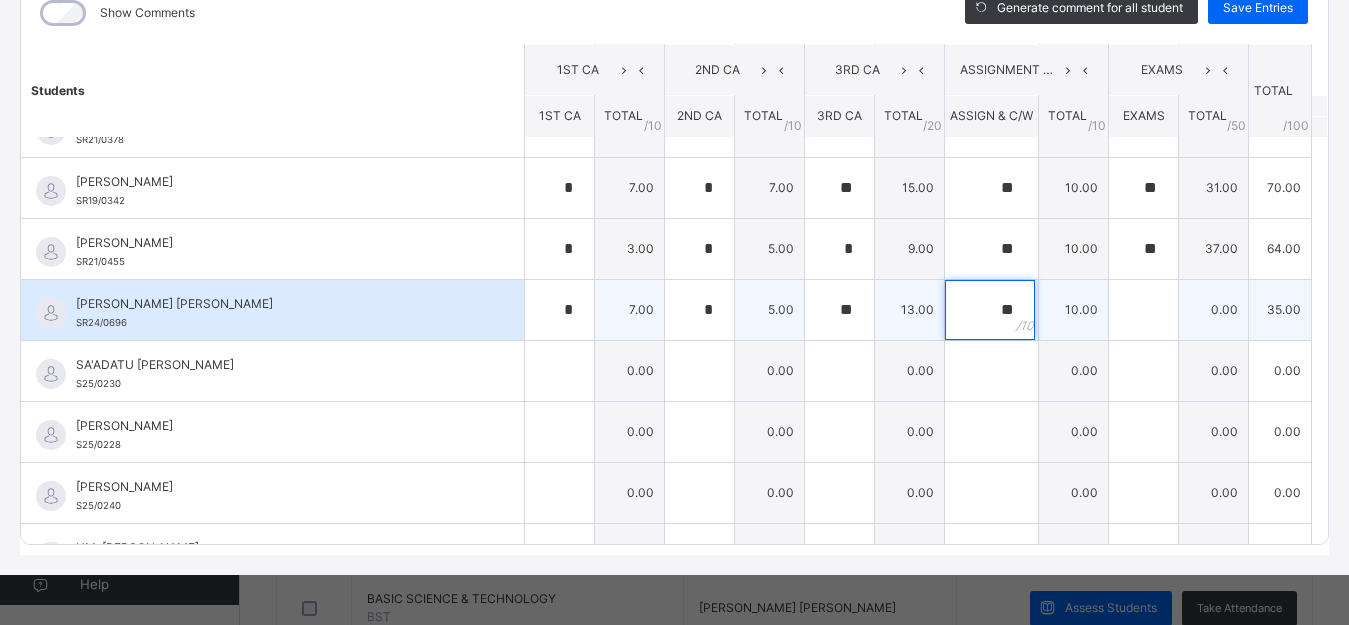 type on "**" 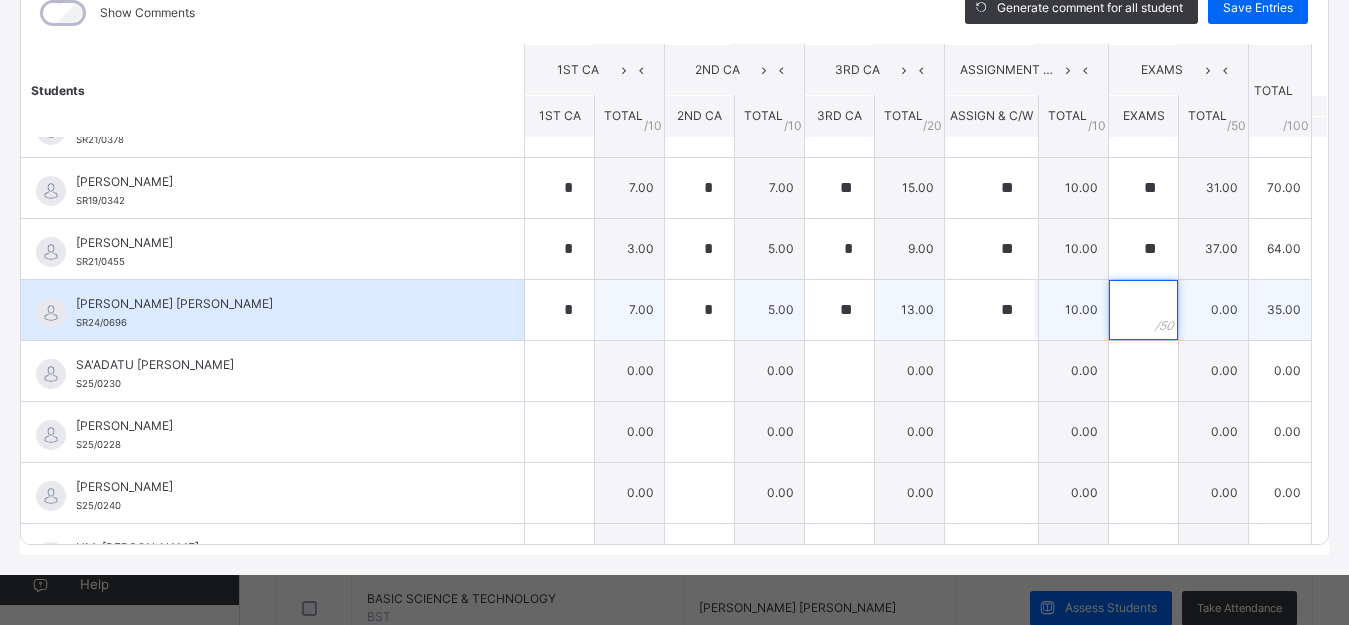 click at bounding box center [1143, 310] 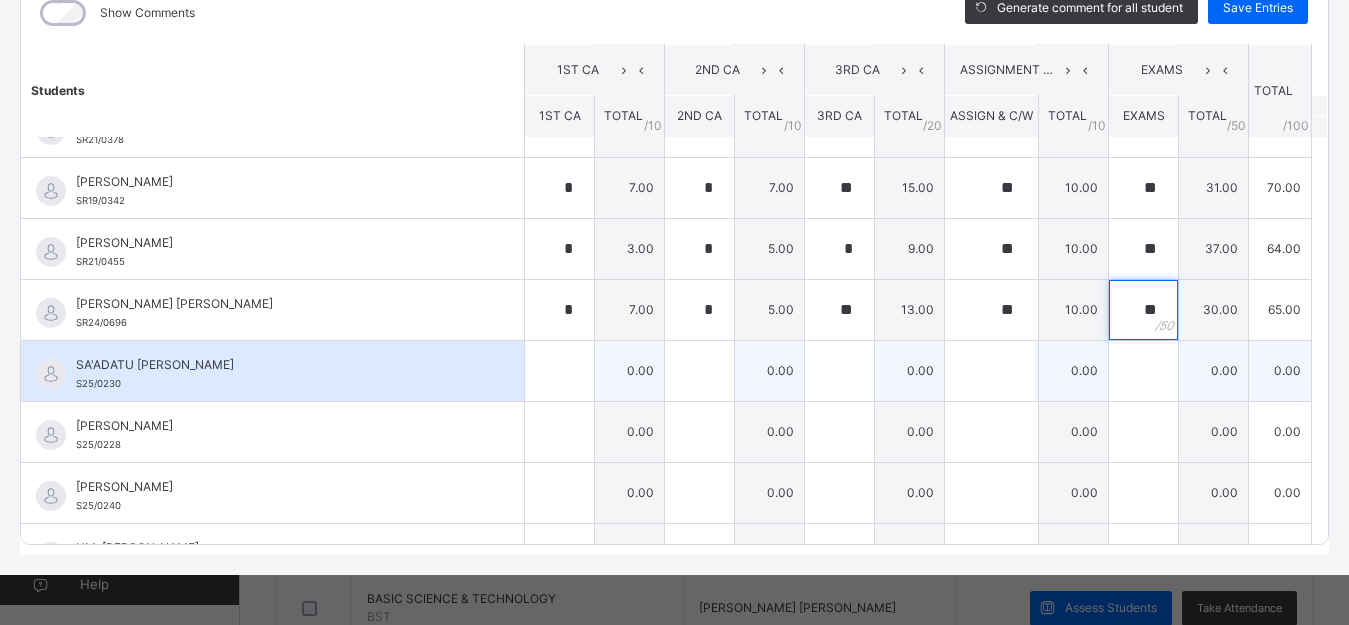 type on "**" 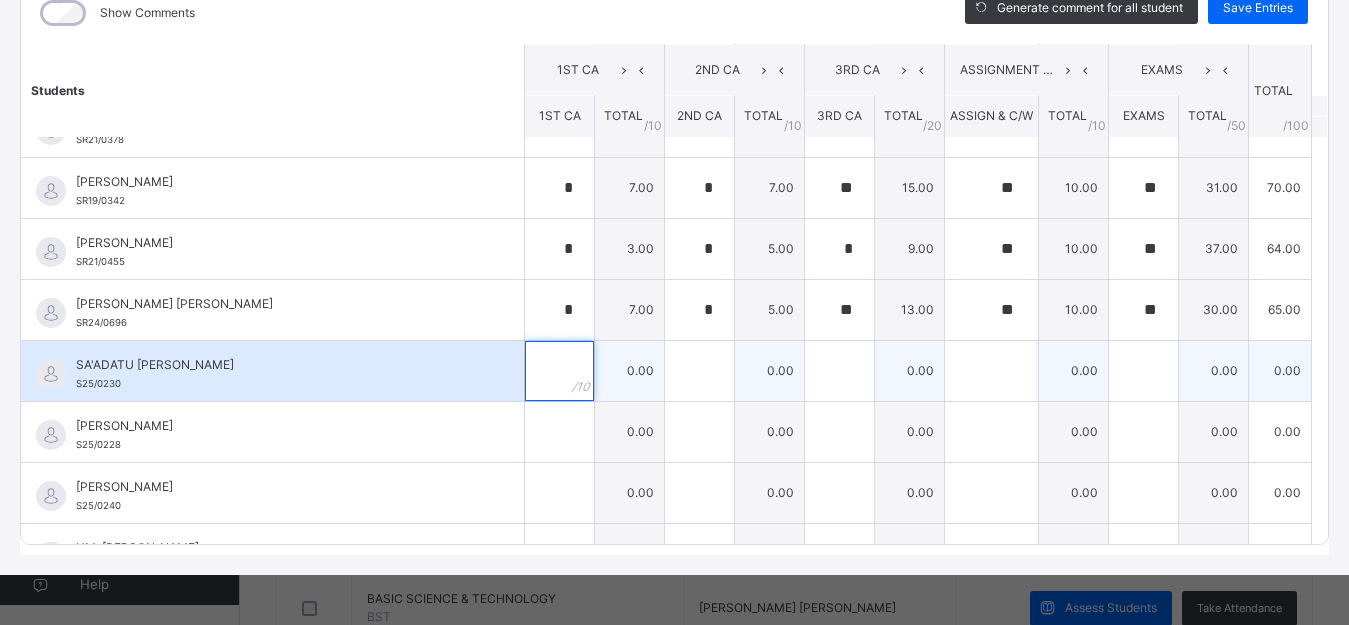 click at bounding box center [559, 371] 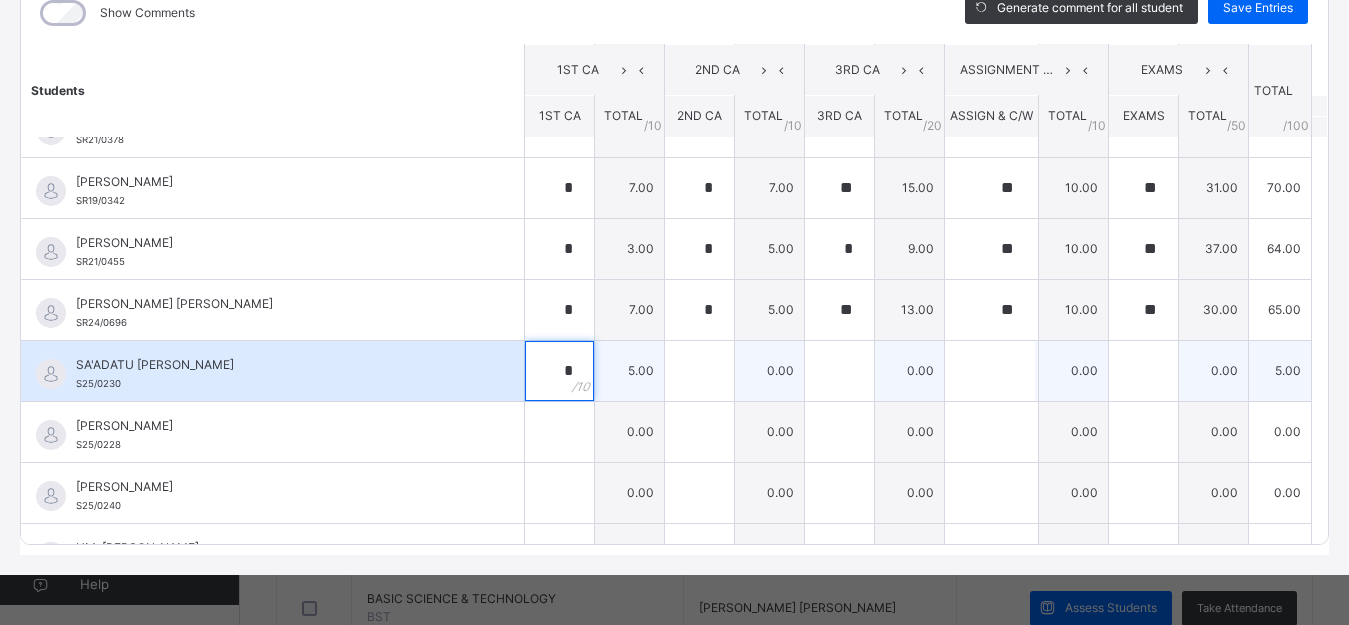 type on "*" 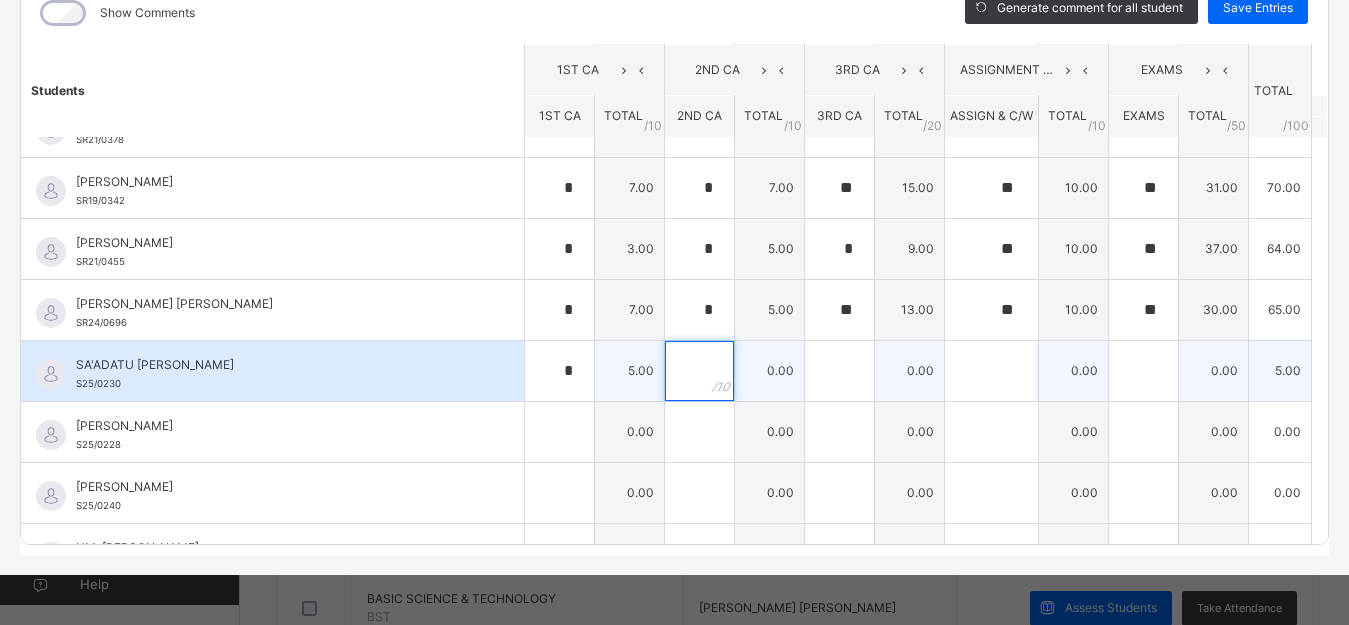 click at bounding box center [699, 371] 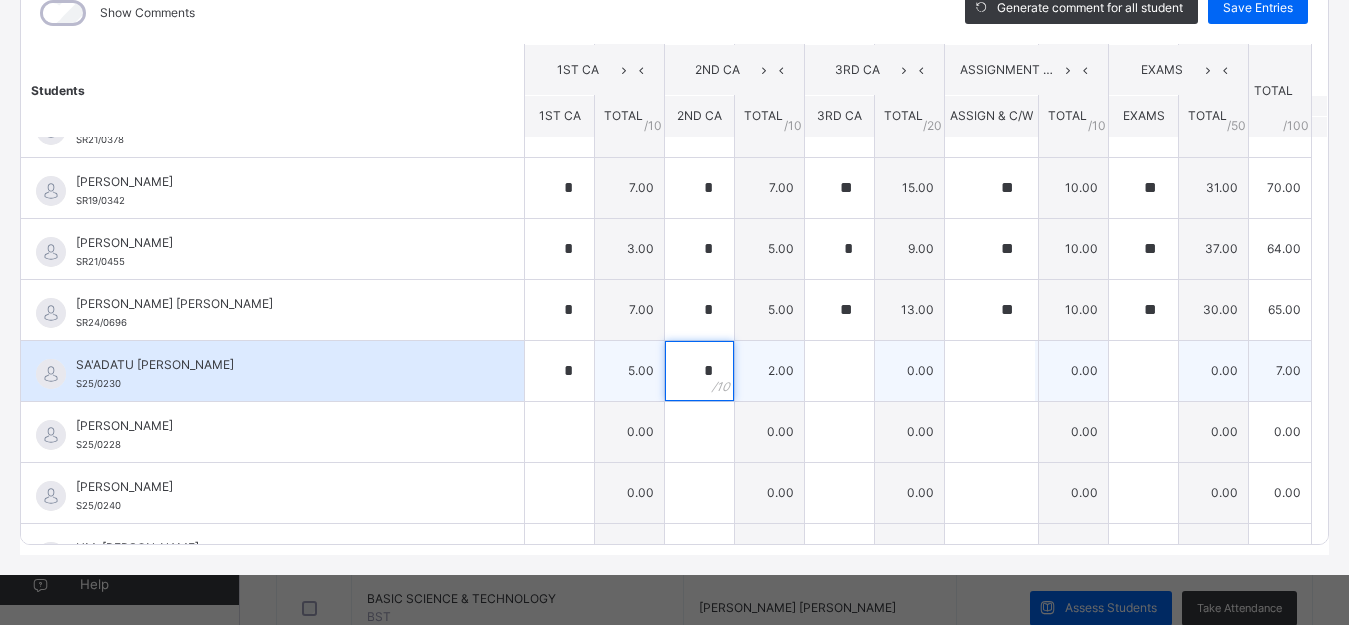 type on "*" 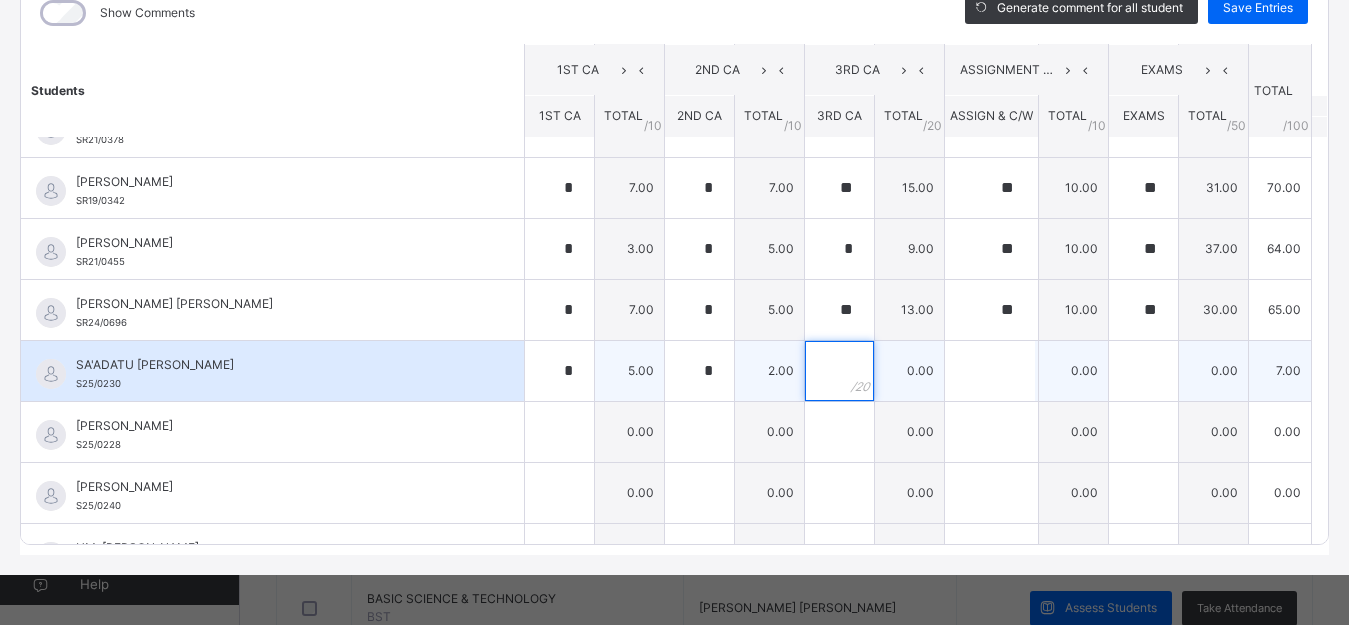click at bounding box center (839, 371) 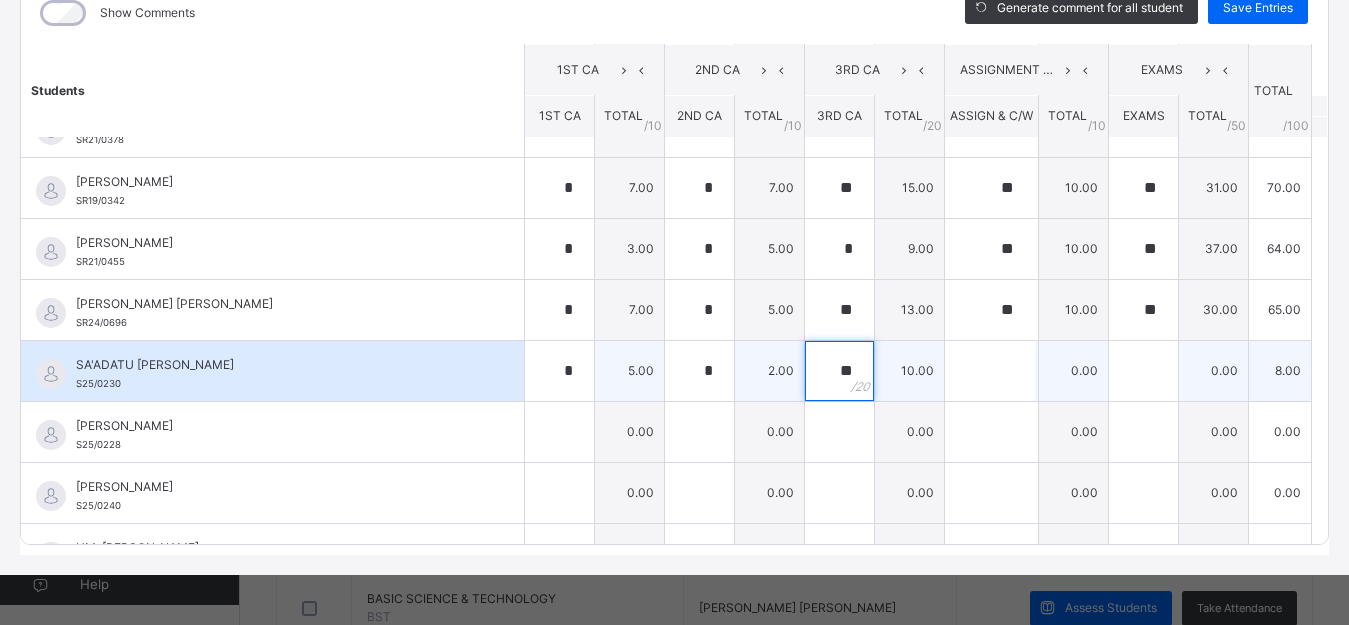 type on "**" 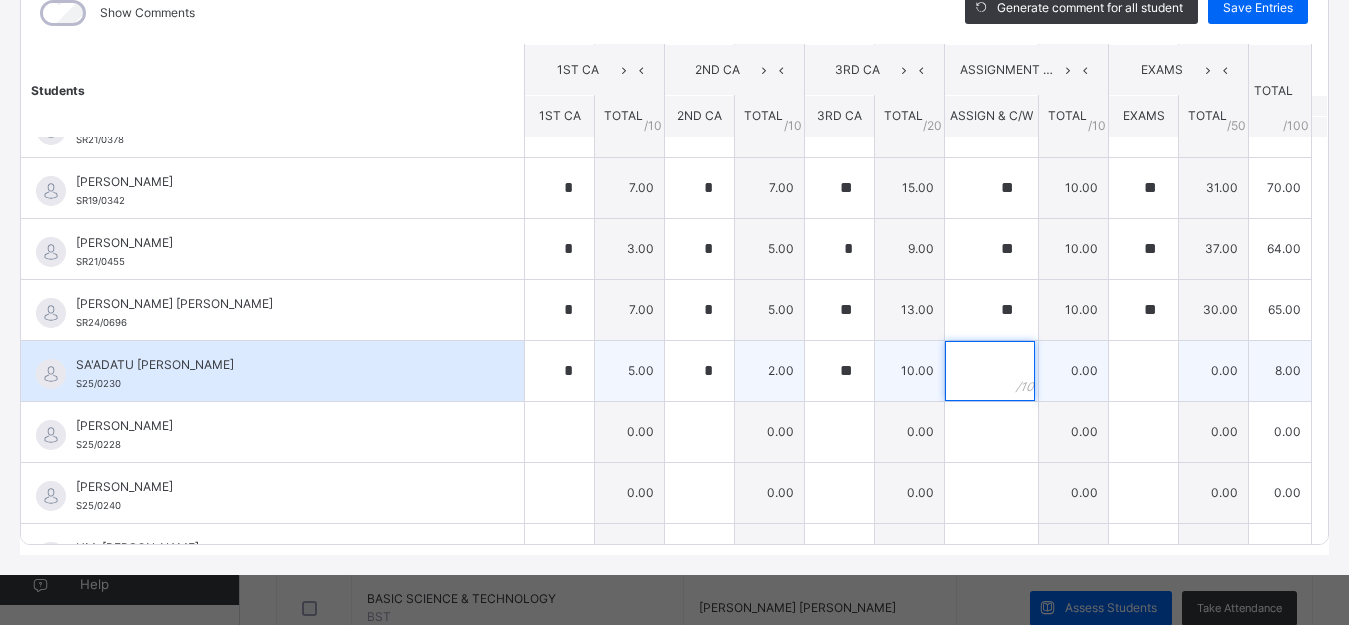 click at bounding box center (990, 371) 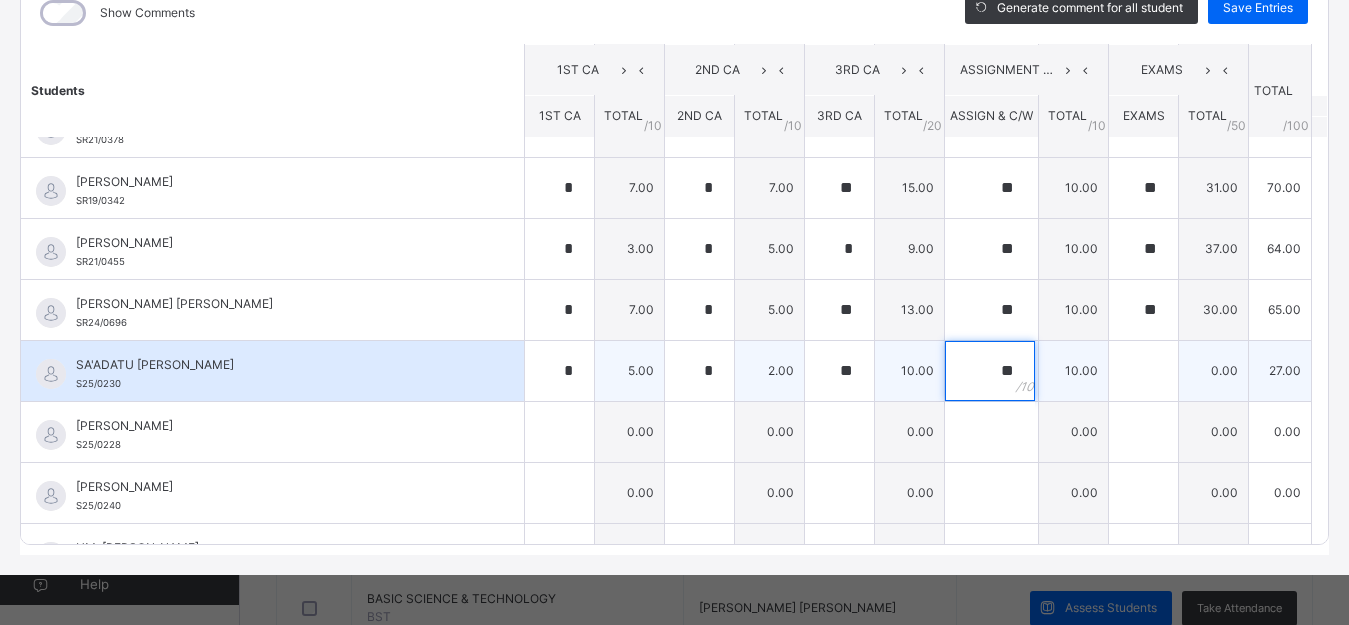 type on "**" 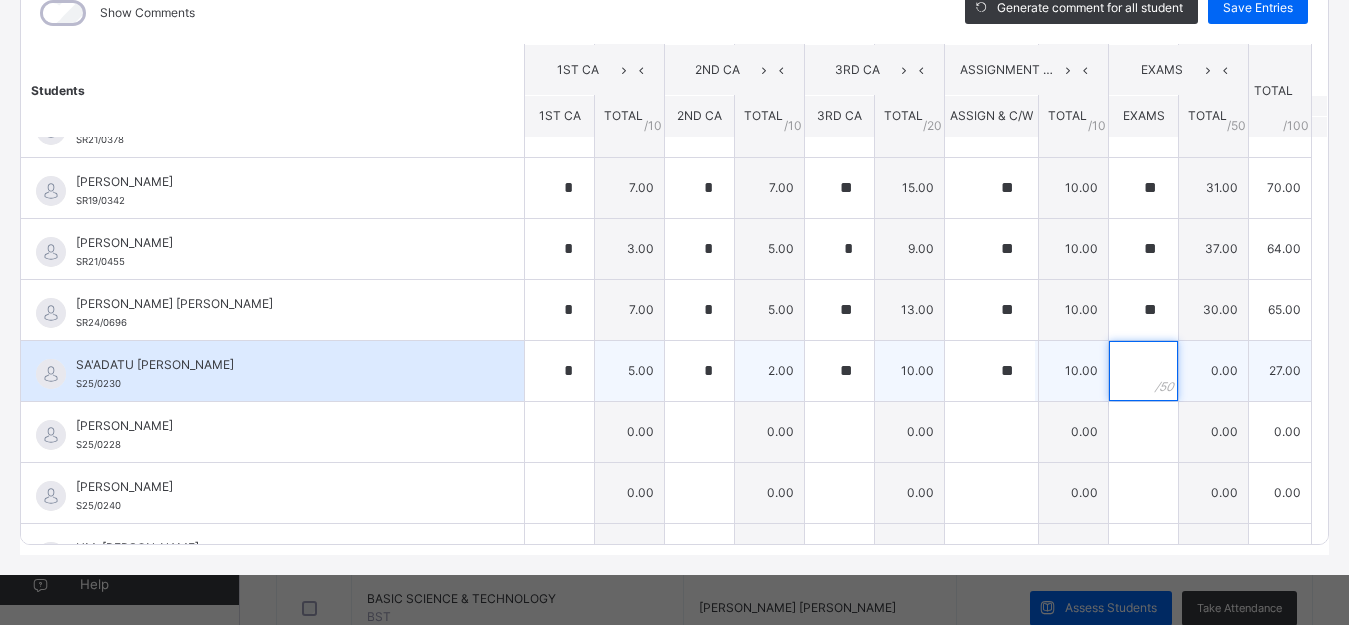 click at bounding box center (1143, 371) 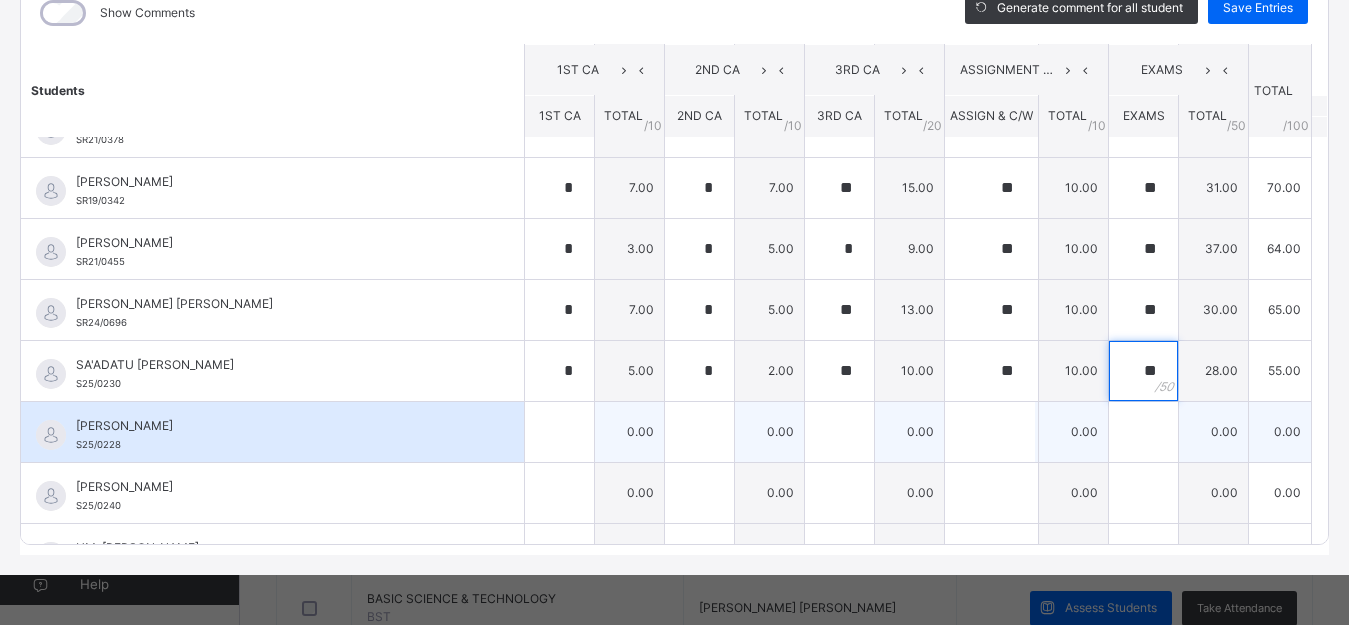 type on "**" 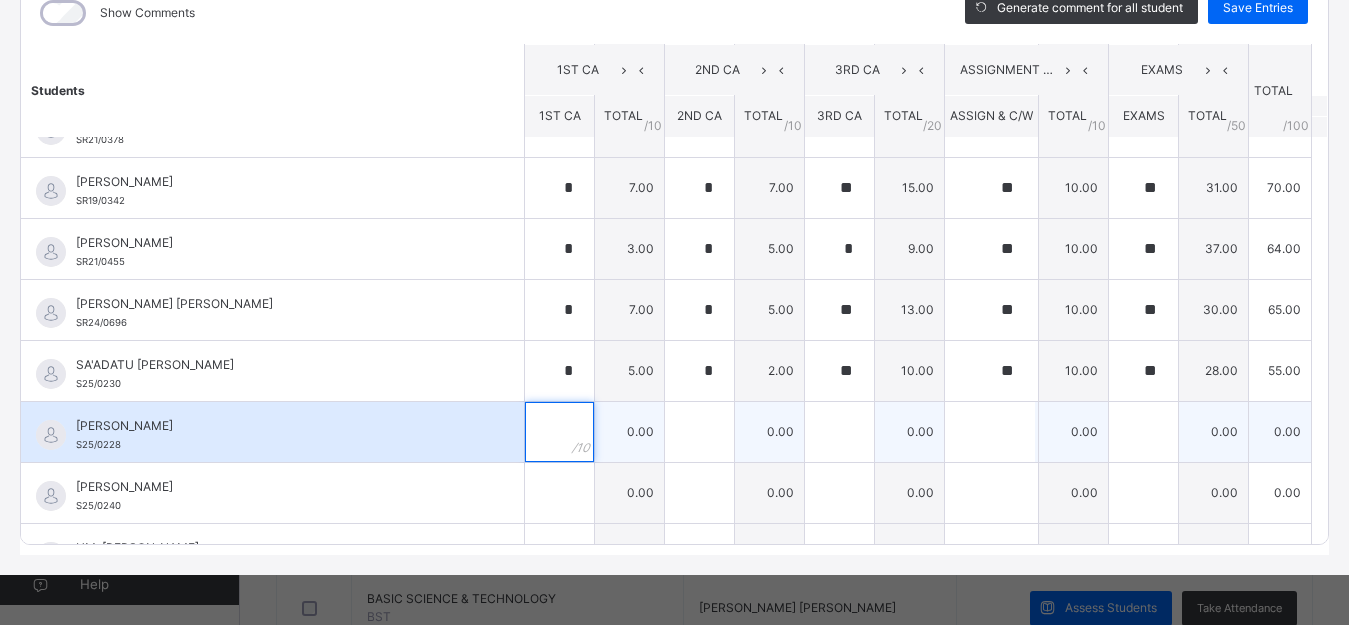 click at bounding box center [559, 432] 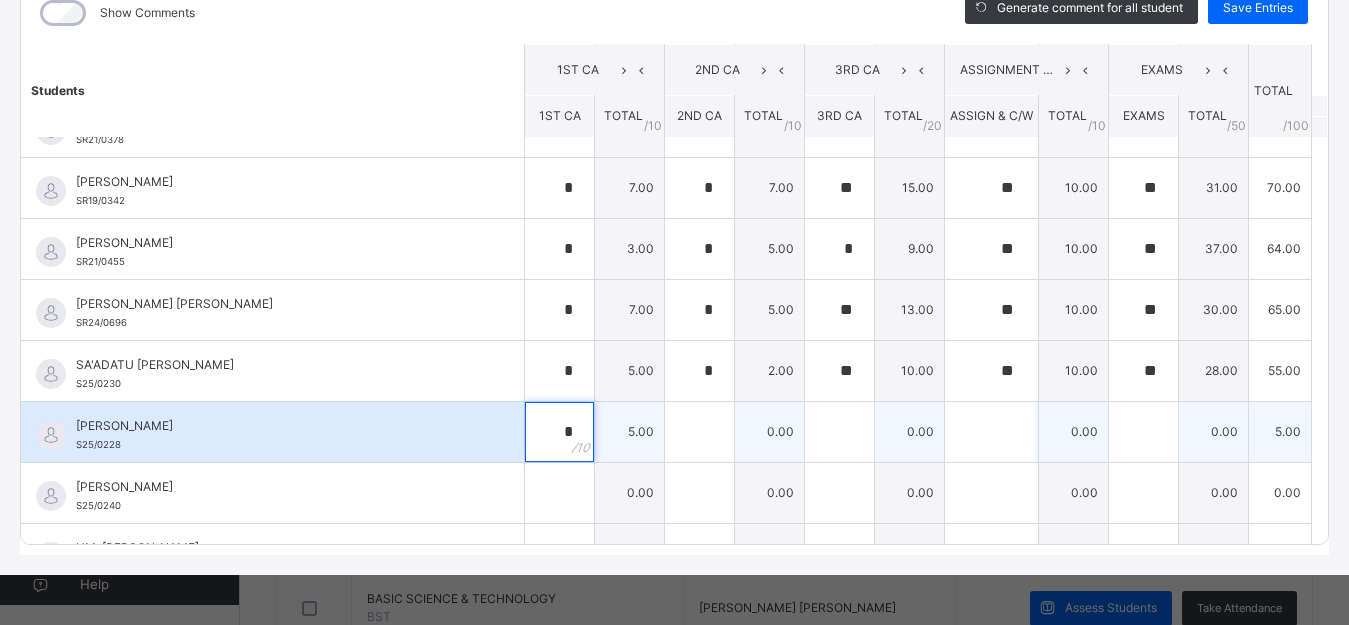 type on "*" 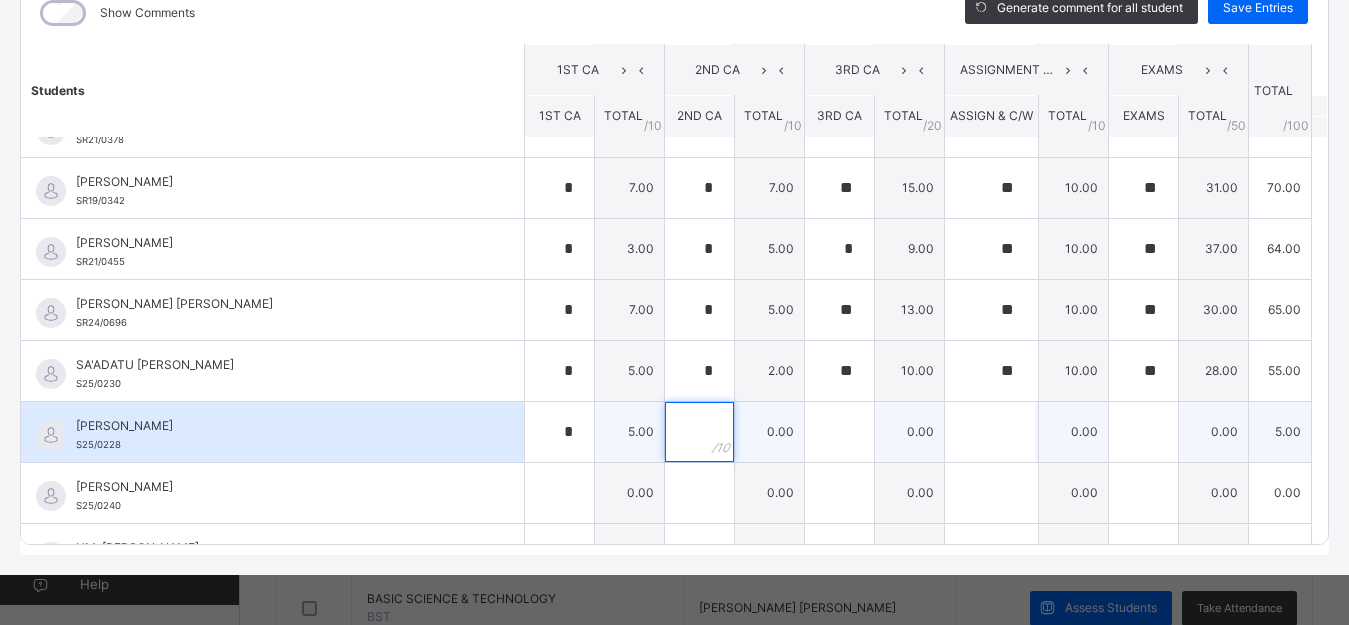 click at bounding box center [699, 432] 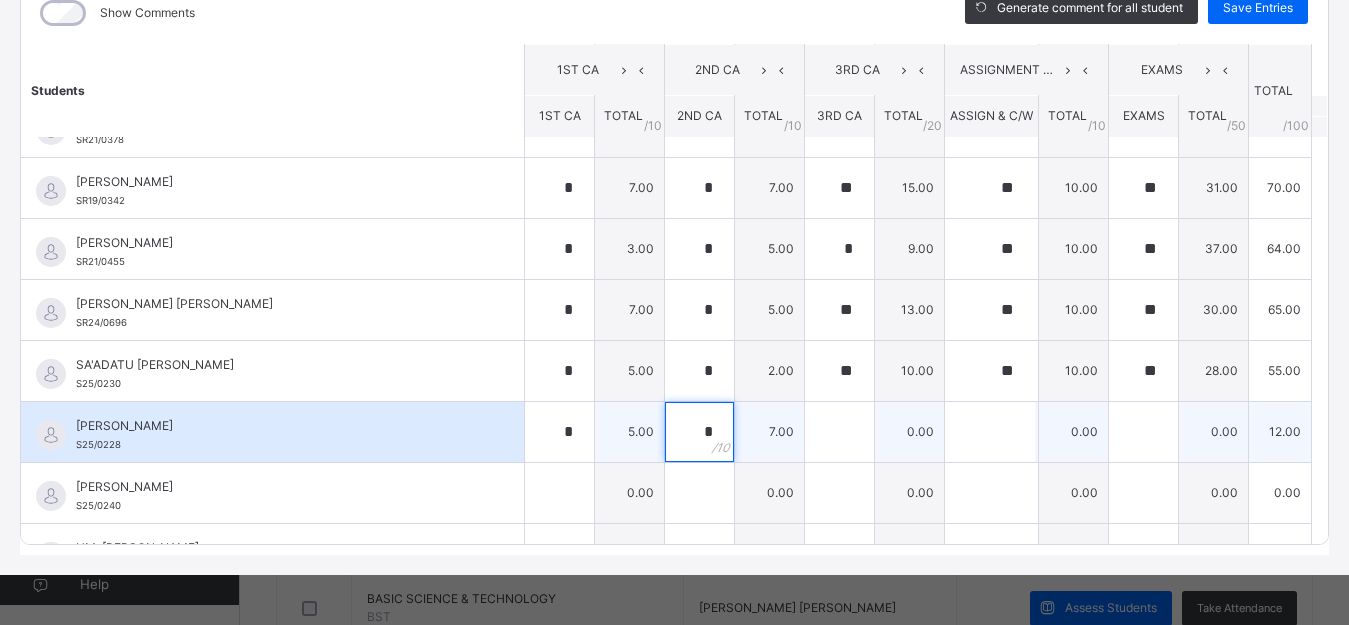 type on "*" 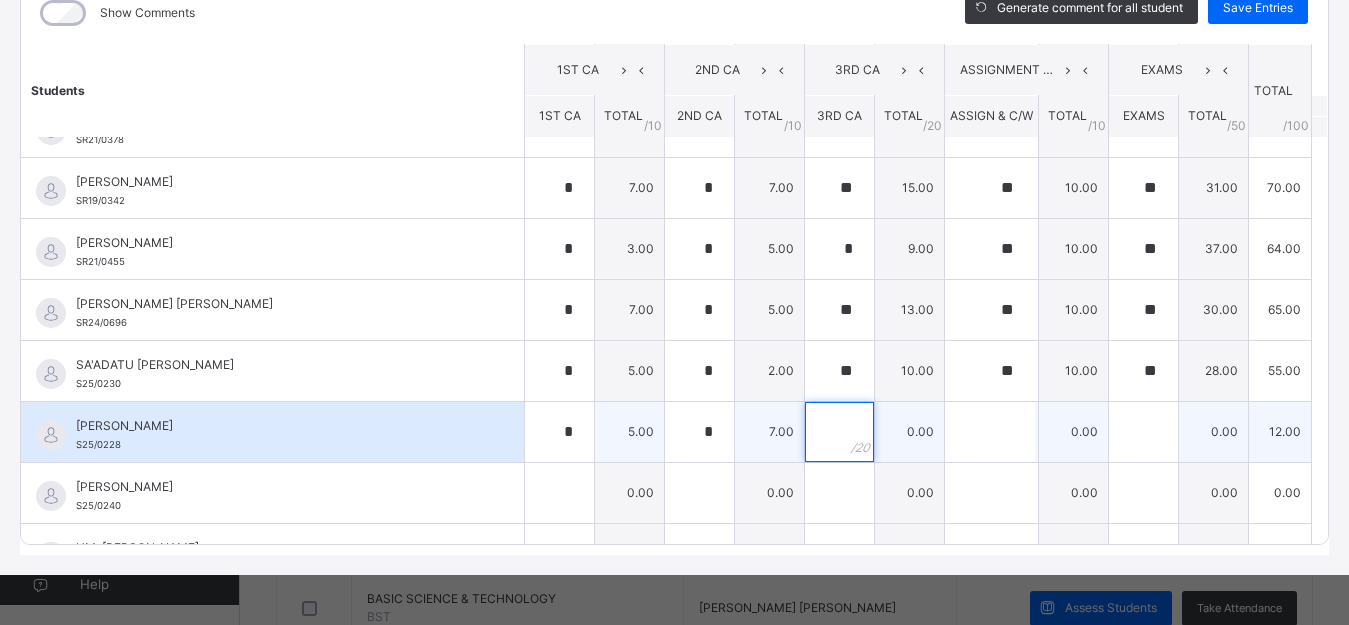 click at bounding box center [839, 432] 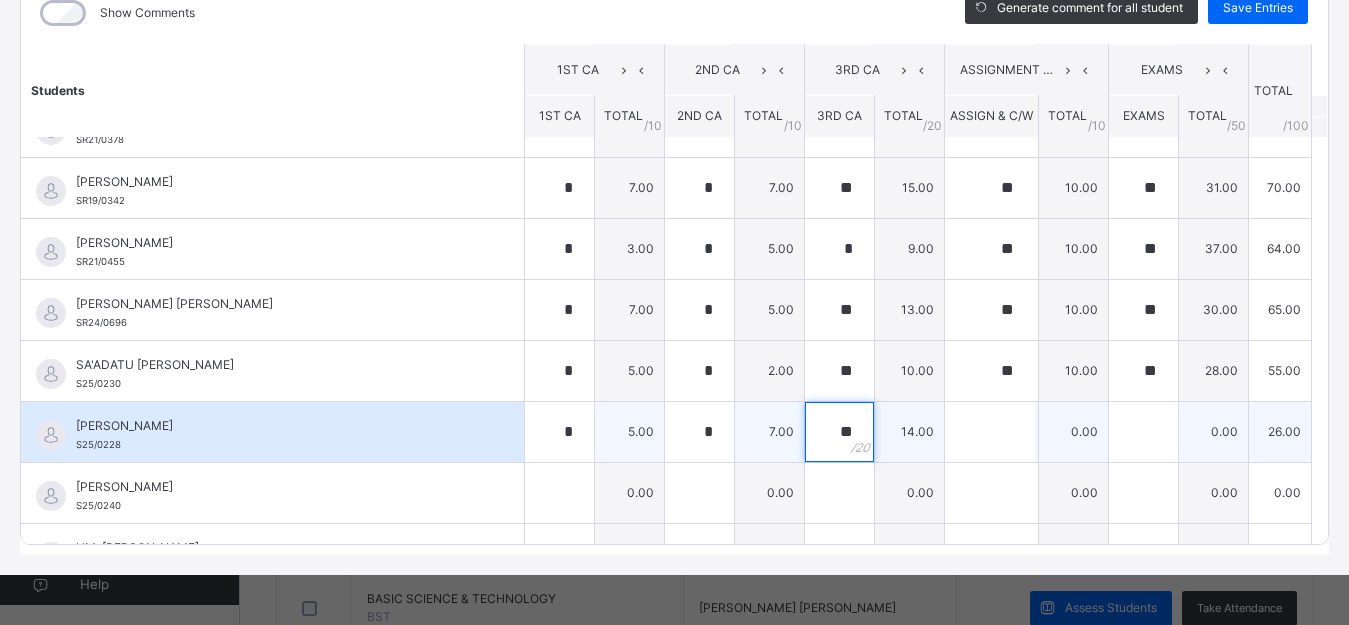 type on "**" 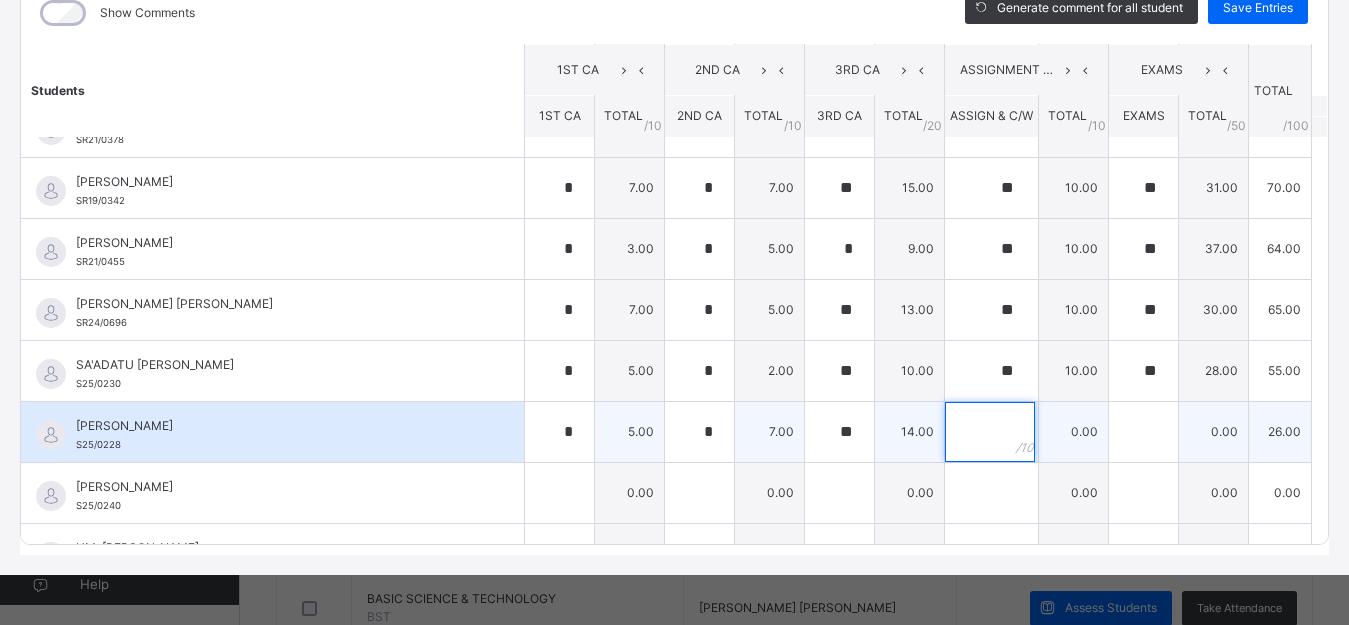 click at bounding box center [990, 432] 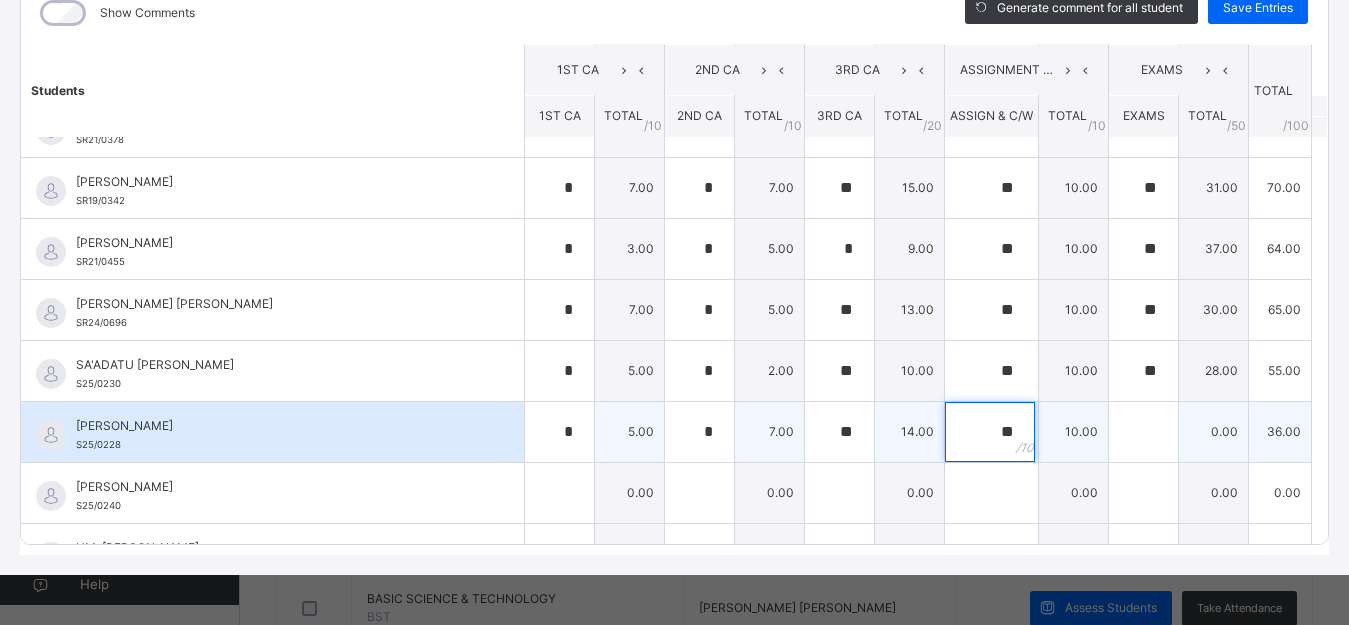 type on "**" 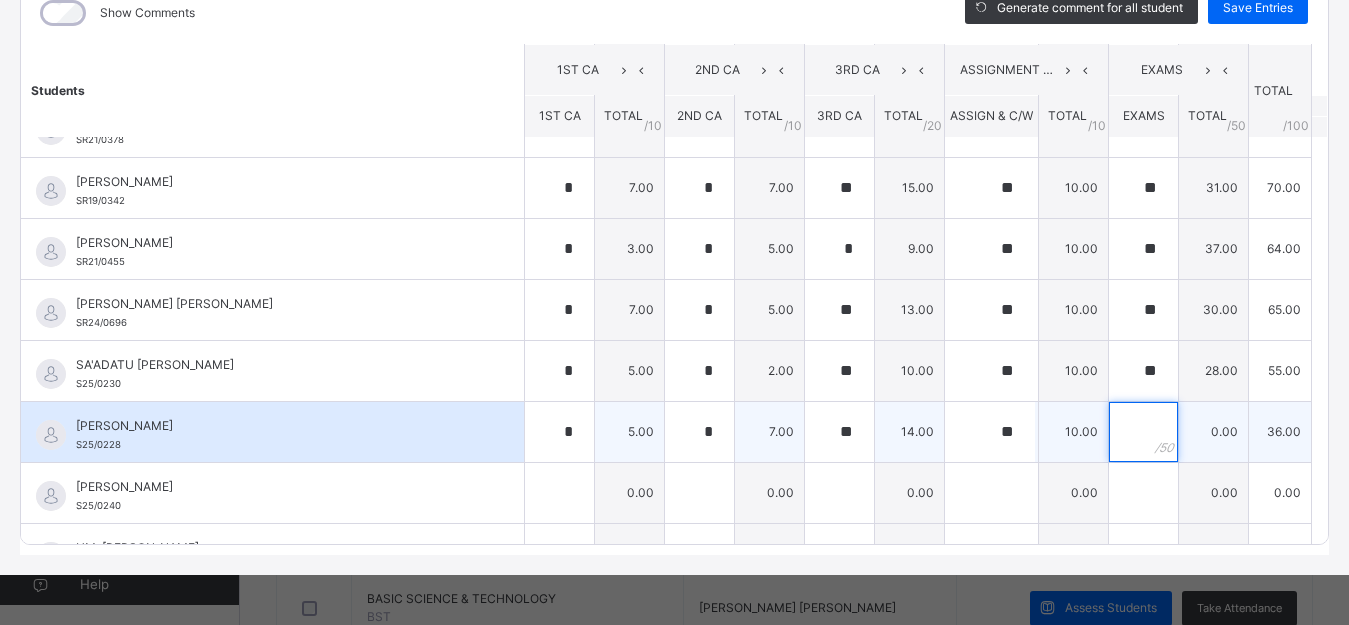 click at bounding box center (1143, 432) 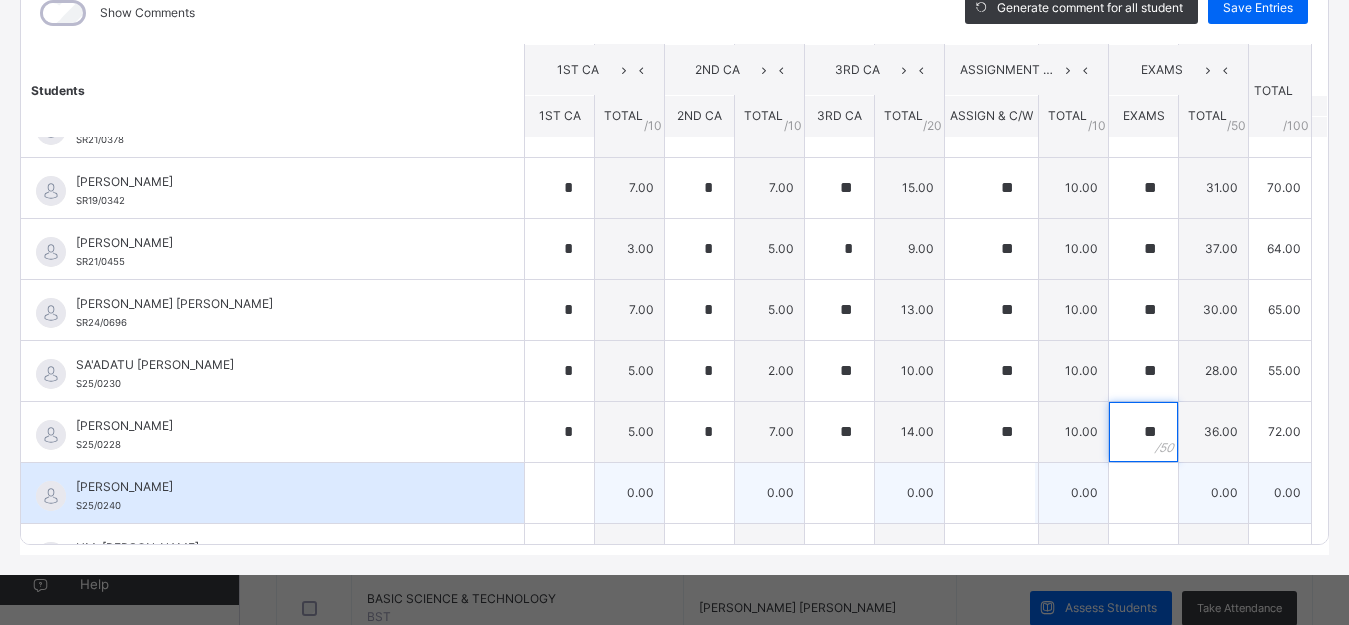 type on "**" 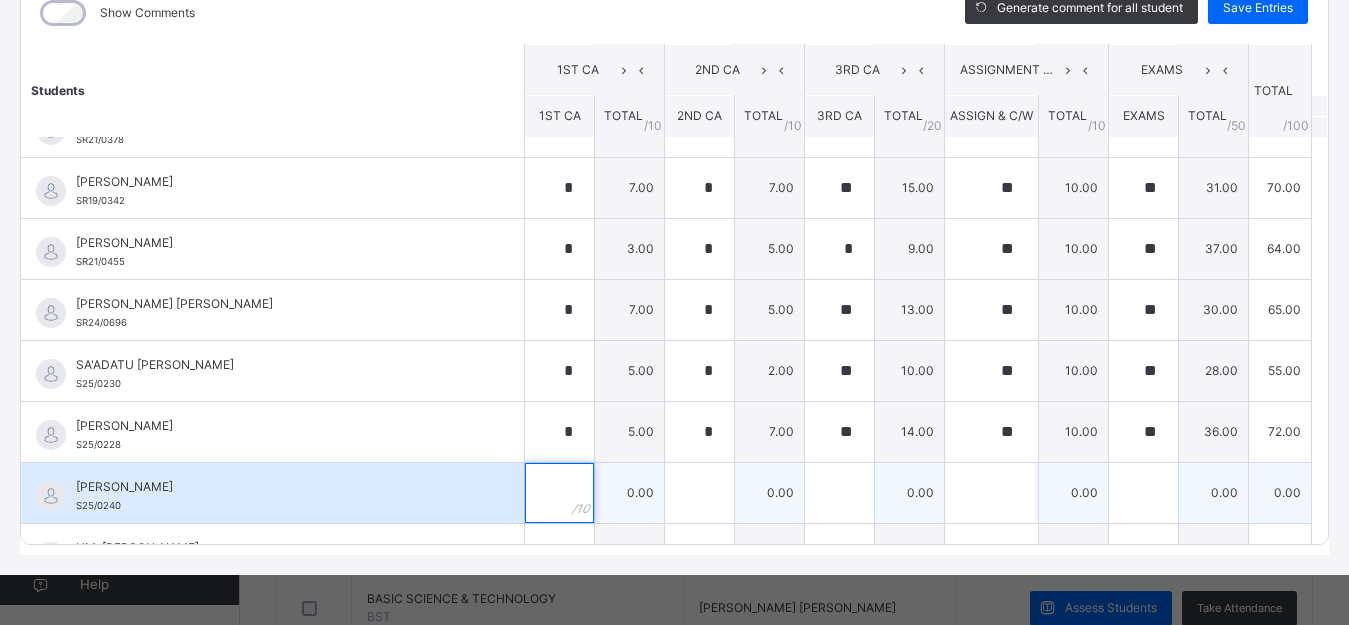 click at bounding box center (559, 493) 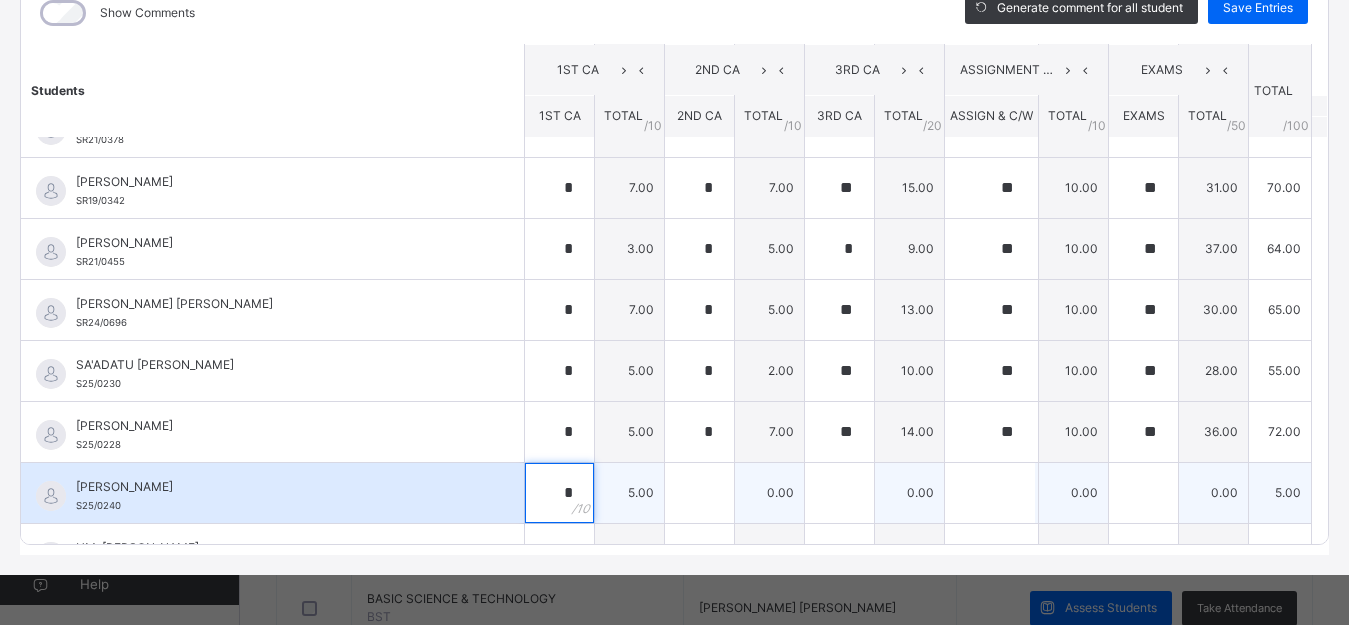 type on "*" 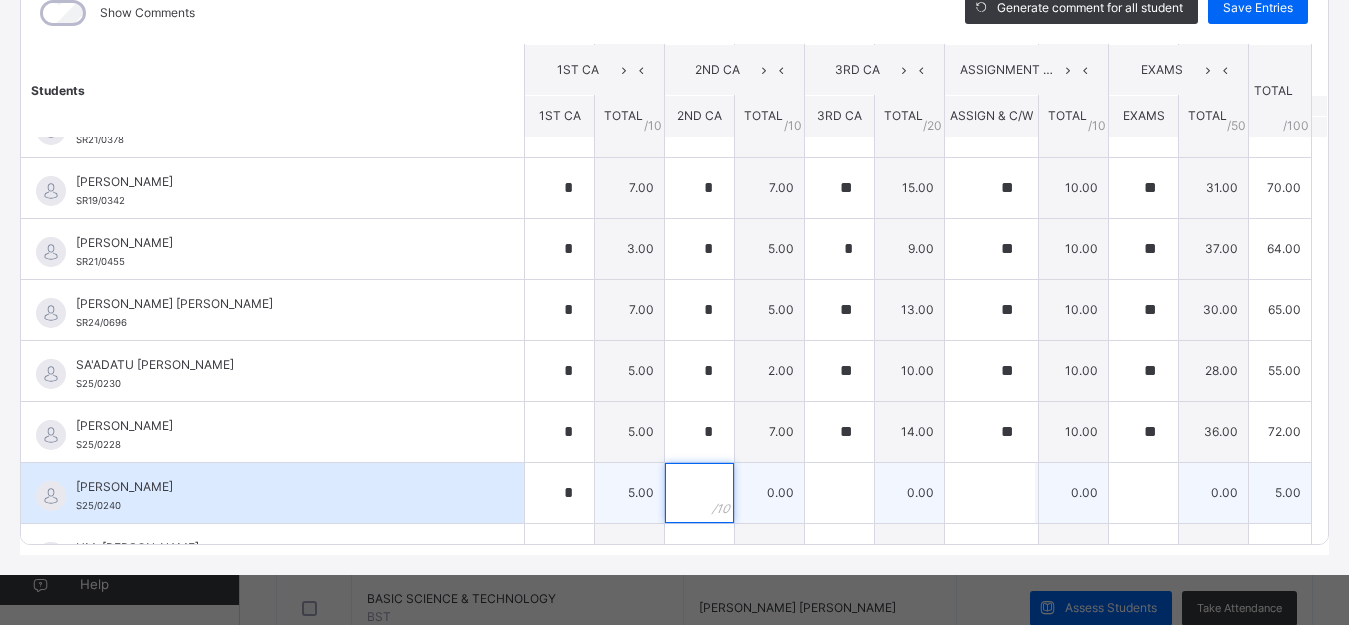 click at bounding box center [699, 493] 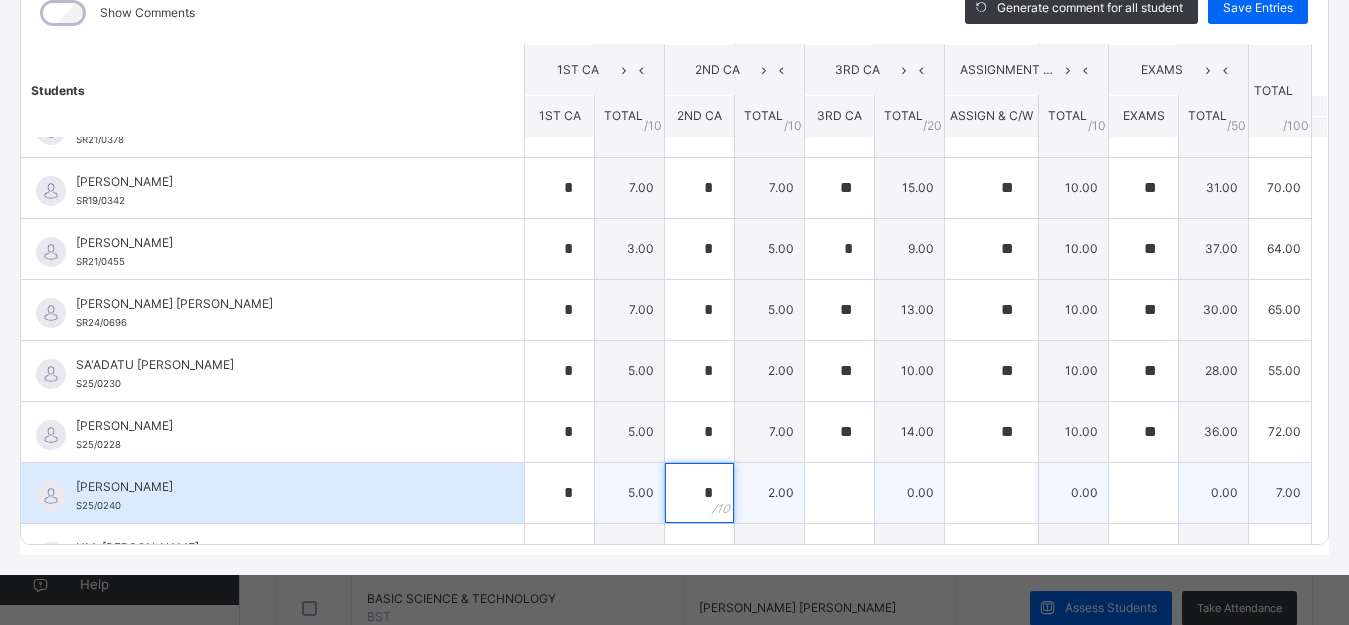 type on "*" 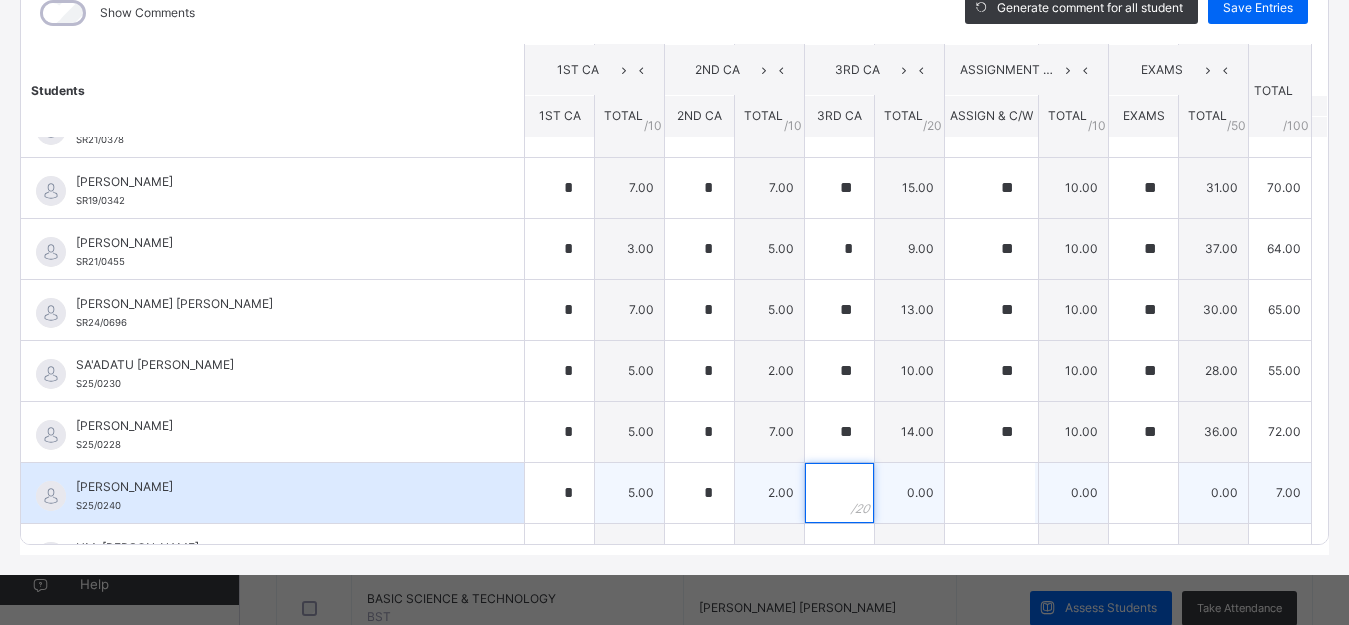 click at bounding box center [839, 493] 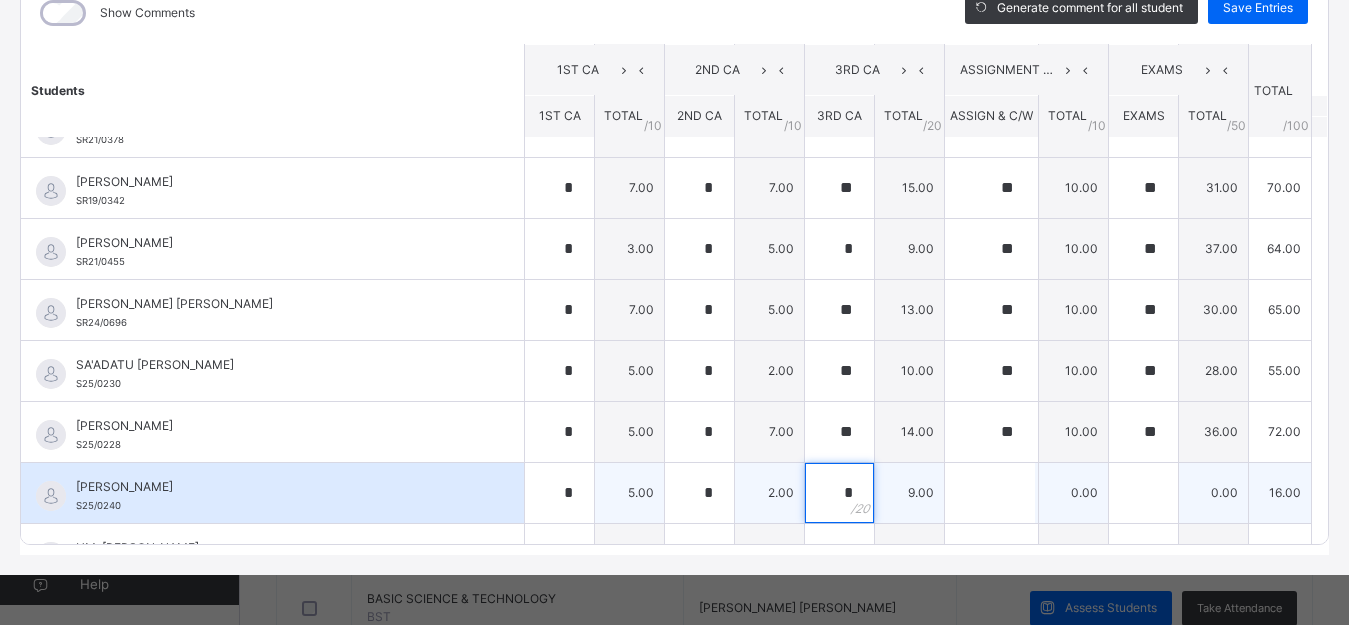 type on "*" 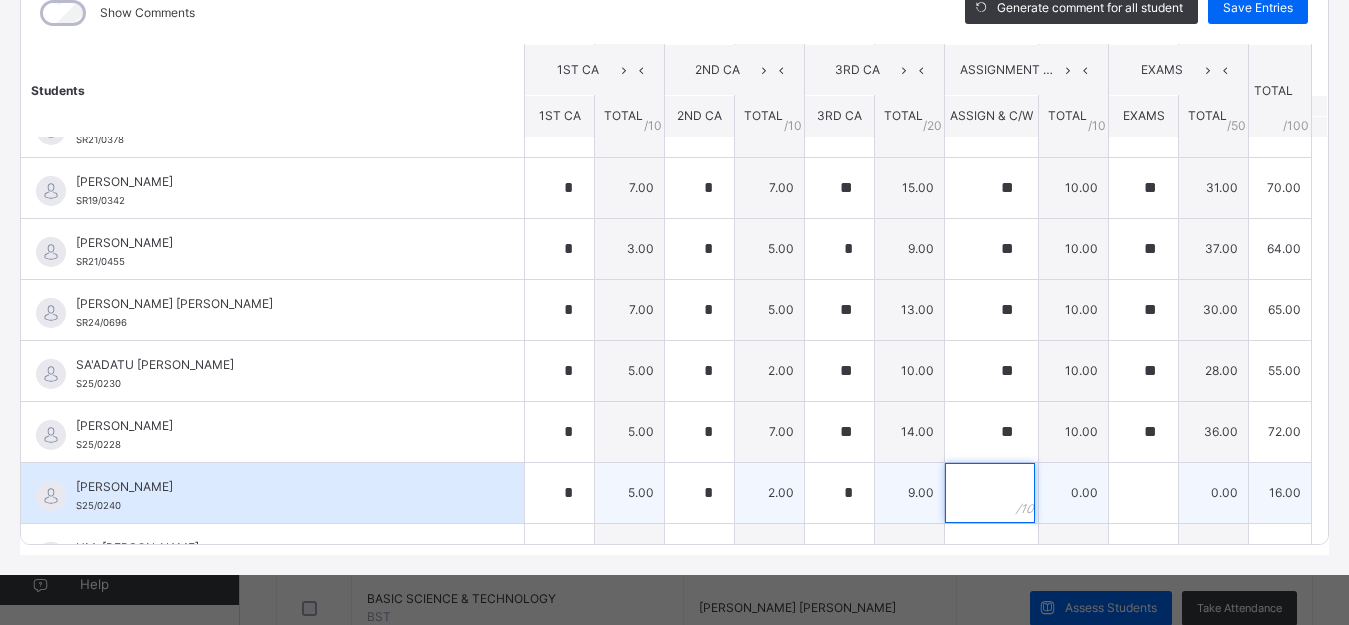 click at bounding box center (990, 493) 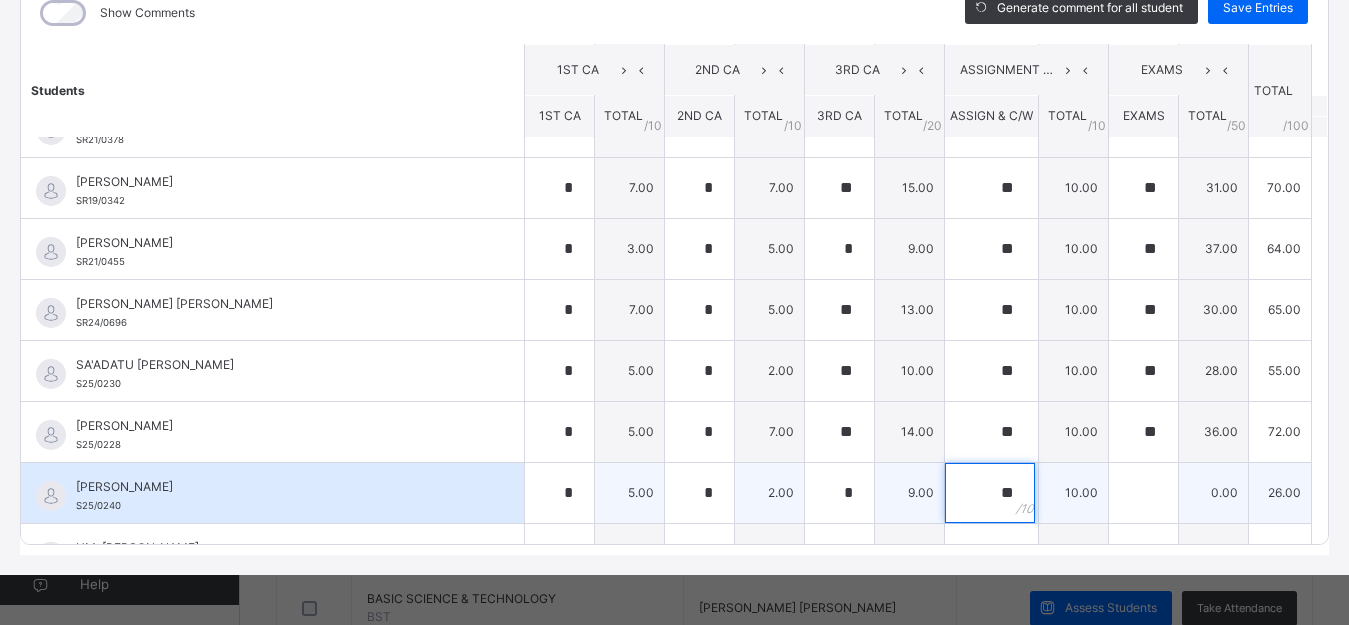 type on "**" 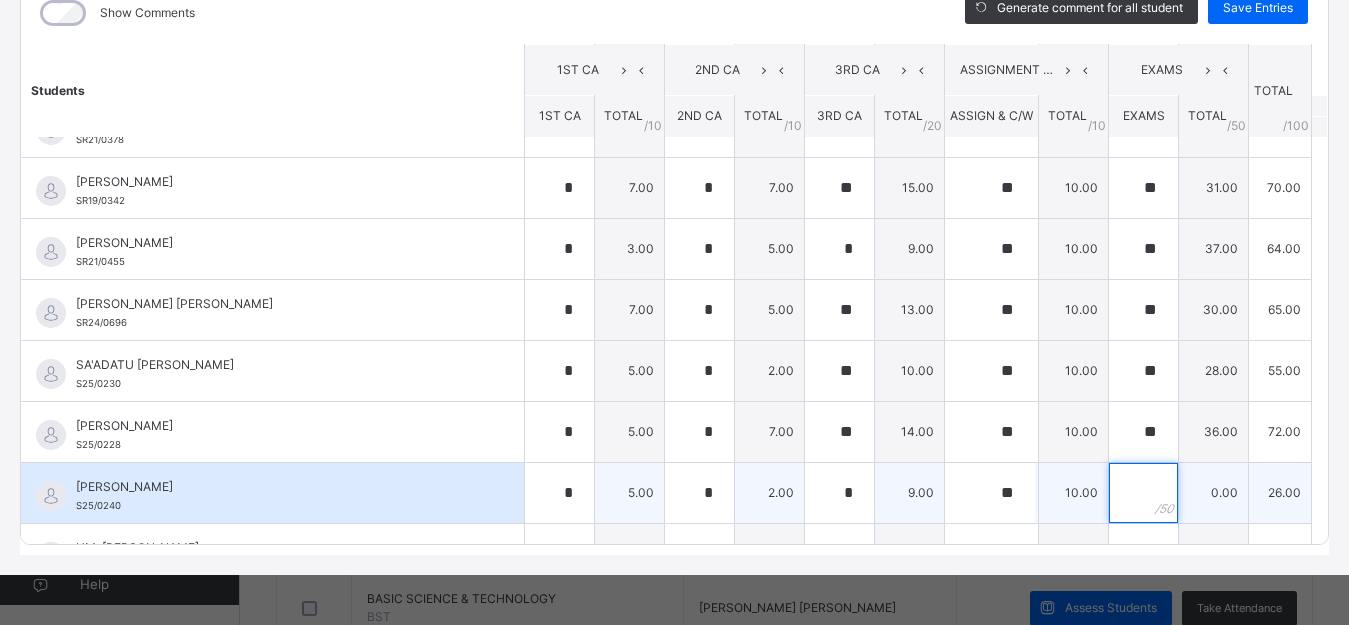 click at bounding box center (1143, 493) 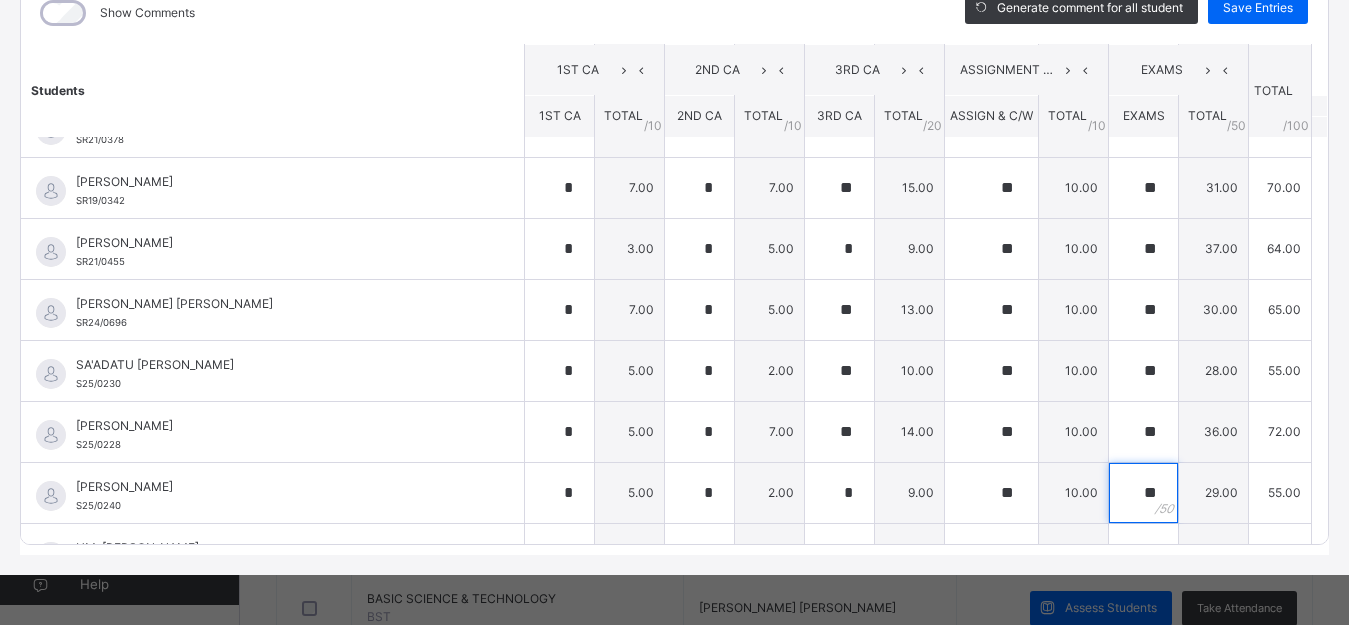 scroll, scrollTop: 874, scrollLeft: 0, axis: vertical 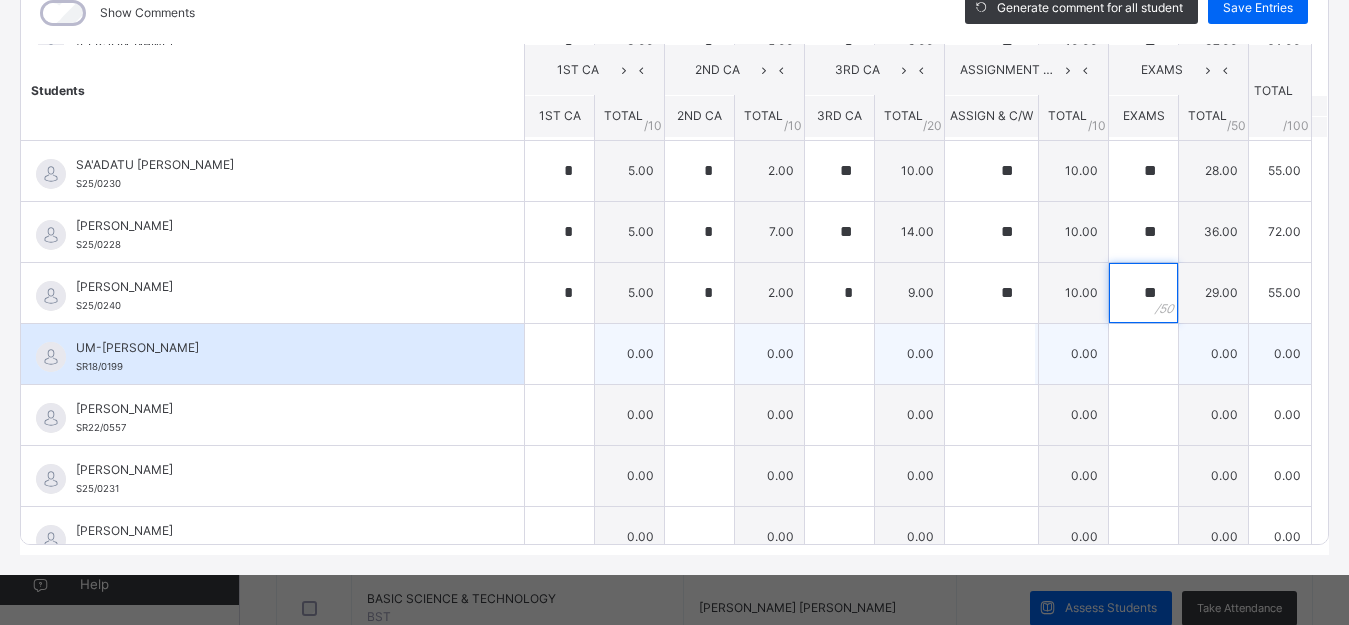 type on "**" 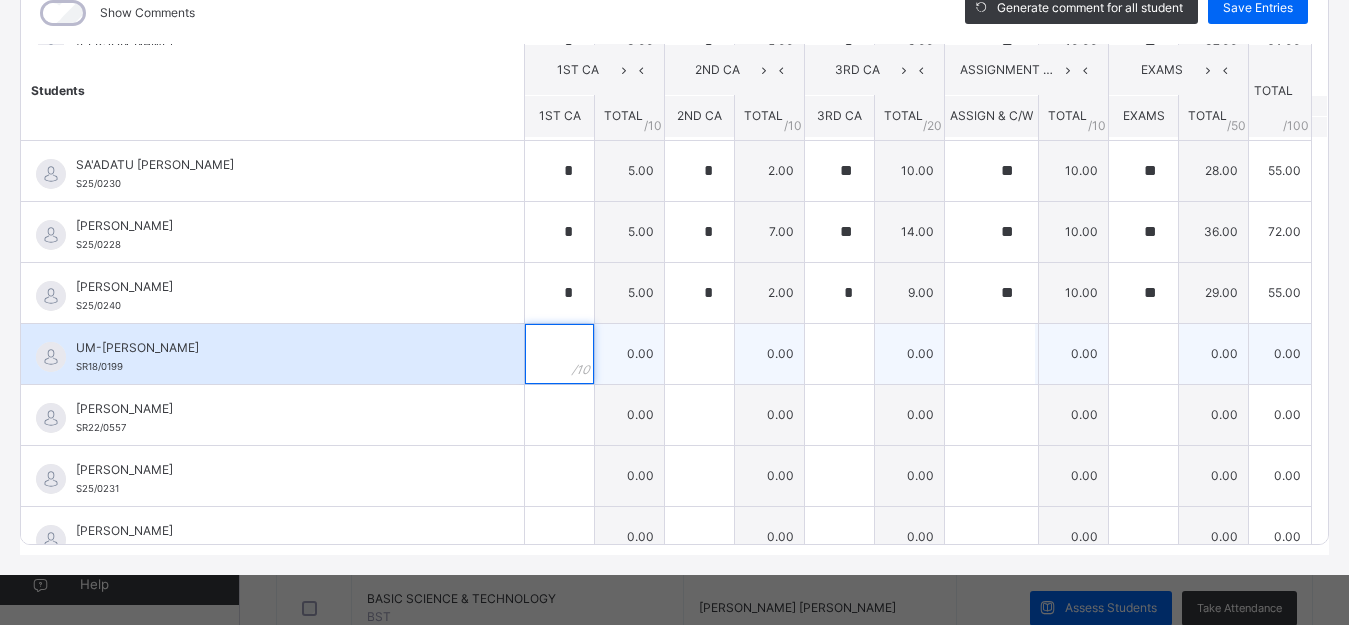 click at bounding box center (559, 354) 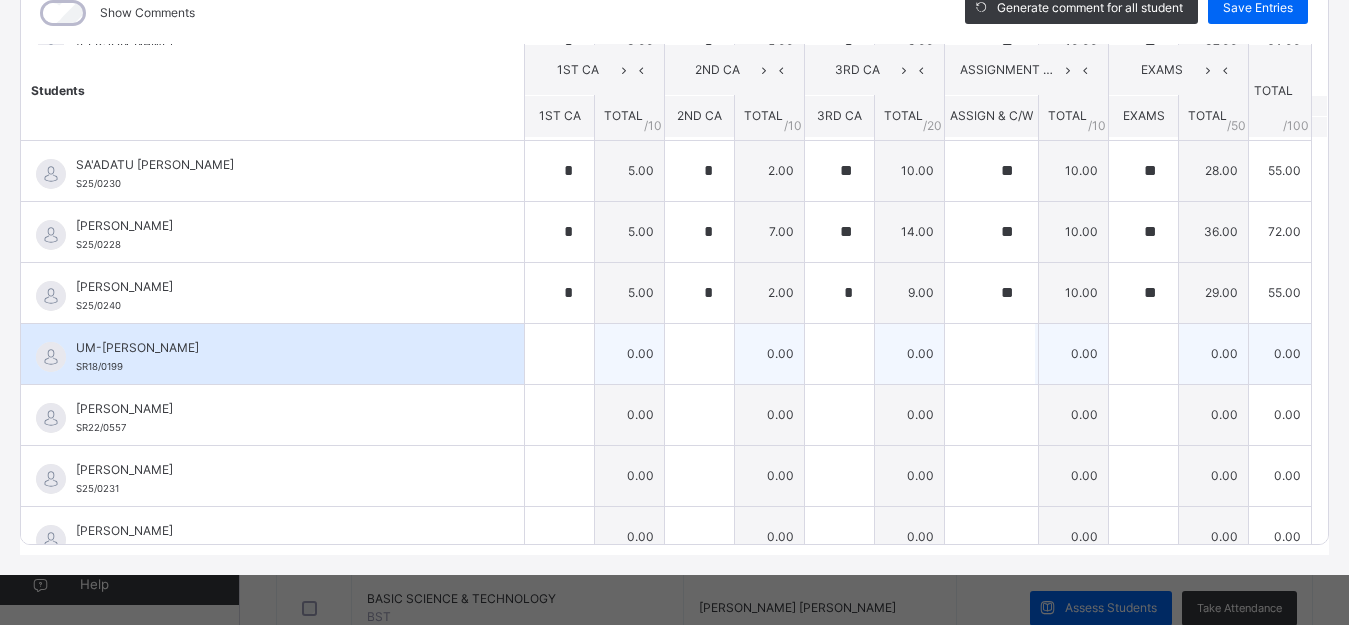 click at bounding box center (559, 354) 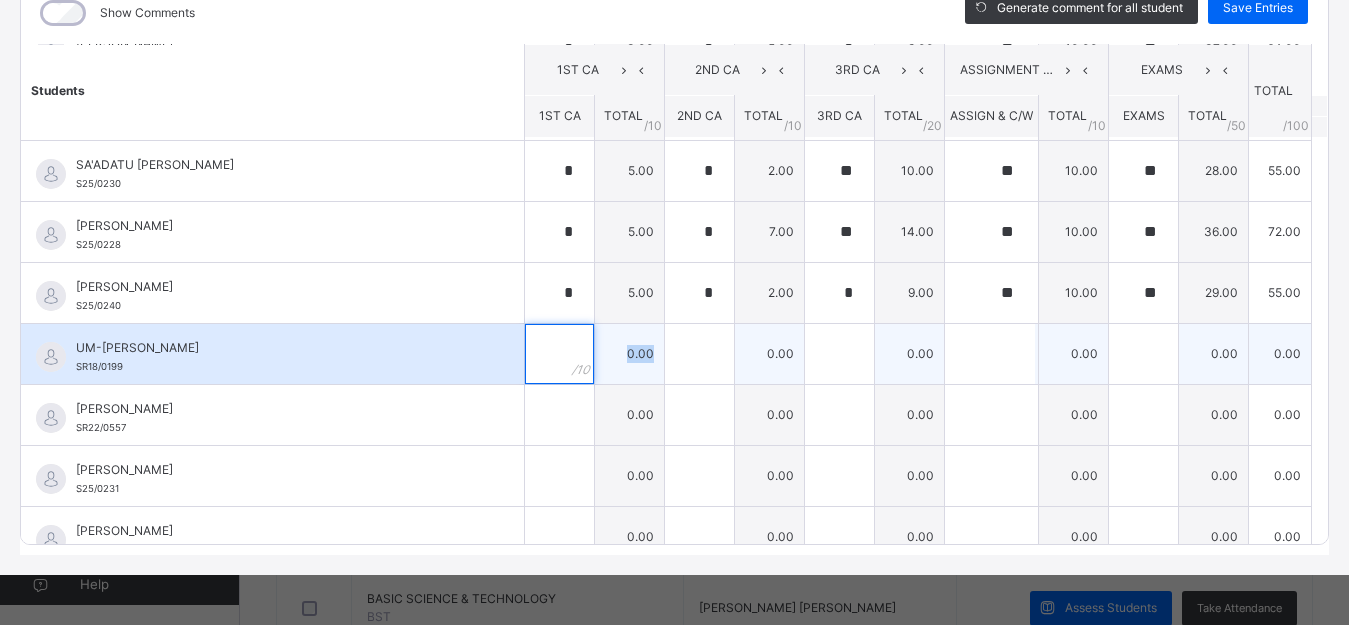 click at bounding box center (559, 354) 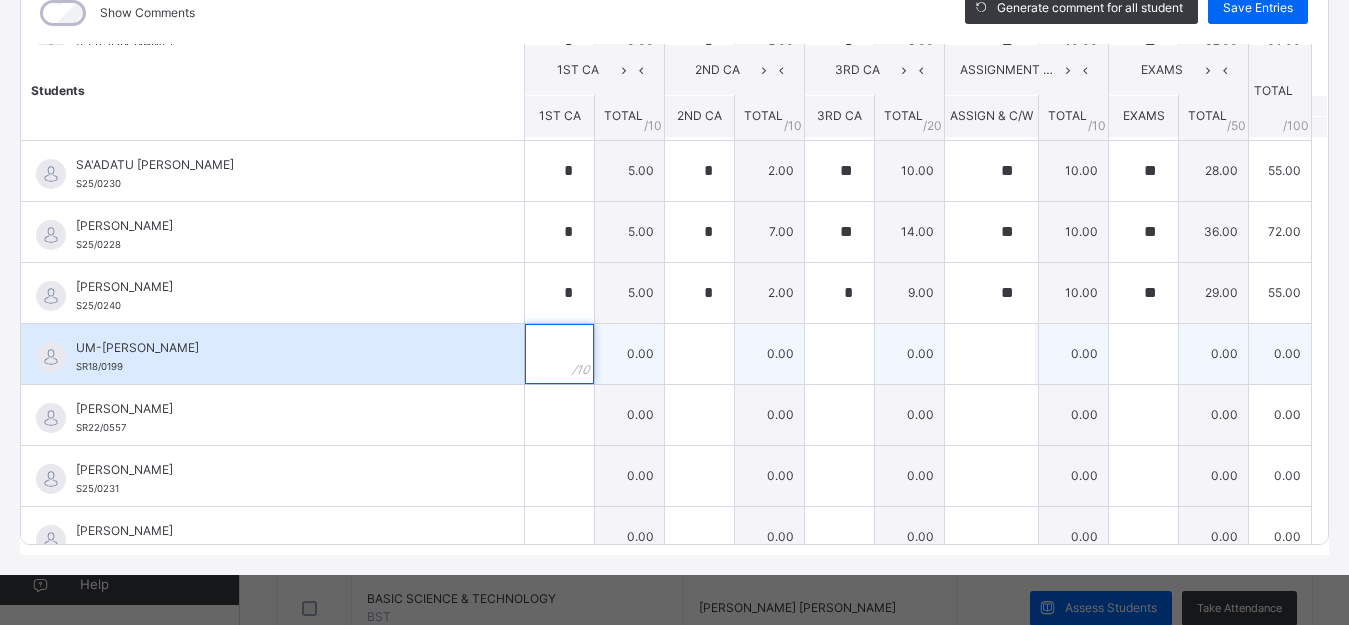 click at bounding box center (559, 354) 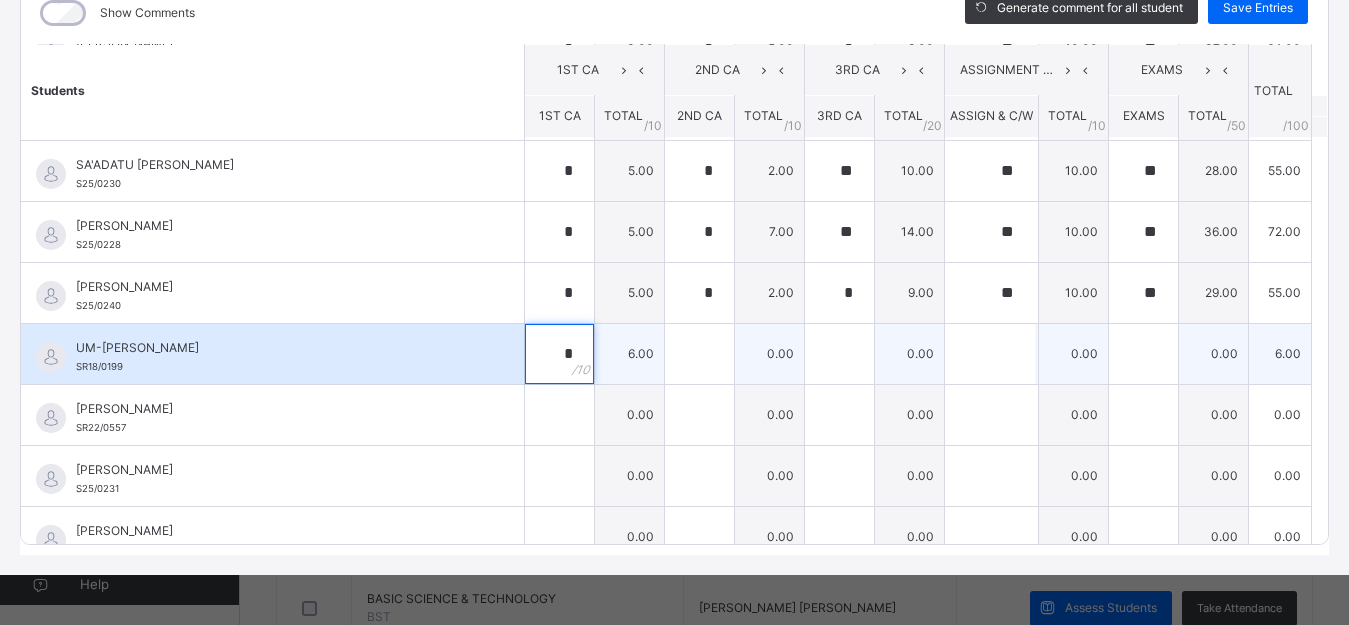 type on "*" 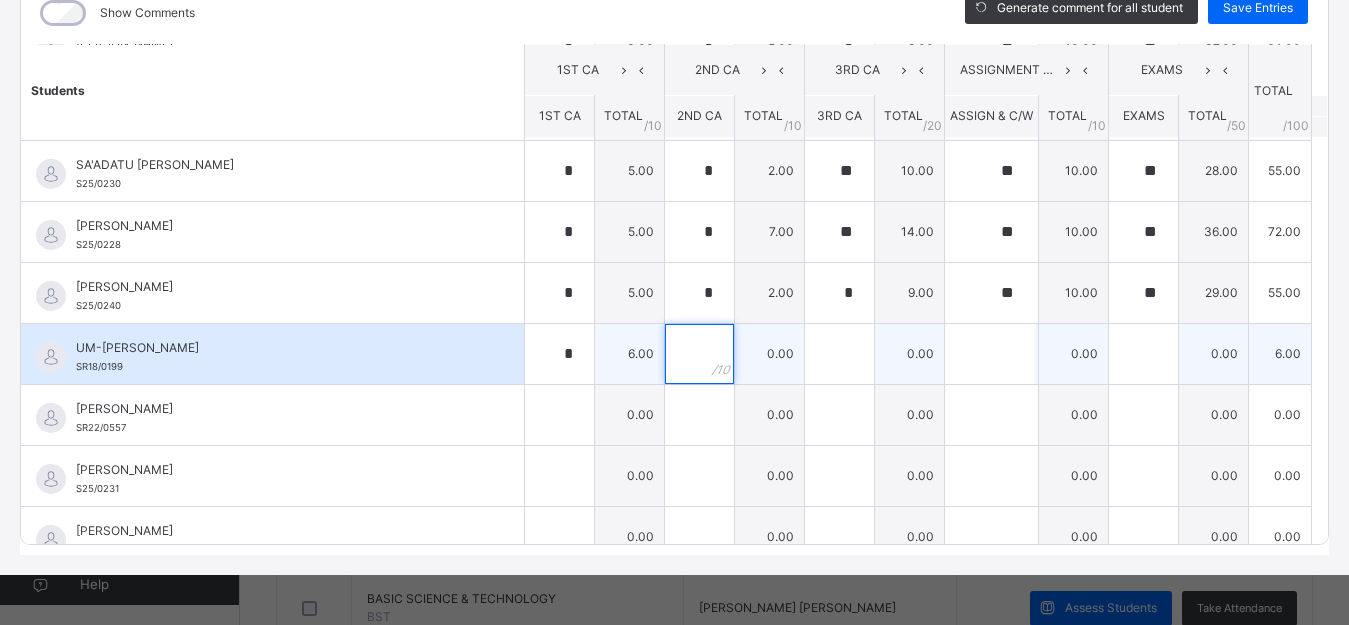 click at bounding box center (699, 354) 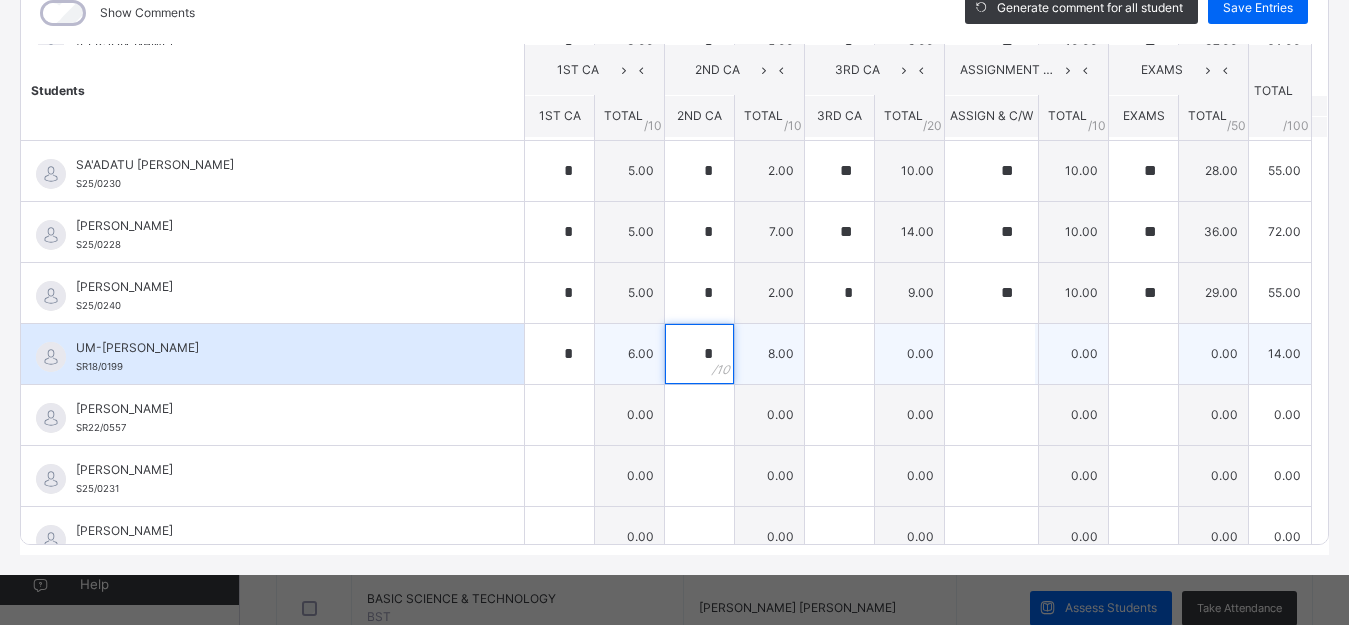 type on "*" 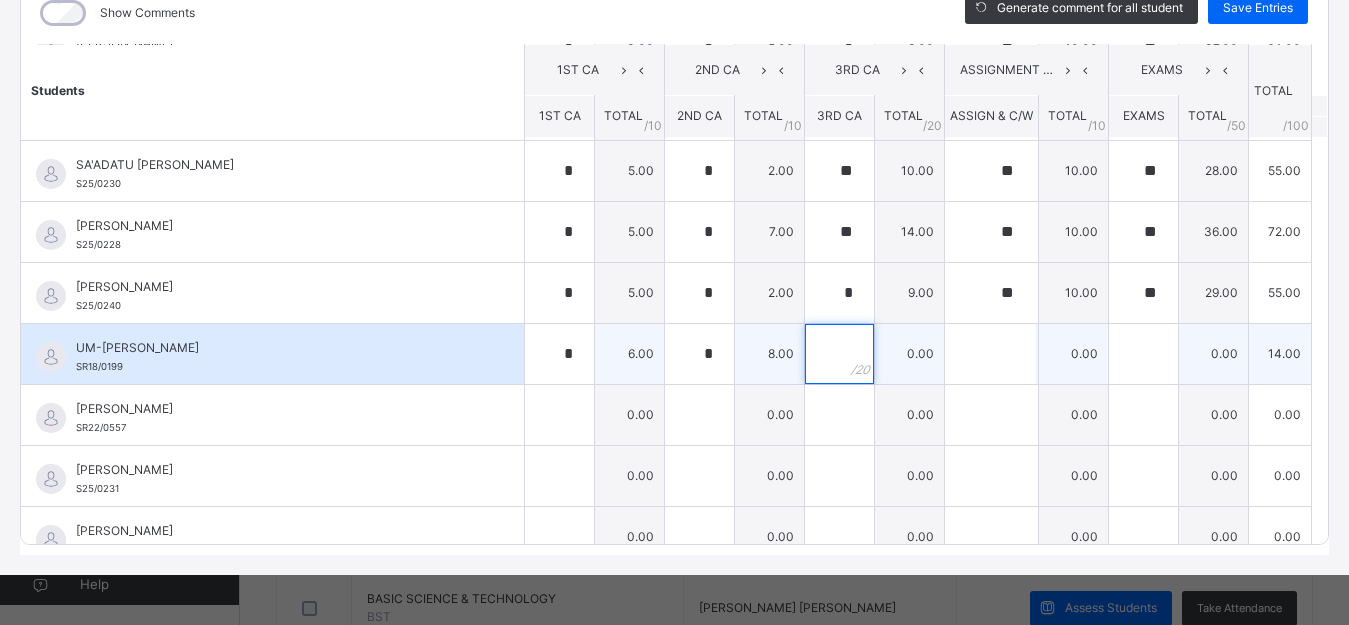 click at bounding box center [839, 354] 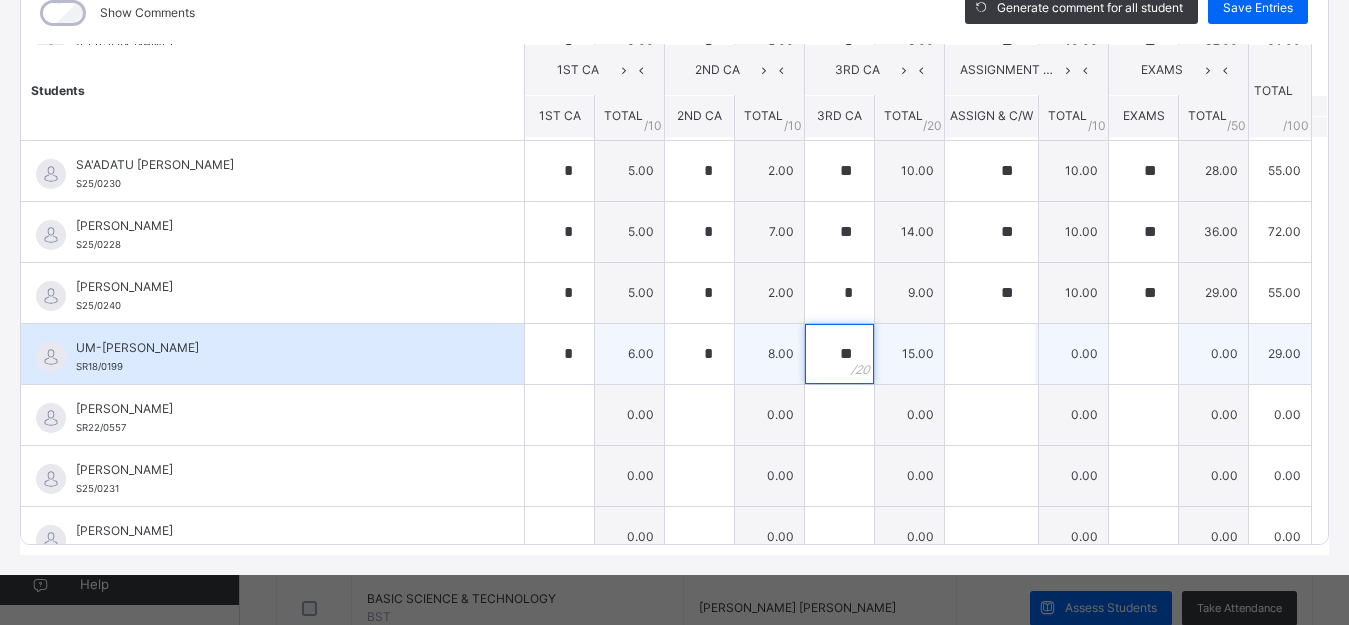 type on "**" 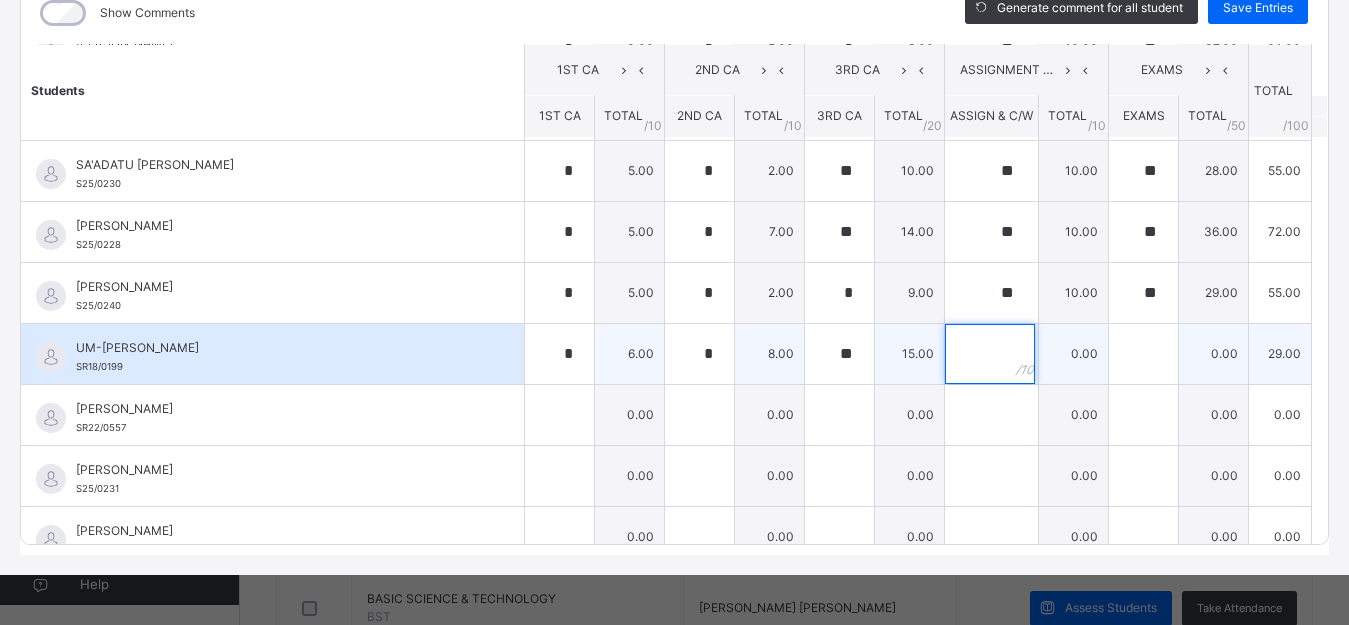 click at bounding box center [990, 354] 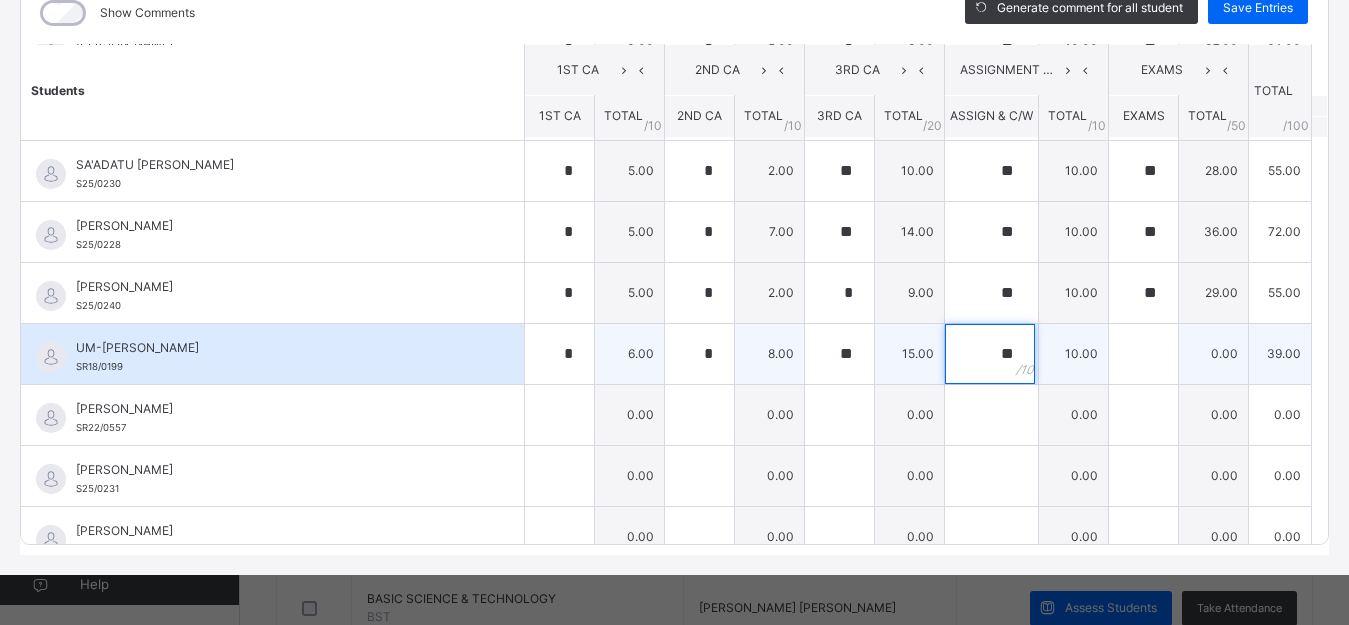 type on "**" 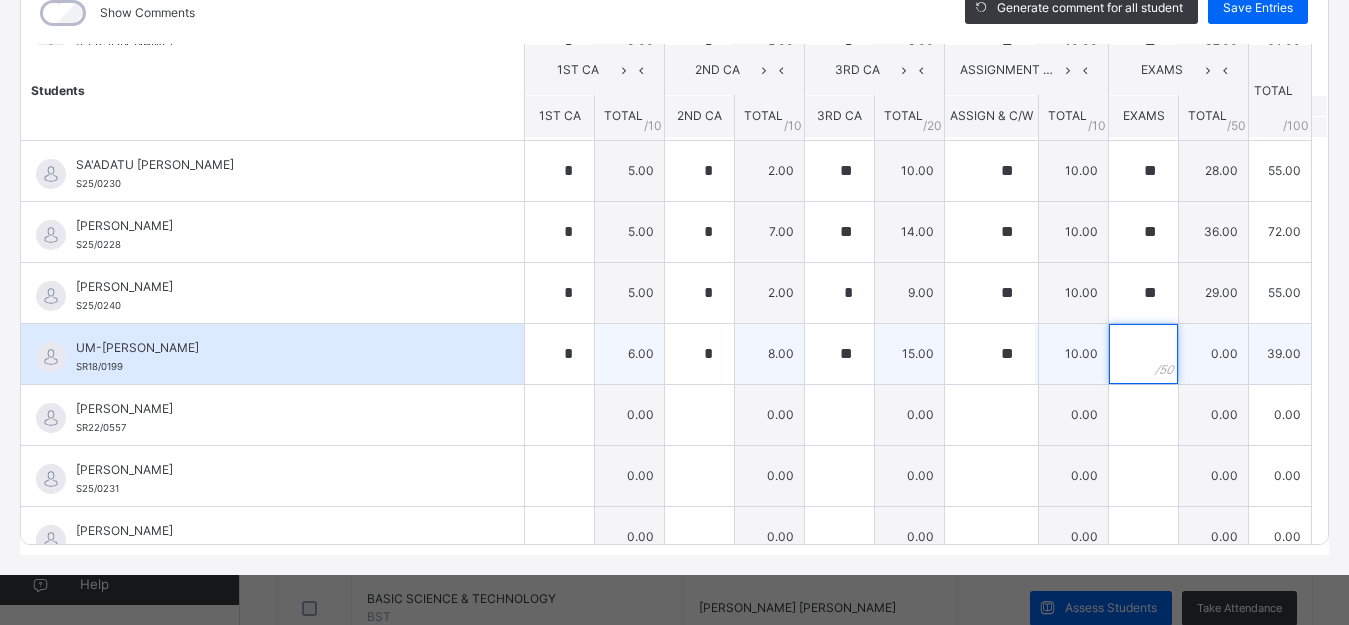 click at bounding box center (1143, 354) 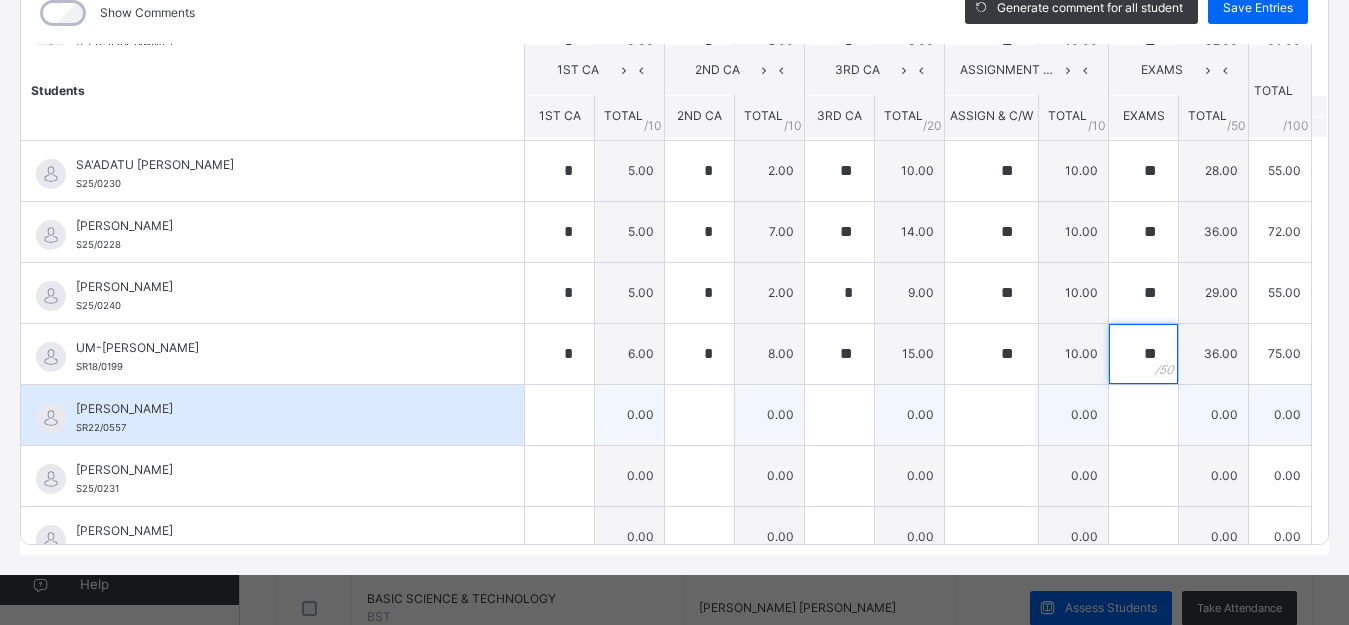 type on "**" 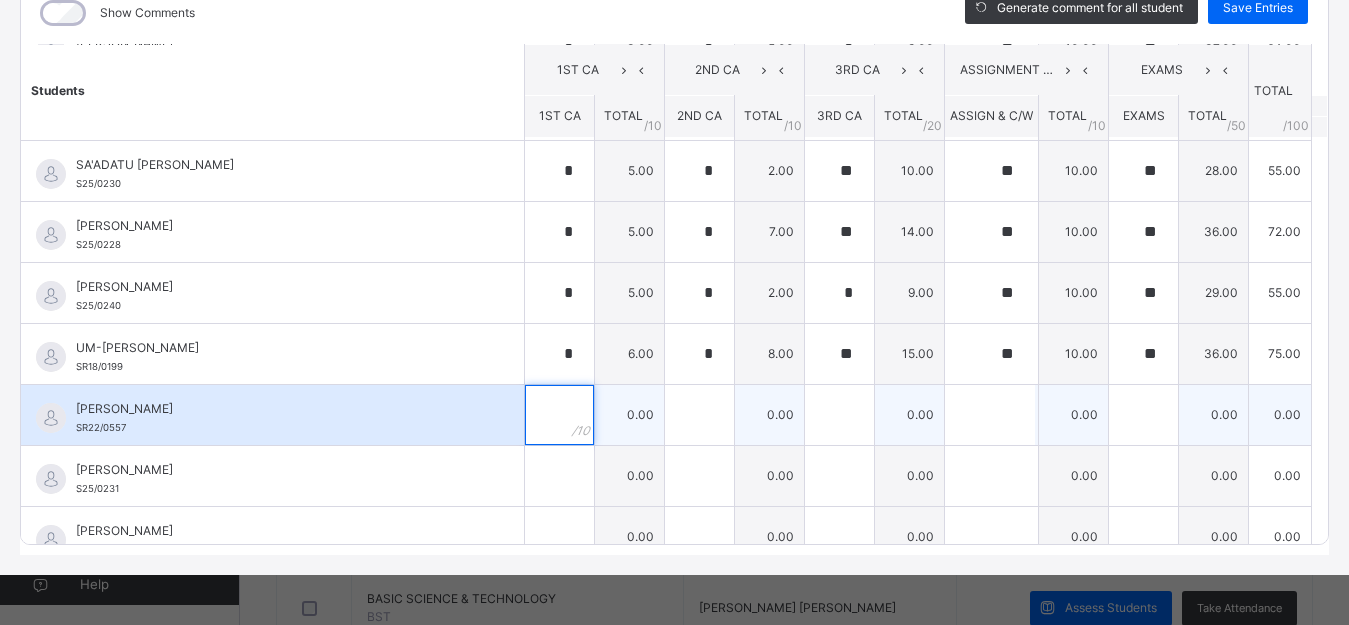 click at bounding box center [559, 415] 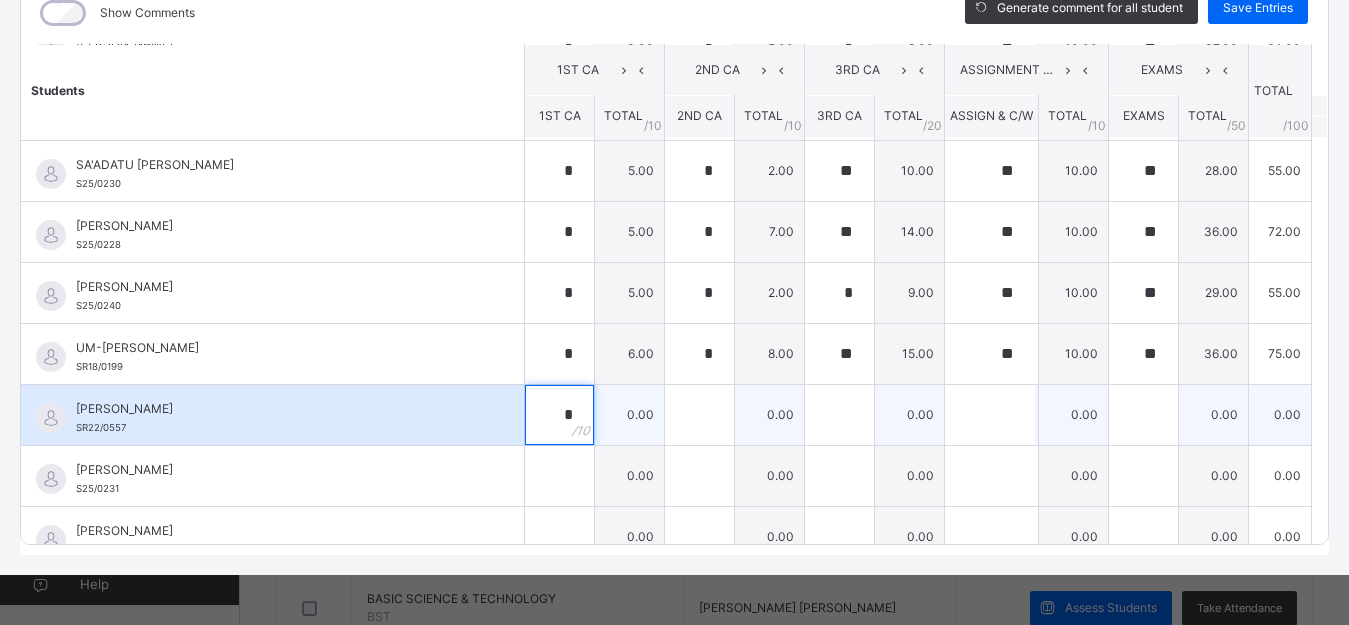 type on "*" 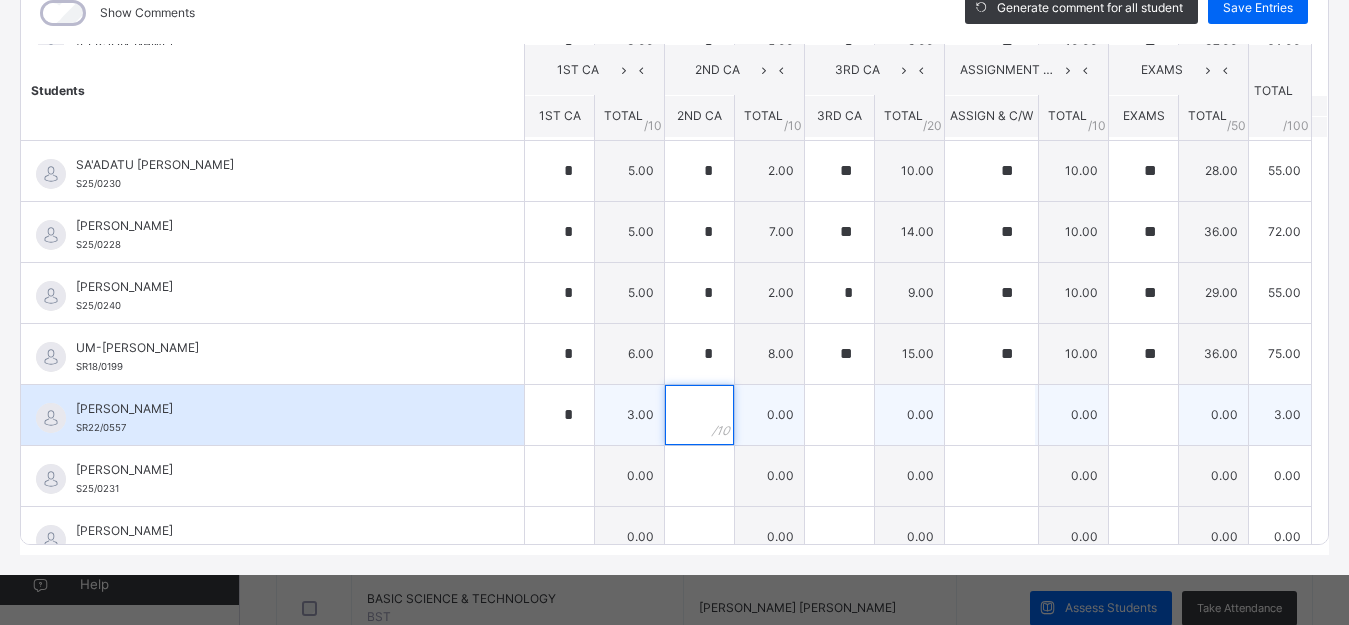 click at bounding box center (699, 415) 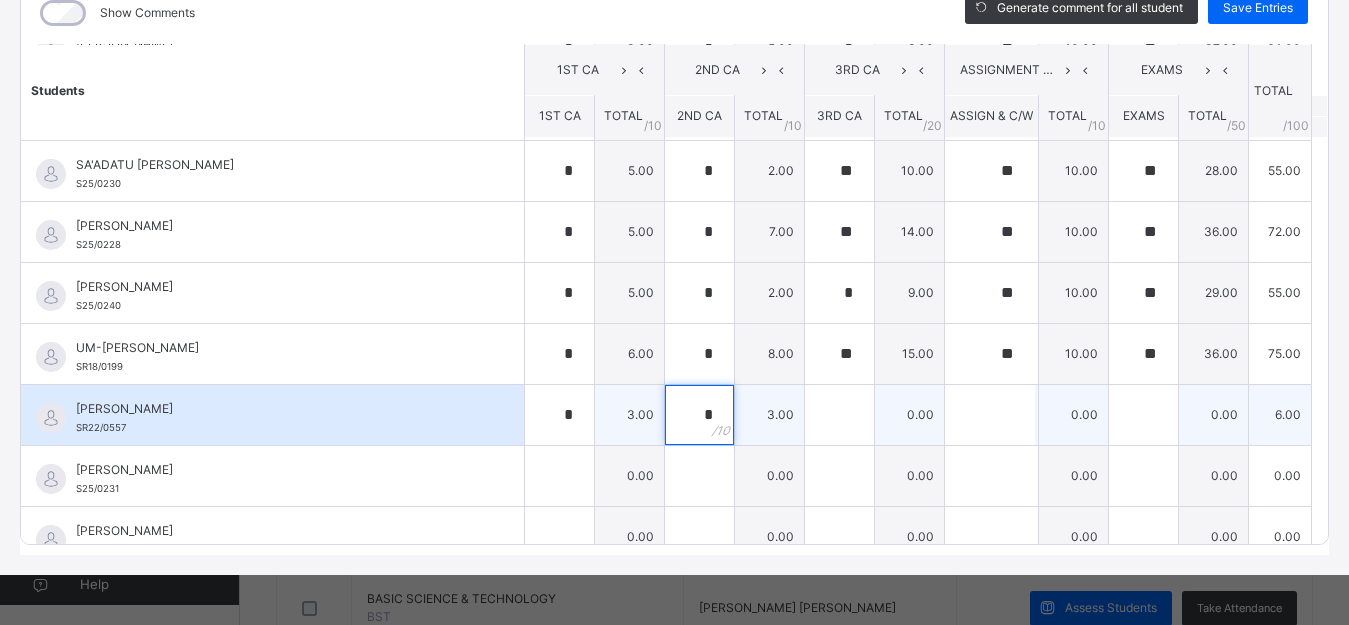 type on "*" 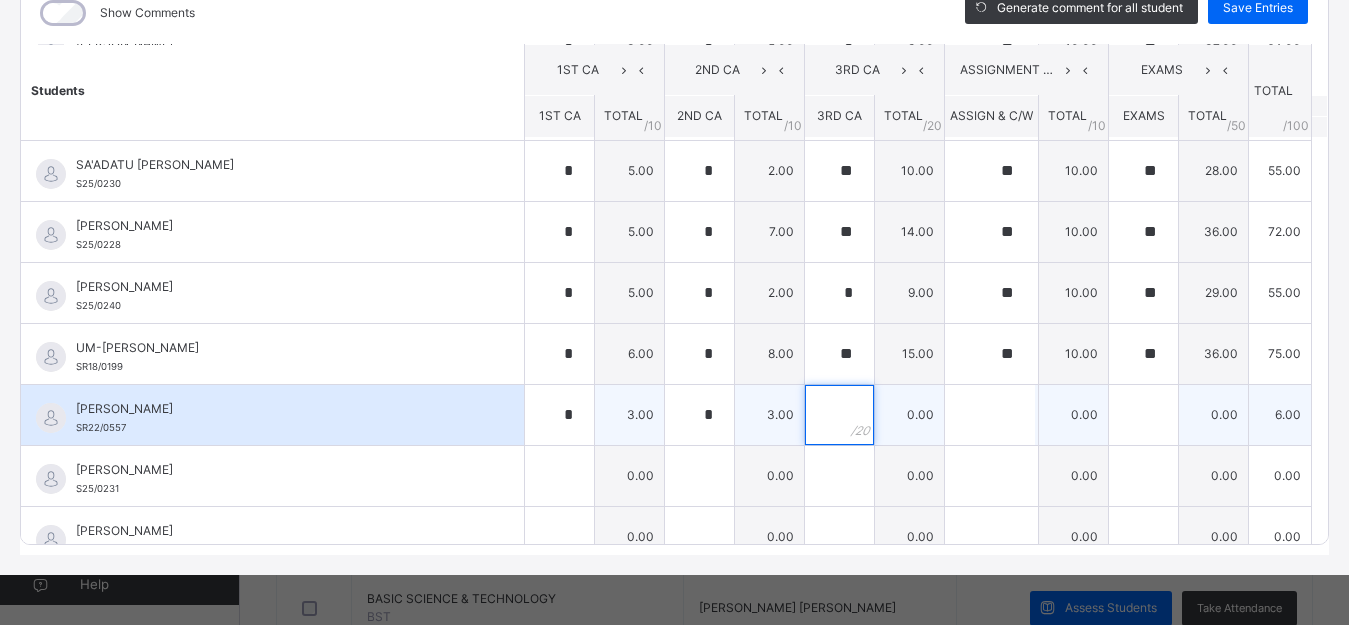 click at bounding box center (839, 415) 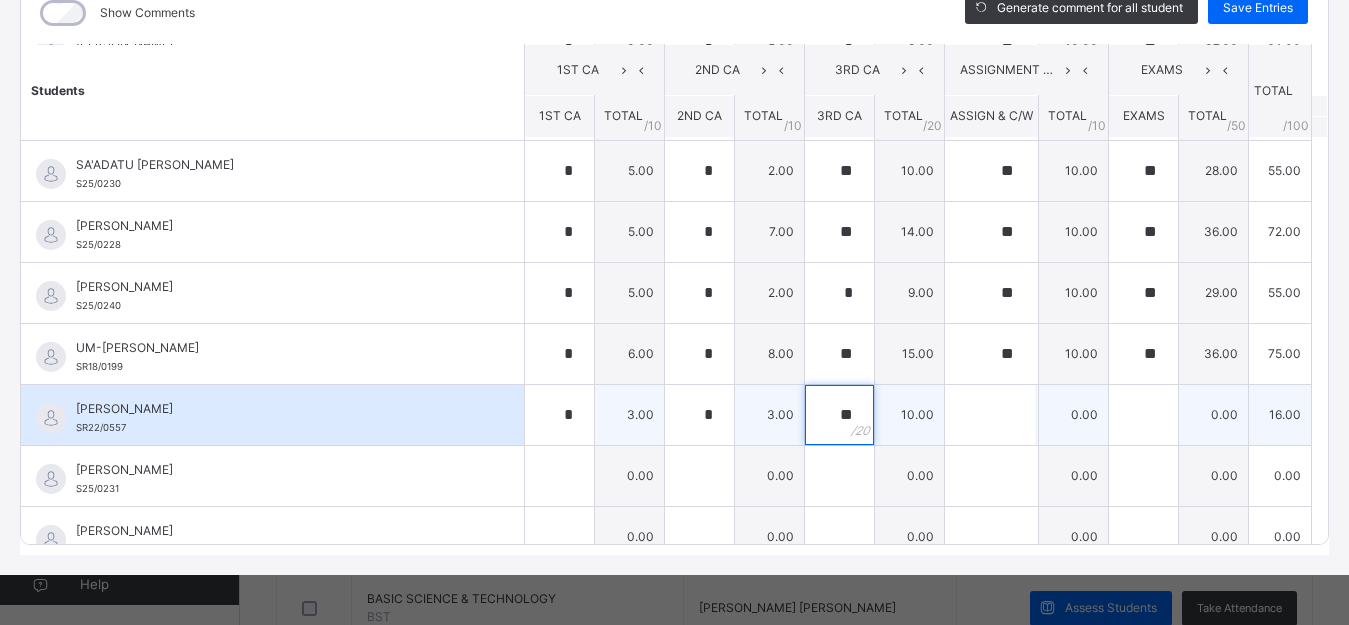 type on "**" 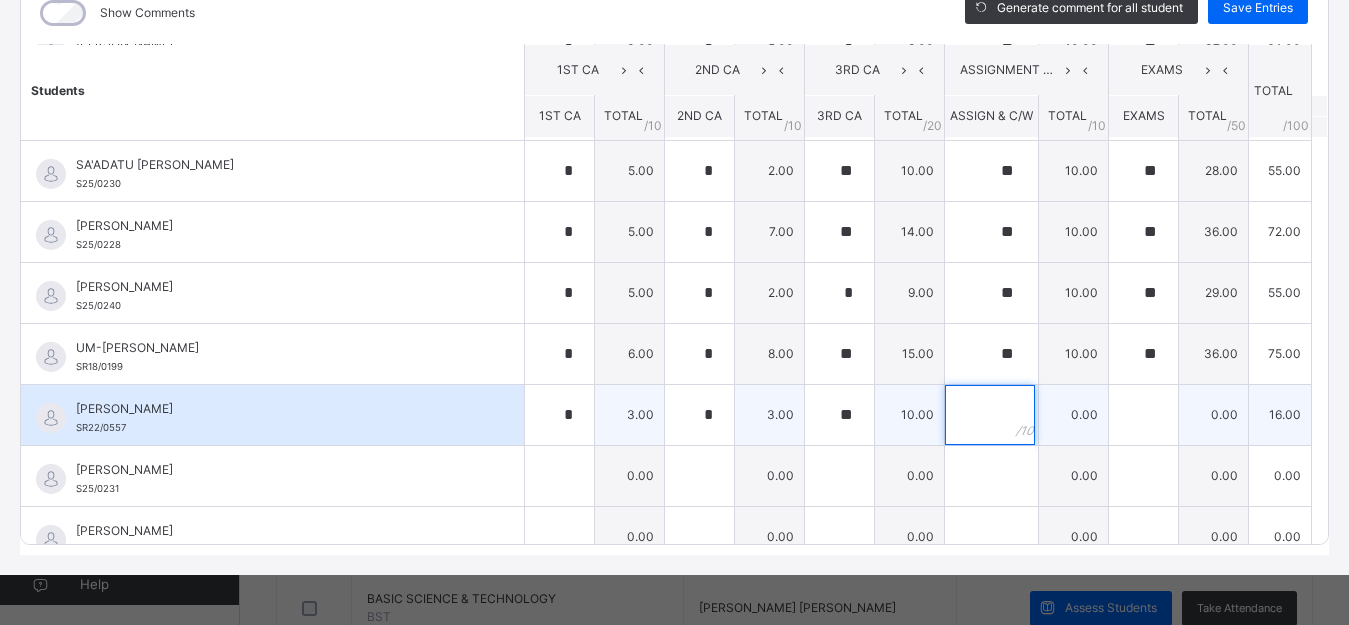 click at bounding box center [990, 415] 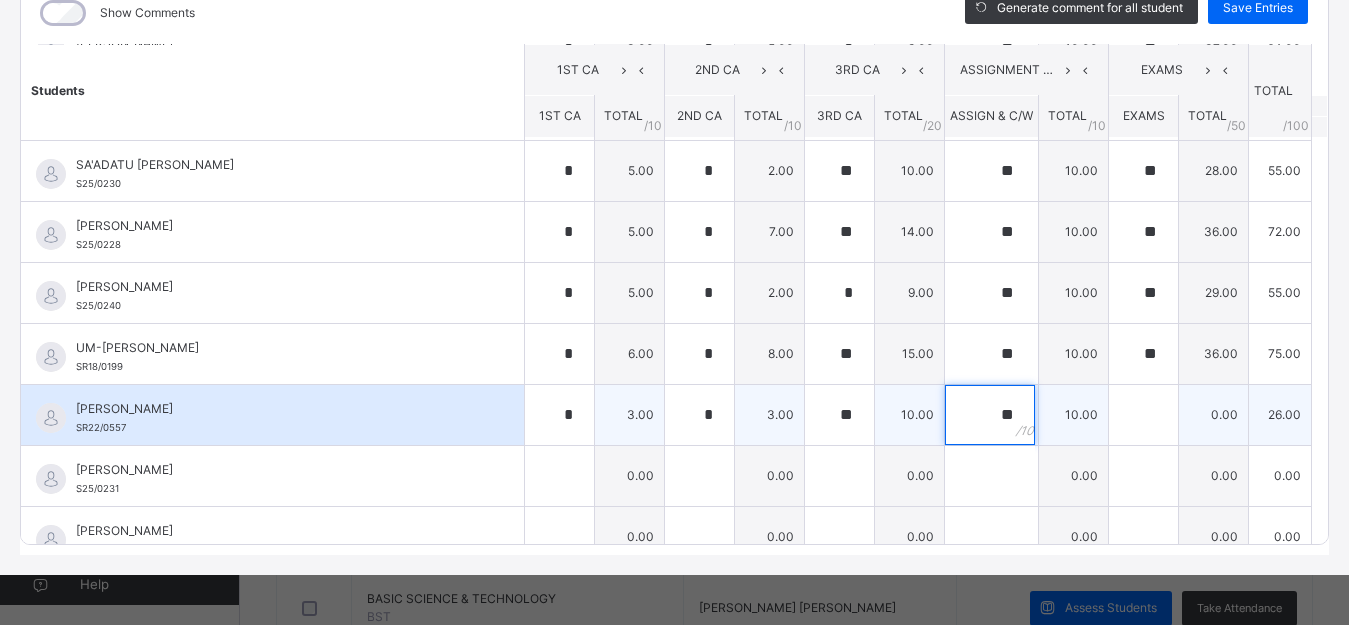 type on "**" 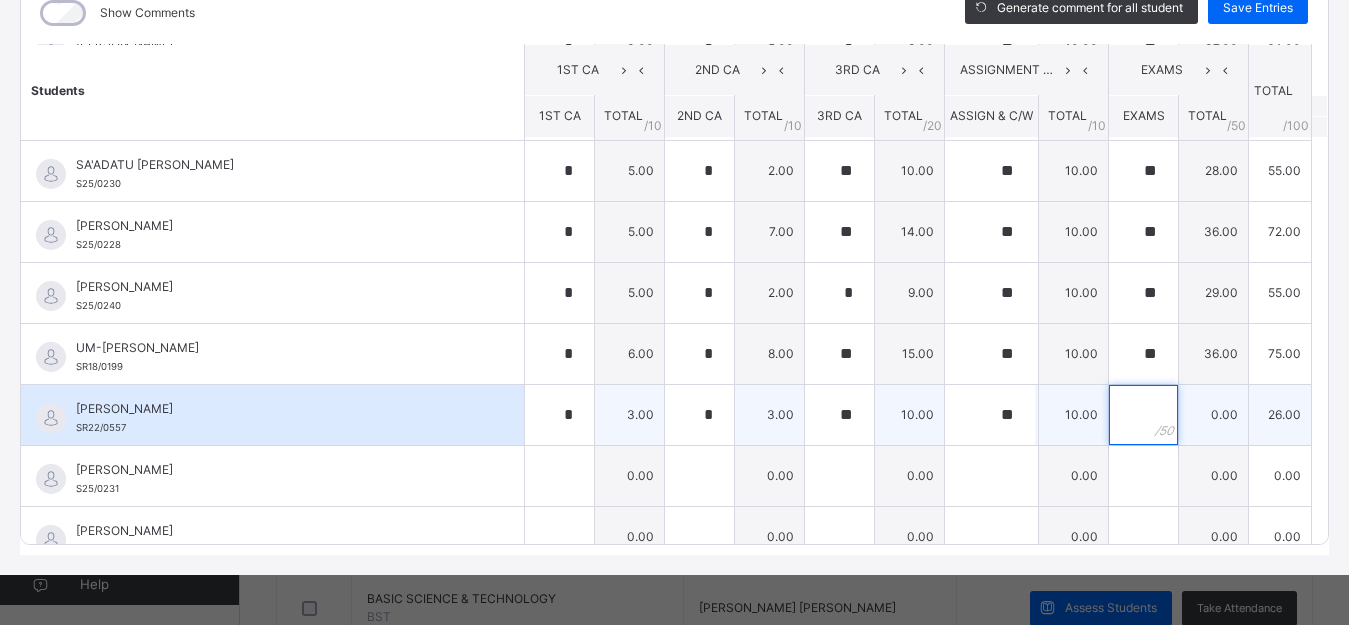 click at bounding box center (1143, 415) 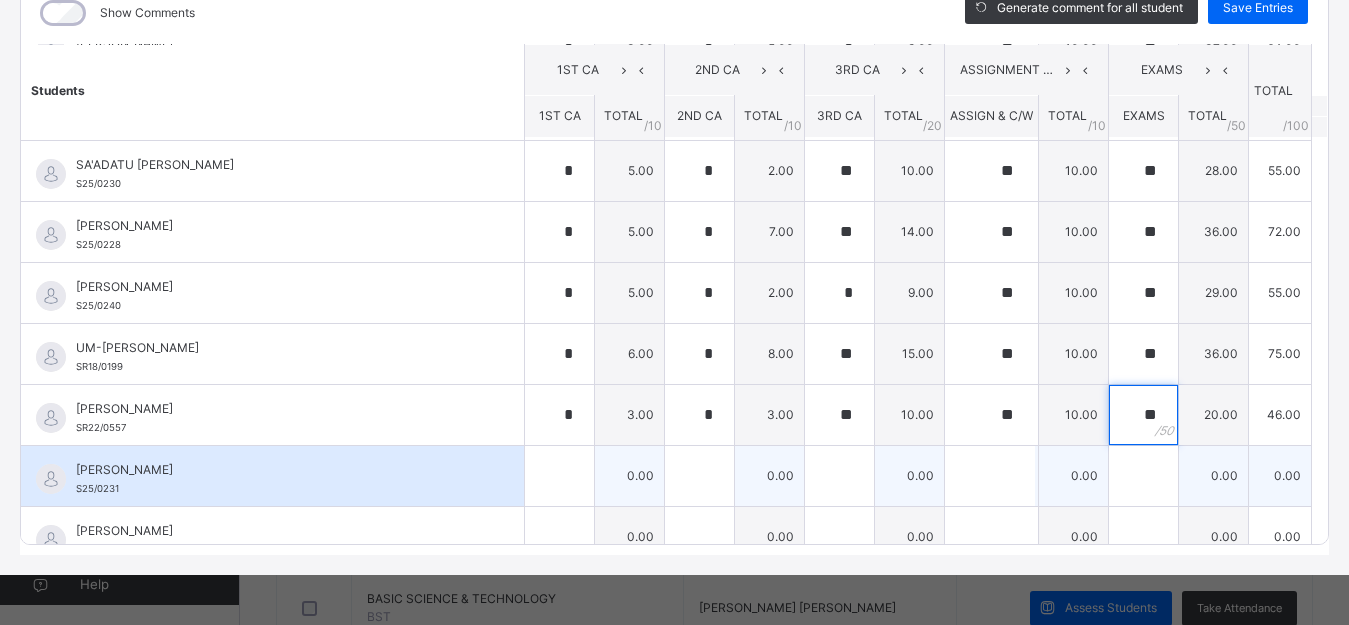type on "**" 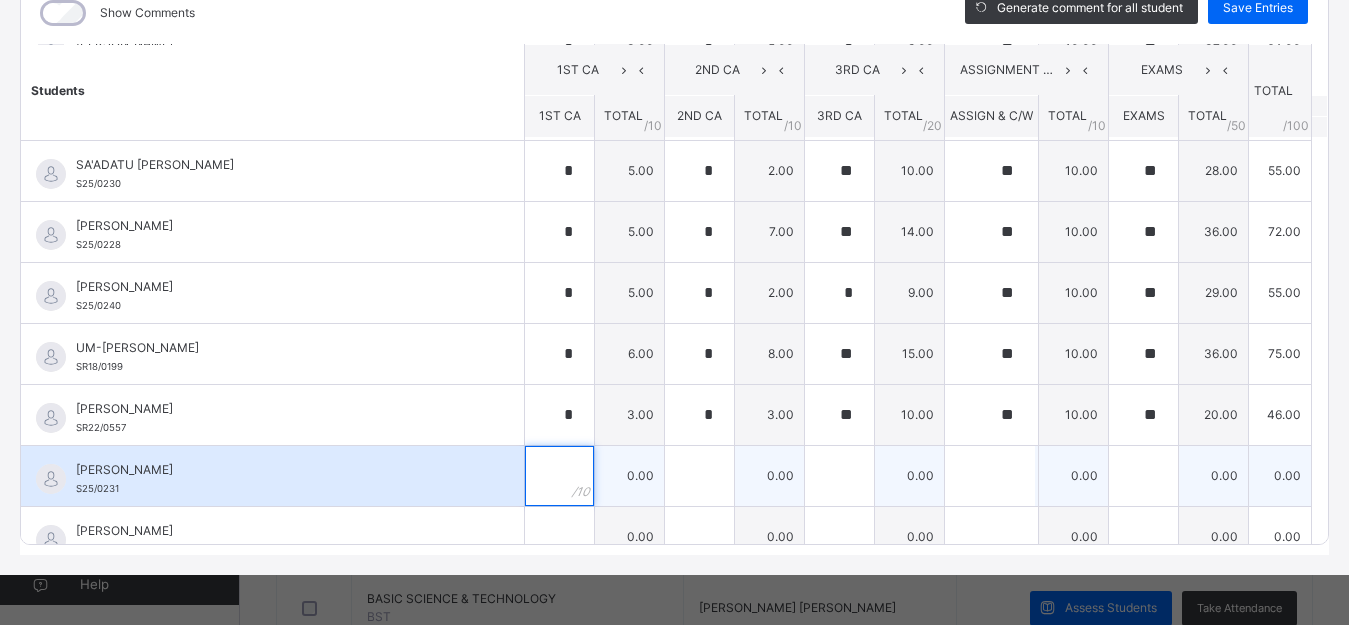 click at bounding box center [559, 476] 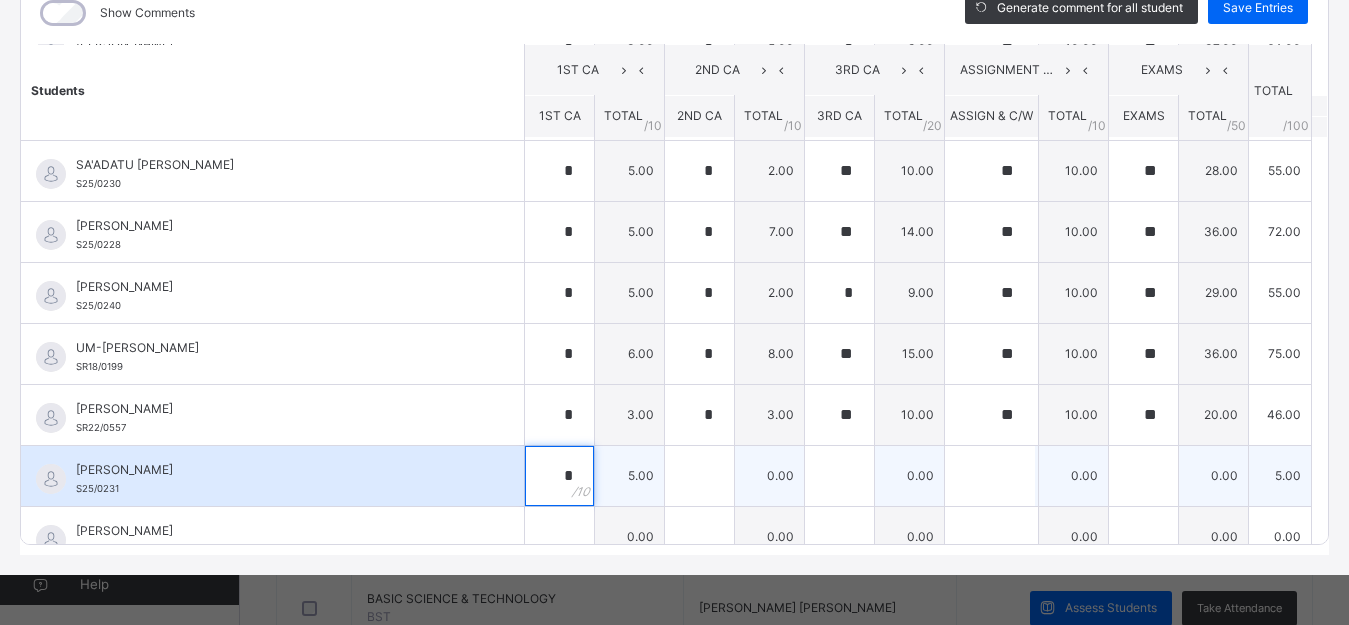 type on "*" 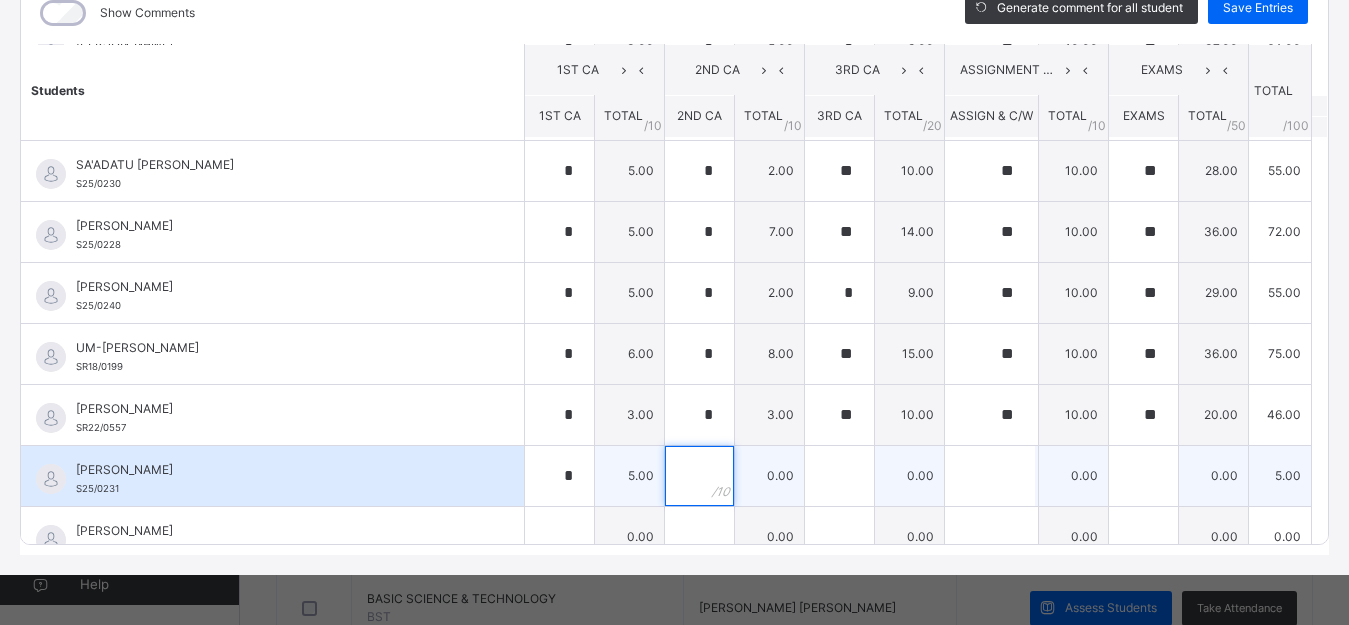 click at bounding box center [699, 476] 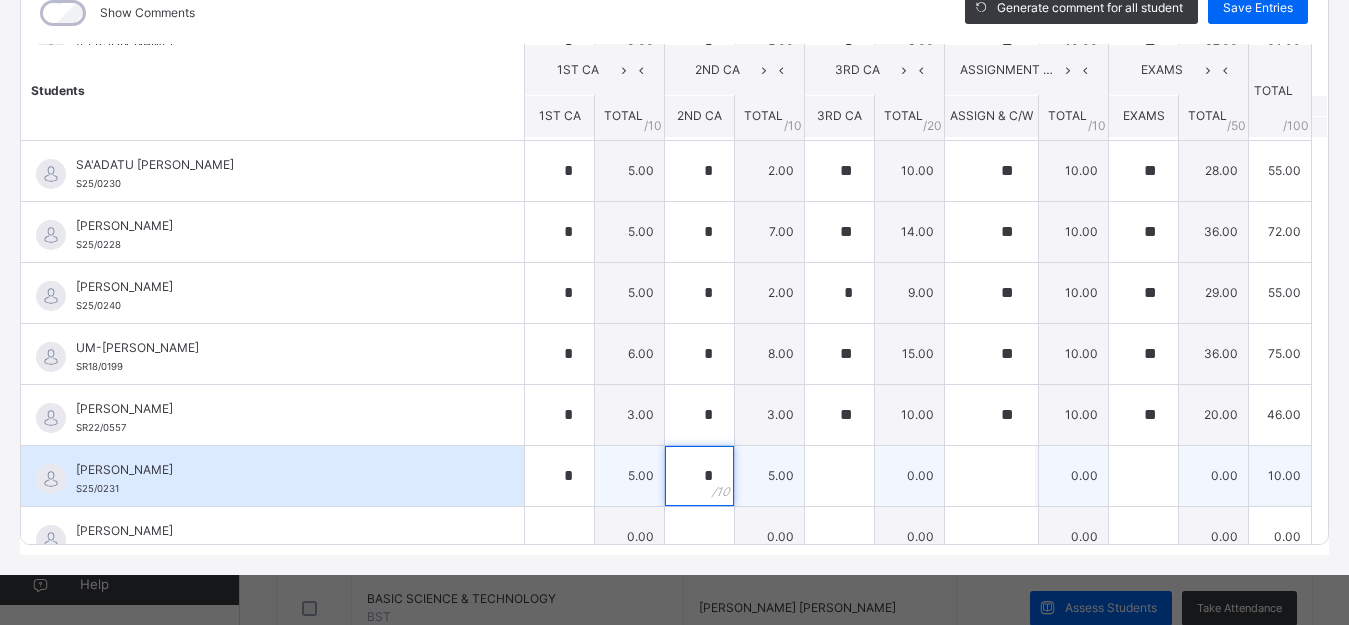 type on "*" 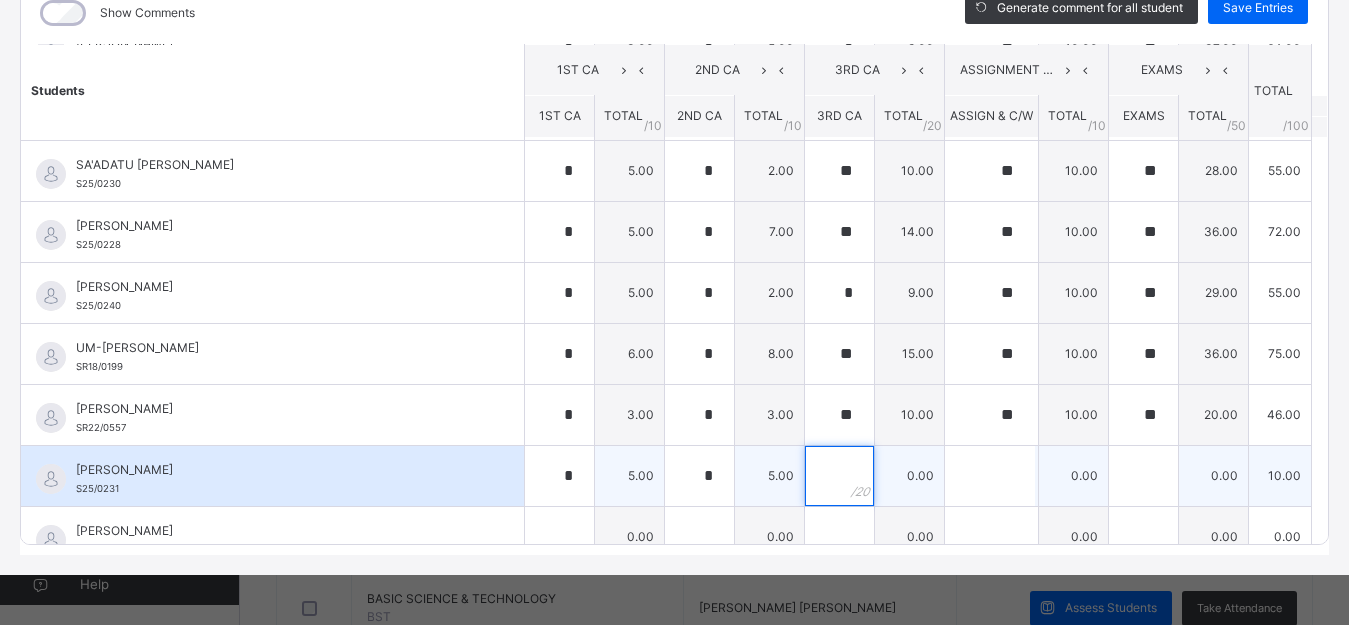 click at bounding box center (839, 476) 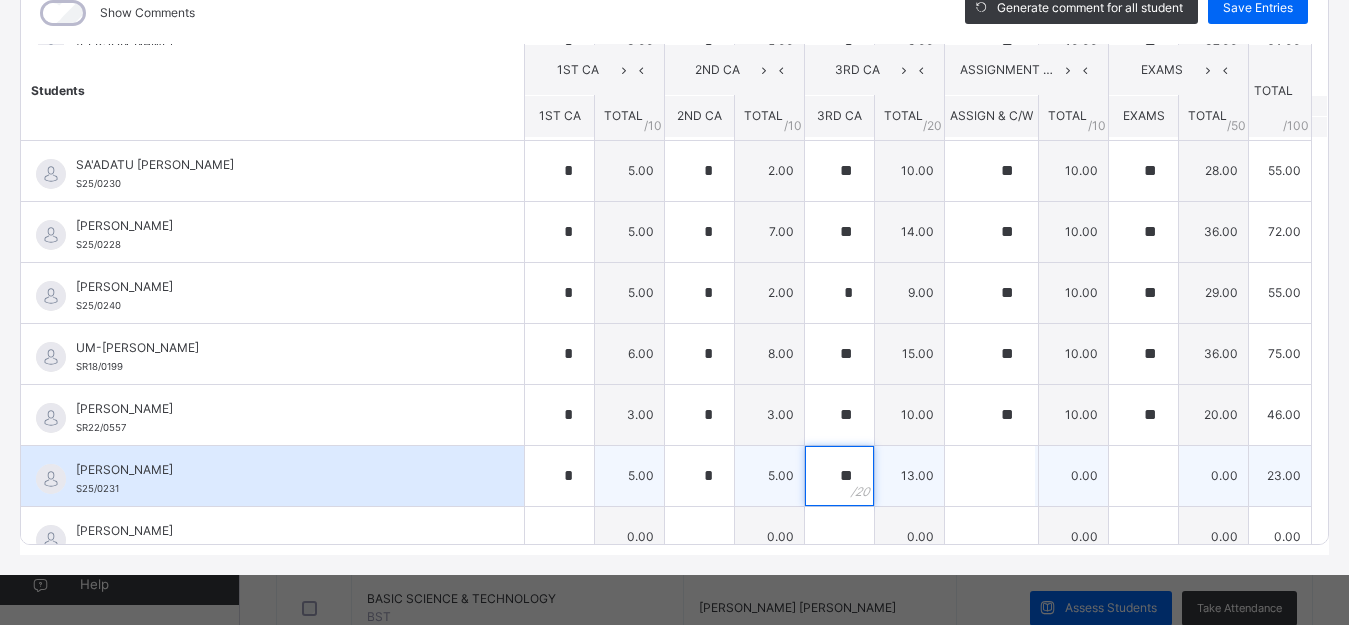 type on "**" 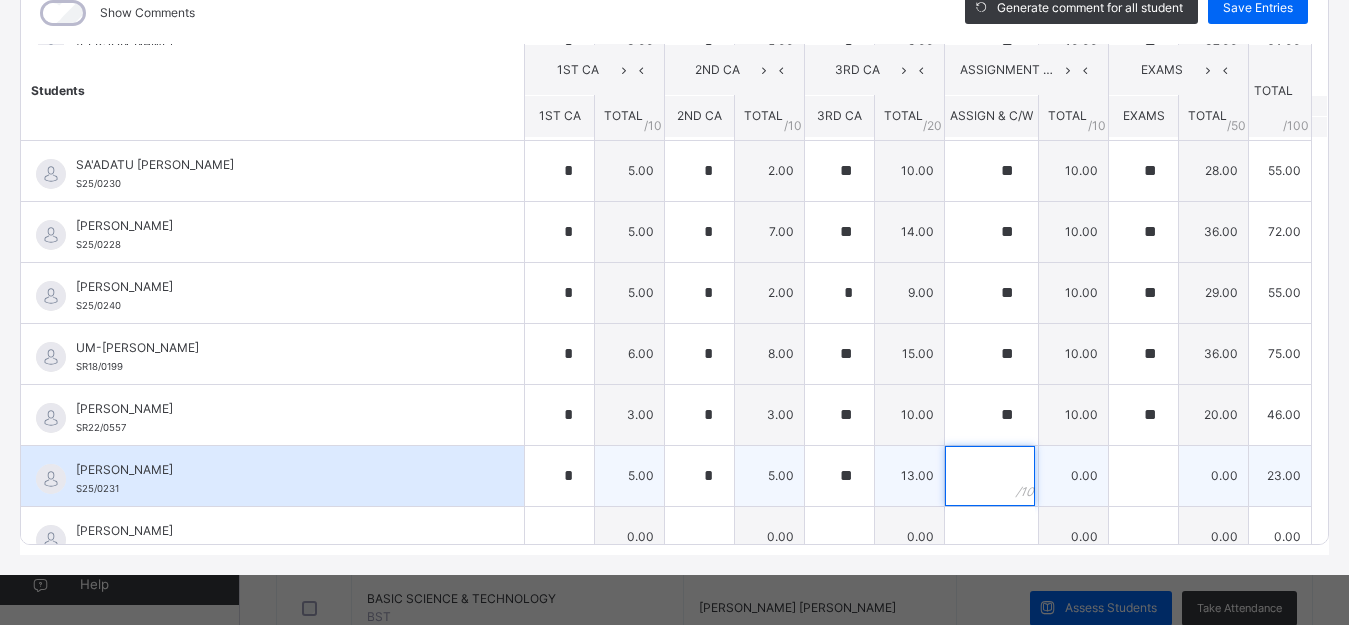 click at bounding box center (990, 476) 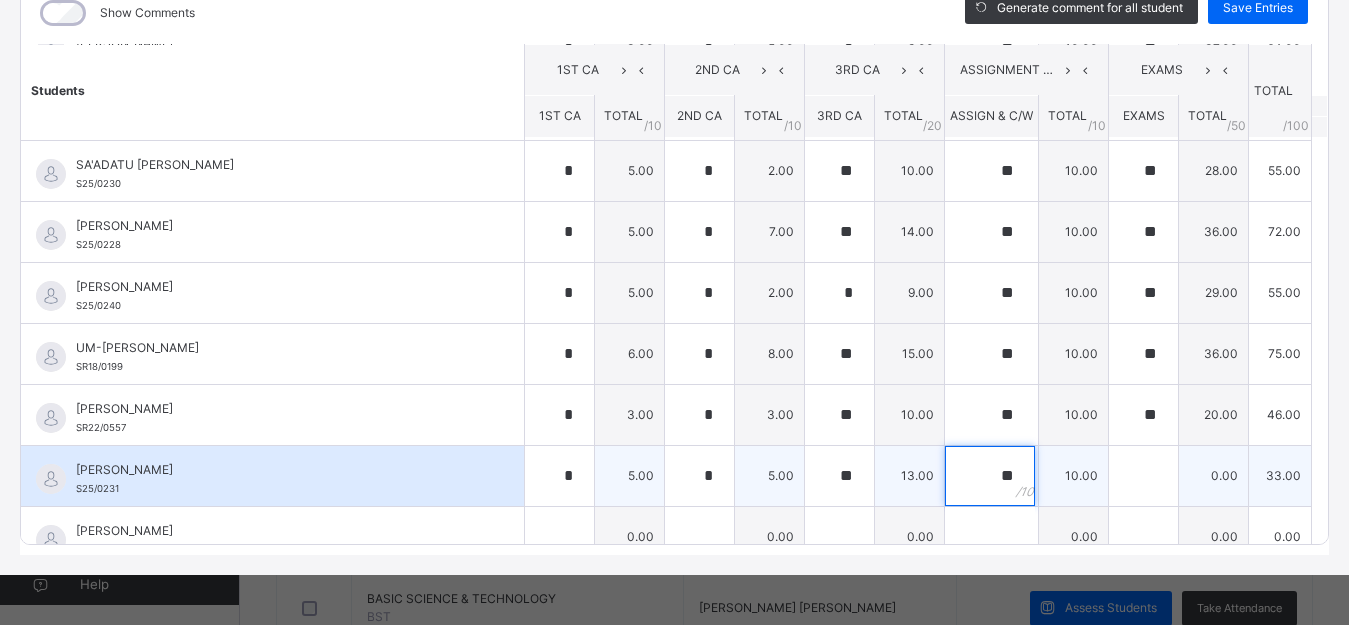 type on "**" 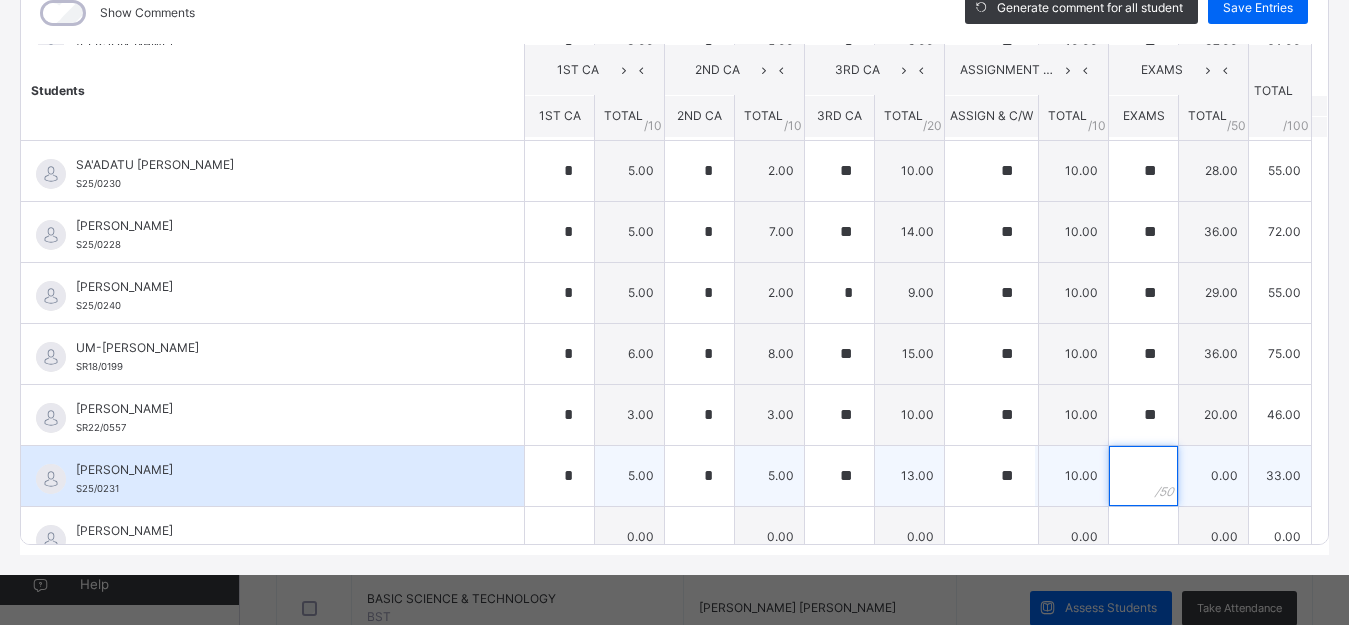click at bounding box center (1143, 476) 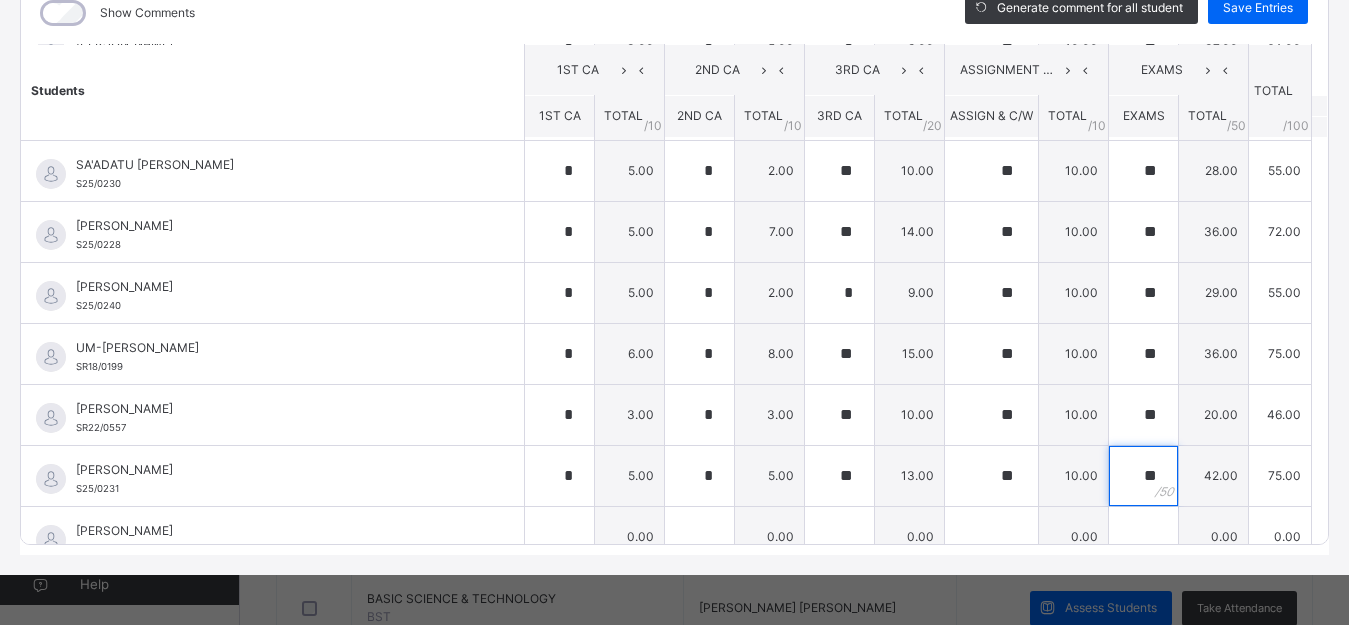 scroll, scrollTop: 1118, scrollLeft: 0, axis: vertical 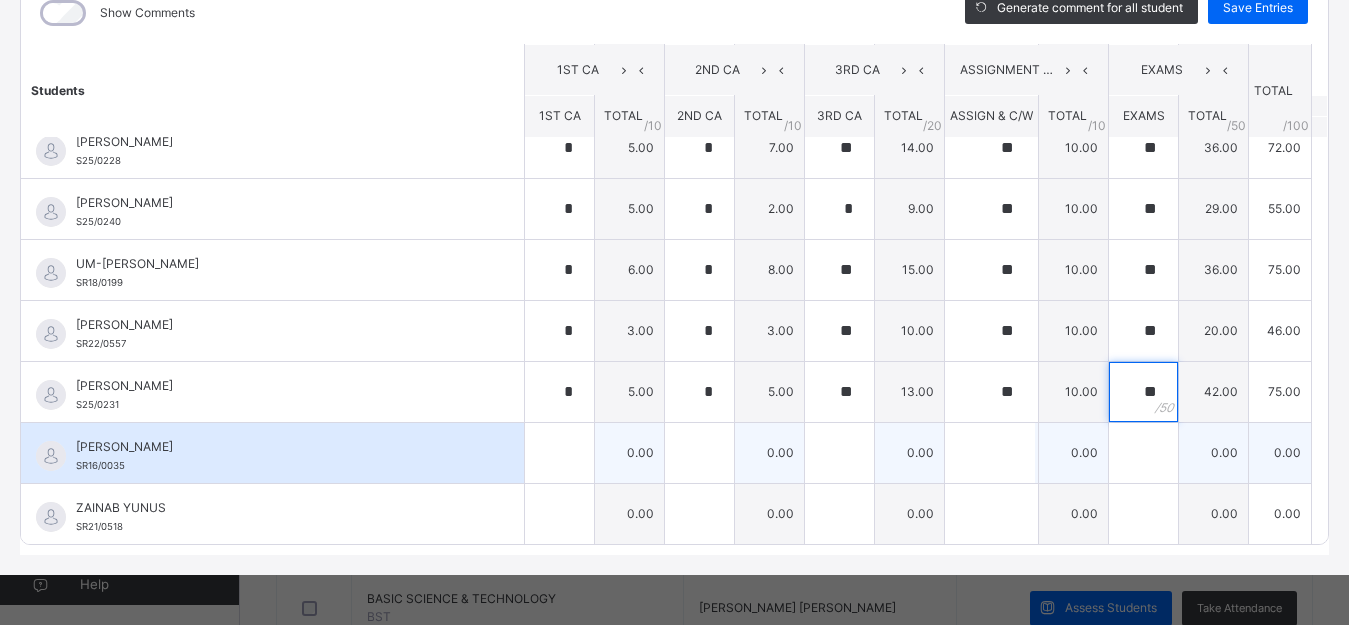 type on "**" 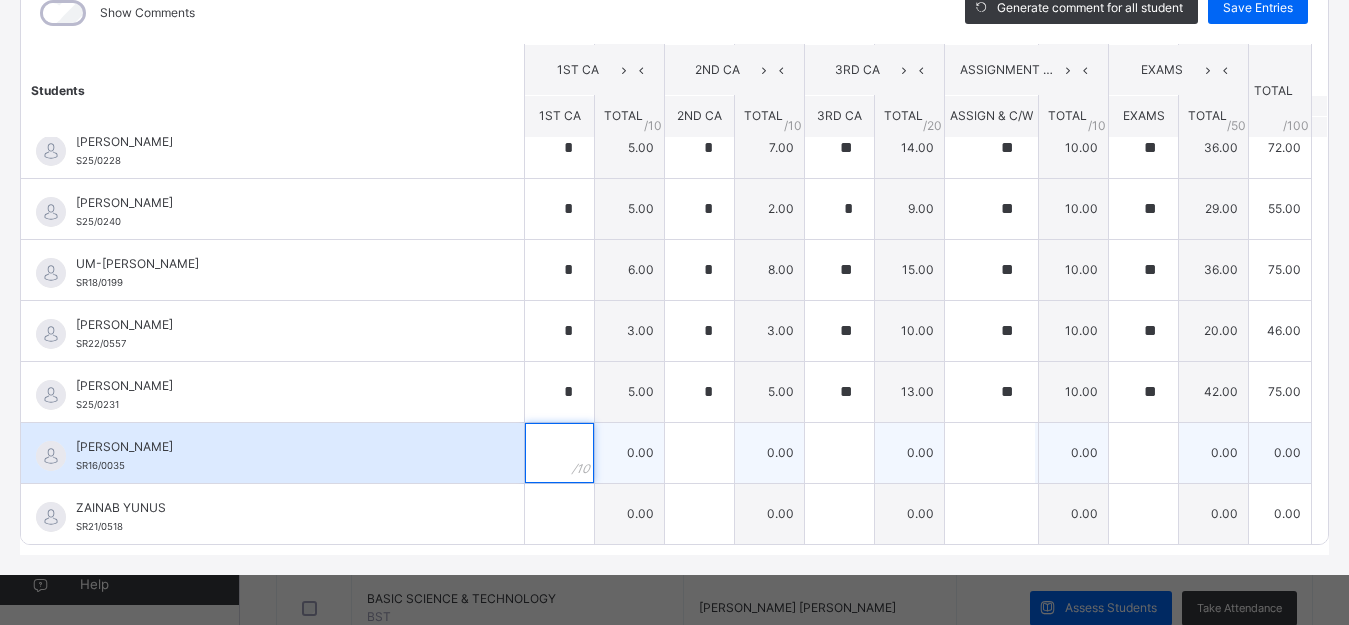 click at bounding box center (559, 453) 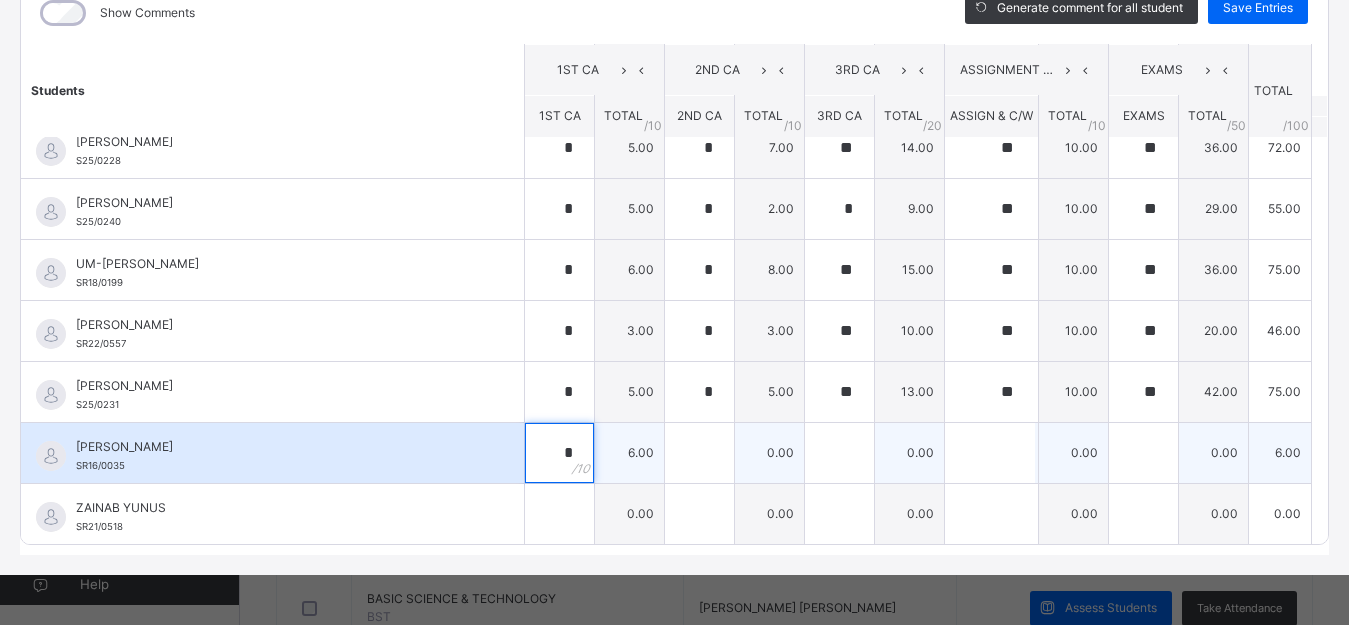 type on "*" 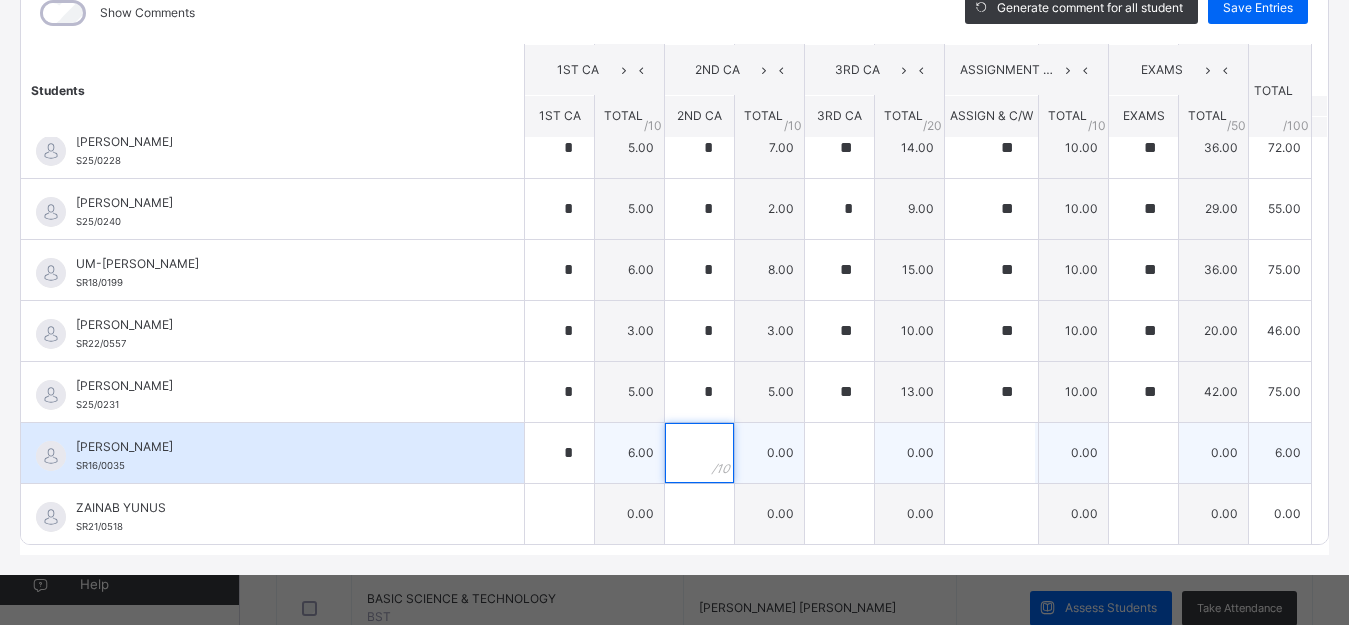 click at bounding box center (699, 453) 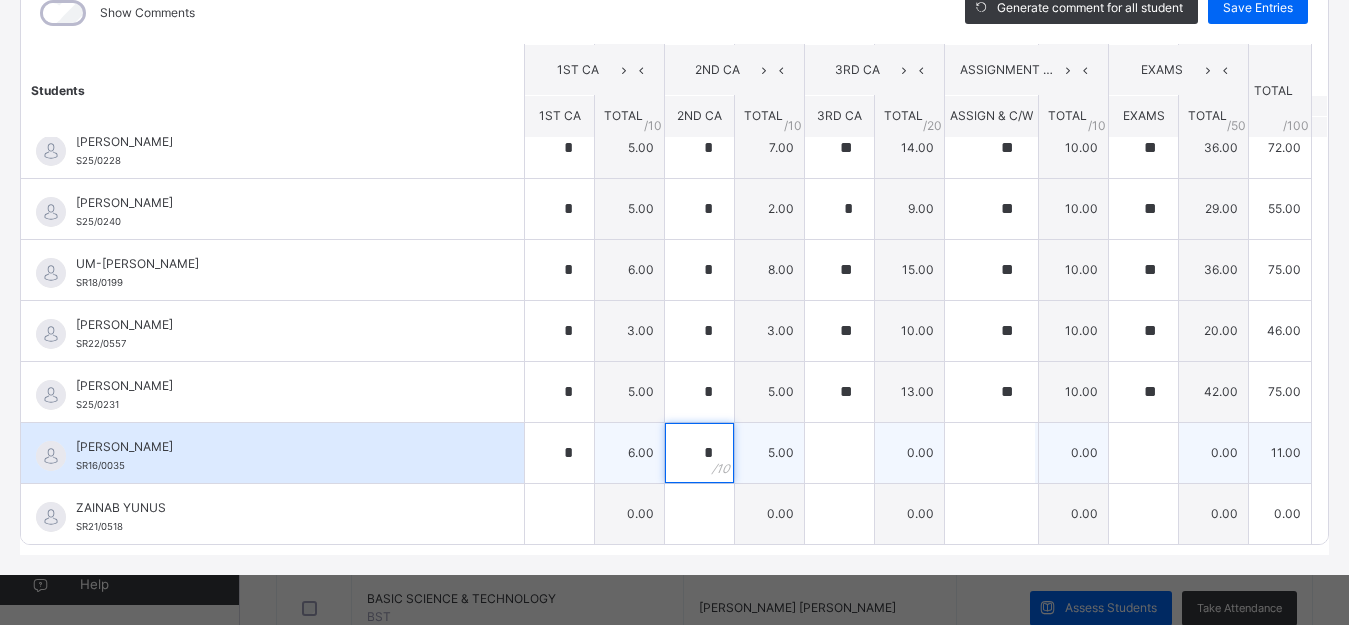type on "*" 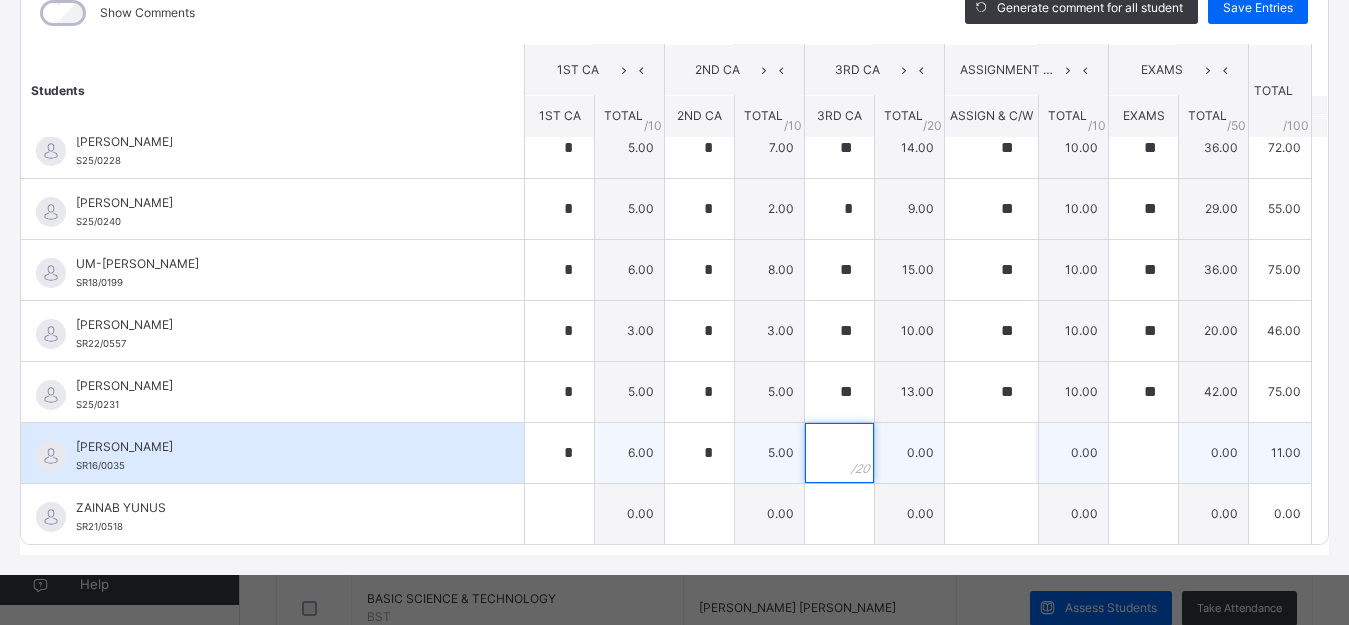 click at bounding box center [839, 453] 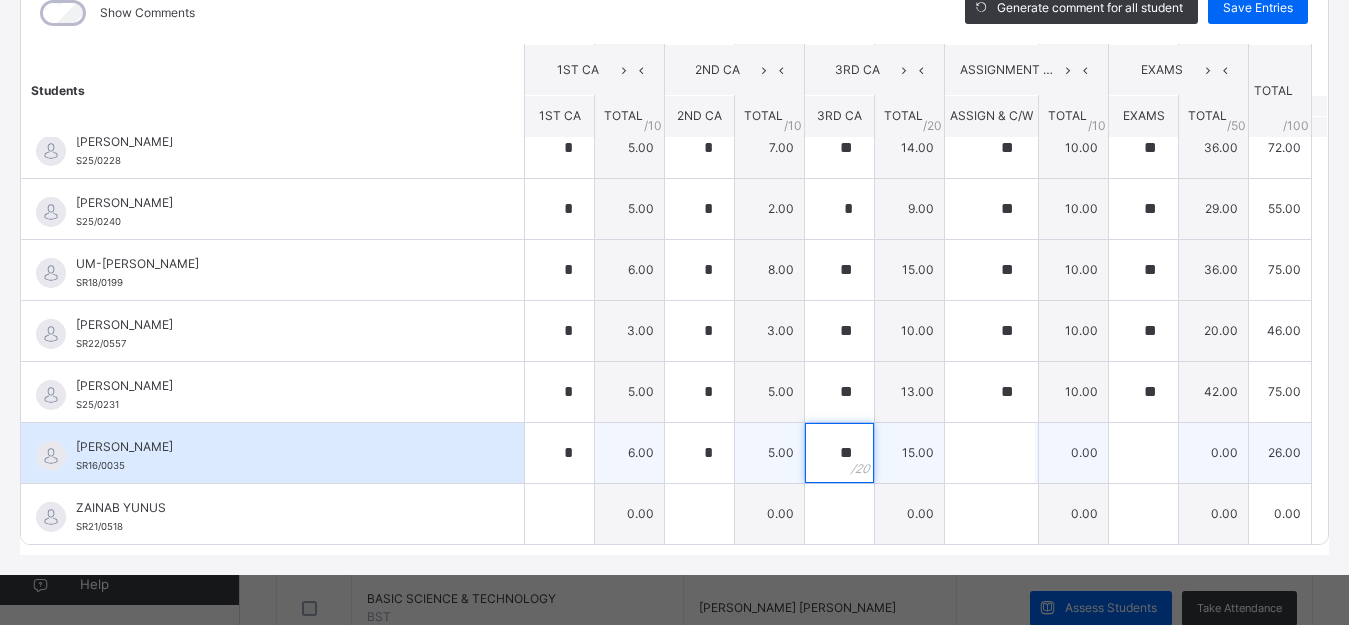 type on "**" 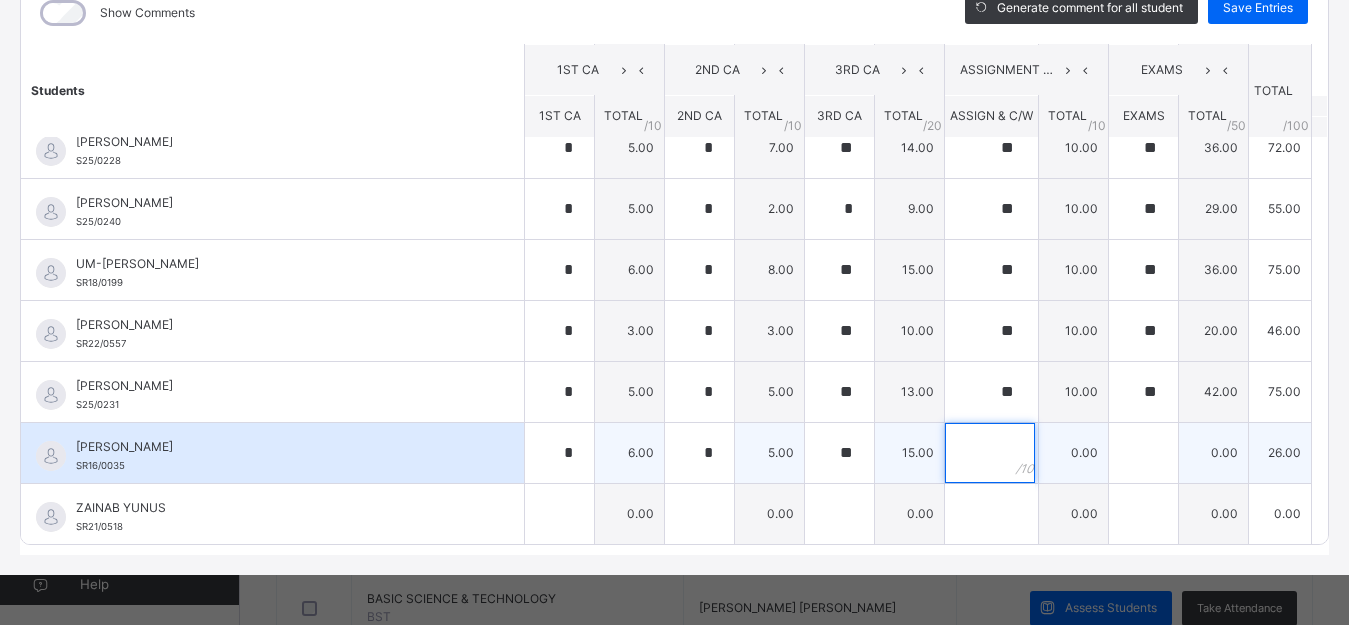 click at bounding box center [991, 453] 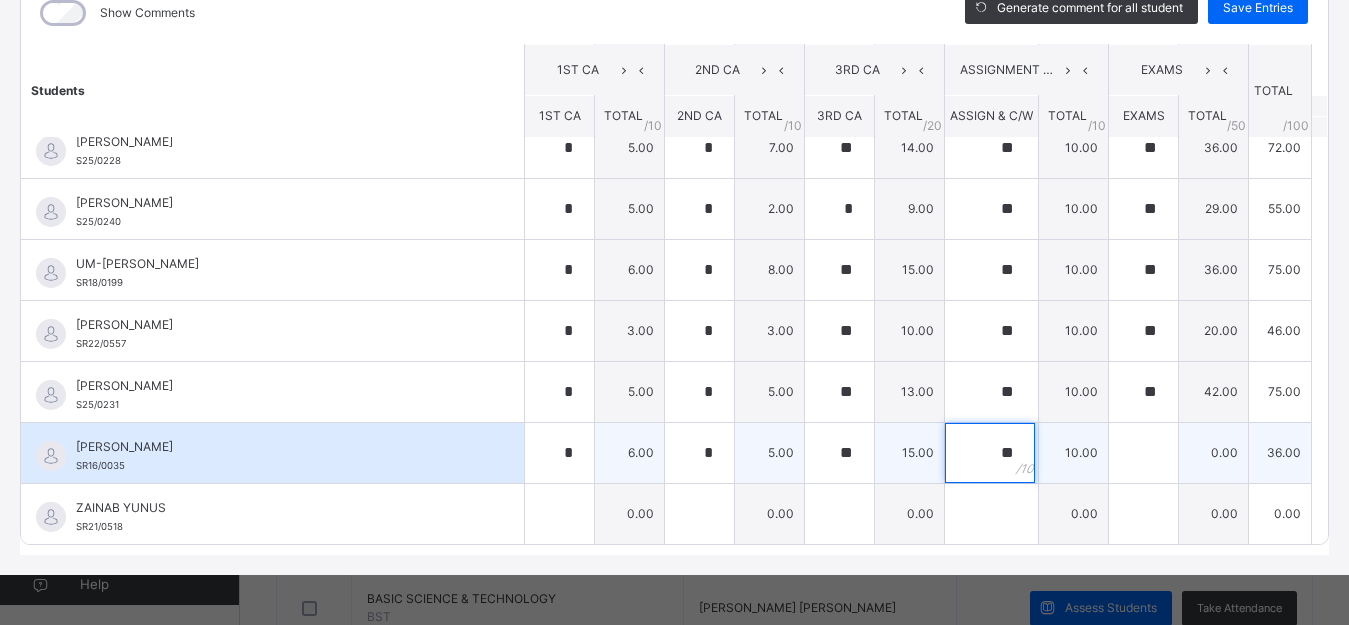 type on "**" 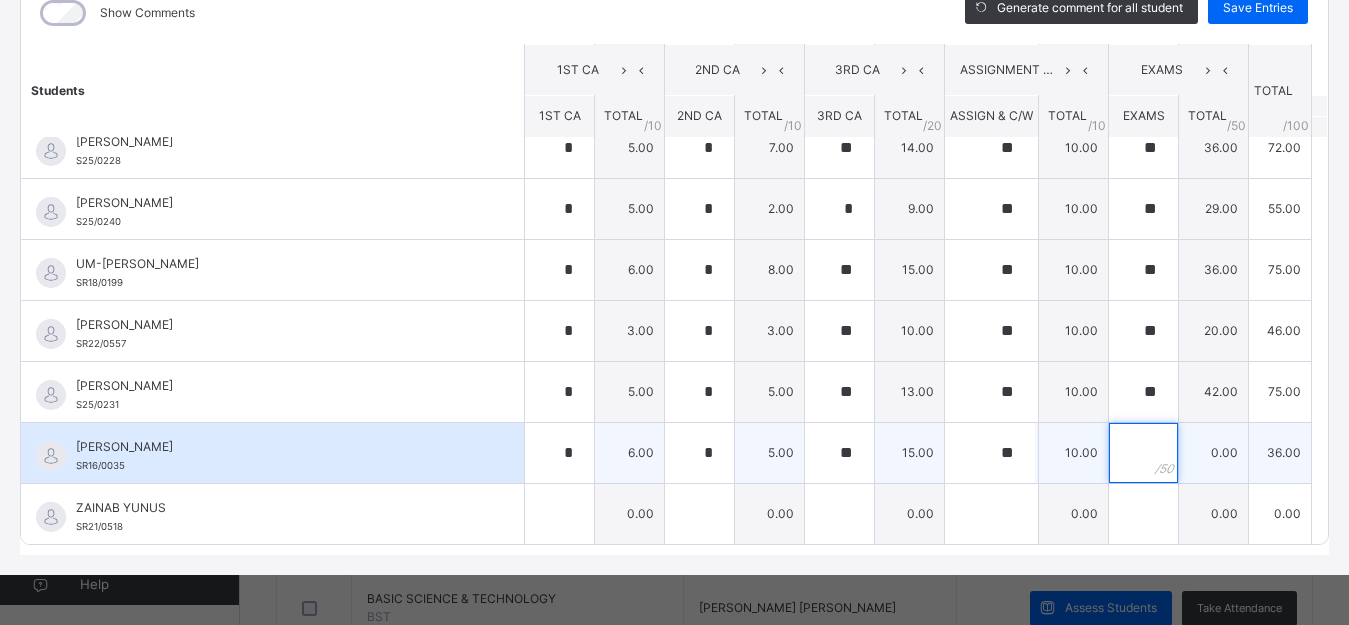 click at bounding box center (1143, 453) 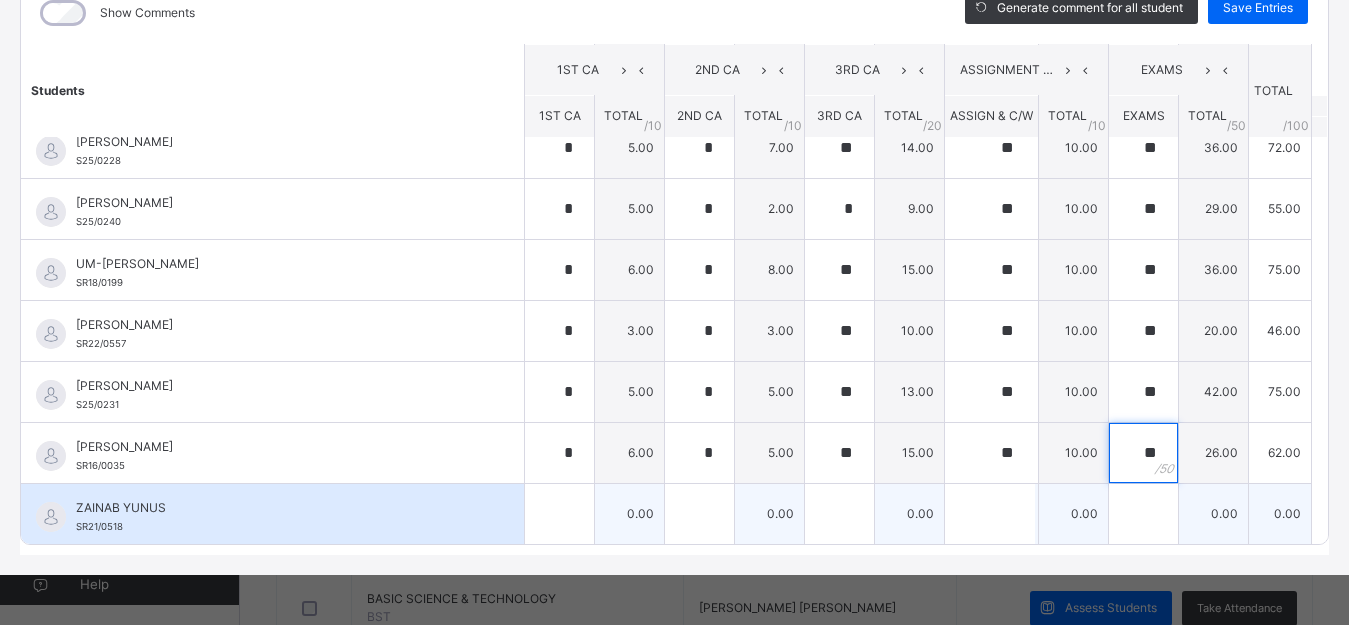 type on "**" 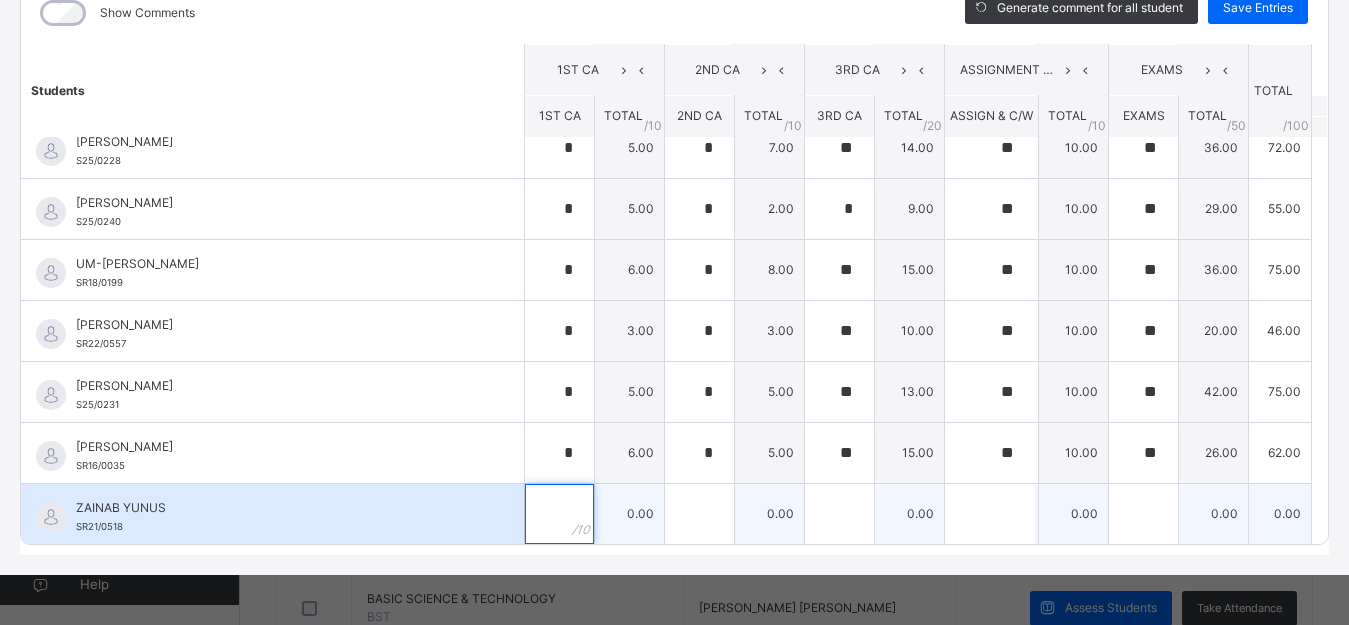 click at bounding box center (559, 514) 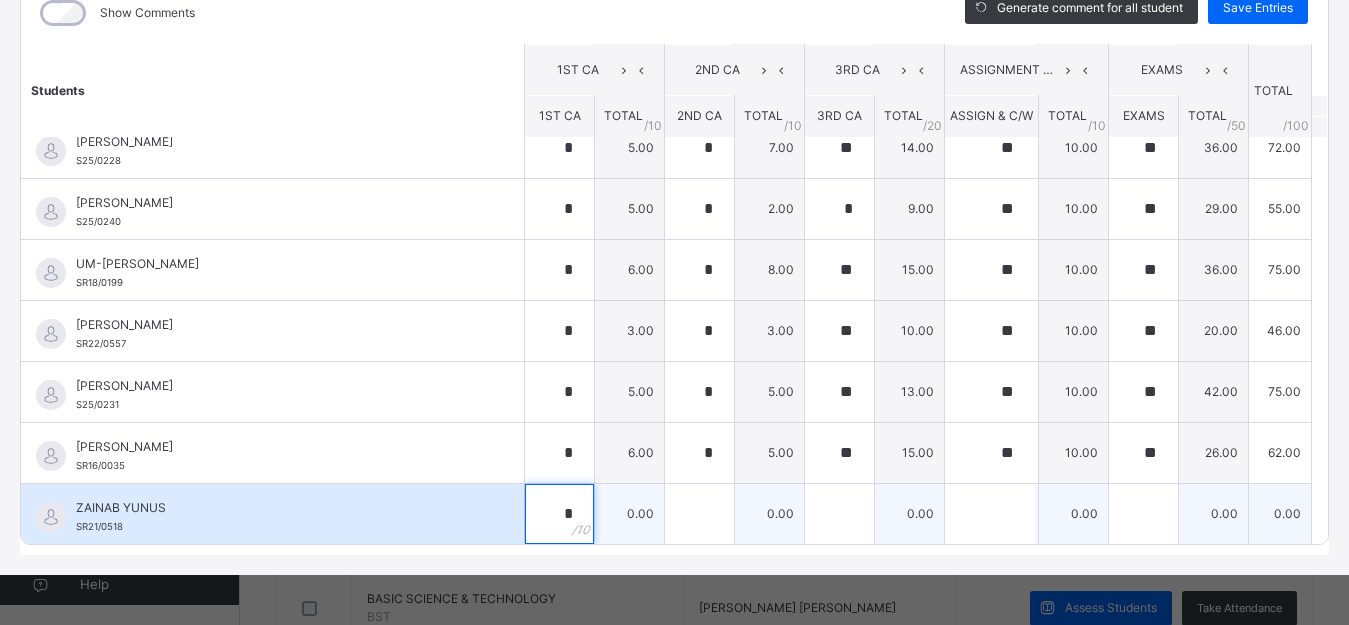 type on "*" 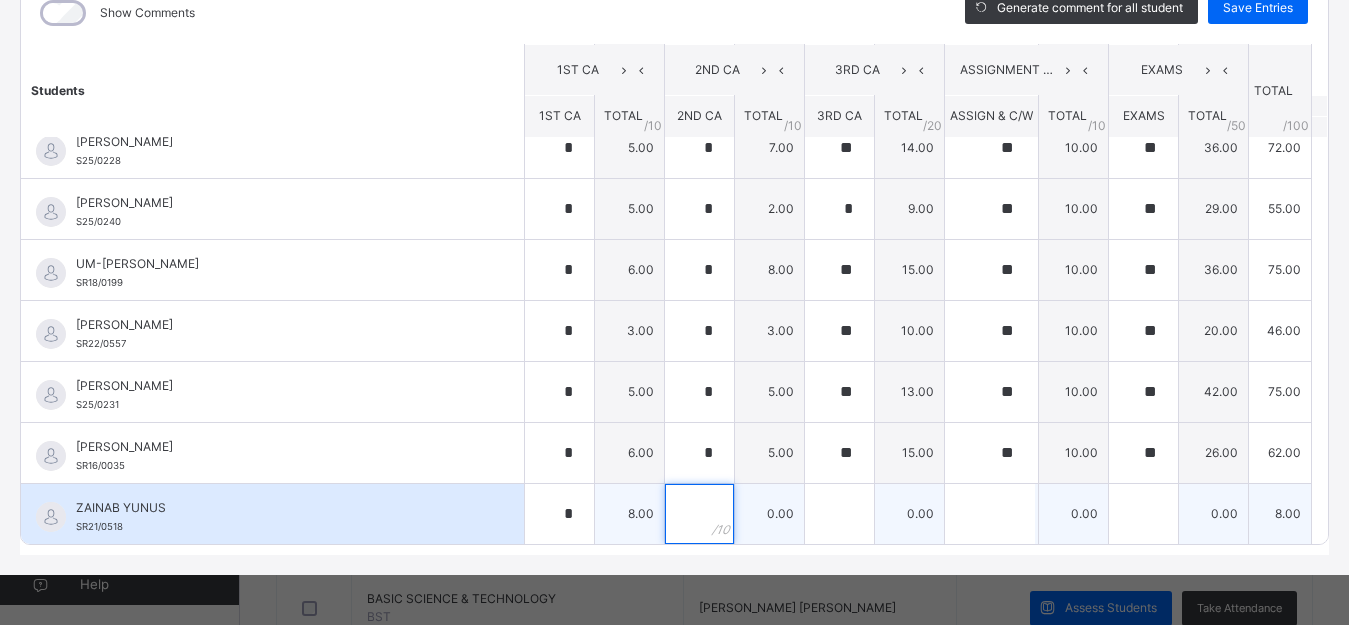 click at bounding box center [699, 514] 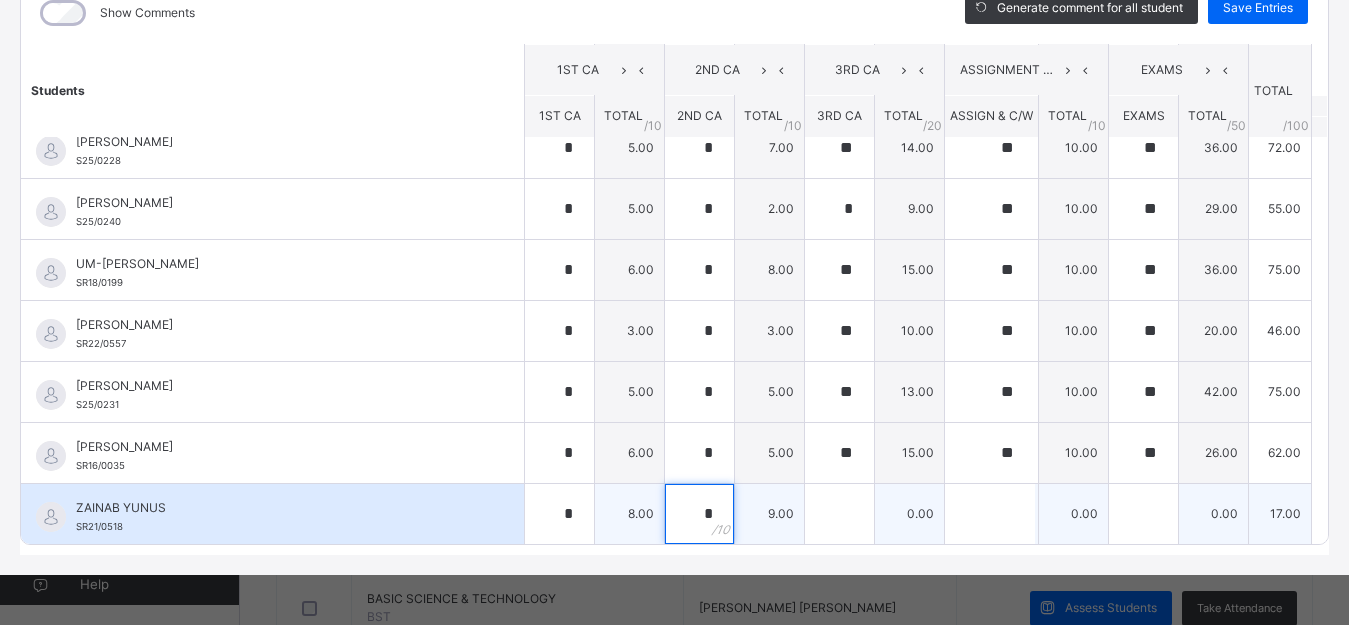 type on "*" 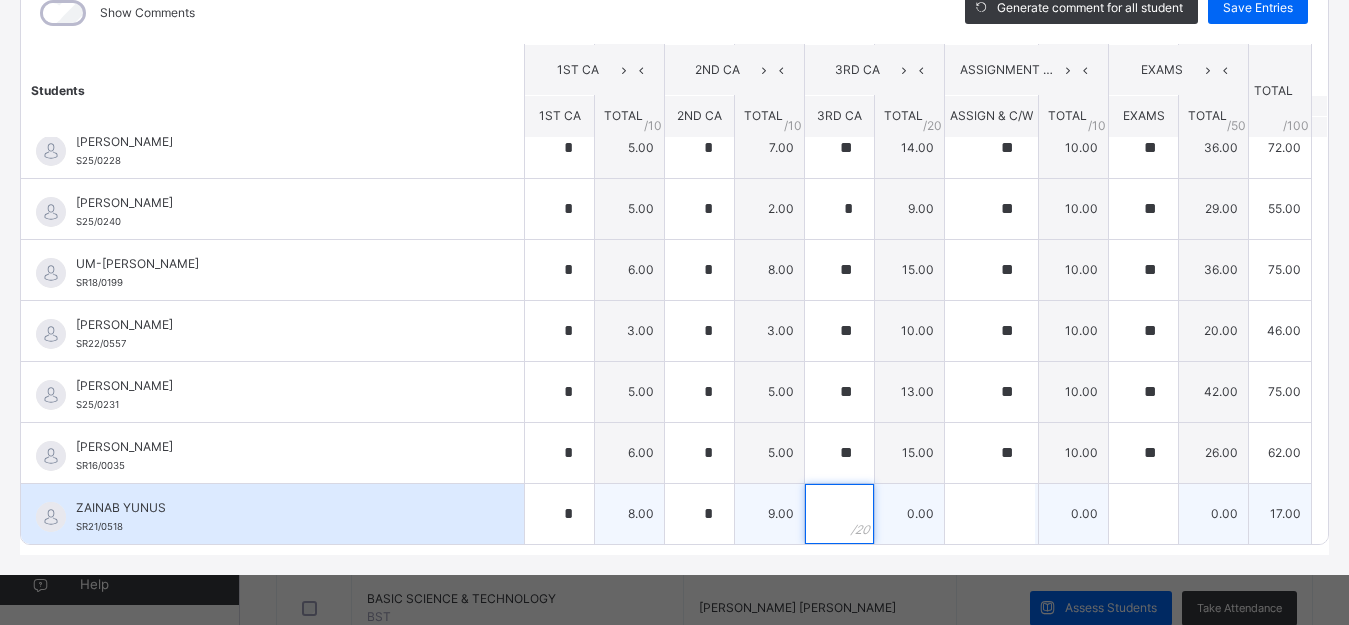 click at bounding box center (839, 514) 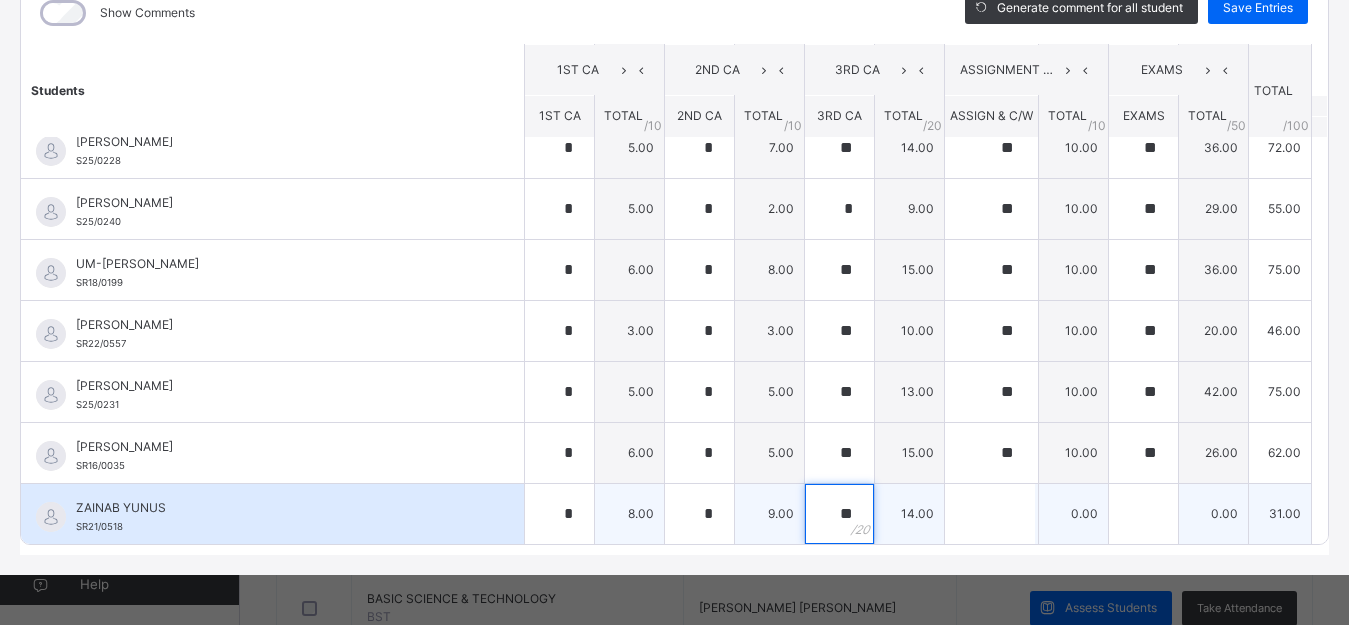 type on "**" 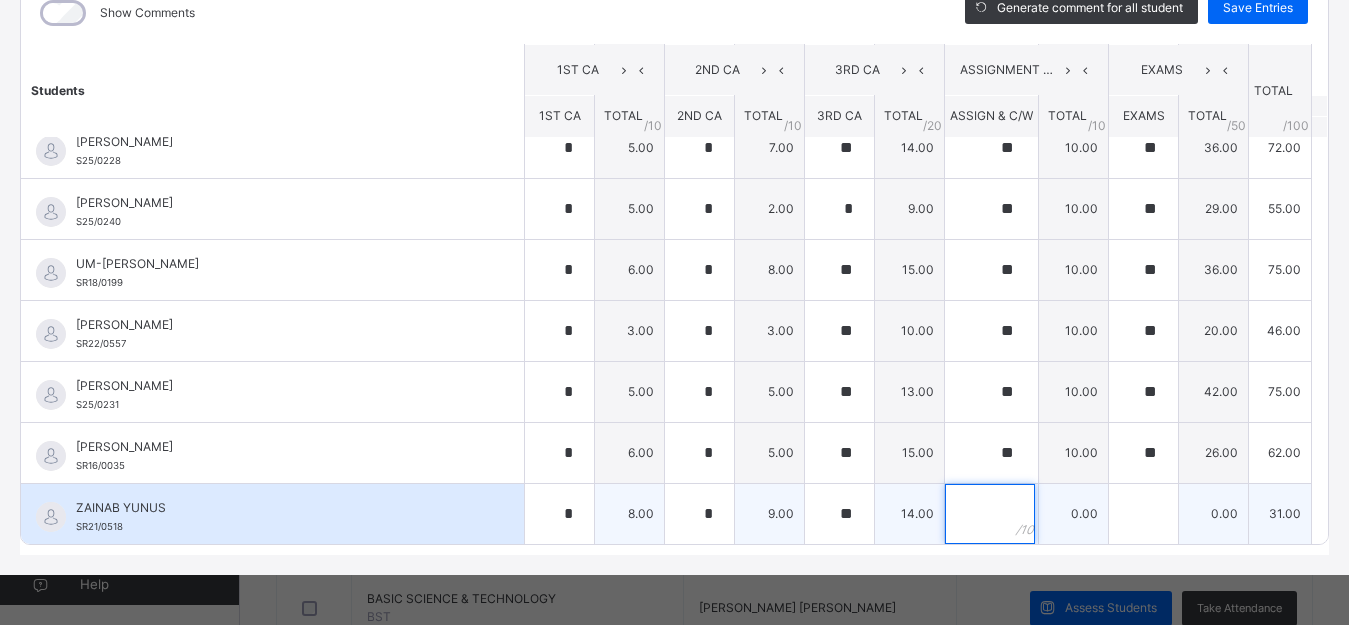 click at bounding box center [991, 514] 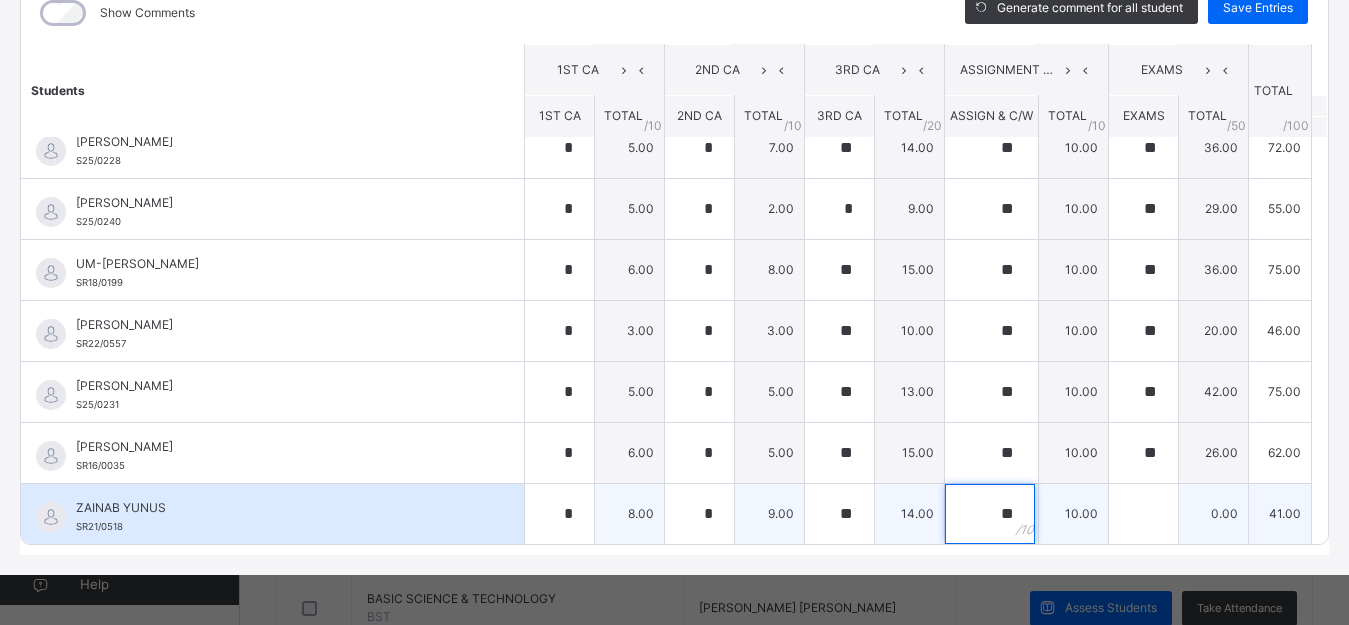 type on "**" 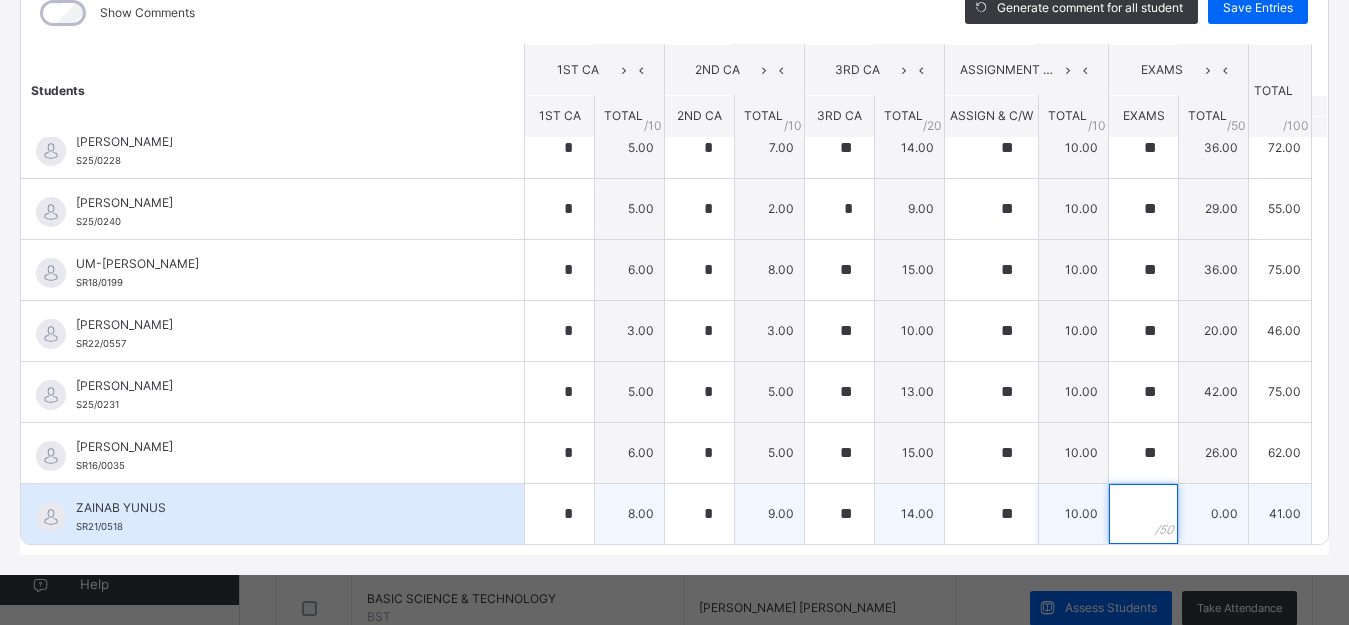 click at bounding box center [1143, 514] 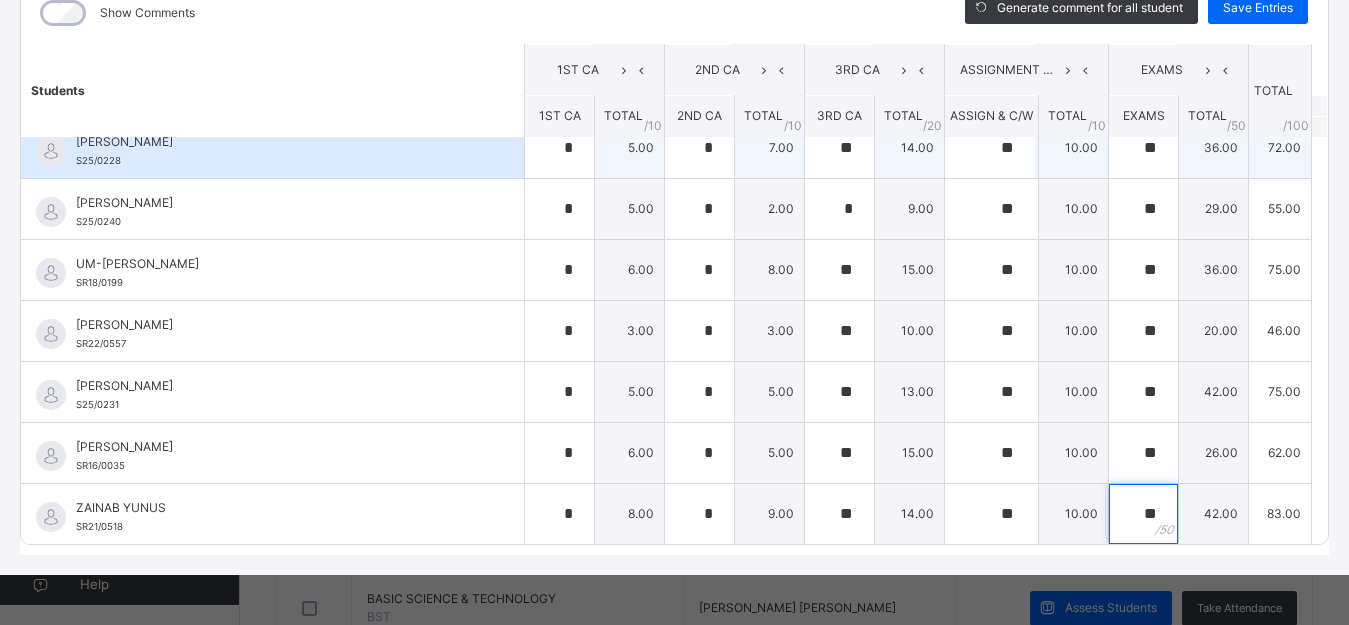 type on "**" 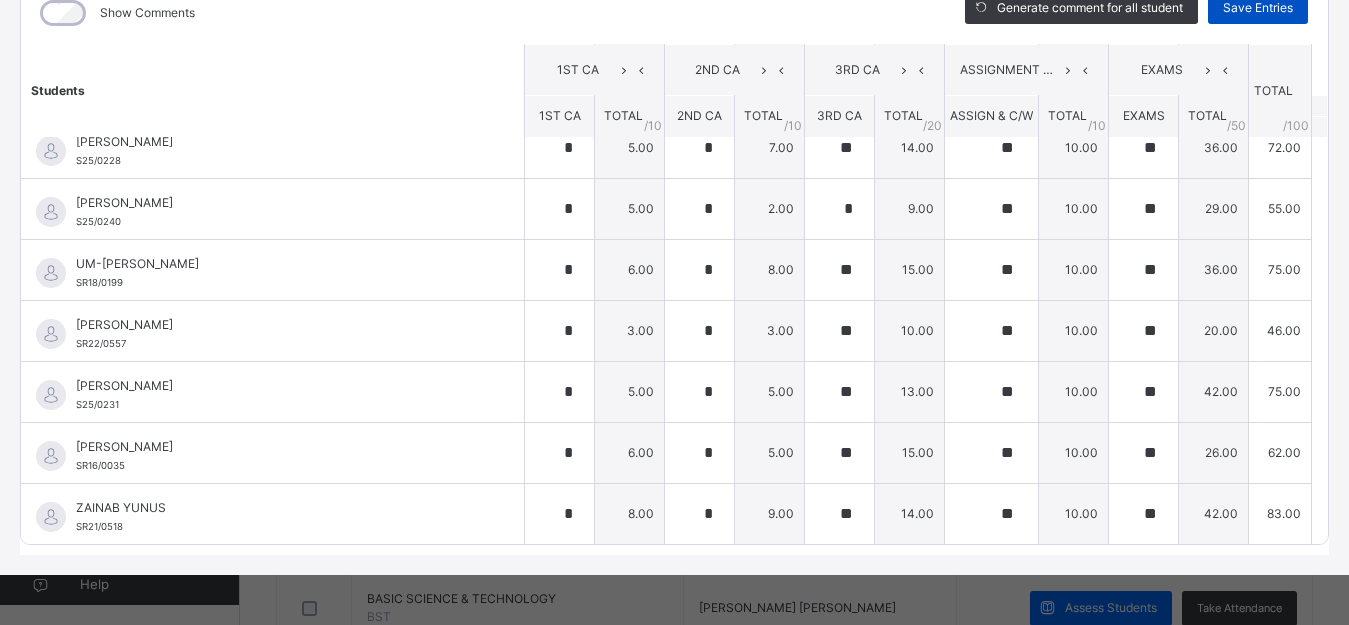 click on "Save Entries" at bounding box center [1258, 8] 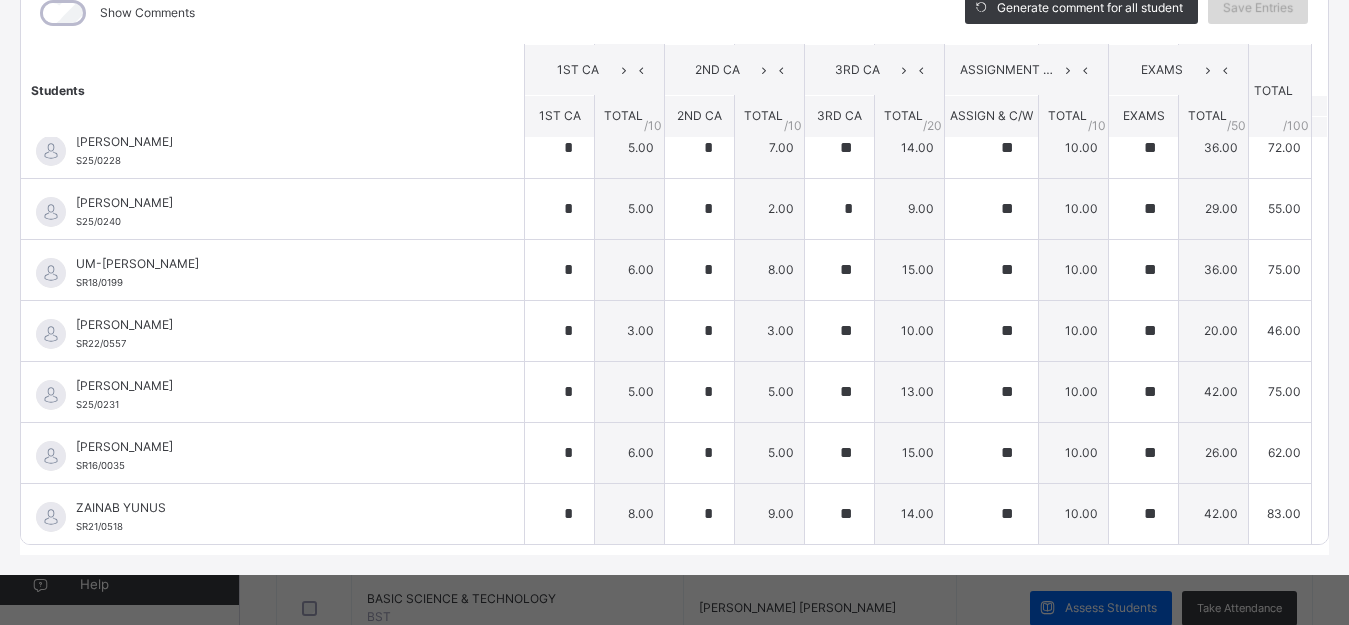 click on "Save Entries" at bounding box center [1258, 8] 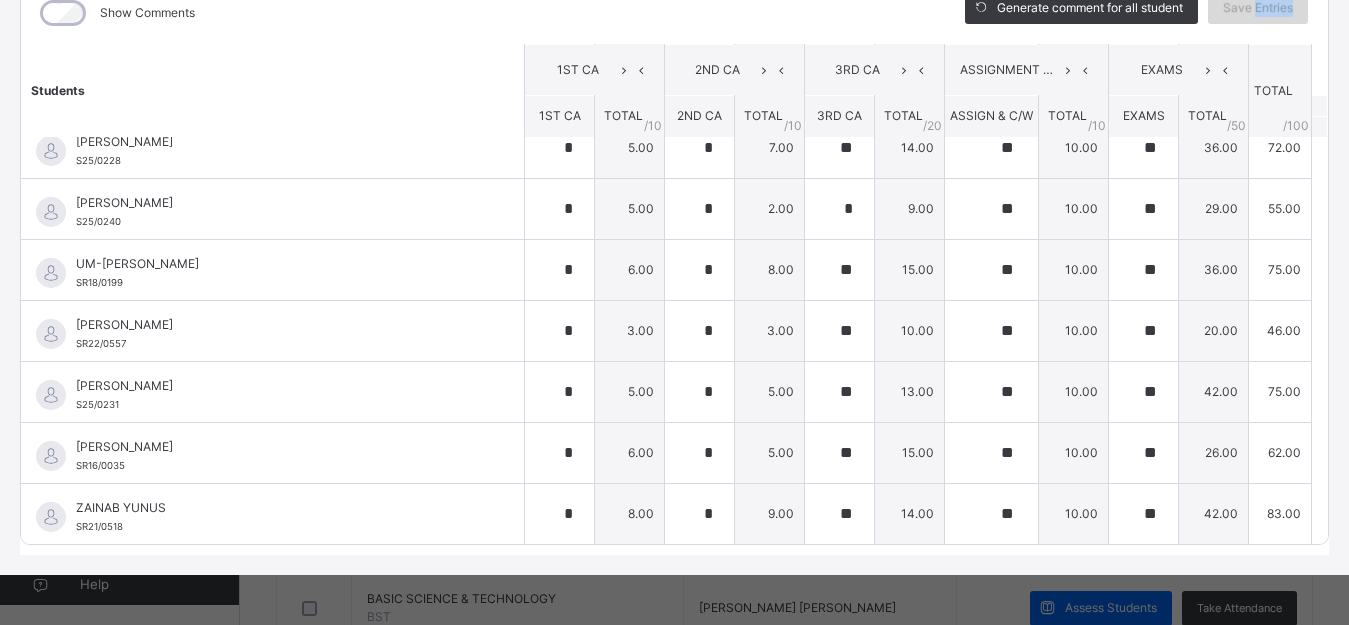 click on "Save Entries" at bounding box center [1258, 8] 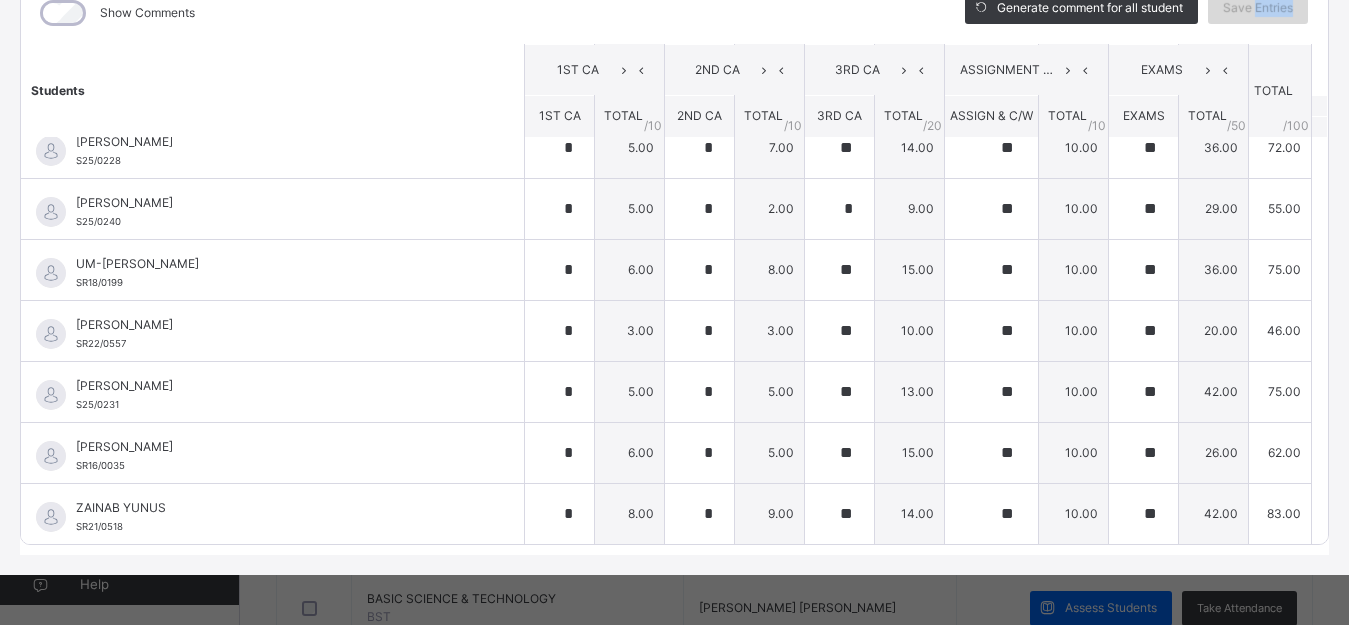 click on "Save Entries" at bounding box center [1258, 8] 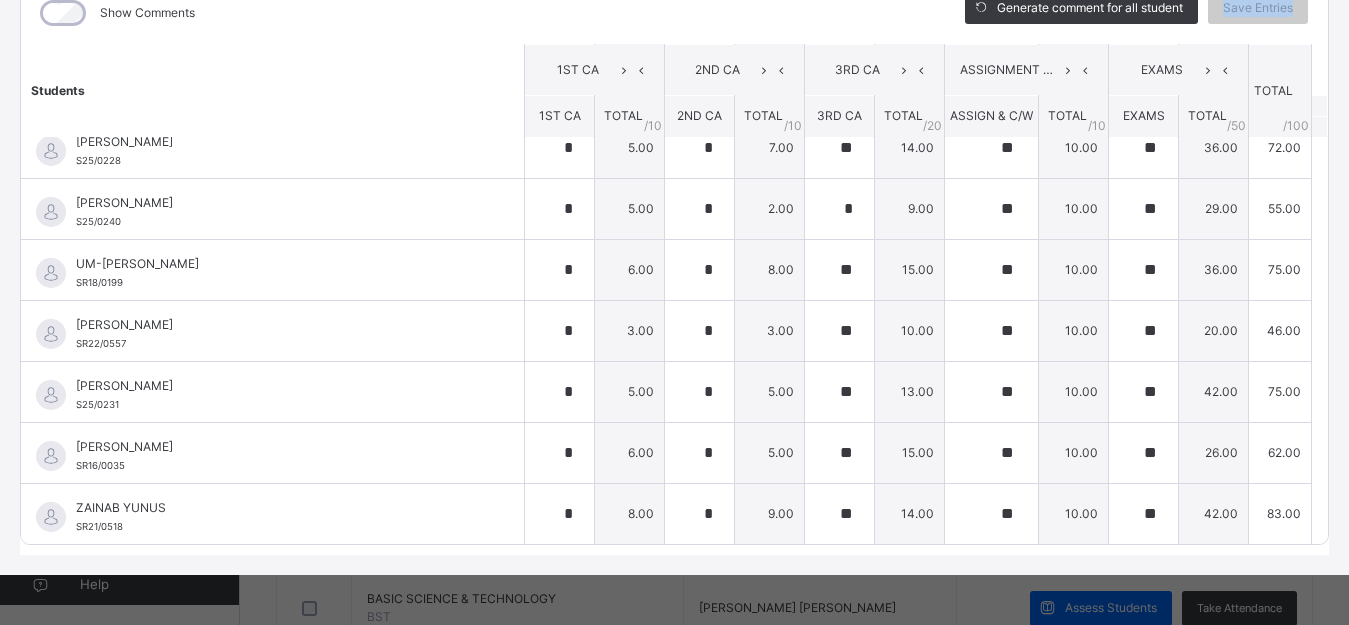 click at bounding box center (1349, 0) 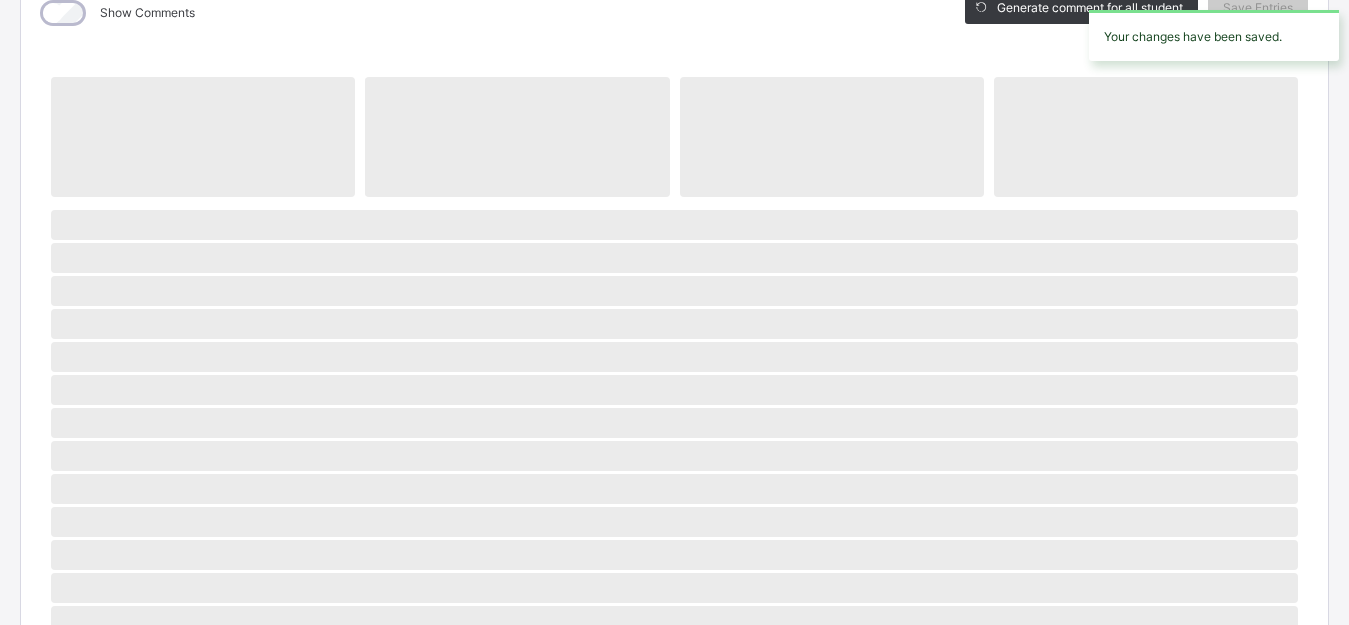 click on "Class Arm Details     Third Term  /  [DATE]-[DATE]   AISHA   HARUNA [EMAIL_ADDRESS][DOMAIN_NAME] Classes Broadsheet Lesson Plan Time Table Assessment Format   Help Onboarding Great job! You have finished setting up all essential configurations. Our wizard which has lots of in-built templates will continue to guide you through with the academic configurations. Academic Configuration Steps Continue × Idle Mode Due to inactivity you would be logged out to the system in the next   15mins , click the "Resume" button to keep working or the "Log me out" button to log out of the system. Log me out Resume Back  / BASIC 7 Conv. BASIC 7 Conv. BASIC 7 Third Term [DATE]-[DATE] Class Members Subjects Results Skills Attendance Timetable Form Teacher Subjects More Options   26  Students in class Download Pdf Report Excel Report View subject profile AL-ANSAR ACADEMY Date: [DATE] 10:50:08 am Class Members Class:  BASIC 7 Conv. Total no. of Students:  26 Term:  Third Term Session:  [DATE]-[DATE] S/NO Admission No. Last Name 1 [PERSON_NAME] 2" at bounding box center (674, 246) 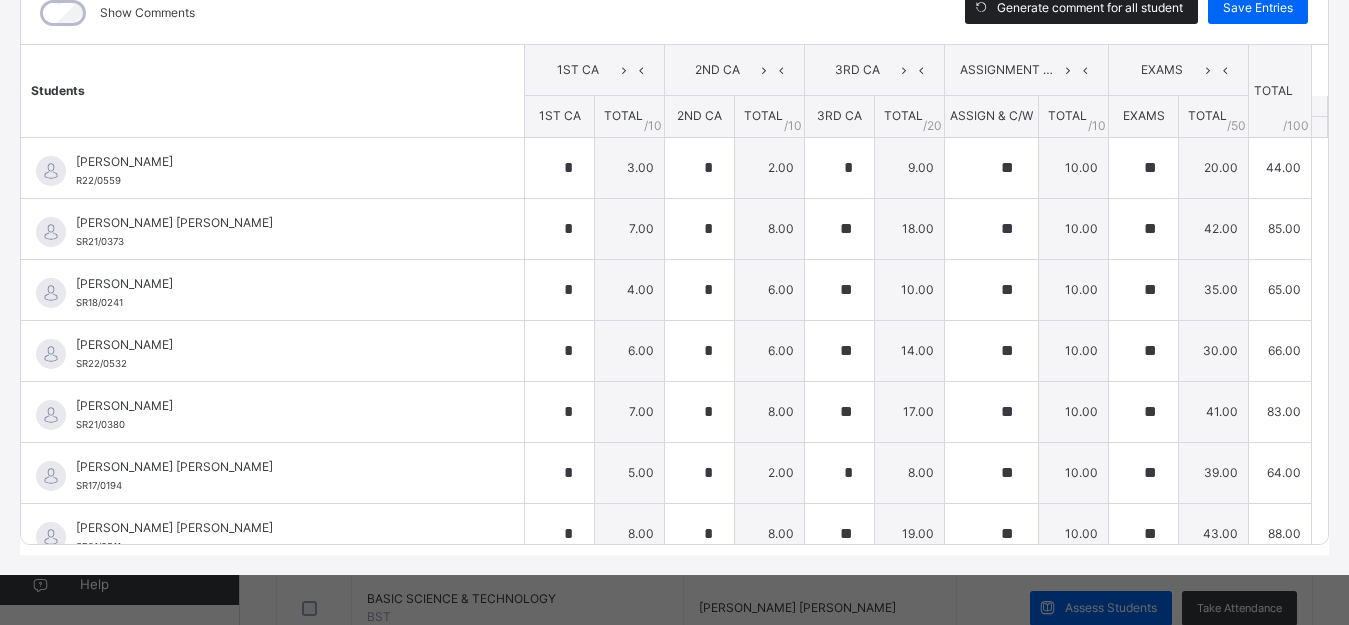 type on "*" 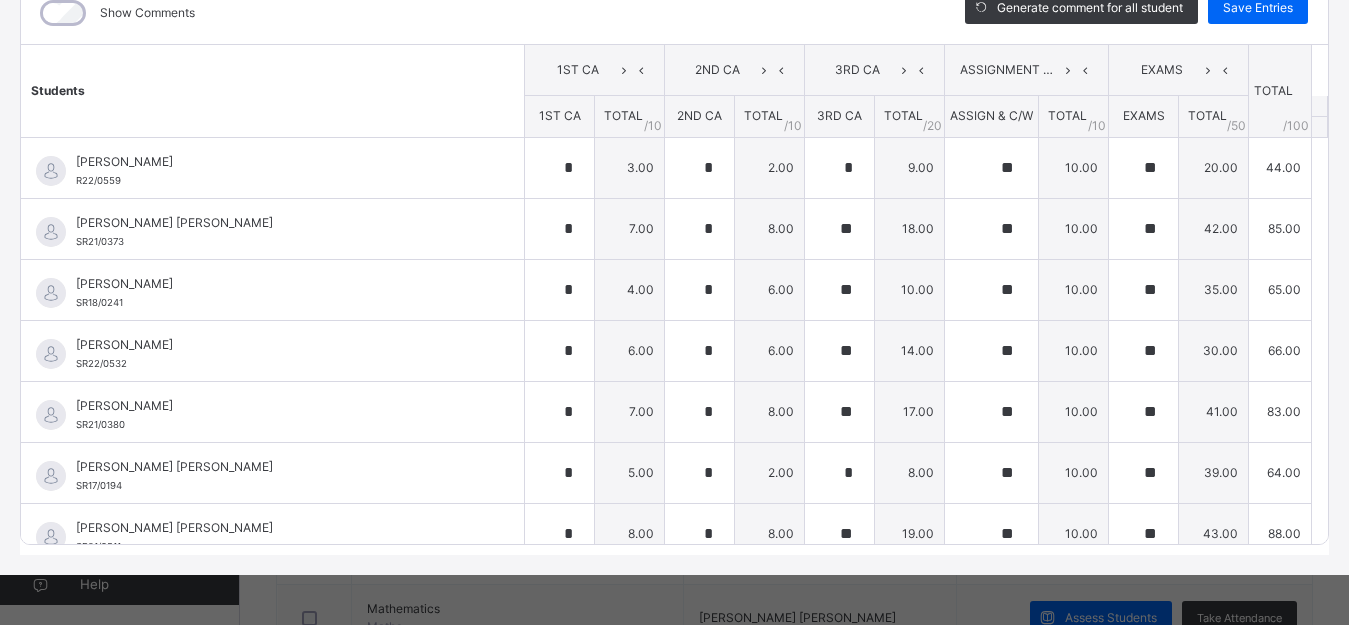 scroll, scrollTop: 40, scrollLeft: 0, axis: vertical 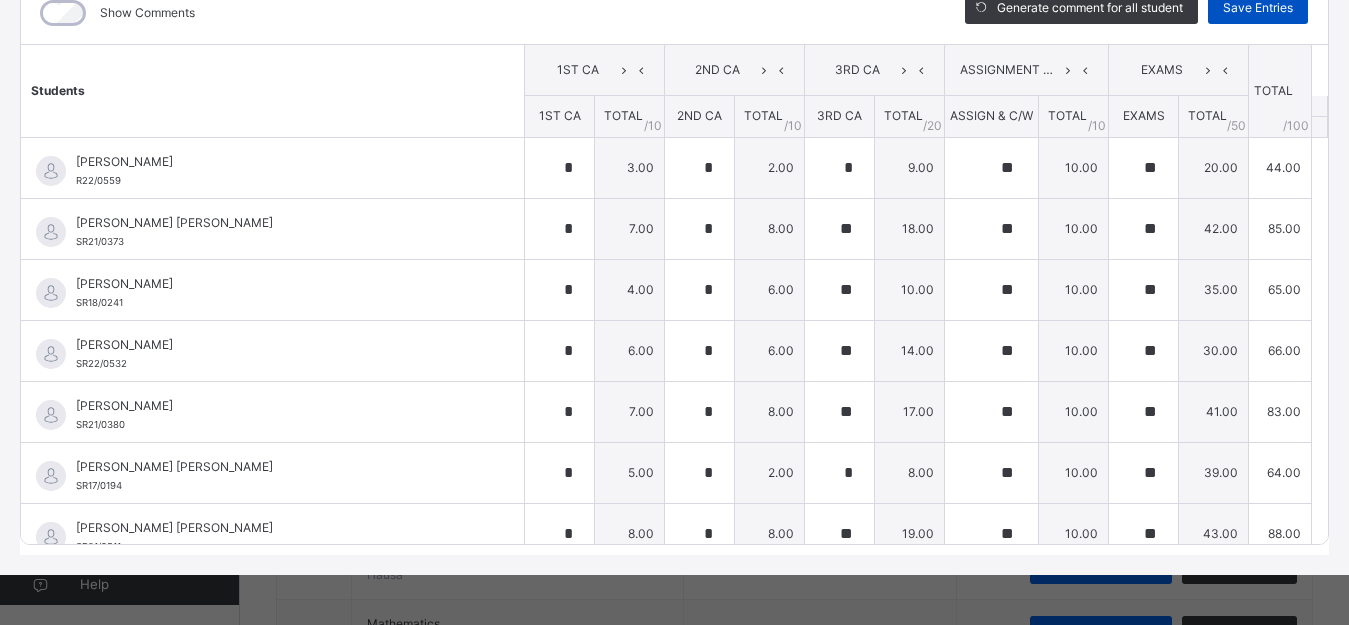 click on "Save Entries" at bounding box center [1258, 8] 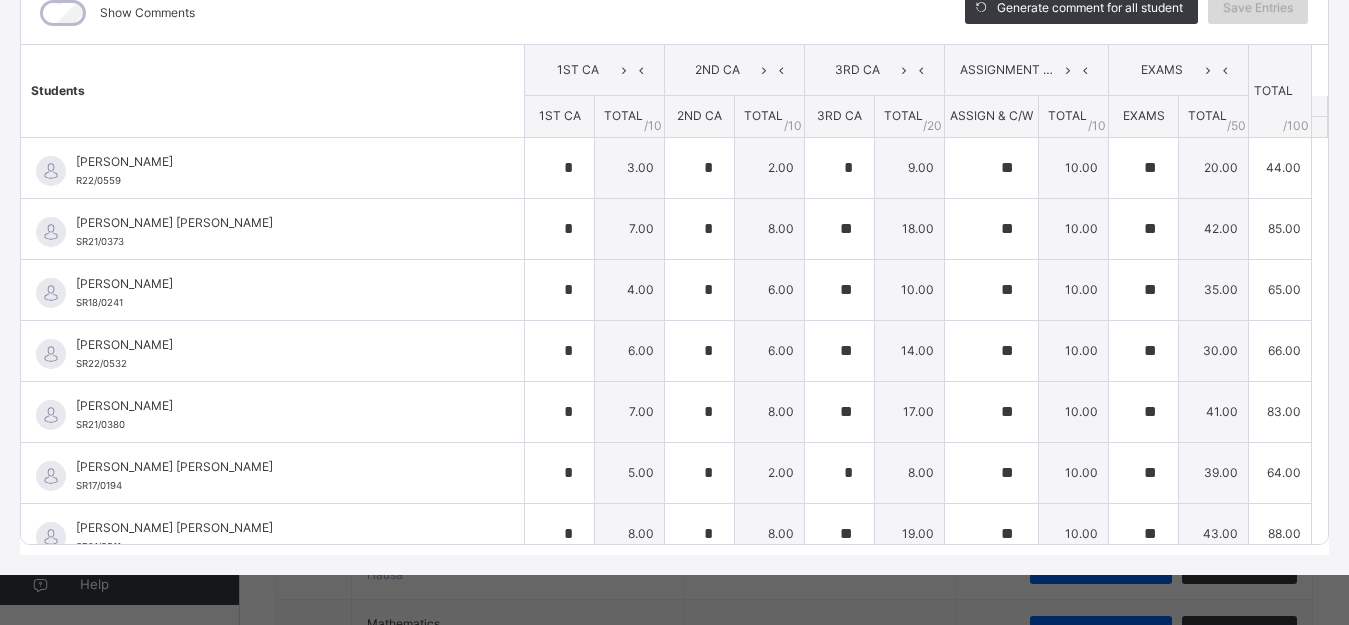 click on "Save Entries" at bounding box center [1258, 8] 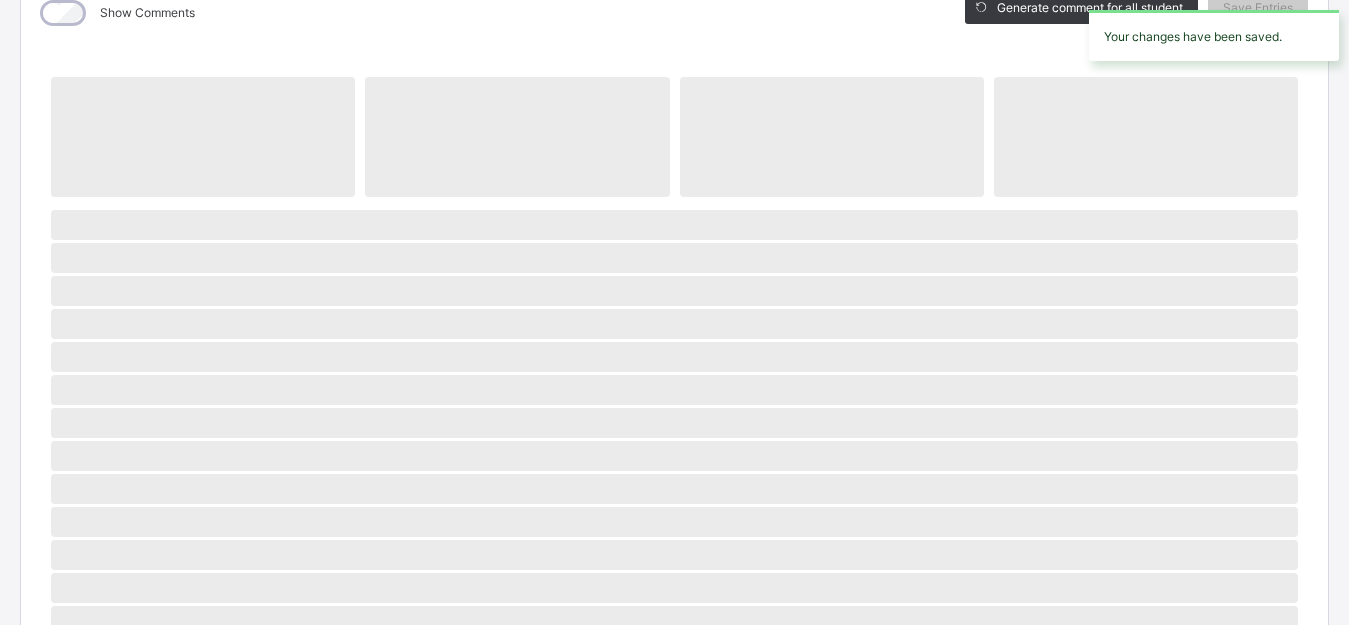 click on "Your changes have been saved." at bounding box center [1214, 35] 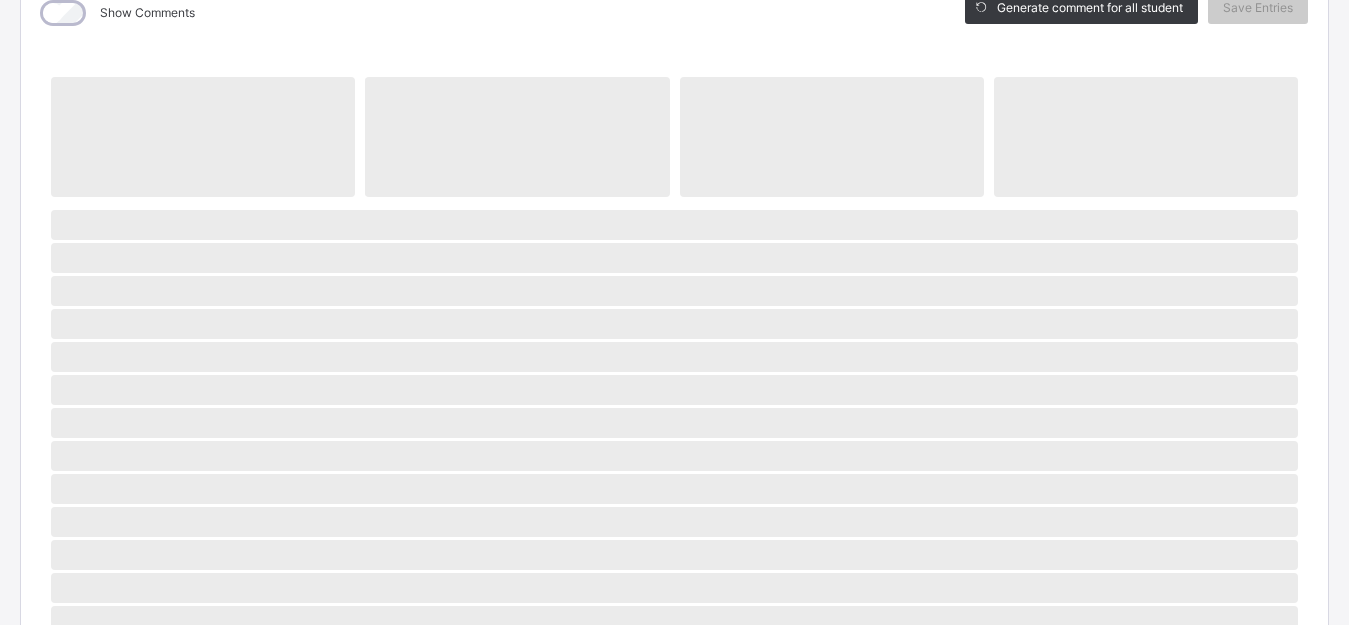 click 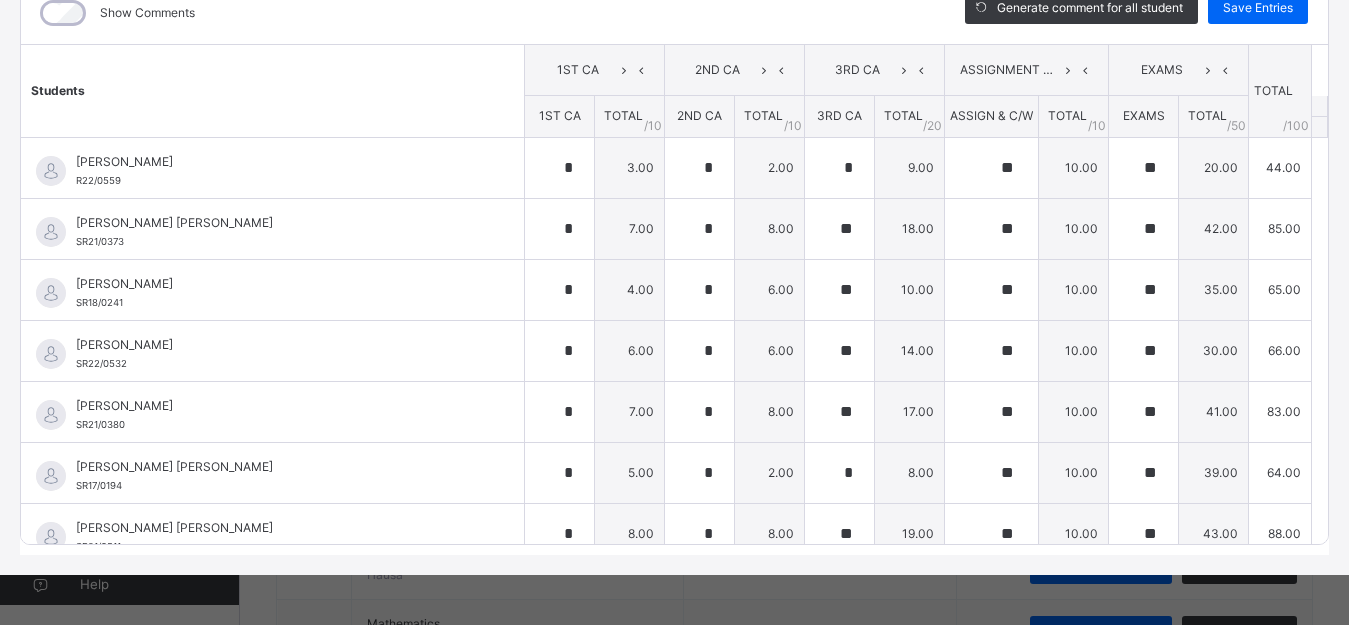 drag, startPoint x: 1301, startPoint y: 166, endPoint x: 1365, endPoint y: 189, distance: 68.007355 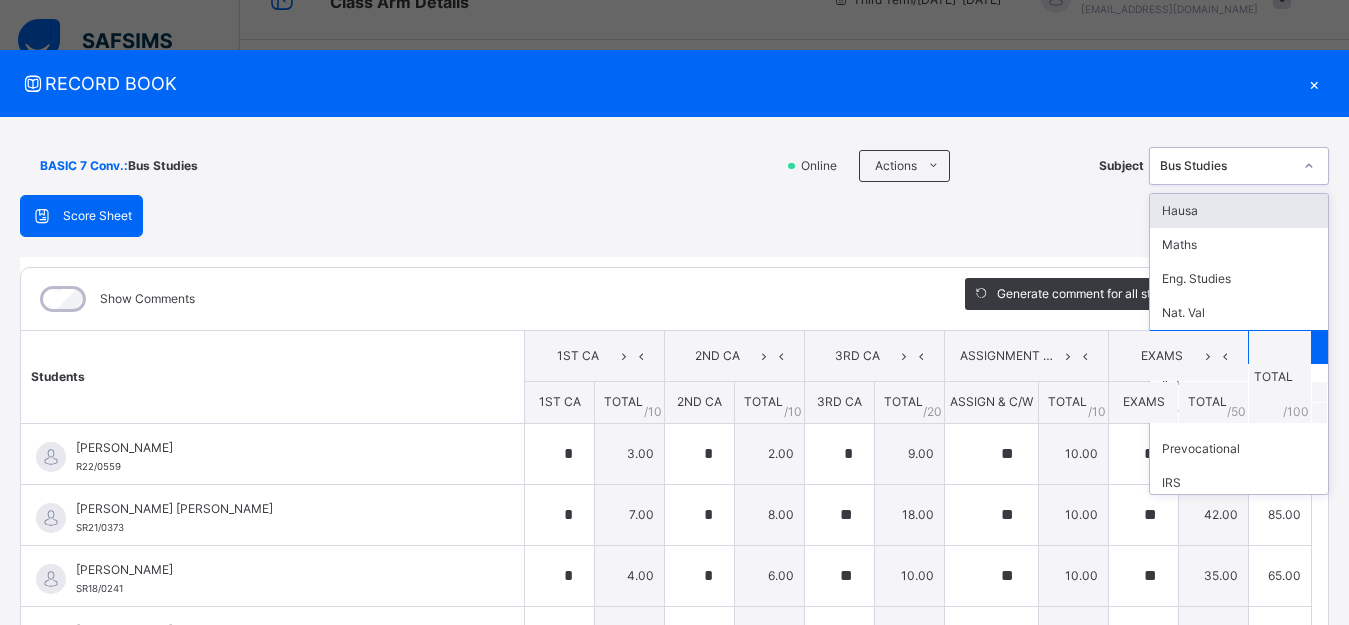 click on "Hausa" at bounding box center [1239, 211] 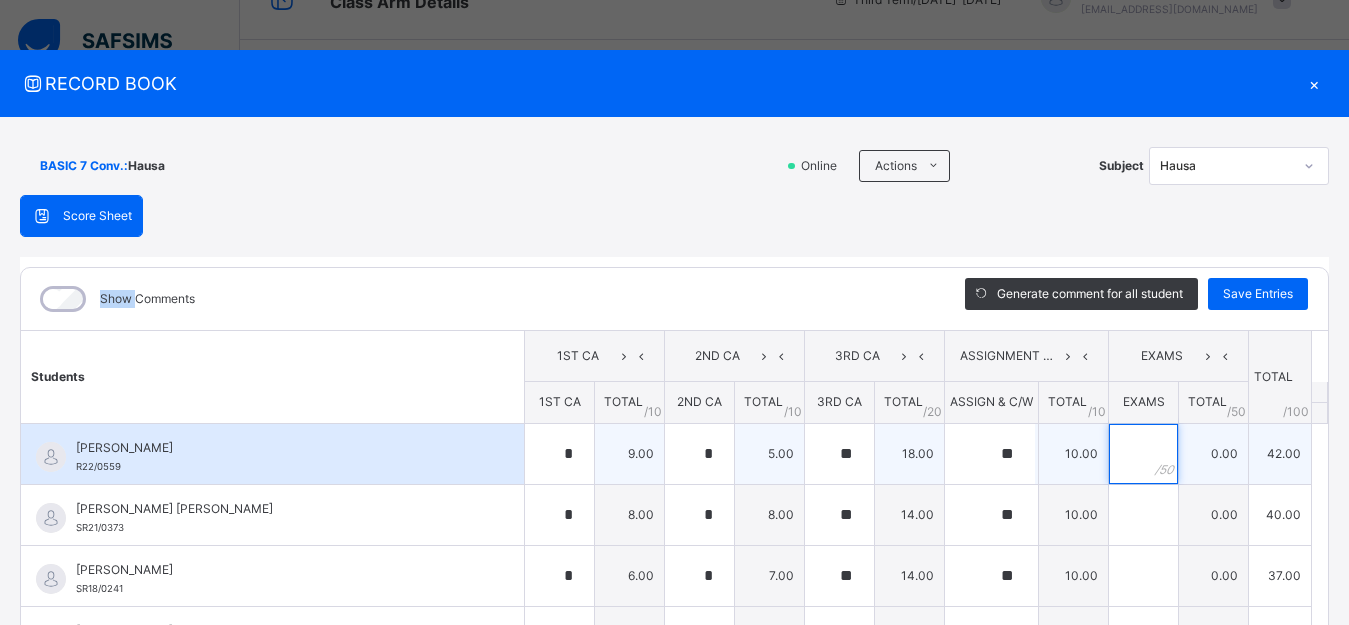 click at bounding box center (1143, 454) 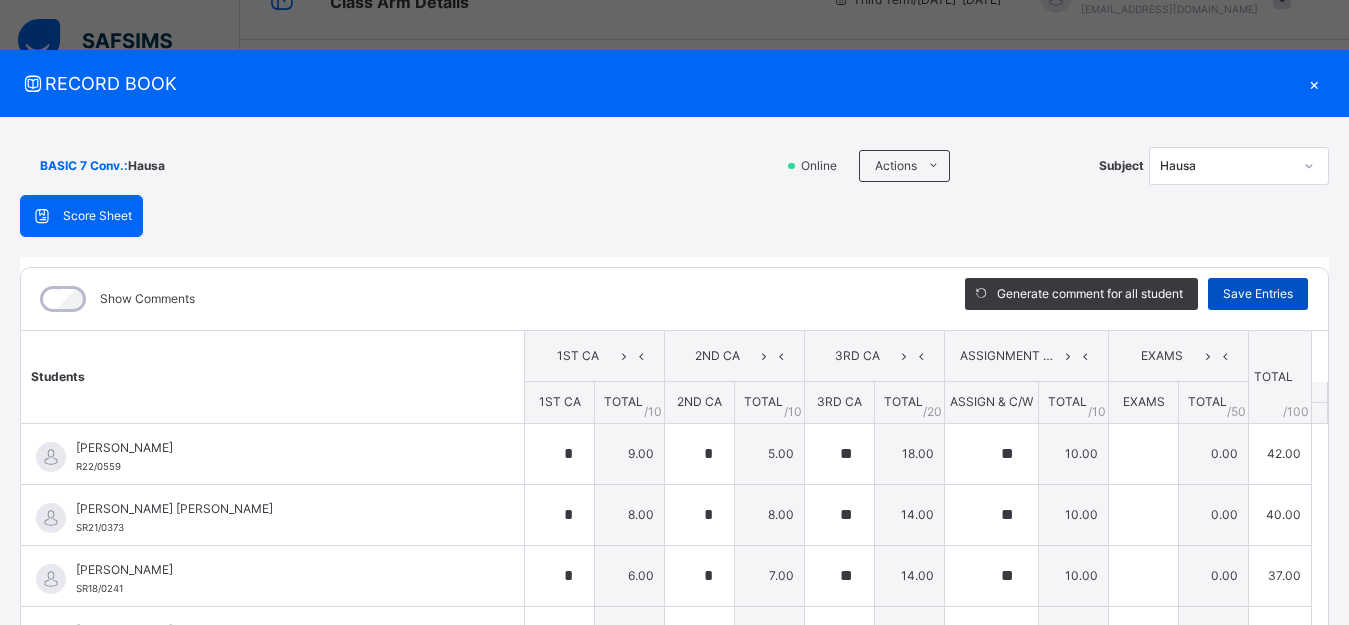 click on "Save Entries" at bounding box center [1258, 294] 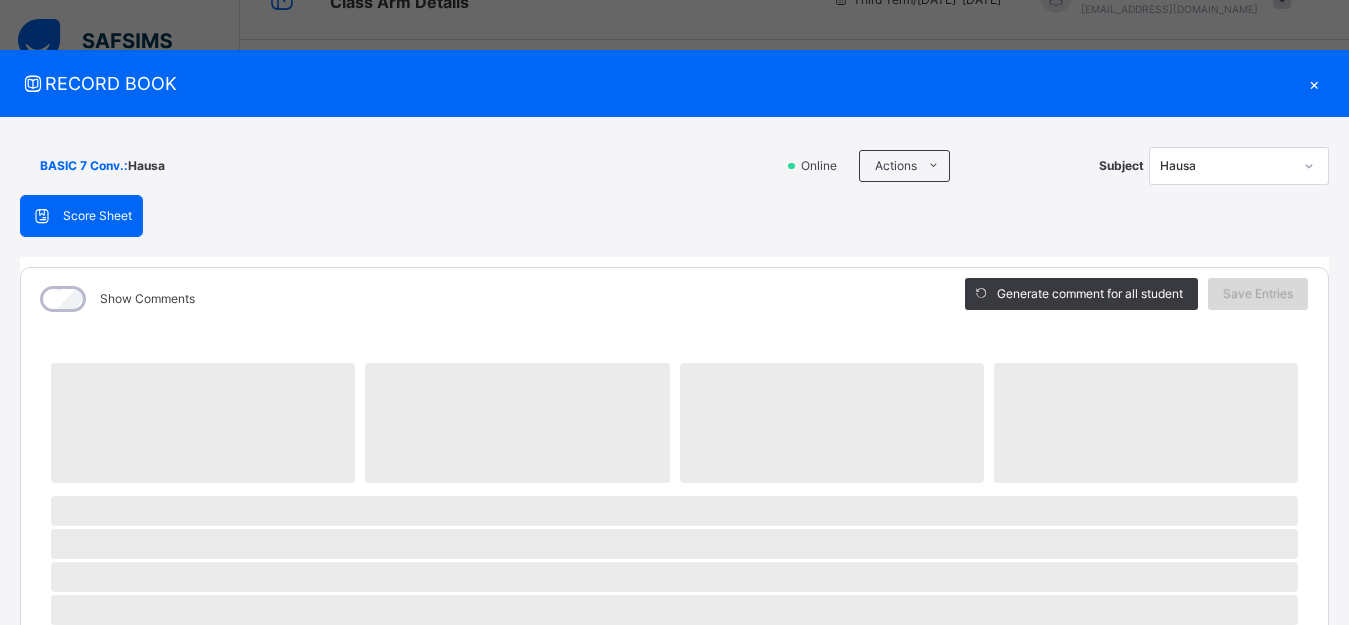 click on "Save Entries" at bounding box center [1258, 294] 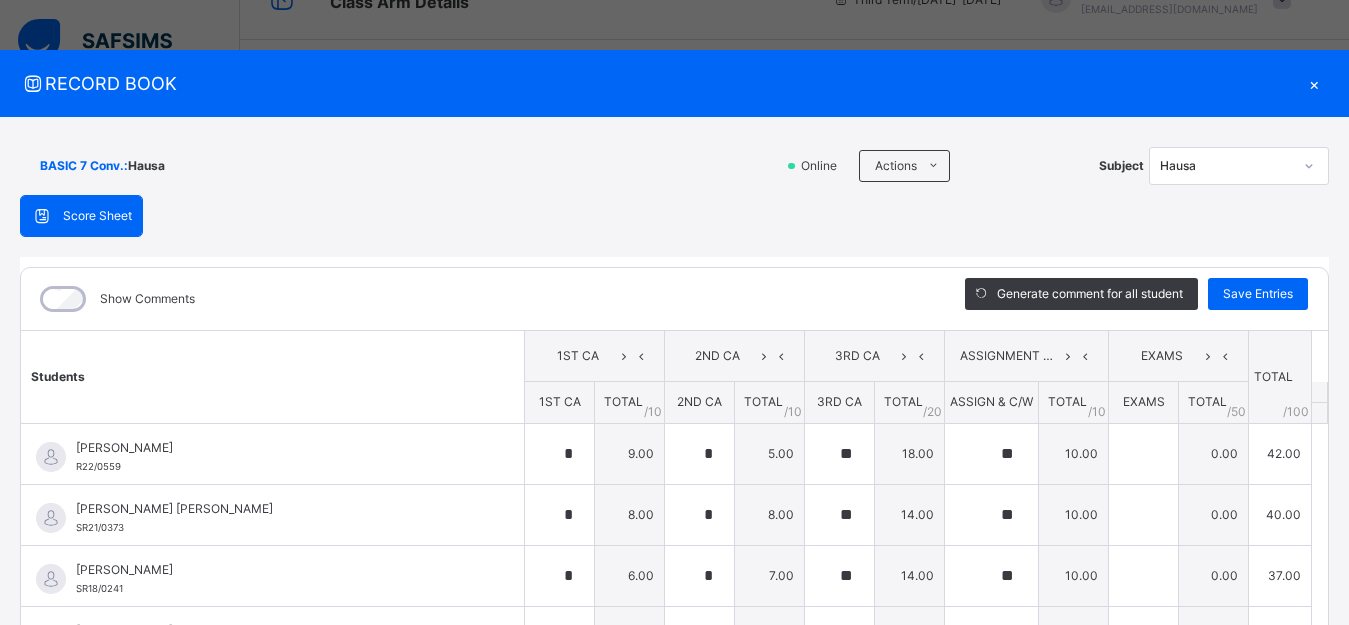 click on "BASIC 7   Conv. :   Hausa Online Actions  Download Empty Score Sheet  Upload/map score sheet Subject  Hausa AL-ANSAR ACADEMY Date: [DATE] 11:36:18 am Score Sheet Score Sheet Show Comments   Generate comment for all student   Save Entries Class Level:  BASIC 7   Conv. Subject:  Hausa Session:  2024/2025 Session Session:  Third Term Students 1ST [GEOGRAPHIC_DATA] 2ND CA 3RD CA  ASSIGNMENT & CLASS WORK EXAMS TOTAL /100 Comment 1ST CA TOTAL / 10 2ND CA TOTAL / 10 3RD CA TOTAL / 20 ASSIGN & C/W TOTAL / 10 EXAMS TOTAL / 50 [PERSON_NAME] R22/0559 [PERSON_NAME] R22/0559 * 9.00 * 5.00 ** 18.00 ** 10.00 0.00 42.00 Generate comment 0 / 250   ×   Subject Teacher’s Comment Generate and see in full the comment developed by the AI with an option to regenerate the comment [PERSON_NAME] [PERSON_NAME]   R22/0559   Total 42.00  / 100.00 [PERSON_NAME] Bot   Regenerate     Use this comment   [PERSON_NAME] [PERSON_NAME] SR21/0373 [PERSON_NAME] [PERSON_NAME] SR21/0373 * 8.00 * 8.00 ** 14.00 ** 10.00 0.00 40.00 Generate comment 0 / 250   ×   JS      /" at bounding box center (674, 489) 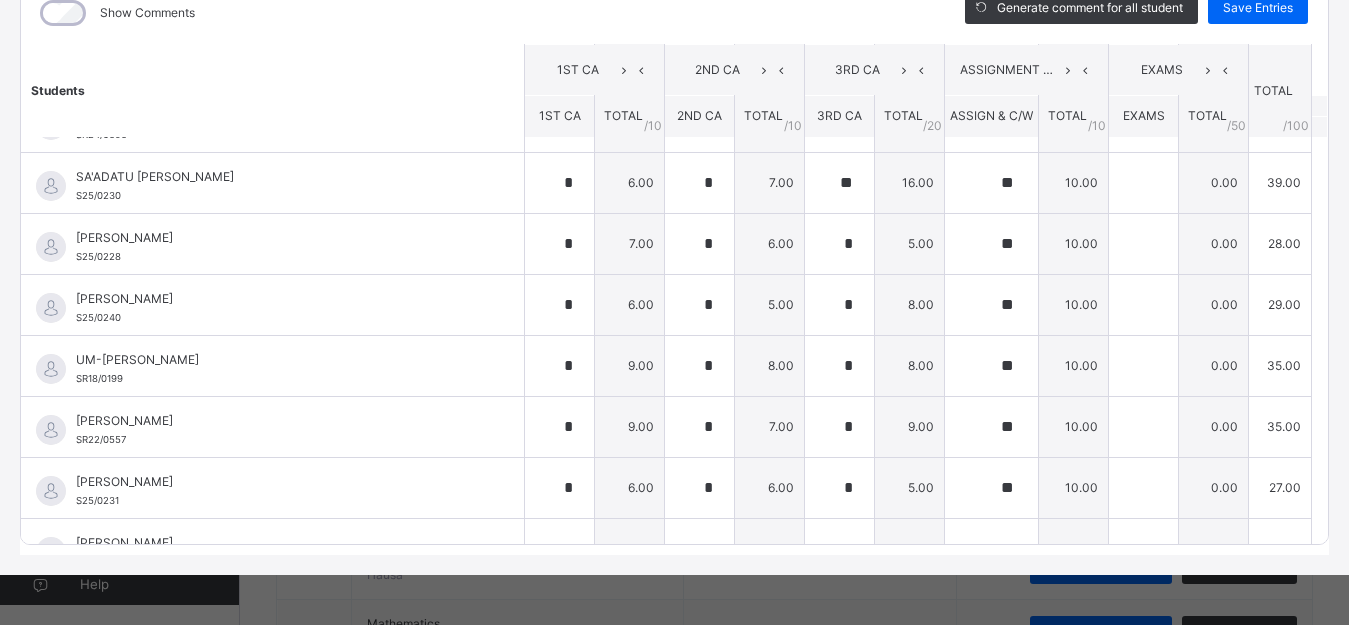 scroll, scrollTop: 1040, scrollLeft: 0, axis: vertical 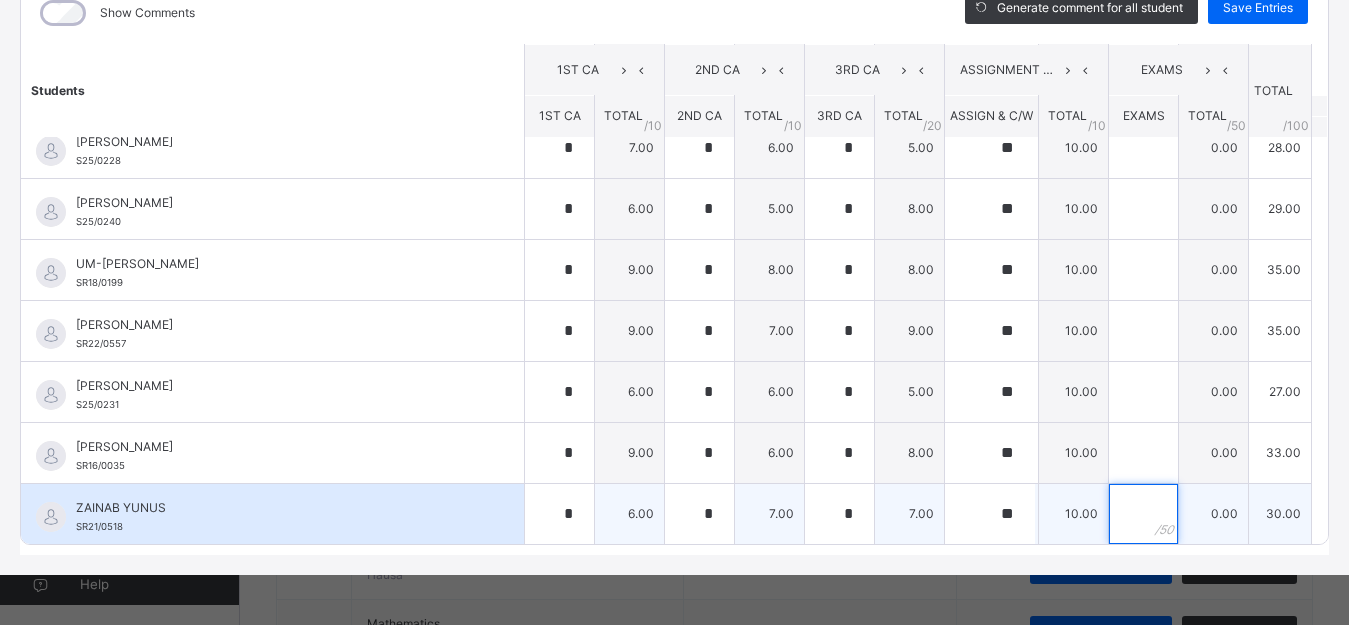click at bounding box center [1143, 514] 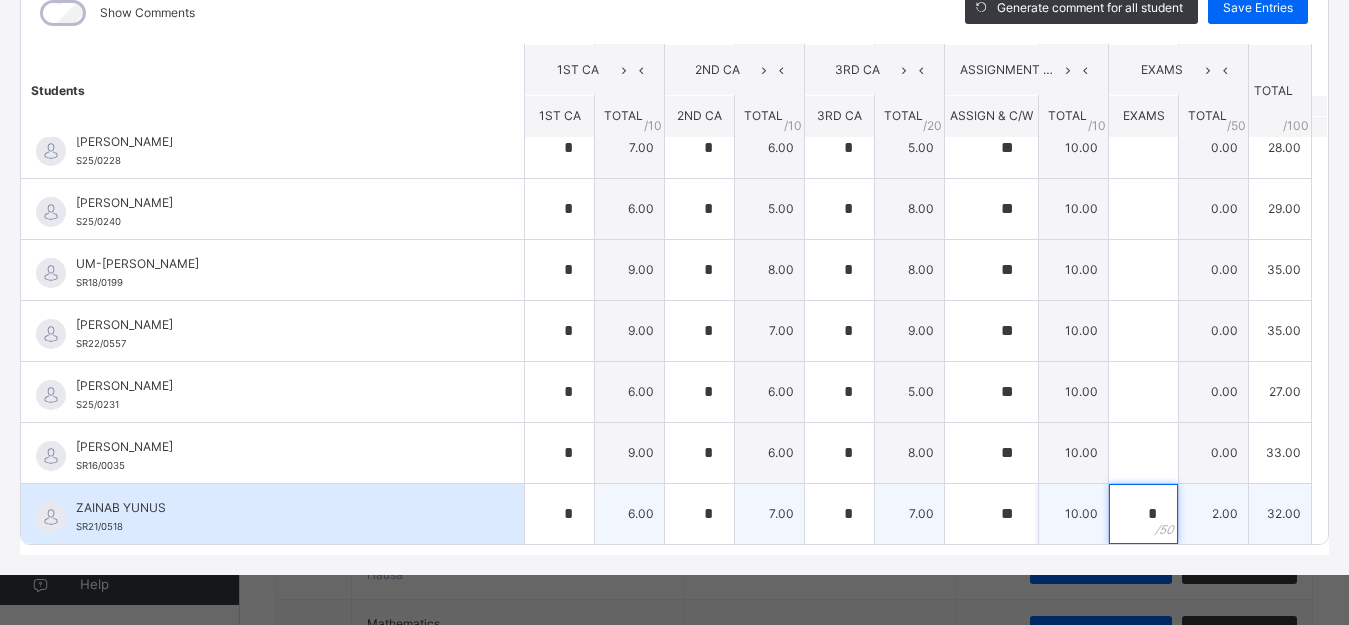 click on "*" at bounding box center (1143, 514) 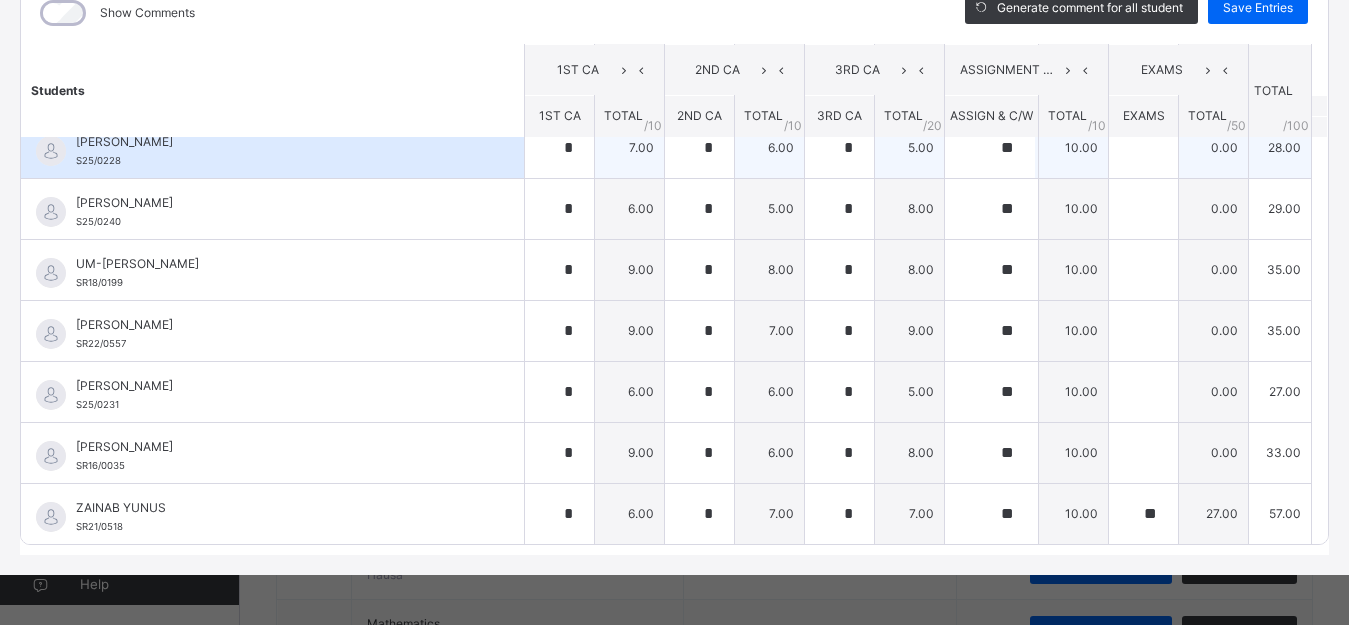 click on "[PERSON_NAME] S25/0228 [PERSON_NAME] S25/0228 * 7.00 * 6.00 * 5.00 ** 10.00 0.00 28.00 Generate comment 0 / 250" at bounding box center [674, 147] 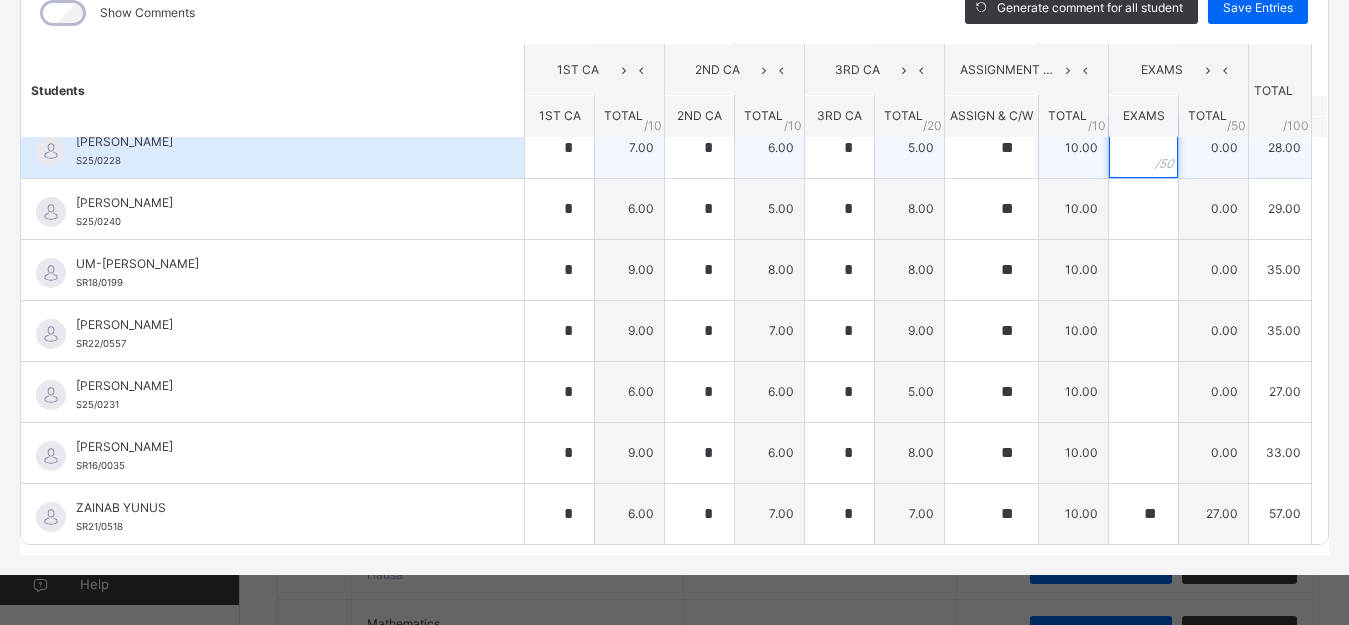 click at bounding box center [1143, 148] 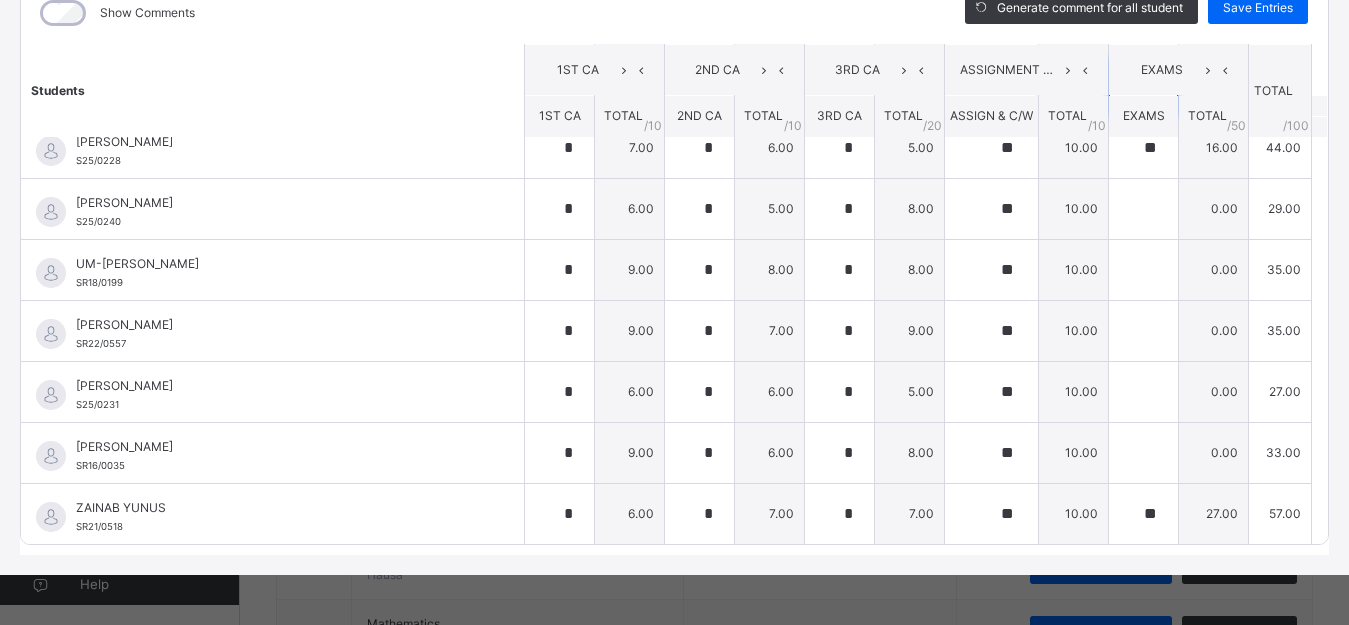 click at bounding box center [1143, 87] 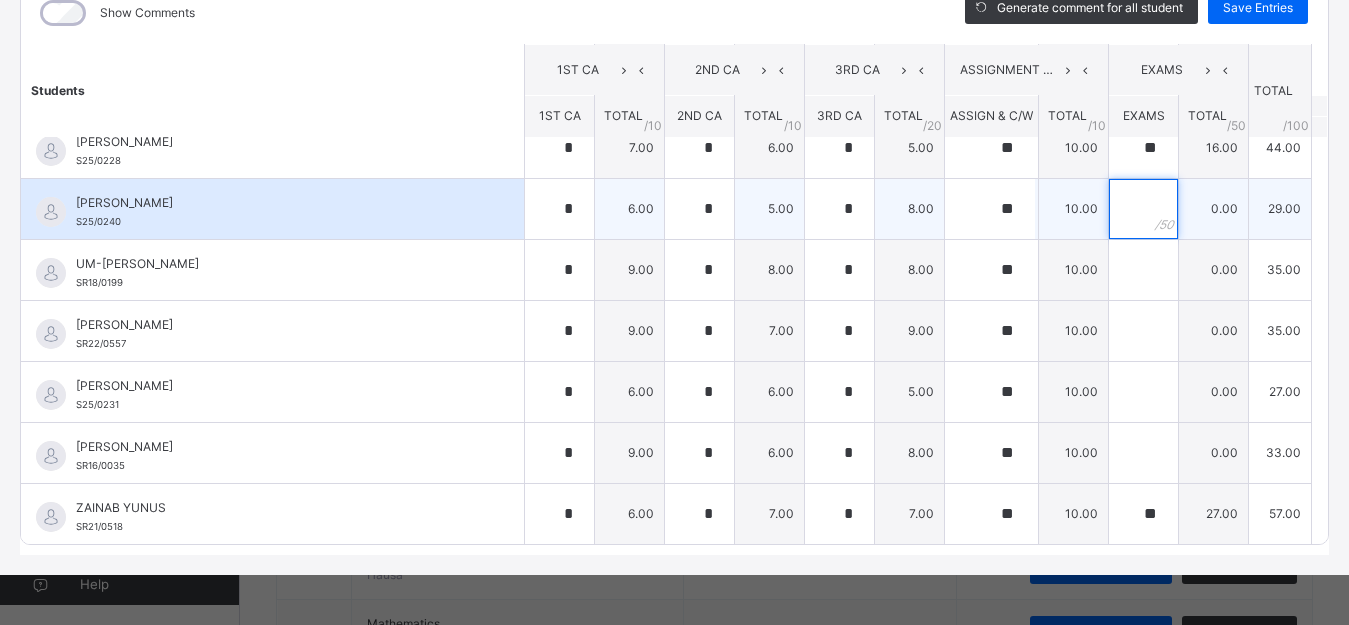 click at bounding box center (1143, 209) 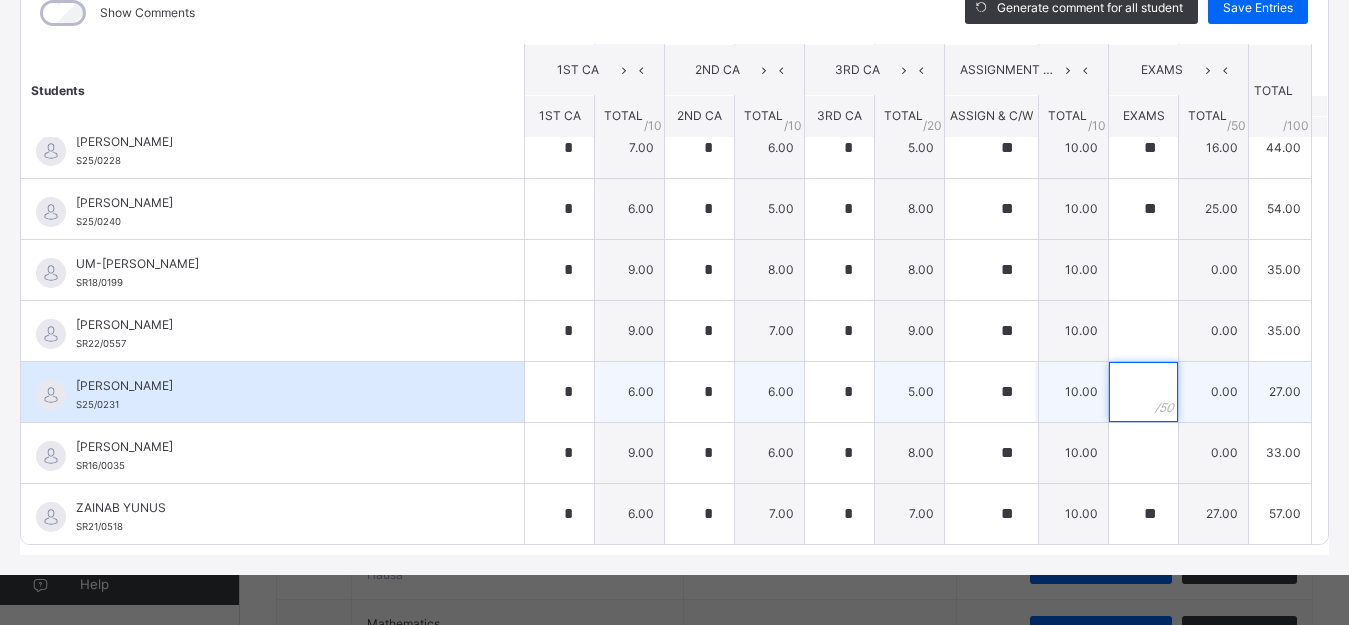 click at bounding box center (1143, 392) 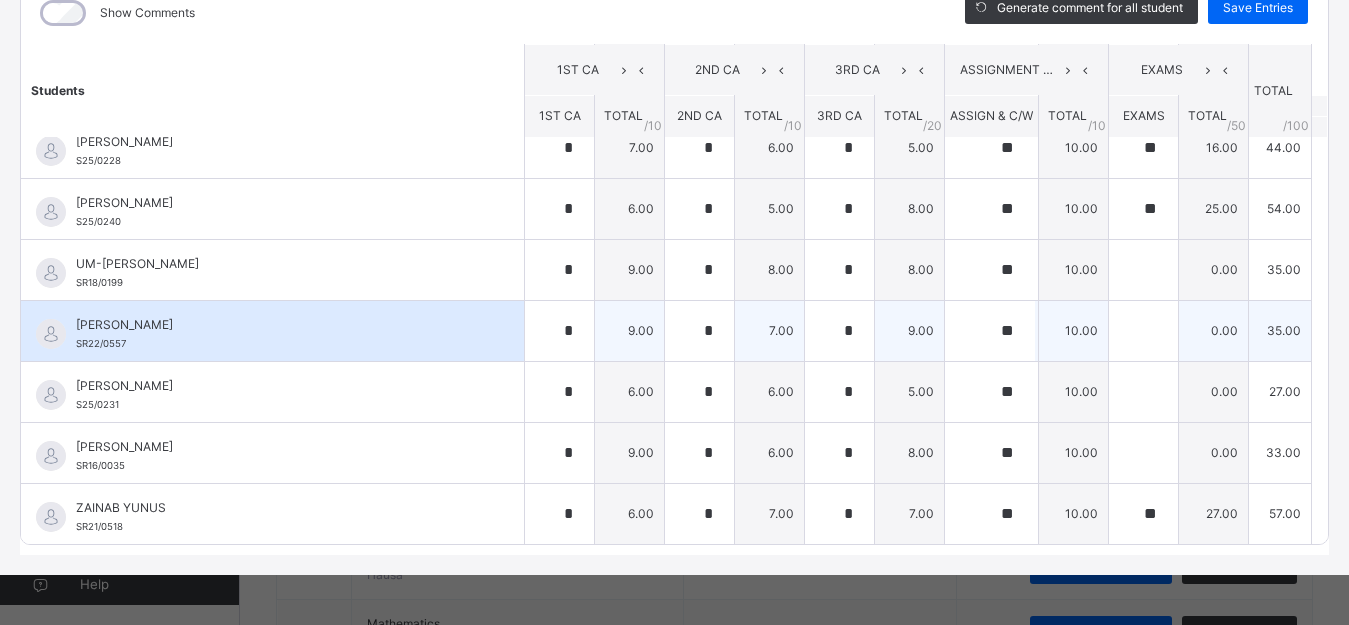 click on "10.00" at bounding box center [1074, 330] 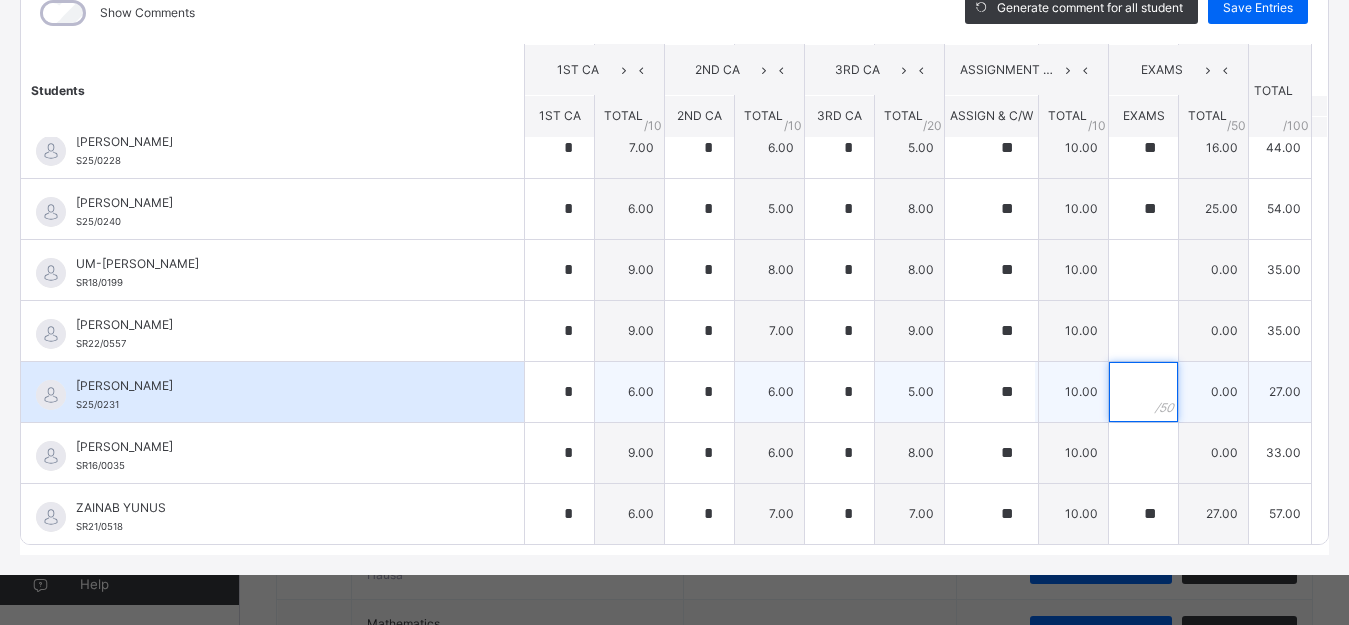 click at bounding box center (1143, 392) 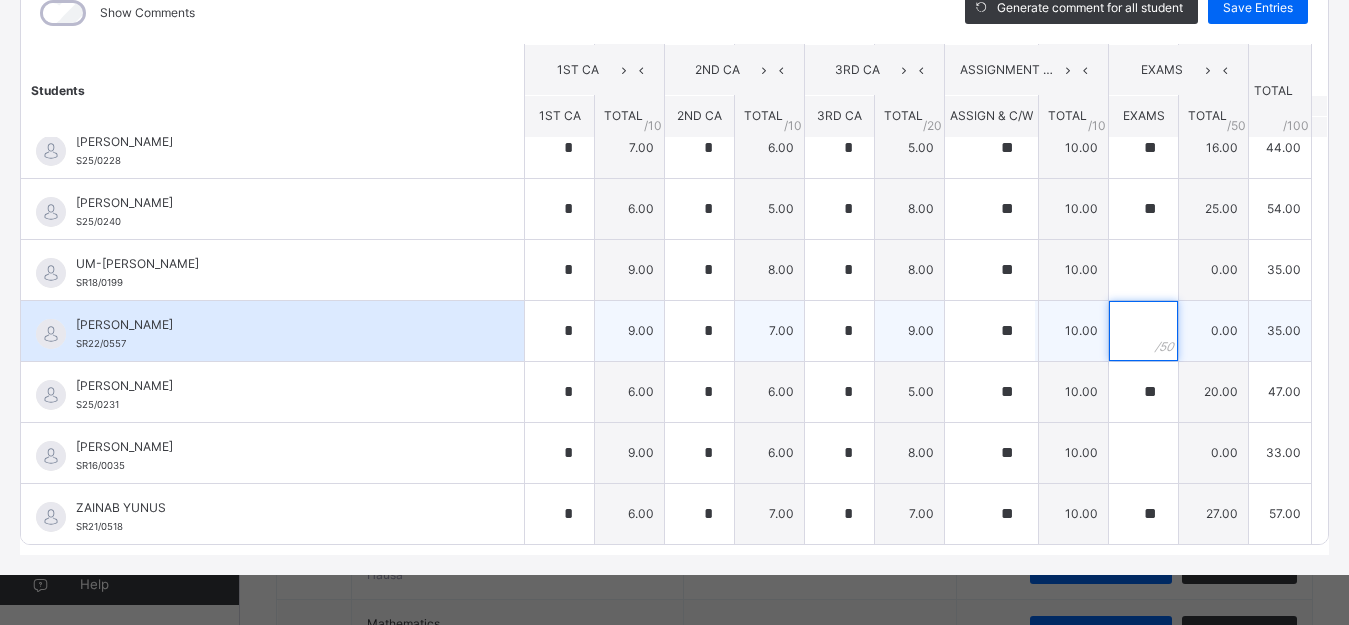 click at bounding box center (1143, 331) 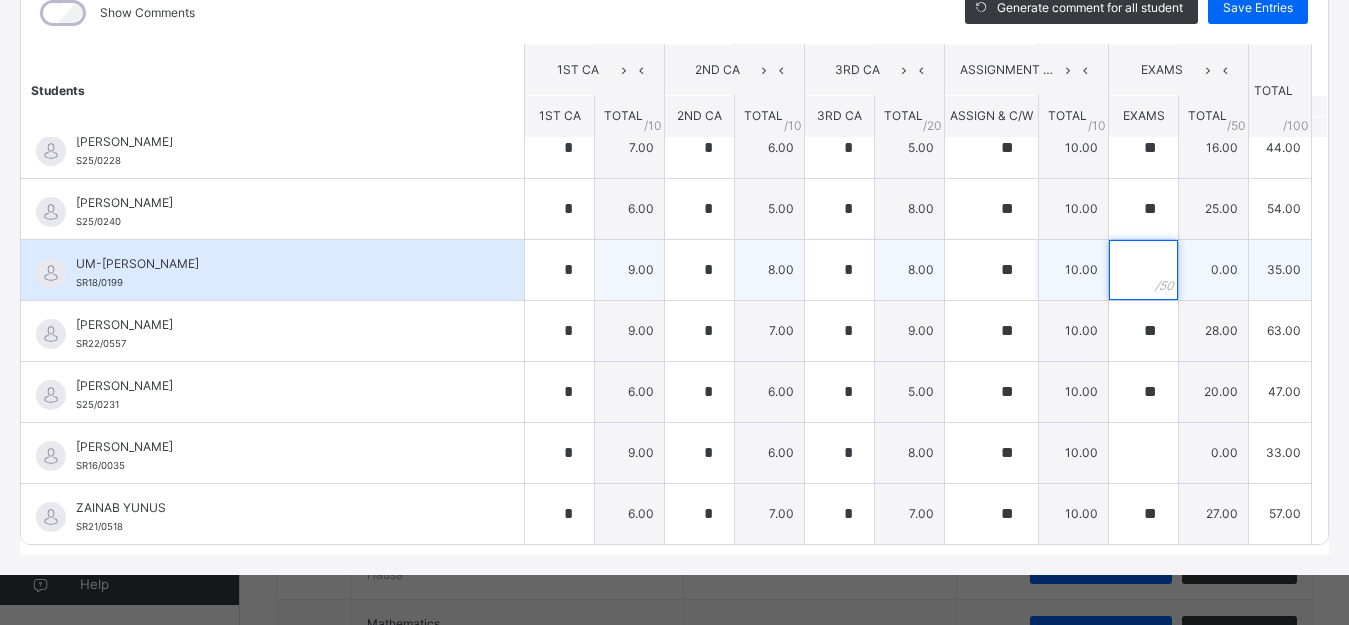 click at bounding box center (1143, 270) 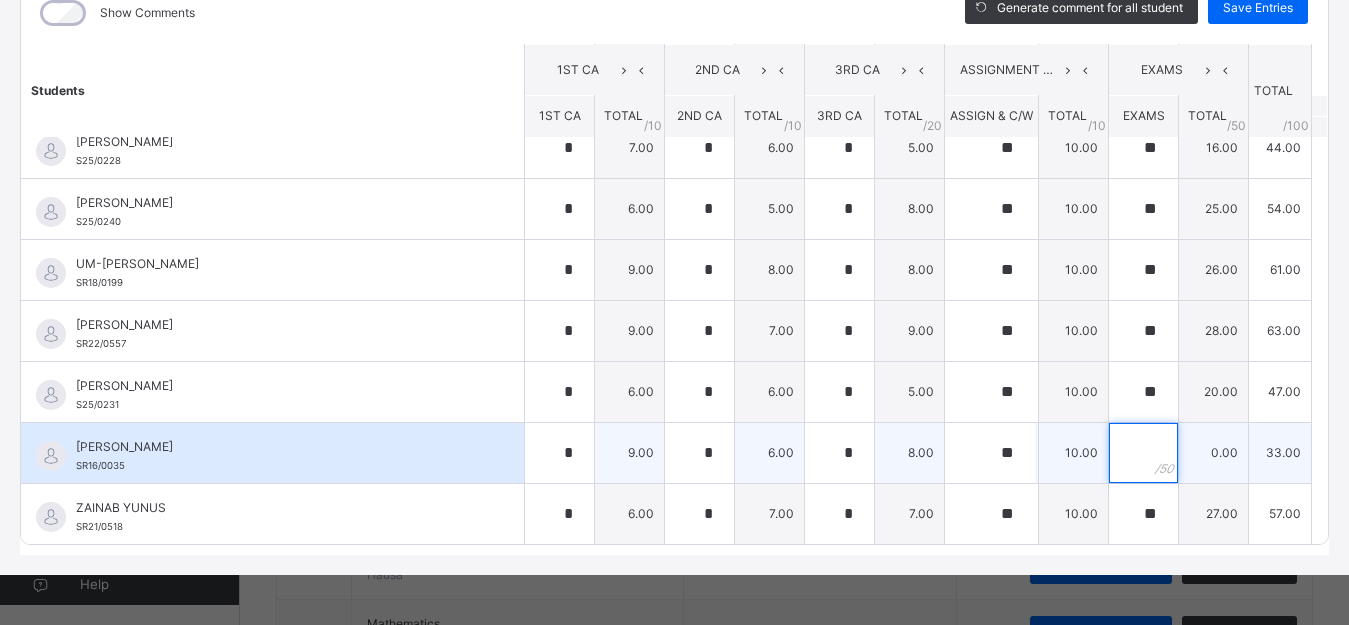 click at bounding box center (1143, 453) 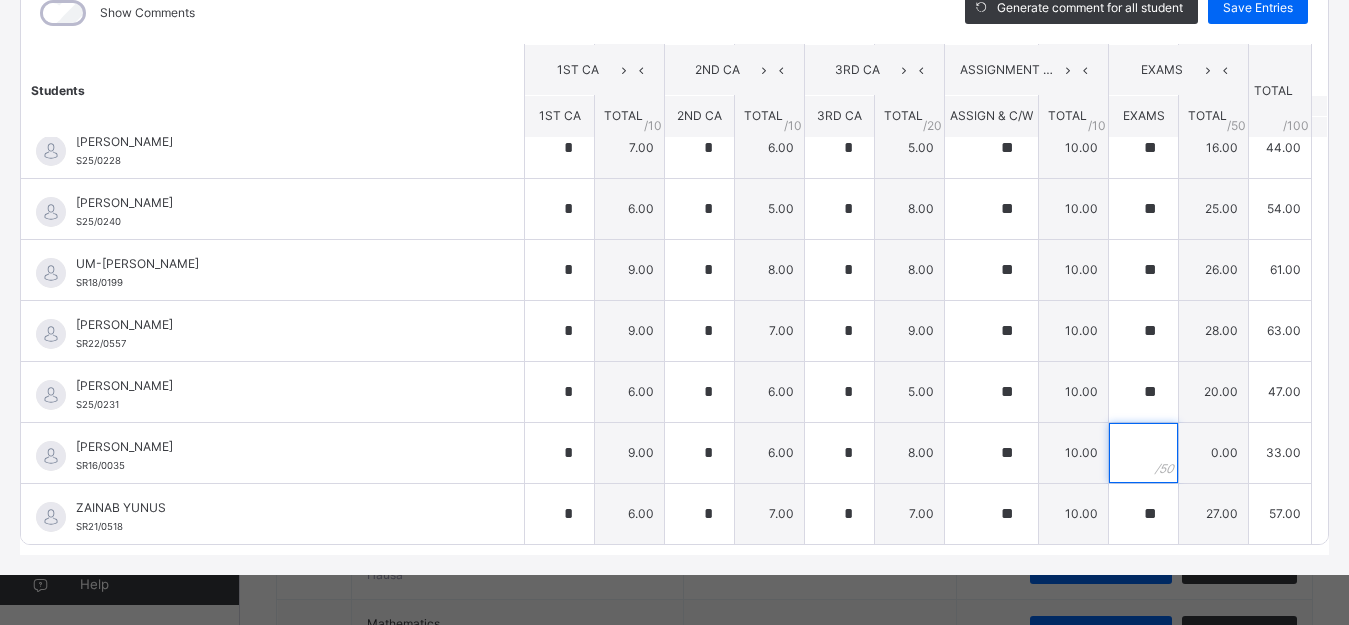 scroll, scrollTop: 1078, scrollLeft: 0, axis: vertical 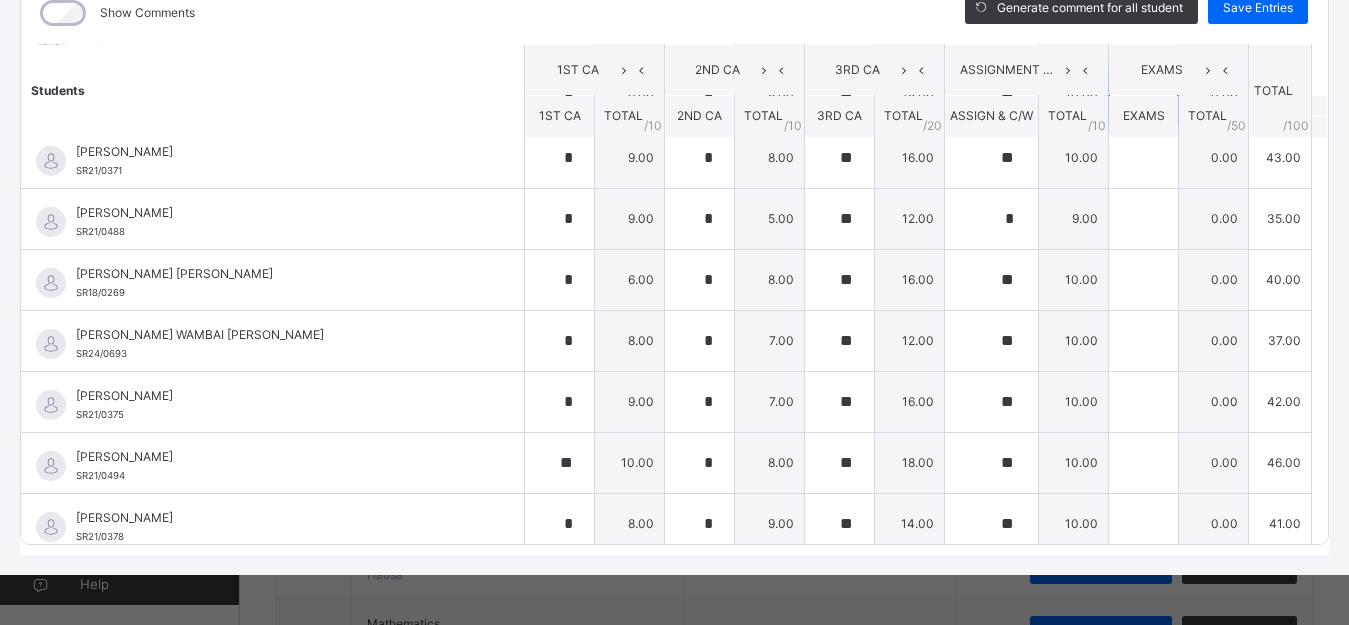 click at bounding box center (1143, 97) 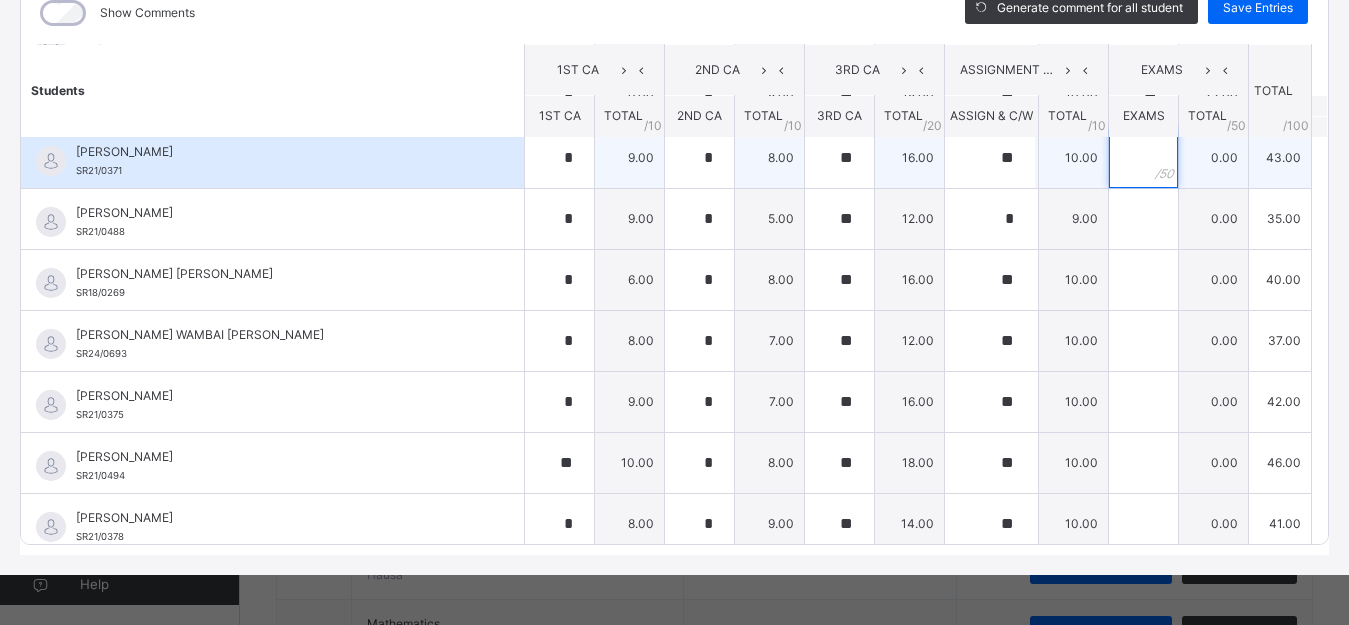 click at bounding box center (1143, 158) 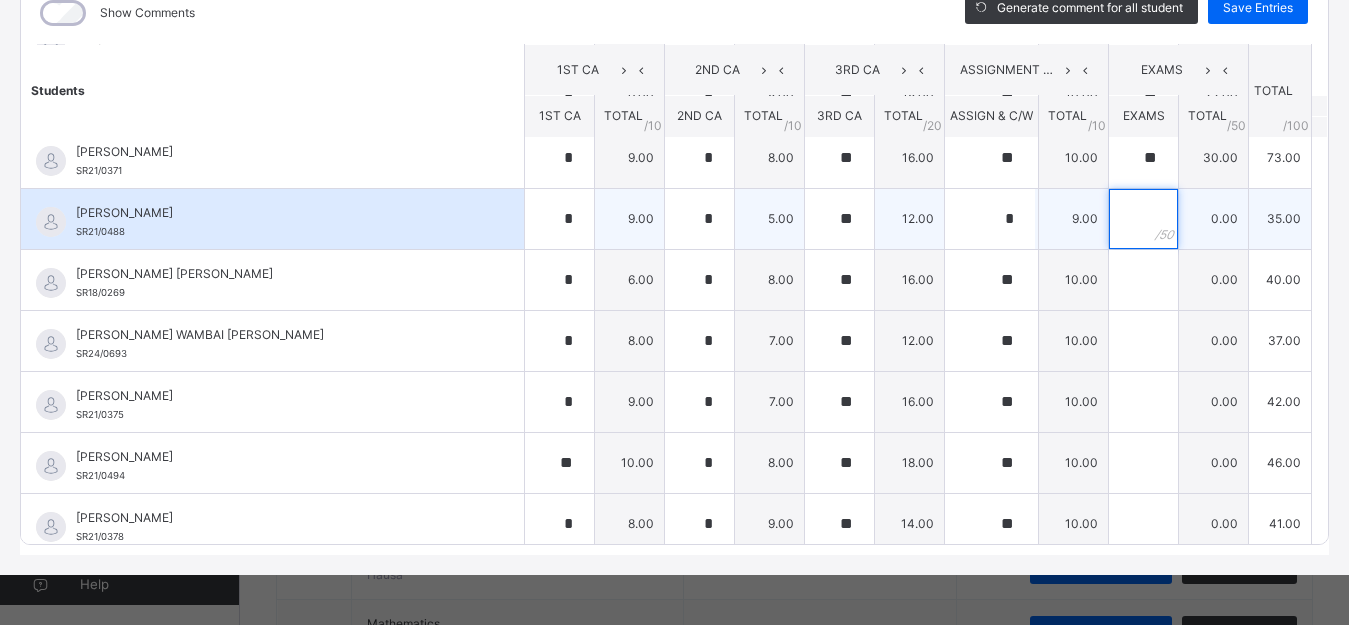 click at bounding box center [1143, 219] 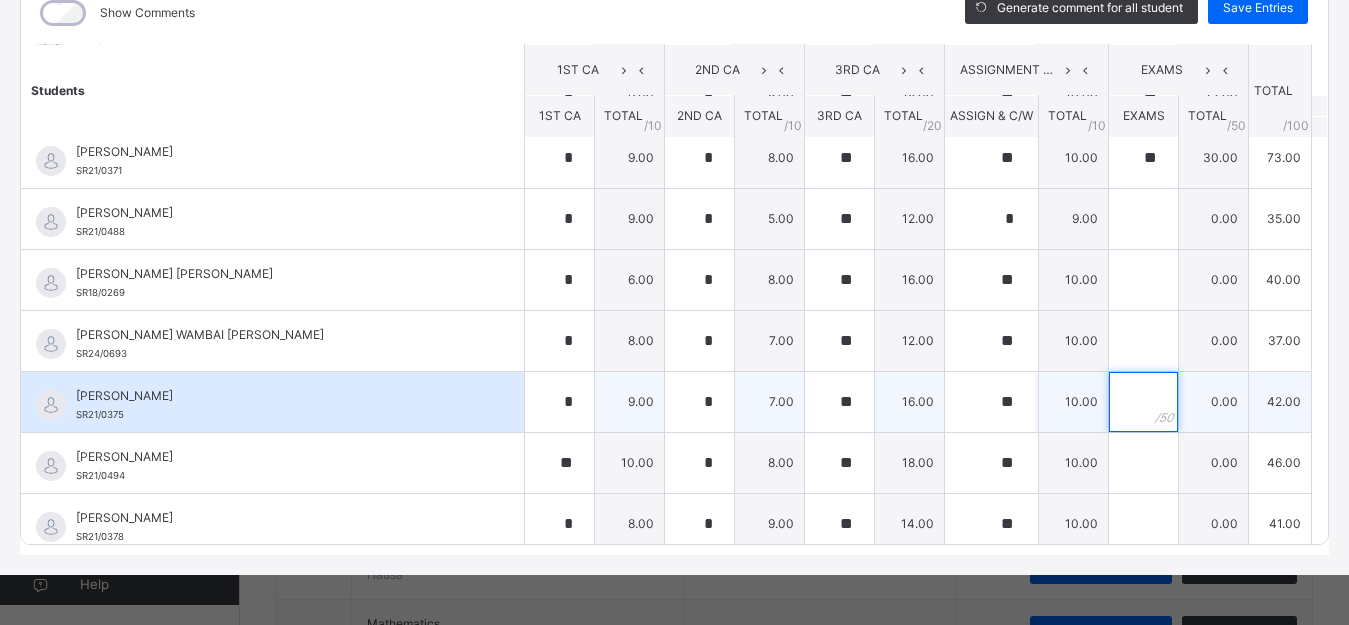 click at bounding box center [1143, 402] 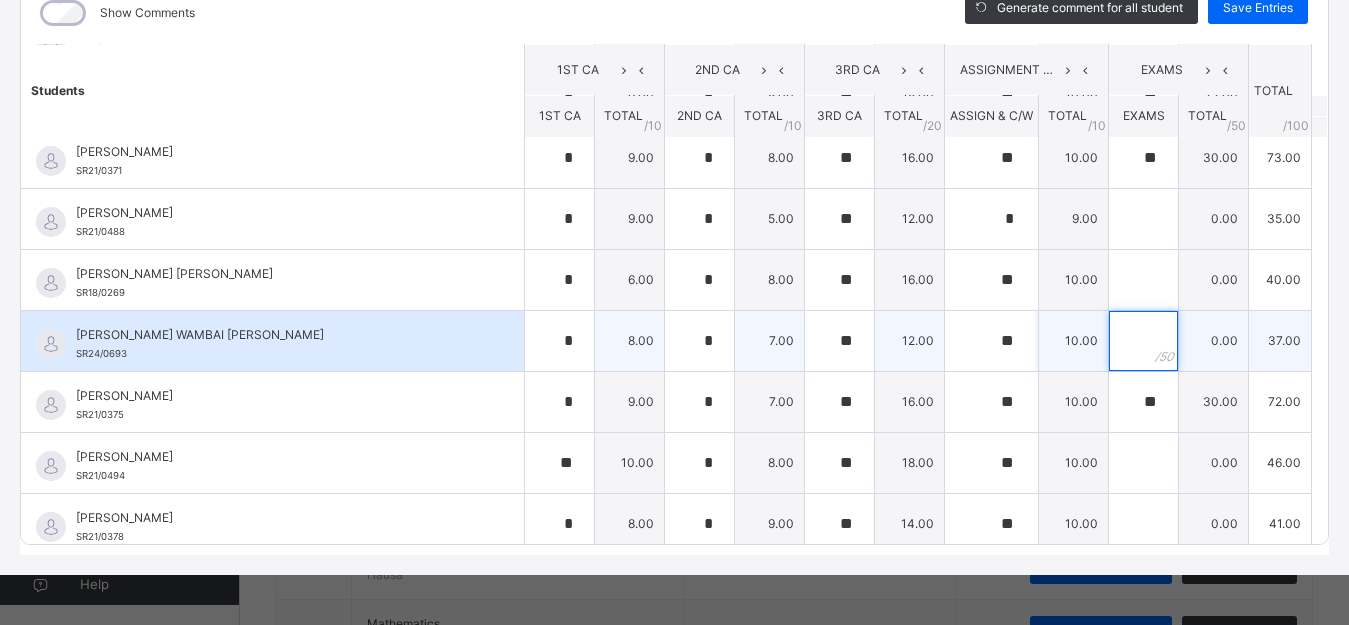 click at bounding box center (1143, 341) 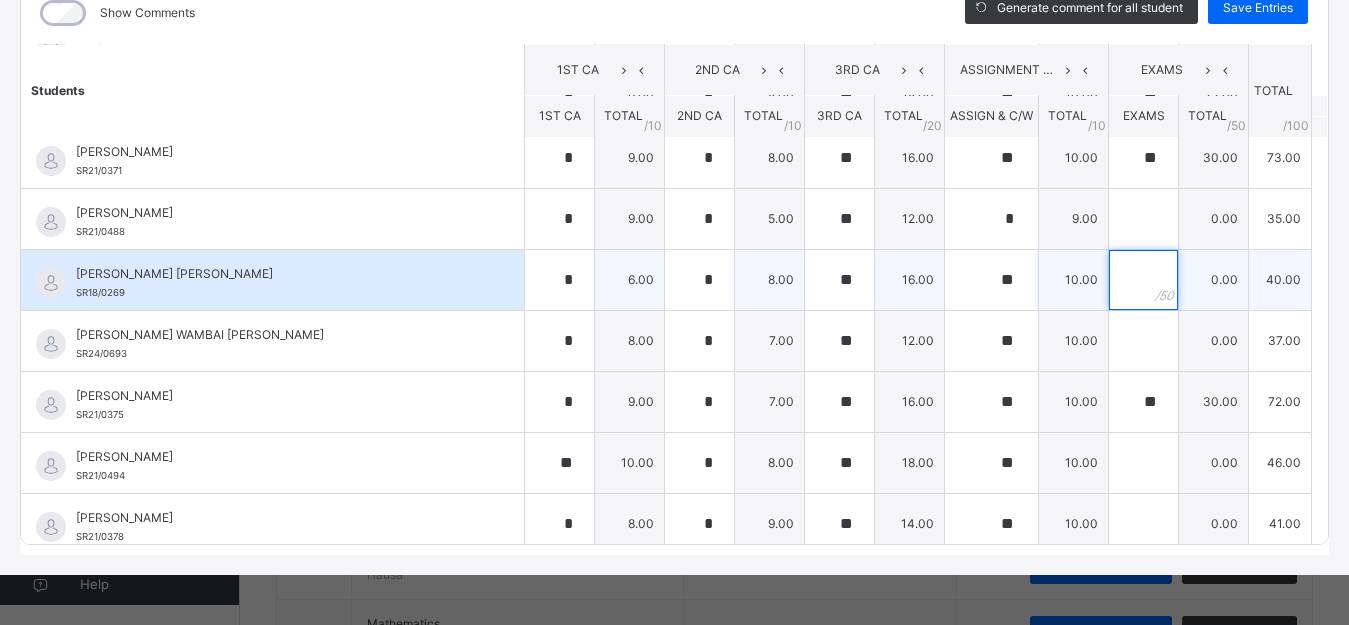click at bounding box center (1143, 280) 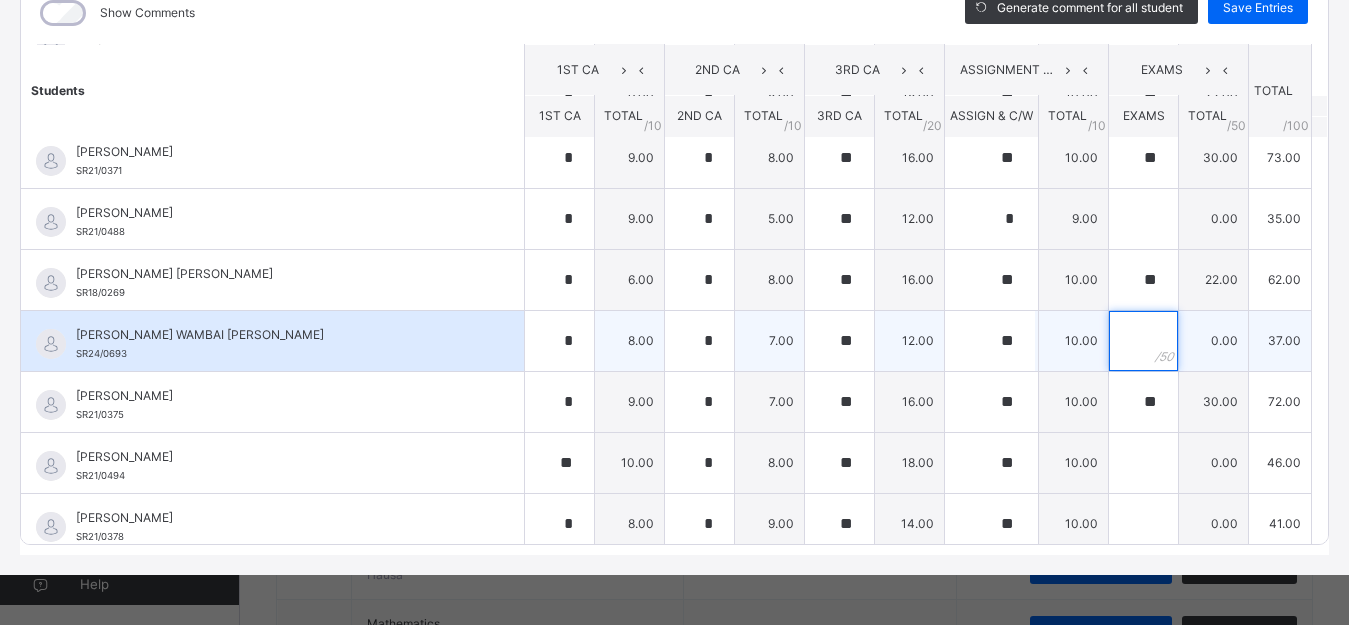 click at bounding box center (1143, 341) 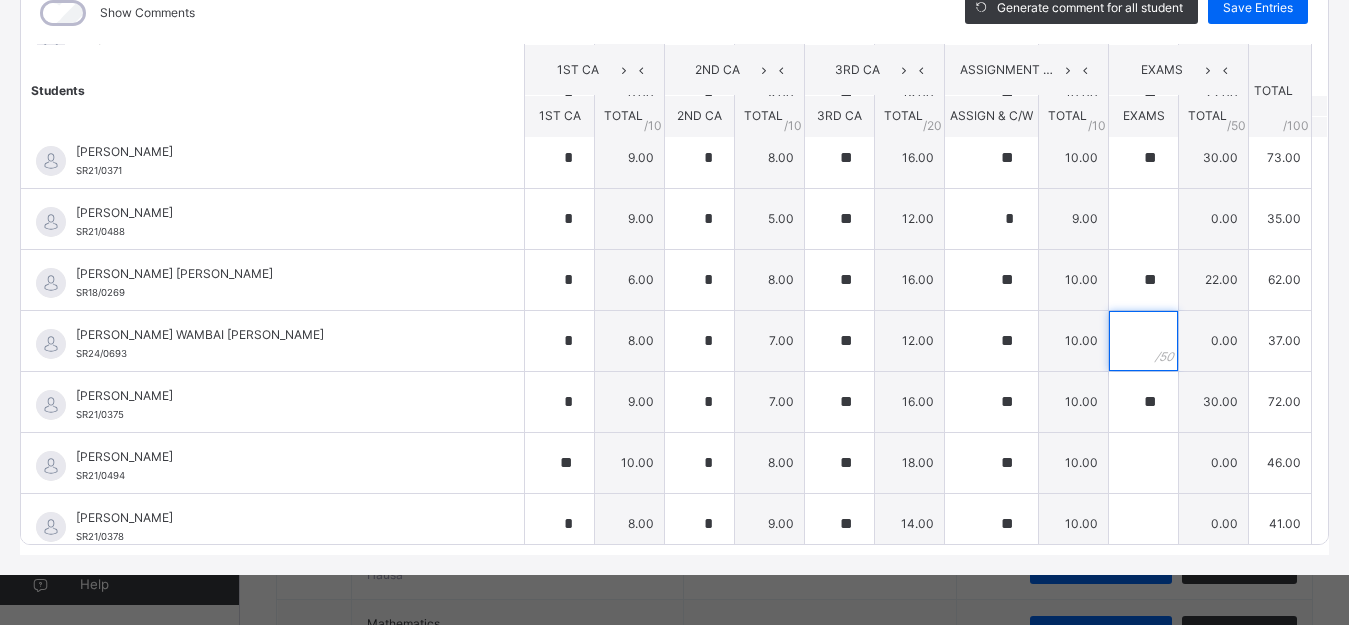 scroll, scrollTop: 237, scrollLeft: 0, axis: vertical 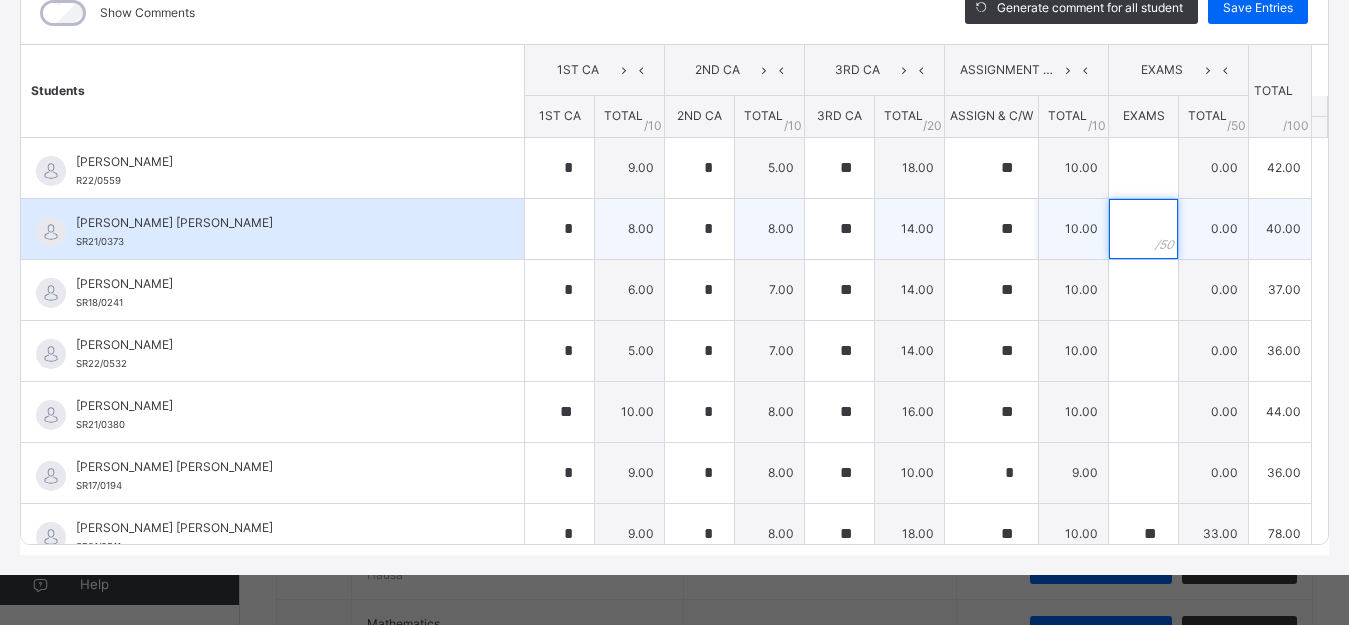click at bounding box center [1143, 229] 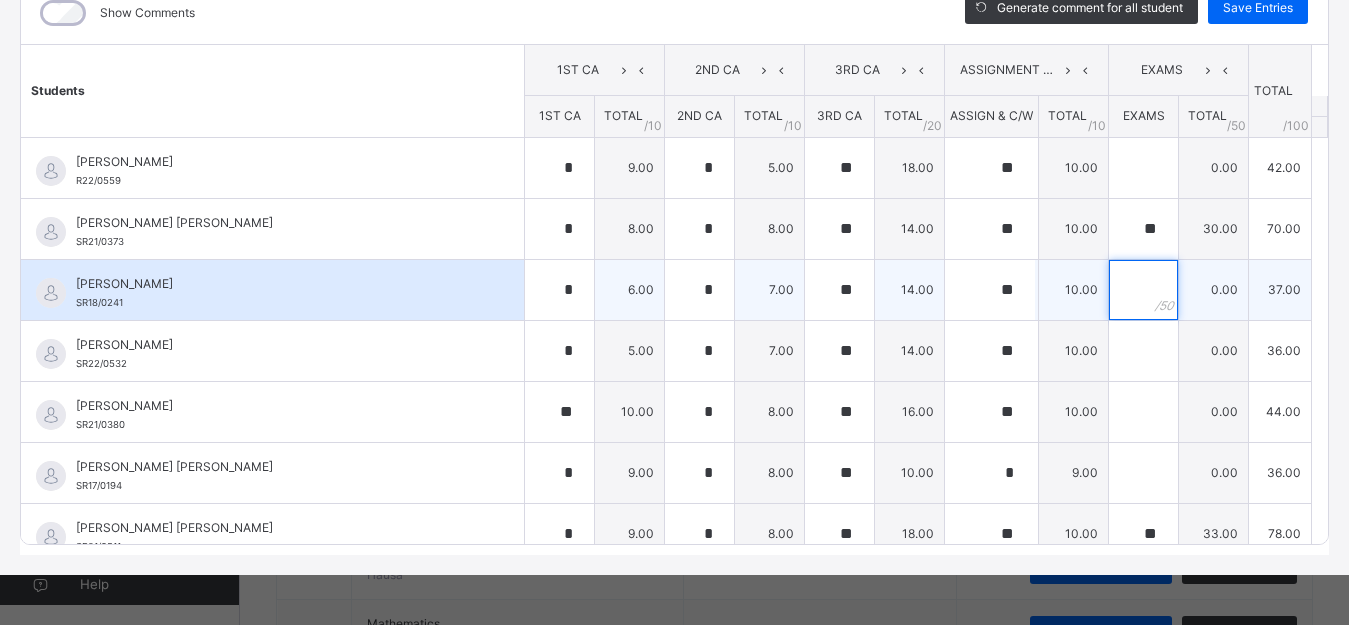 click at bounding box center [1143, 290] 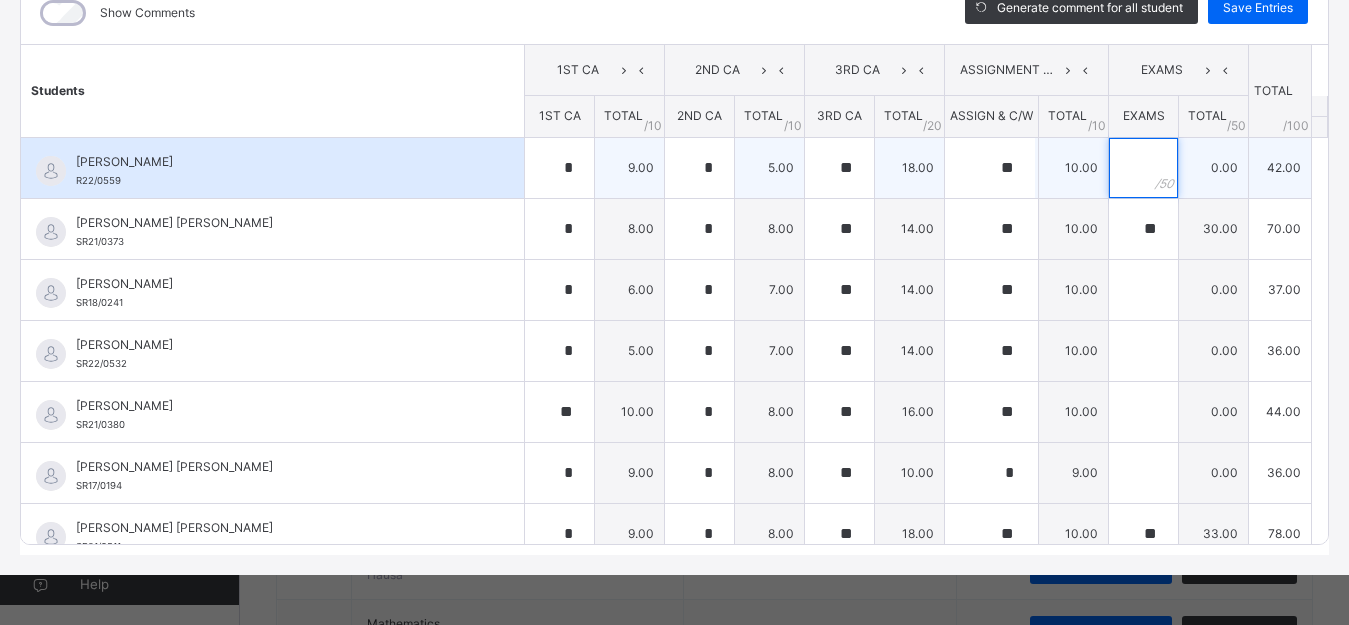 click at bounding box center (1143, 168) 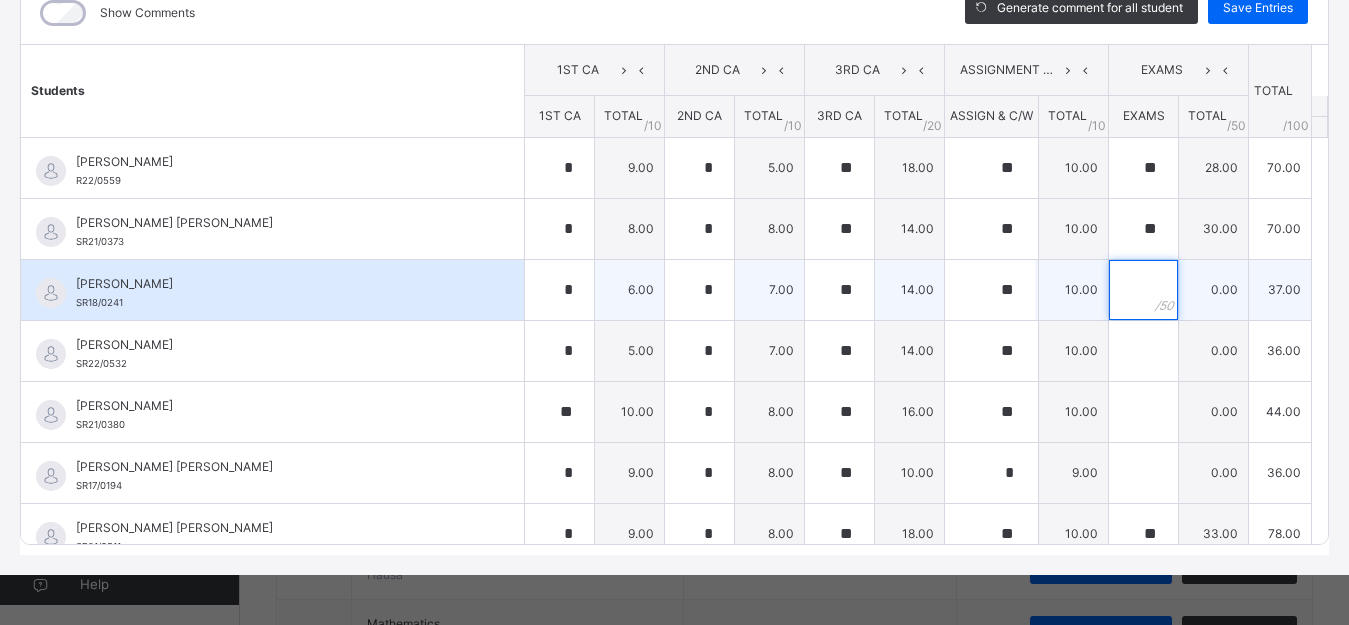 click at bounding box center (1143, 290) 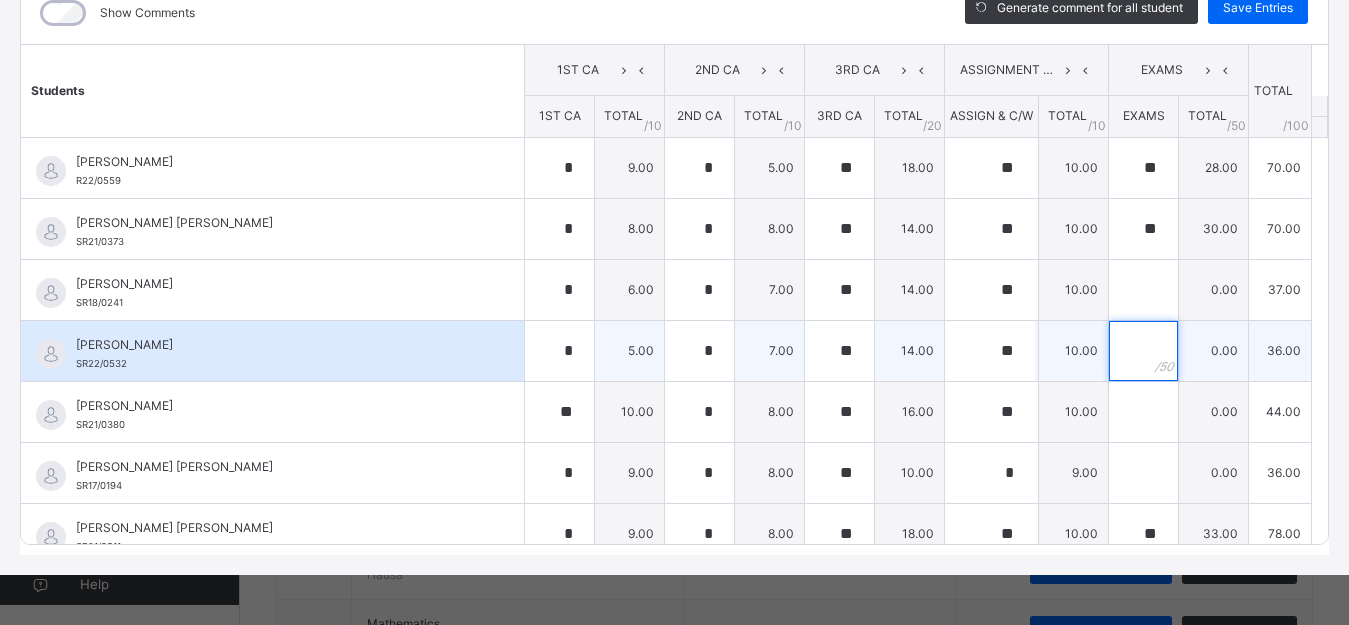 click at bounding box center (1143, 351) 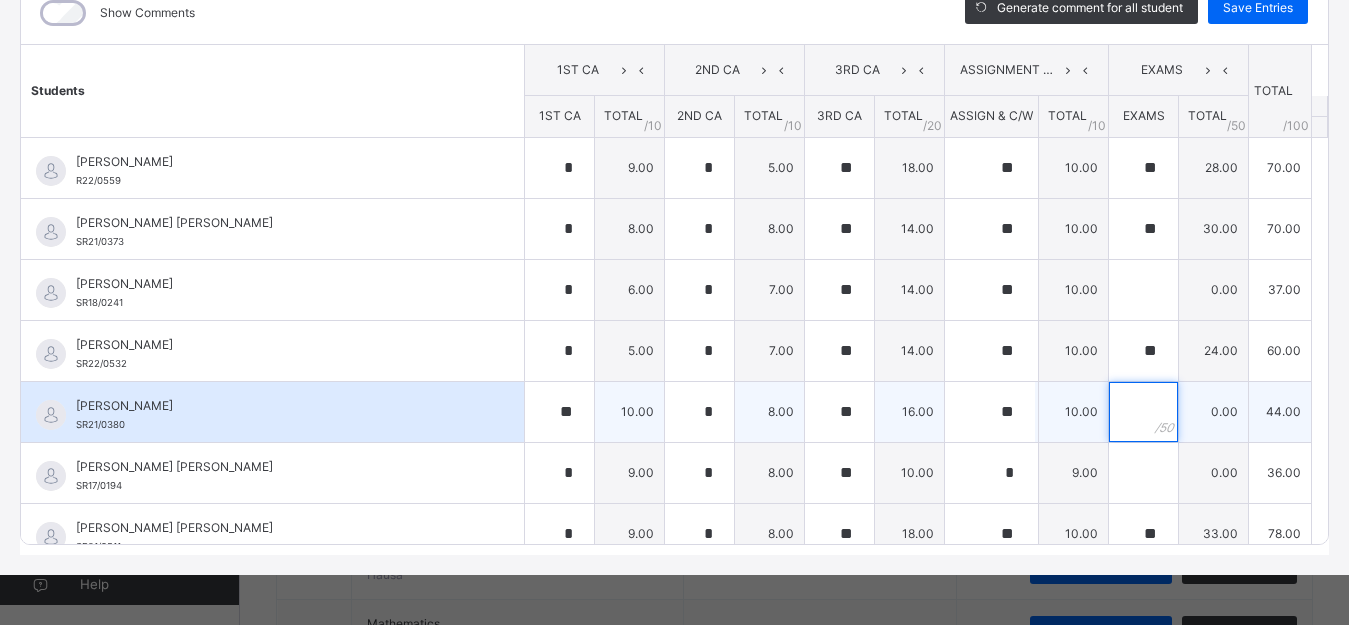 click at bounding box center [1143, 412] 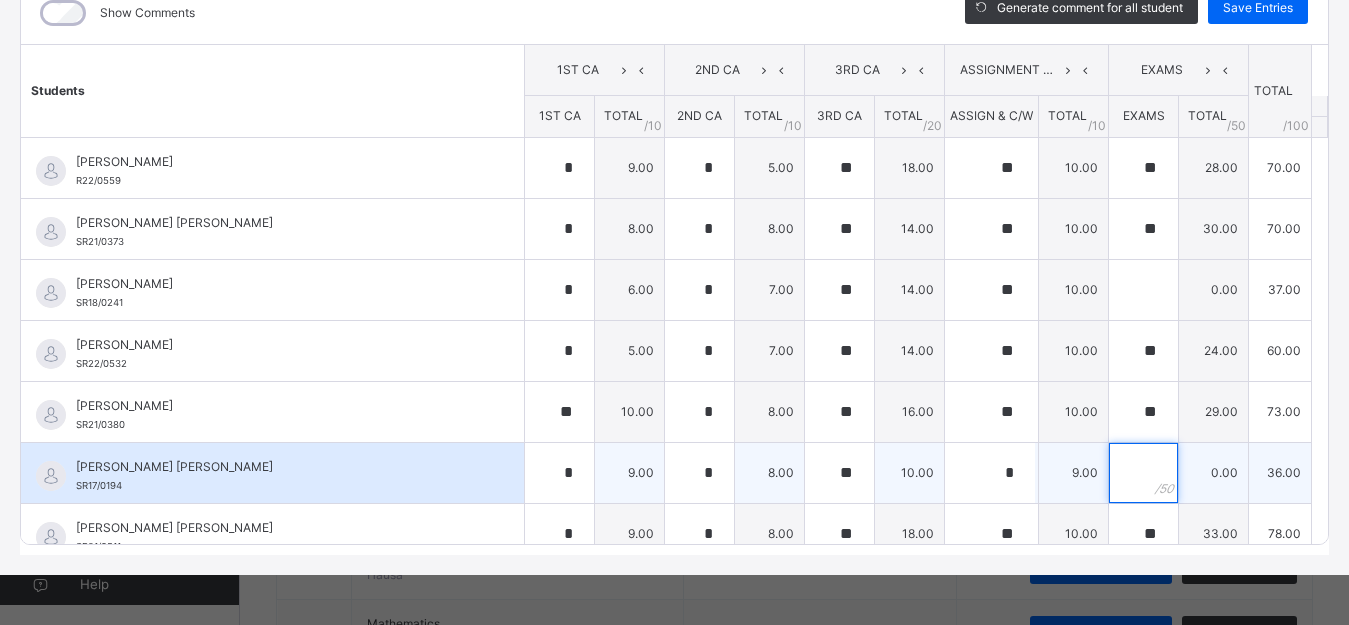 click at bounding box center (1143, 473) 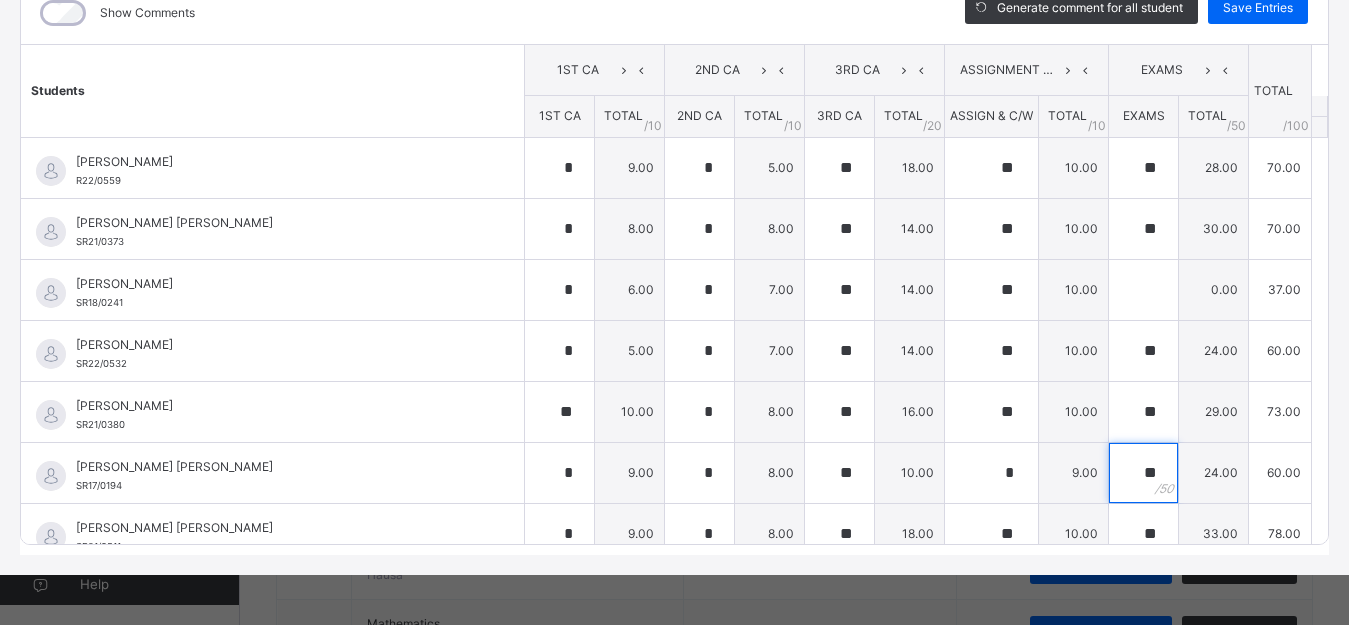 scroll, scrollTop: 120, scrollLeft: 0, axis: vertical 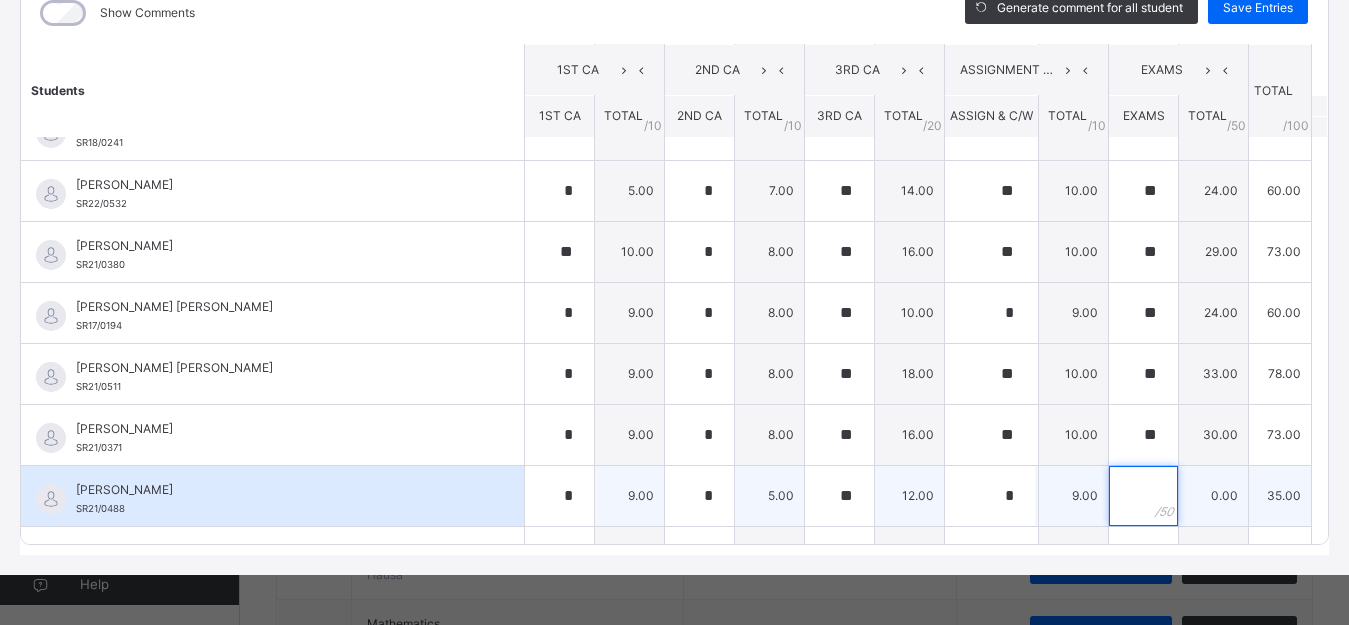 click at bounding box center (1143, 496) 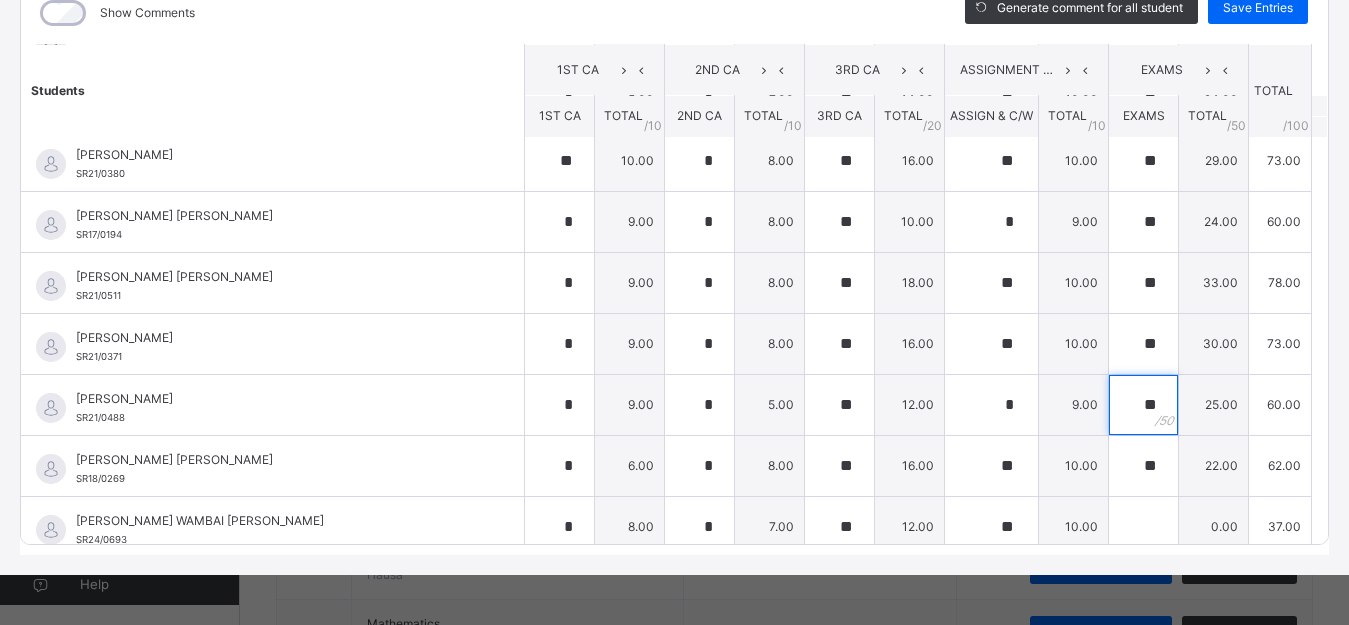 scroll, scrollTop: 280, scrollLeft: 0, axis: vertical 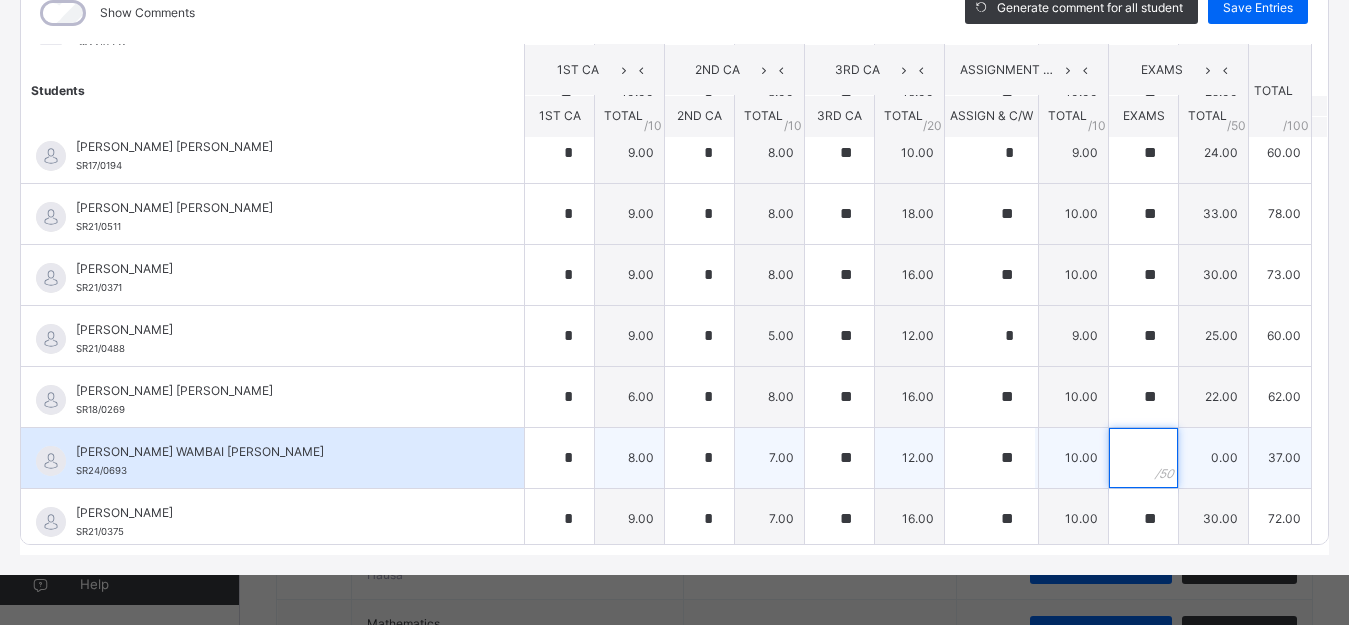 click at bounding box center (1143, 458) 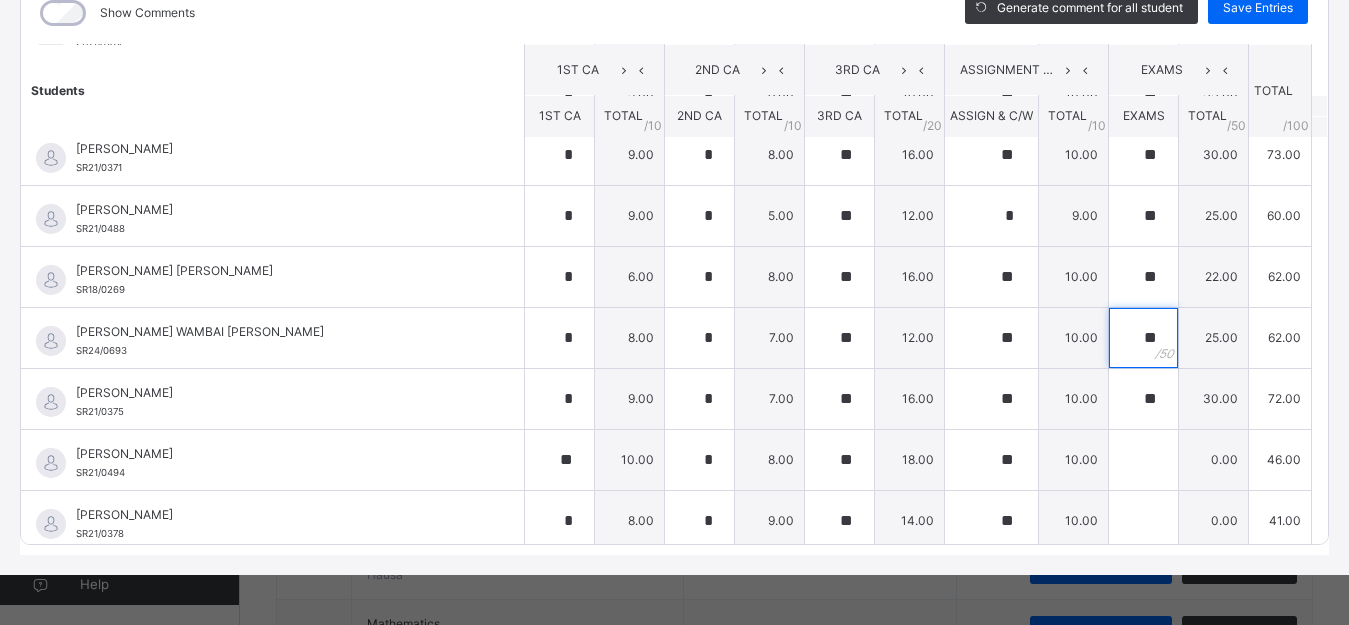 scroll, scrollTop: 480, scrollLeft: 0, axis: vertical 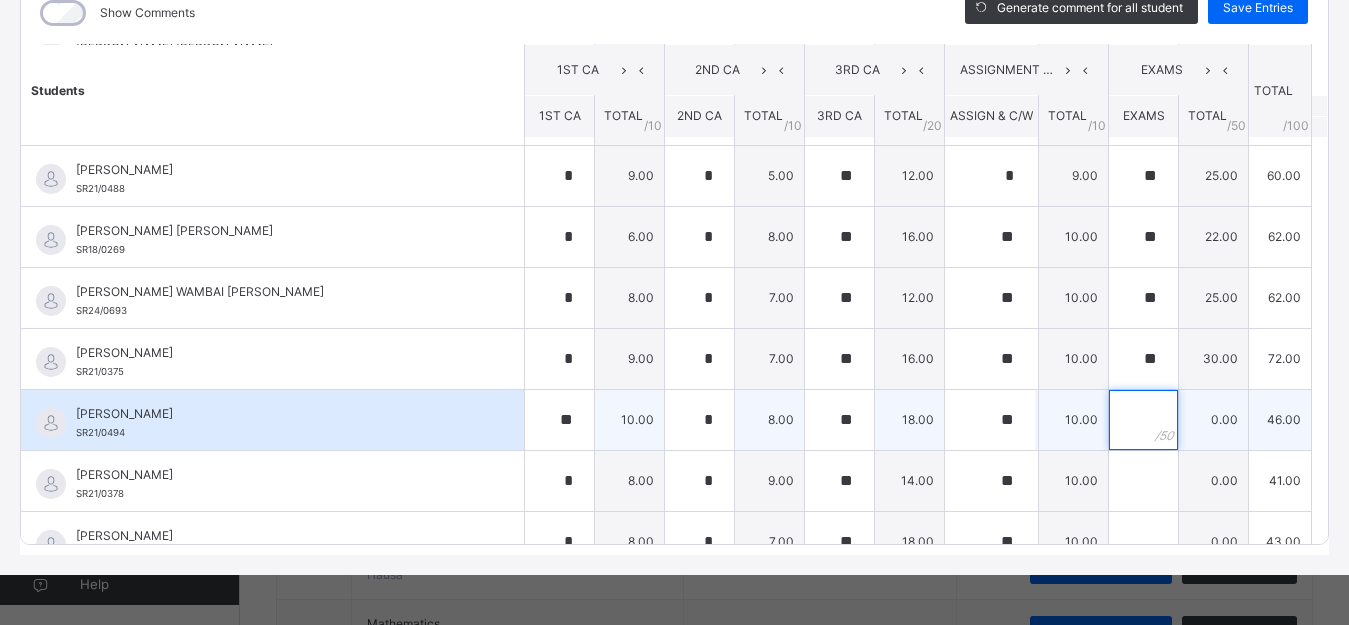 click at bounding box center [1143, 420] 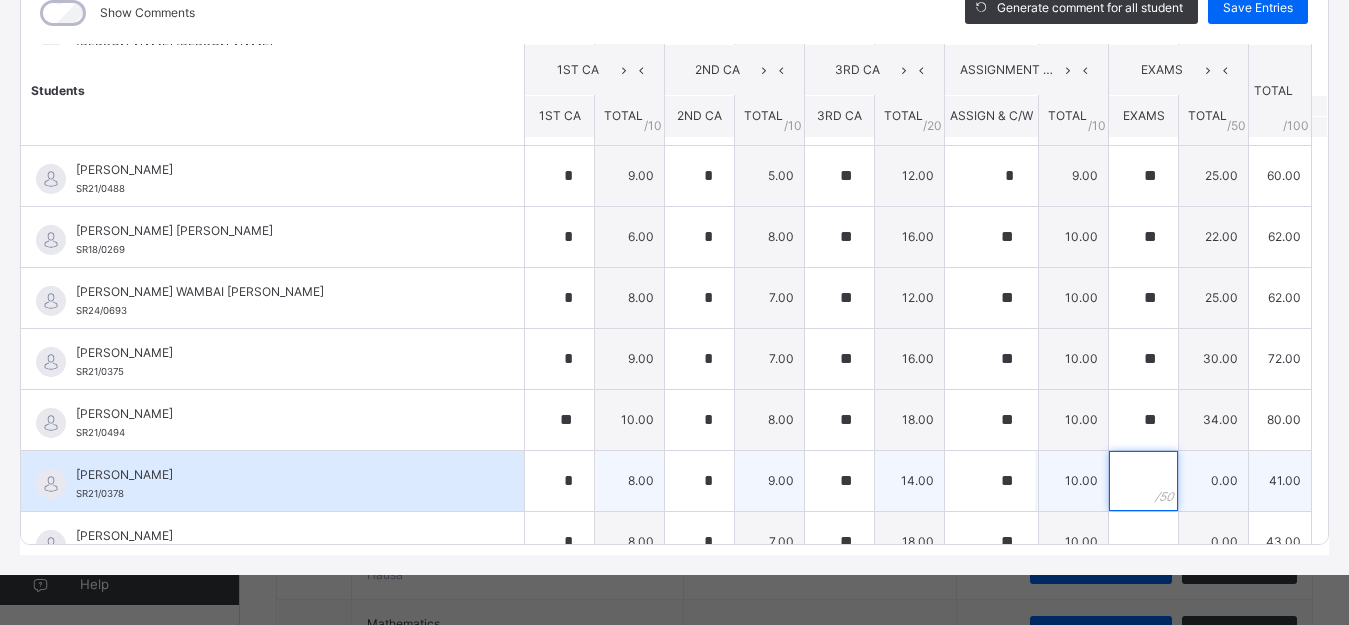 click at bounding box center [1143, 481] 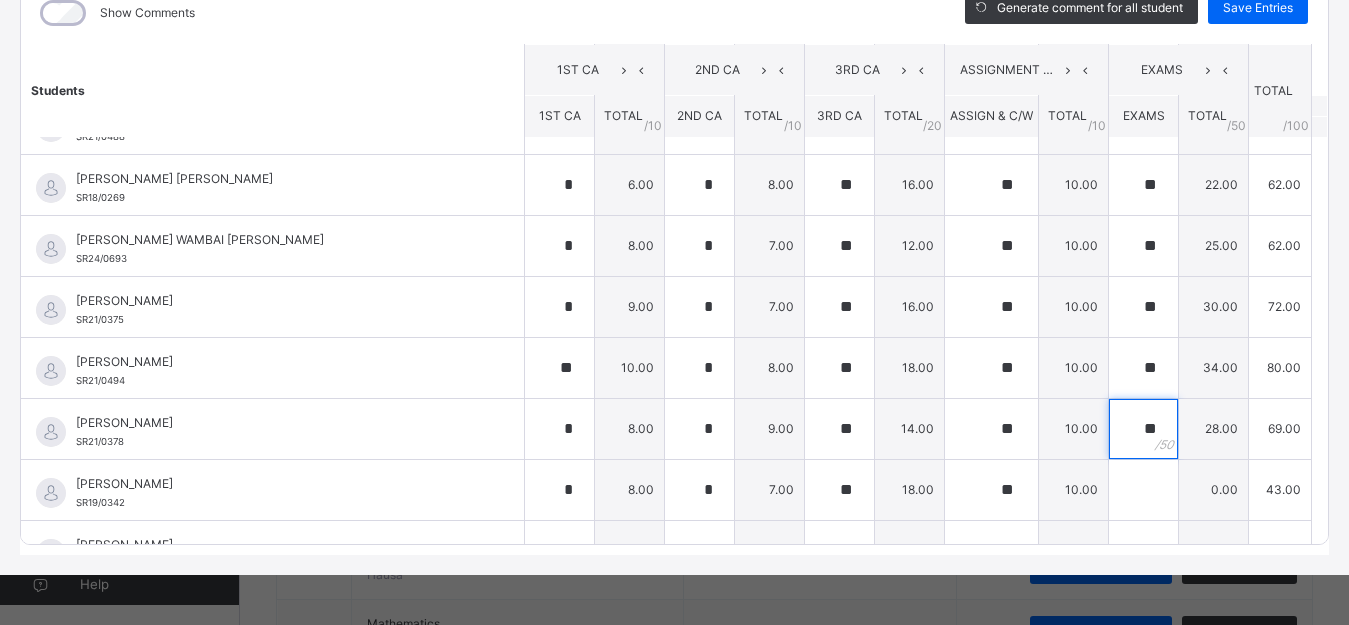 scroll, scrollTop: 600, scrollLeft: 0, axis: vertical 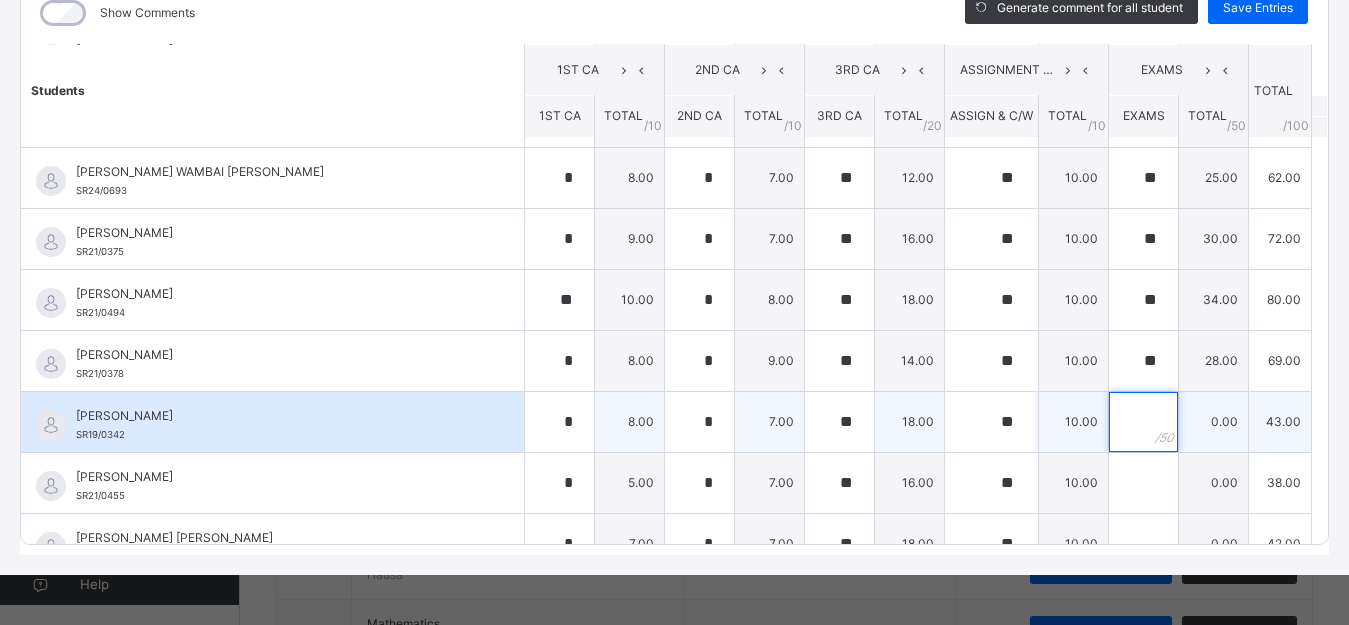 click at bounding box center [1143, 422] 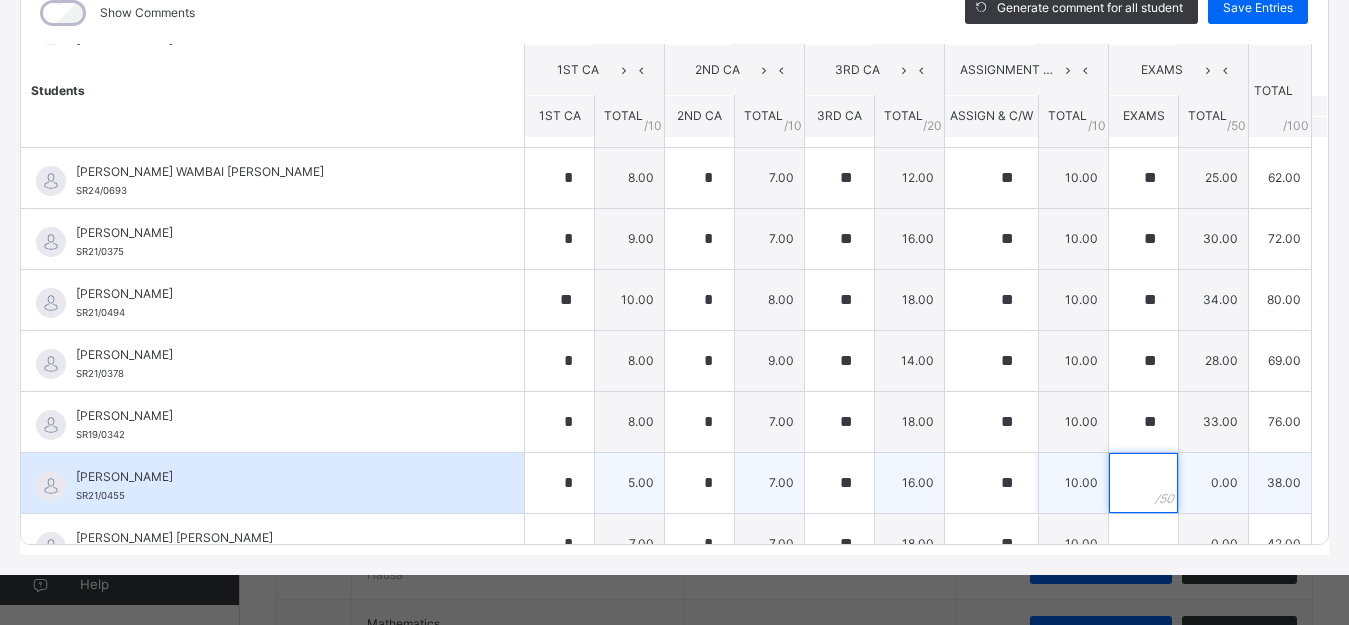 click at bounding box center [1143, 483] 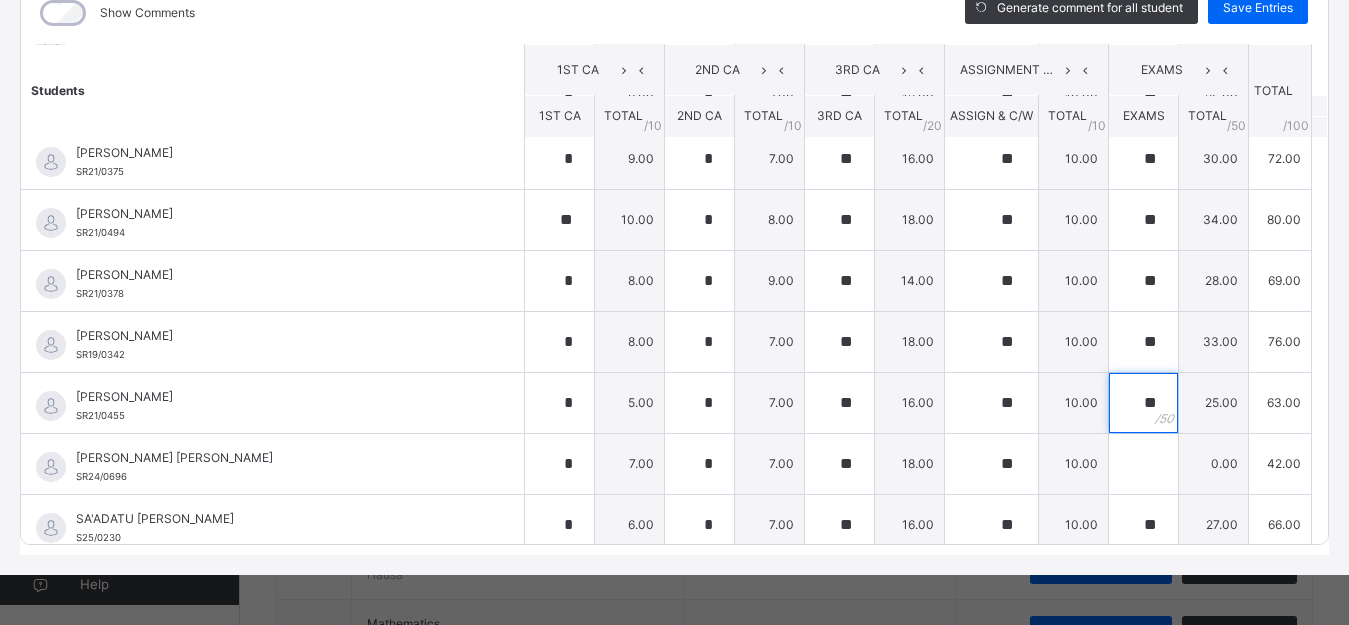 scroll, scrollTop: 720, scrollLeft: 0, axis: vertical 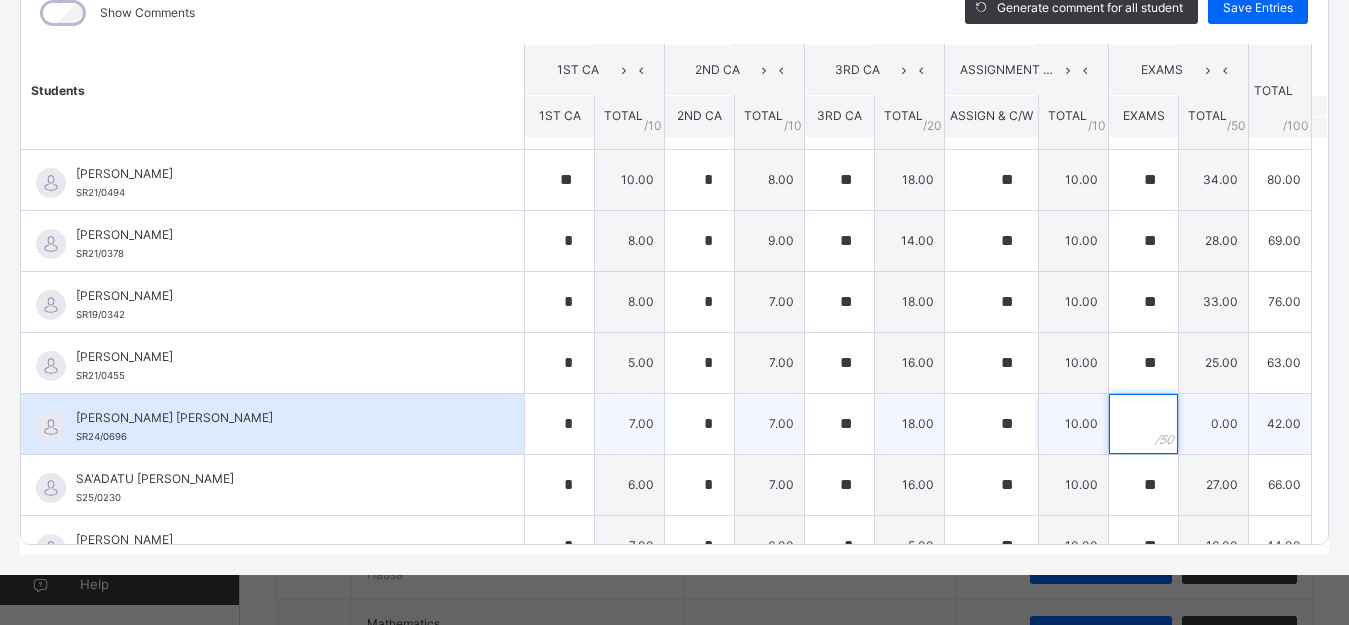 click at bounding box center (1143, 424) 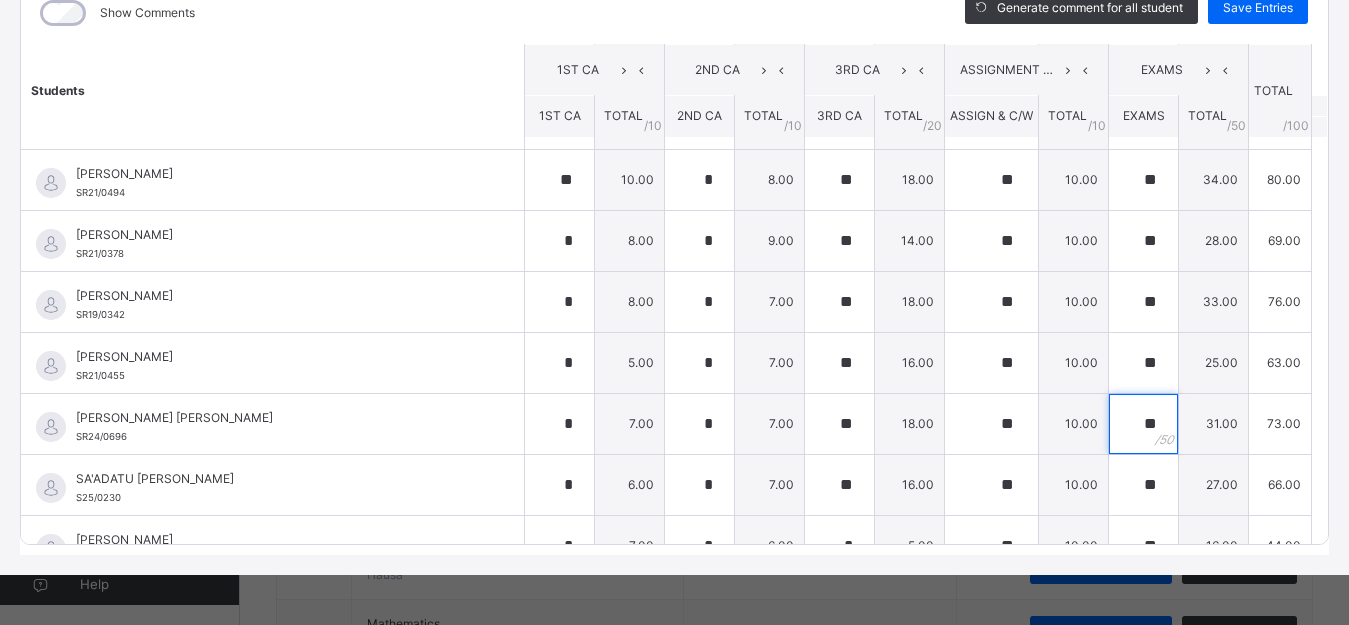 scroll, scrollTop: 1118, scrollLeft: 0, axis: vertical 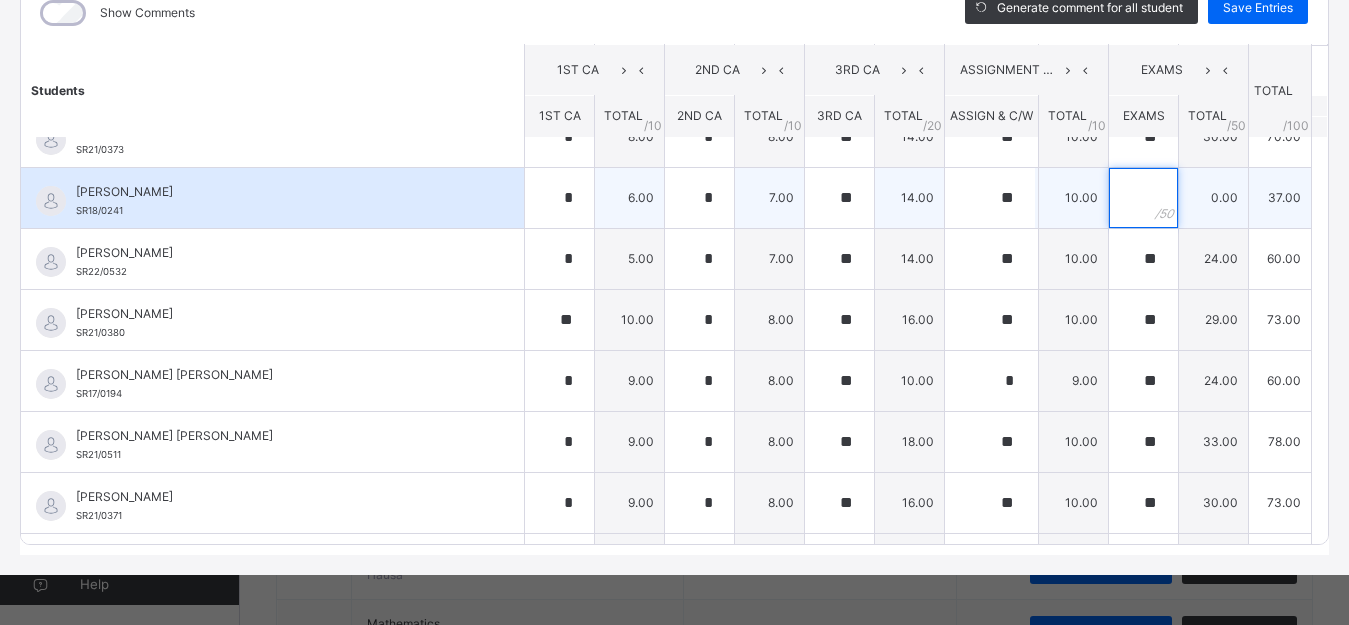 click at bounding box center (1143, 198) 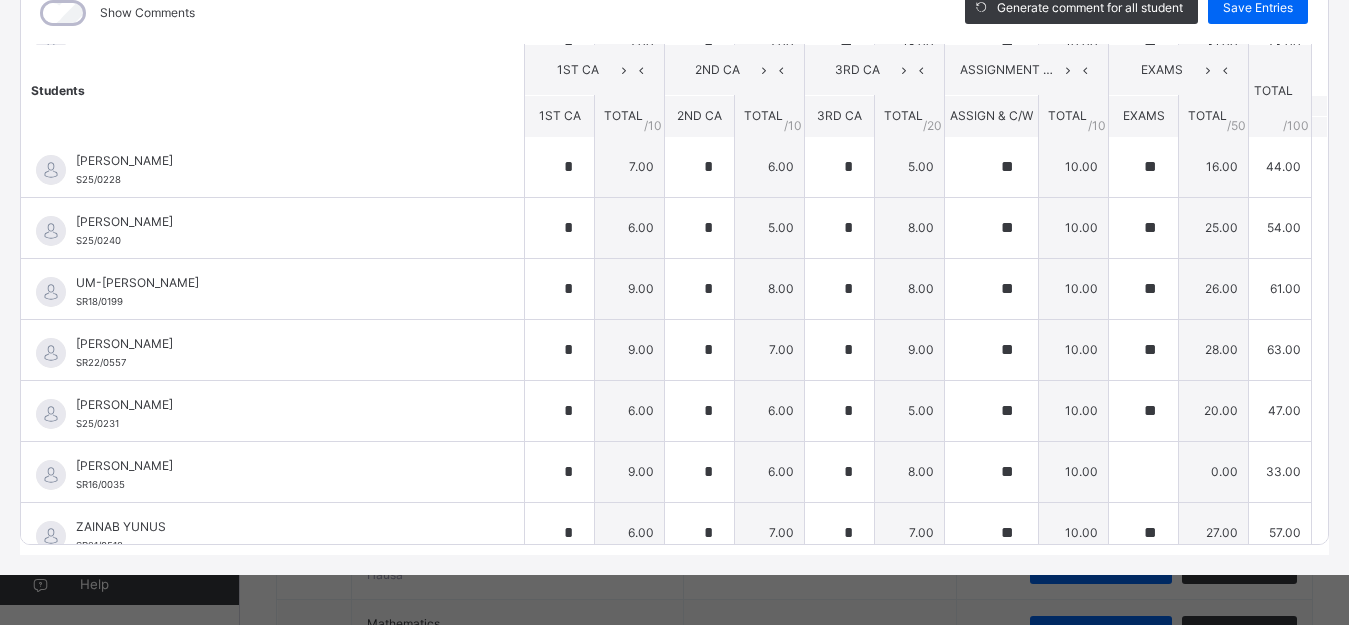 scroll, scrollTop: 1118, scrollLeft: 0, axis: vertical 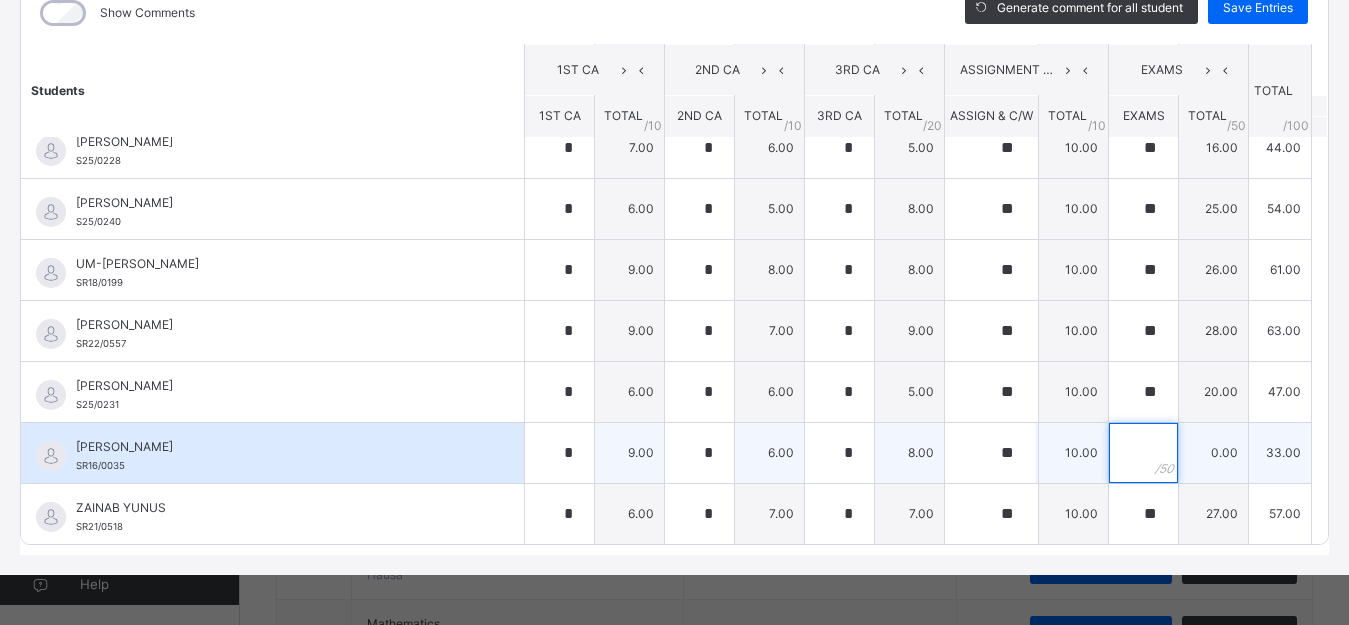 click at bounding box center [1143, 453] 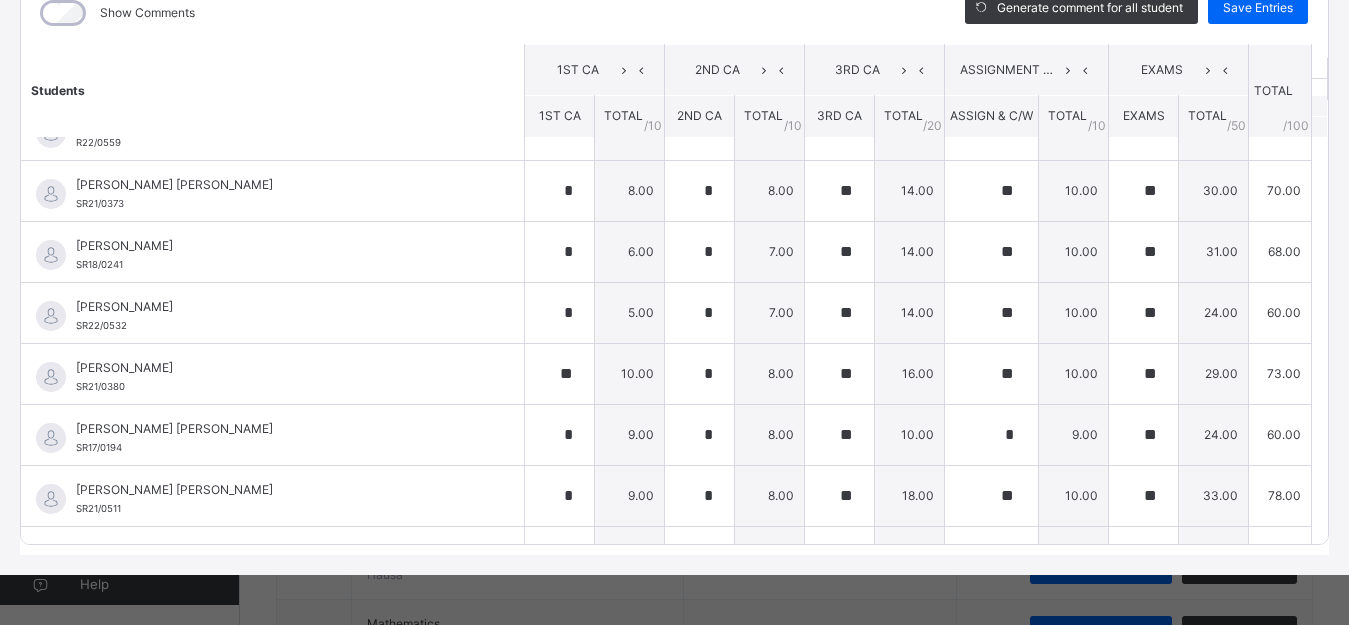 scroll, scrollTop: 0, scrollLeft: 0, axis: both 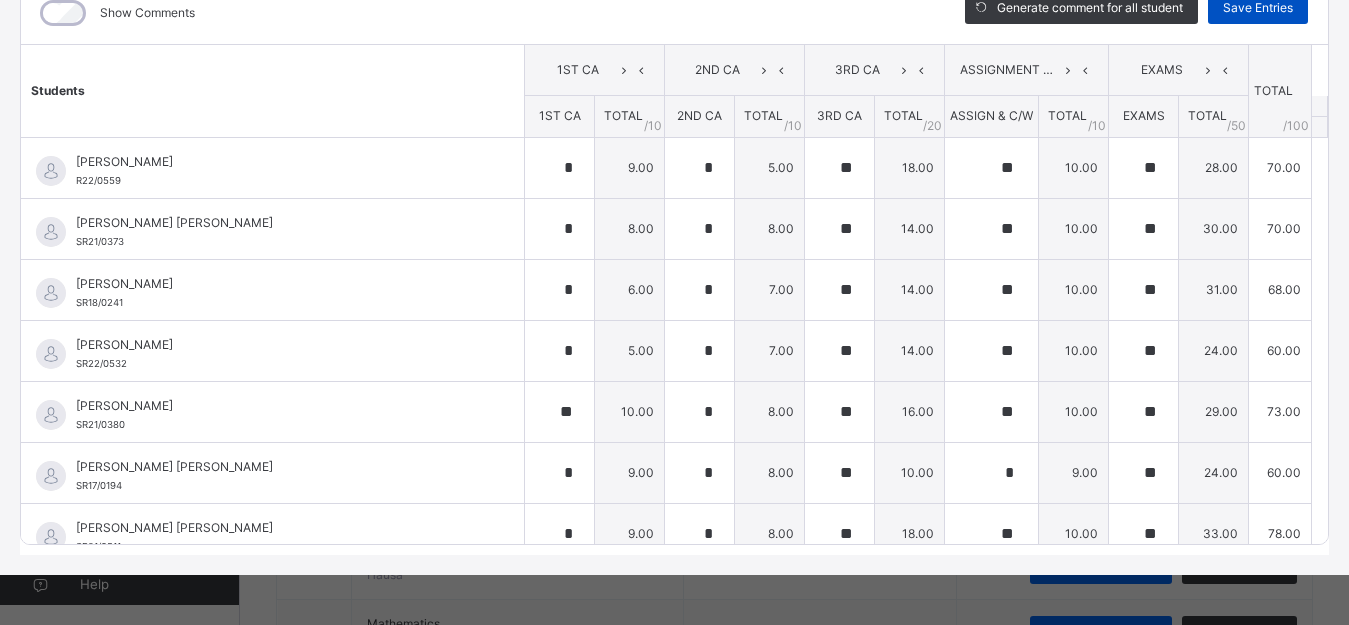 click on "Save Entries" at bounding box center [1258, 8] 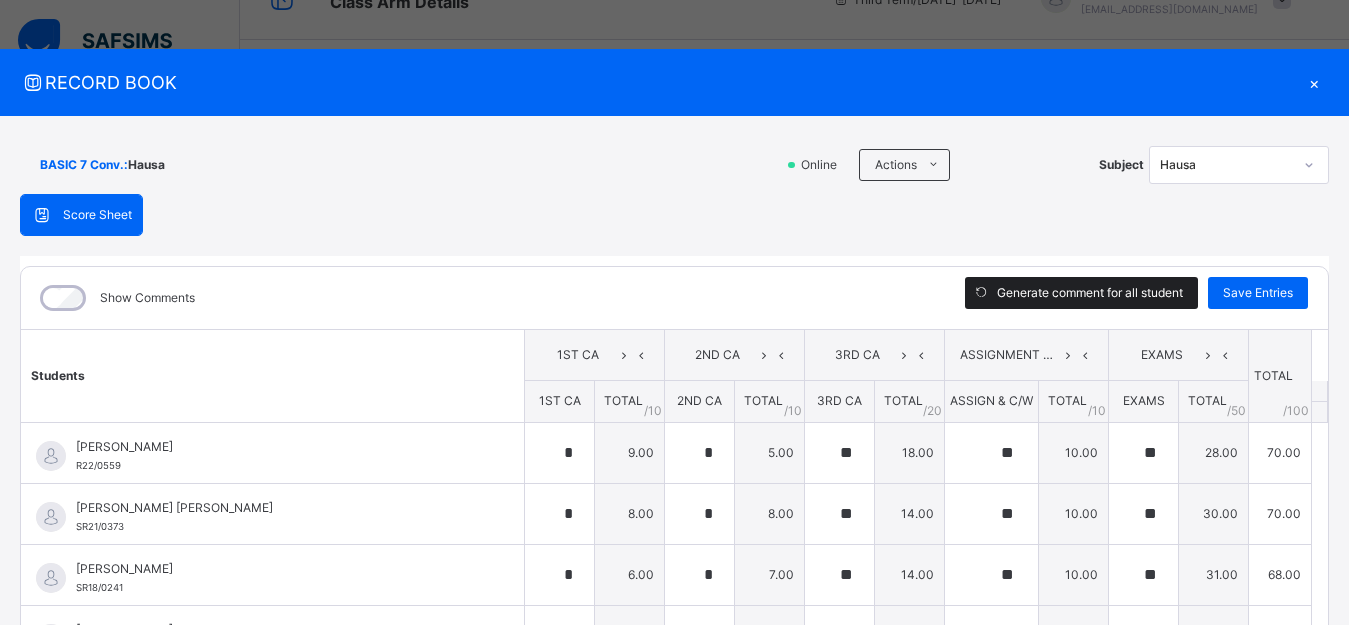 scroll, scrollTop: 0, scrollLeft: 0, axis: both 